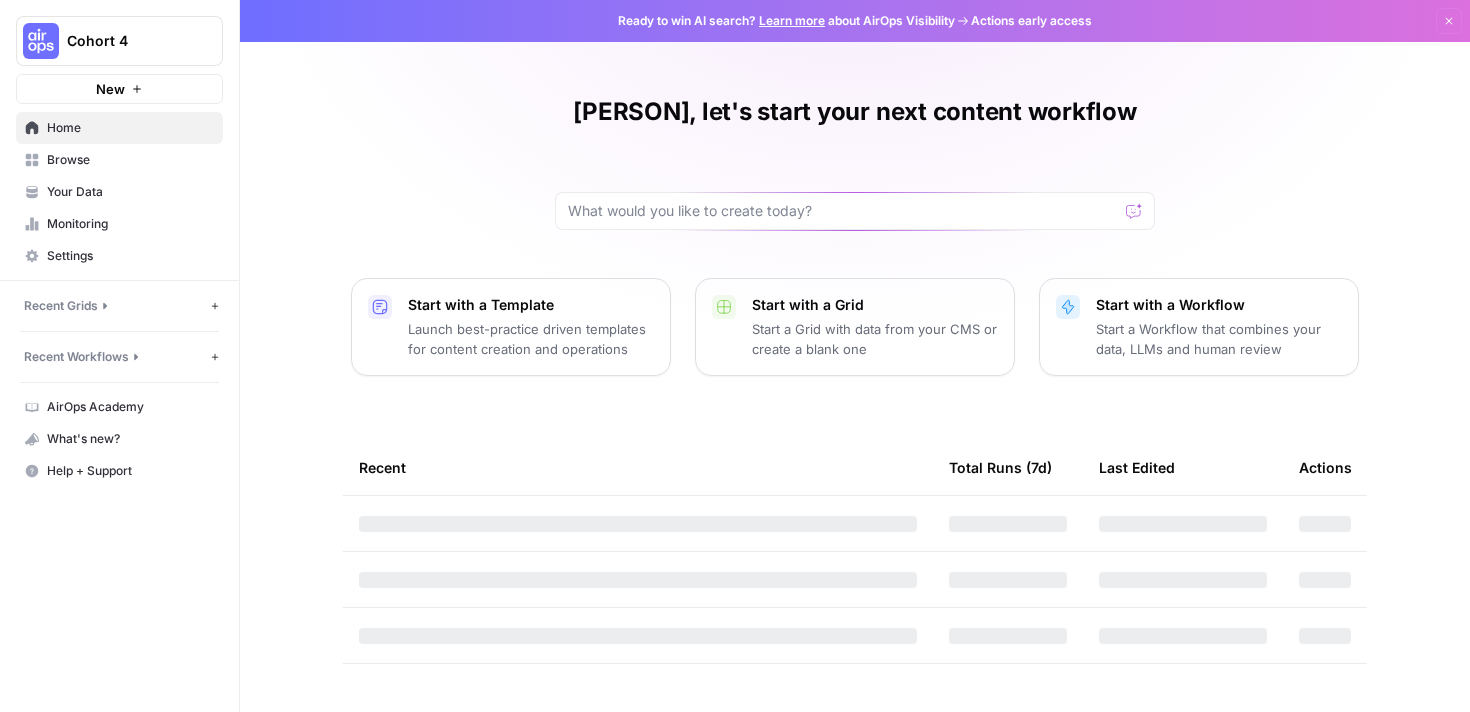 scroll, scrollTop: 0, scrollLeft: 0, axis: both 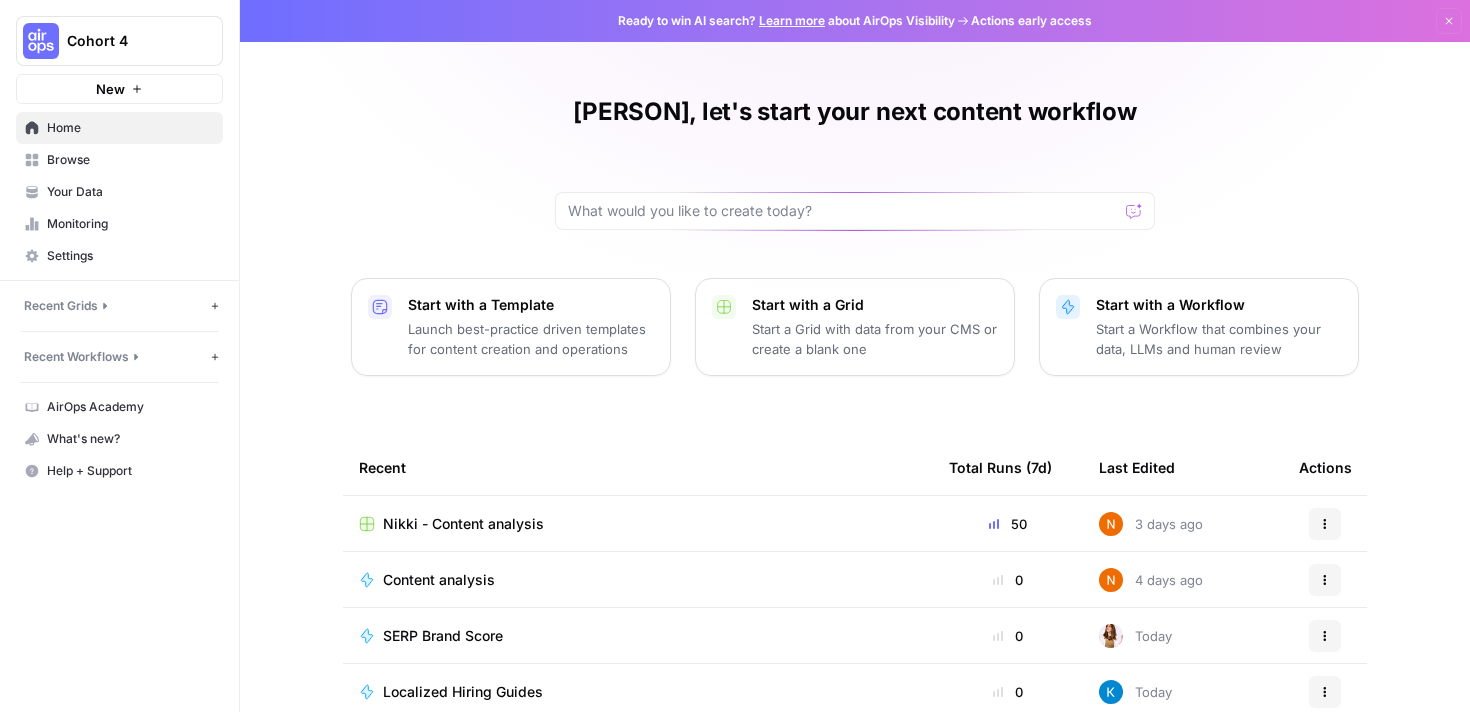 click on "Browse" at bounding box center (130, 160) 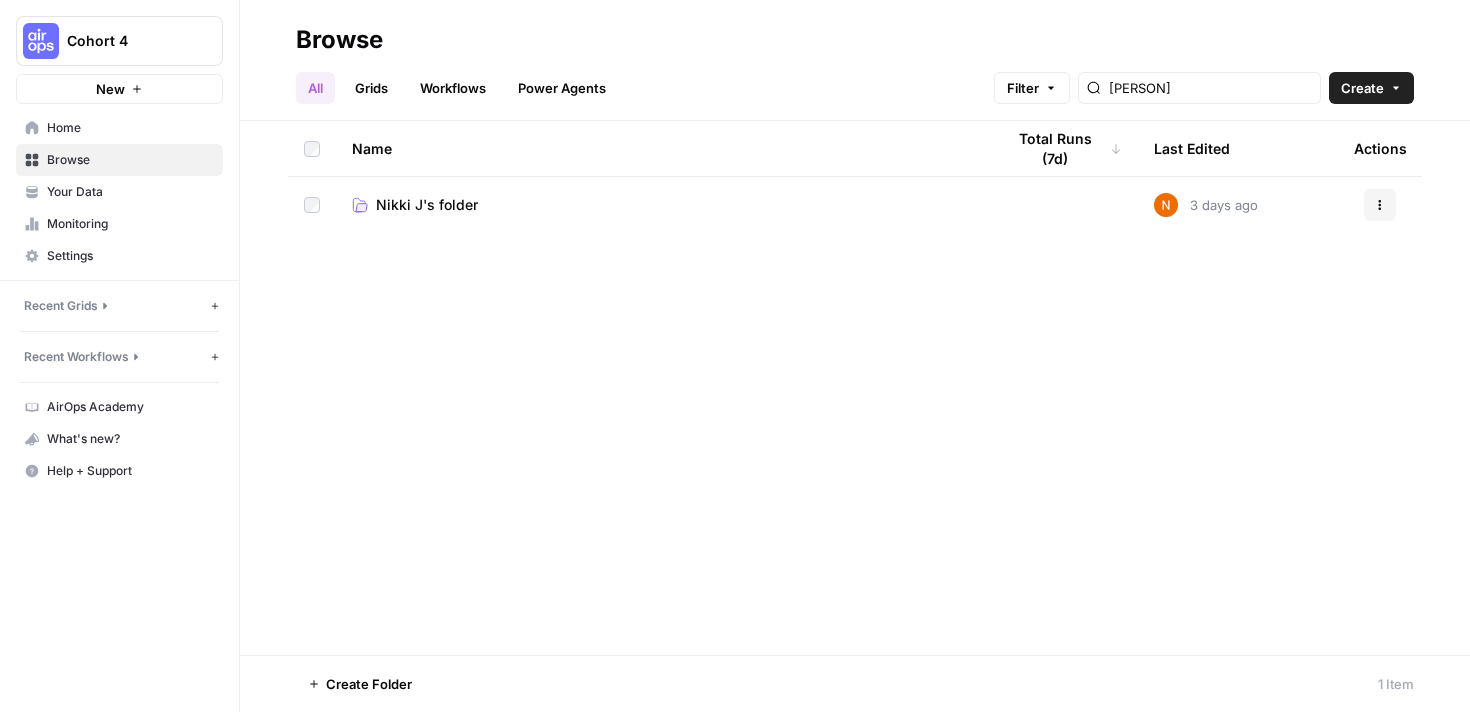 click on "Nikki J's folder" at bounding box center (427, 205) 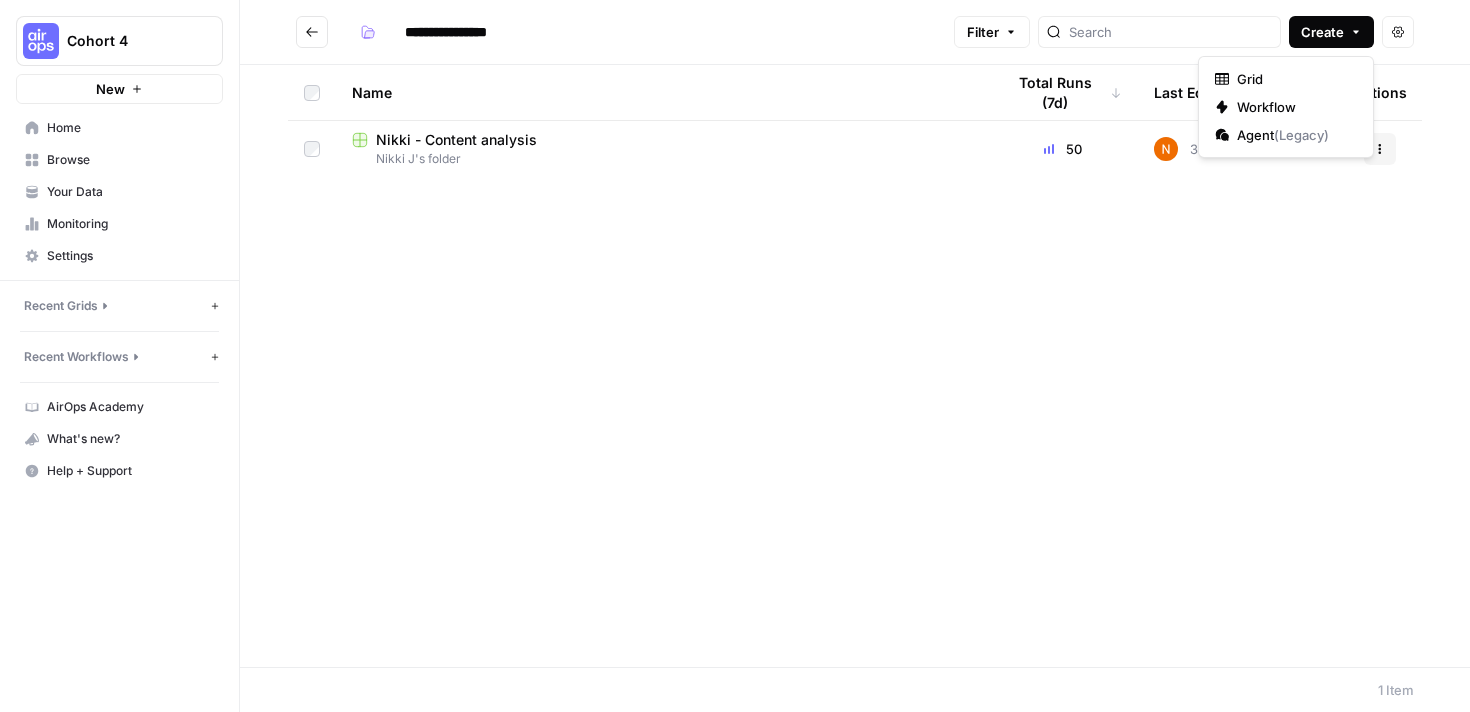 click on "Create" at bounding box center [1322, 32] 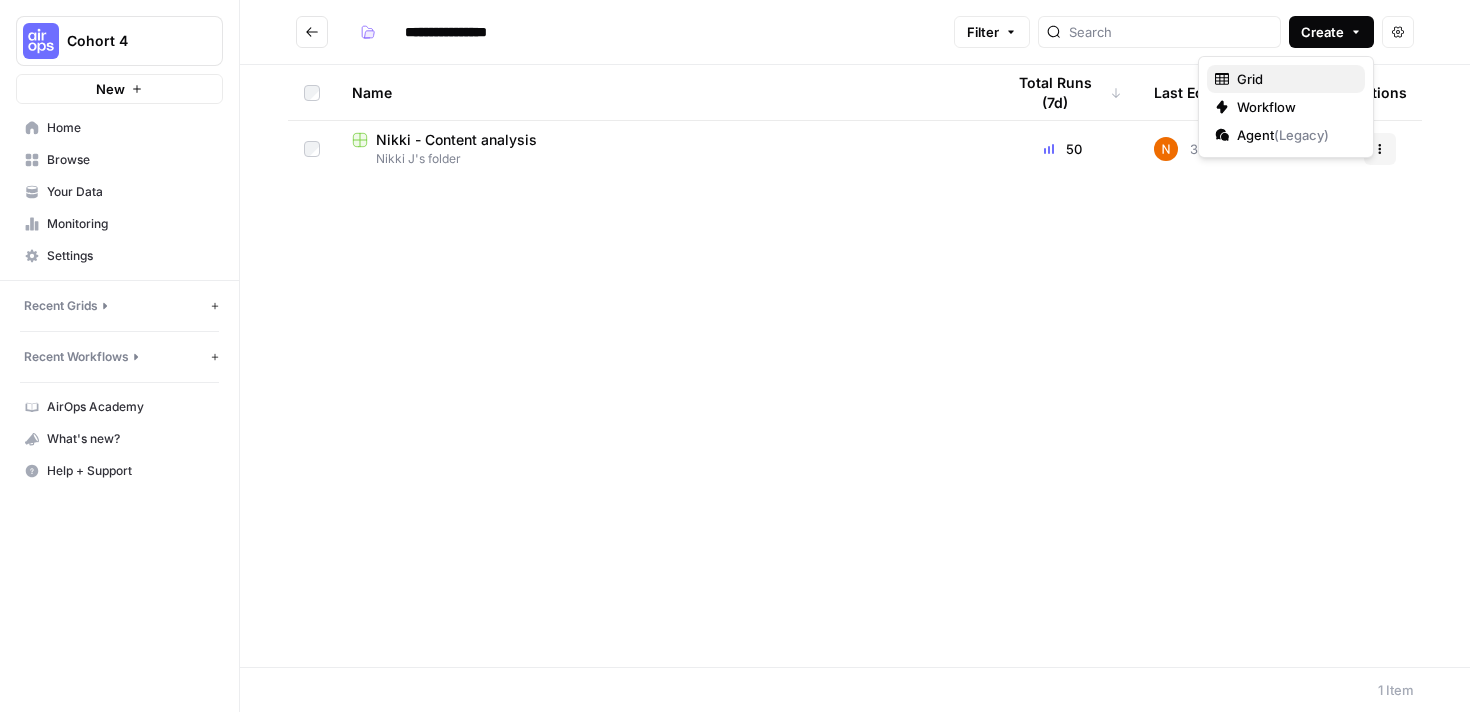 click on "Grid" at bounding box center (1293, 79) 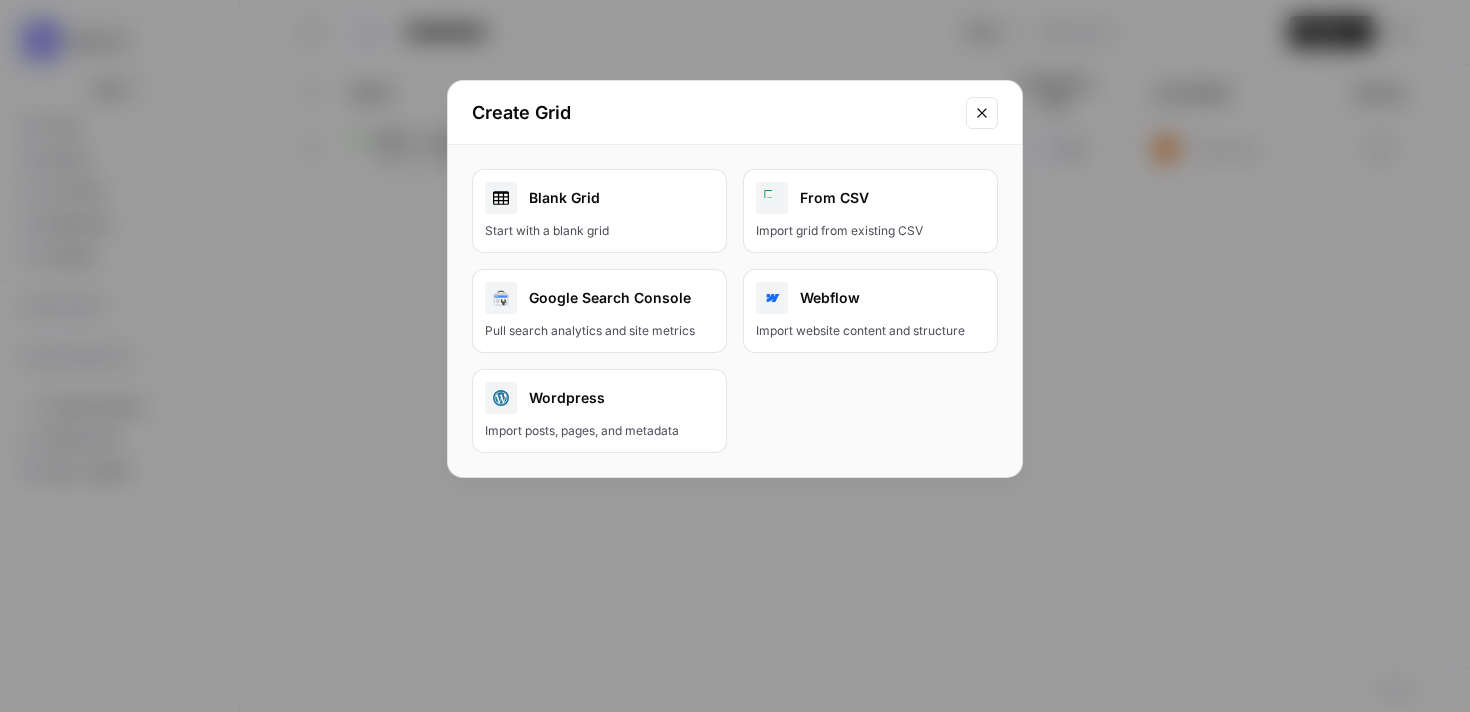 click on "Blank Grid" at bounding box center [599, 198] 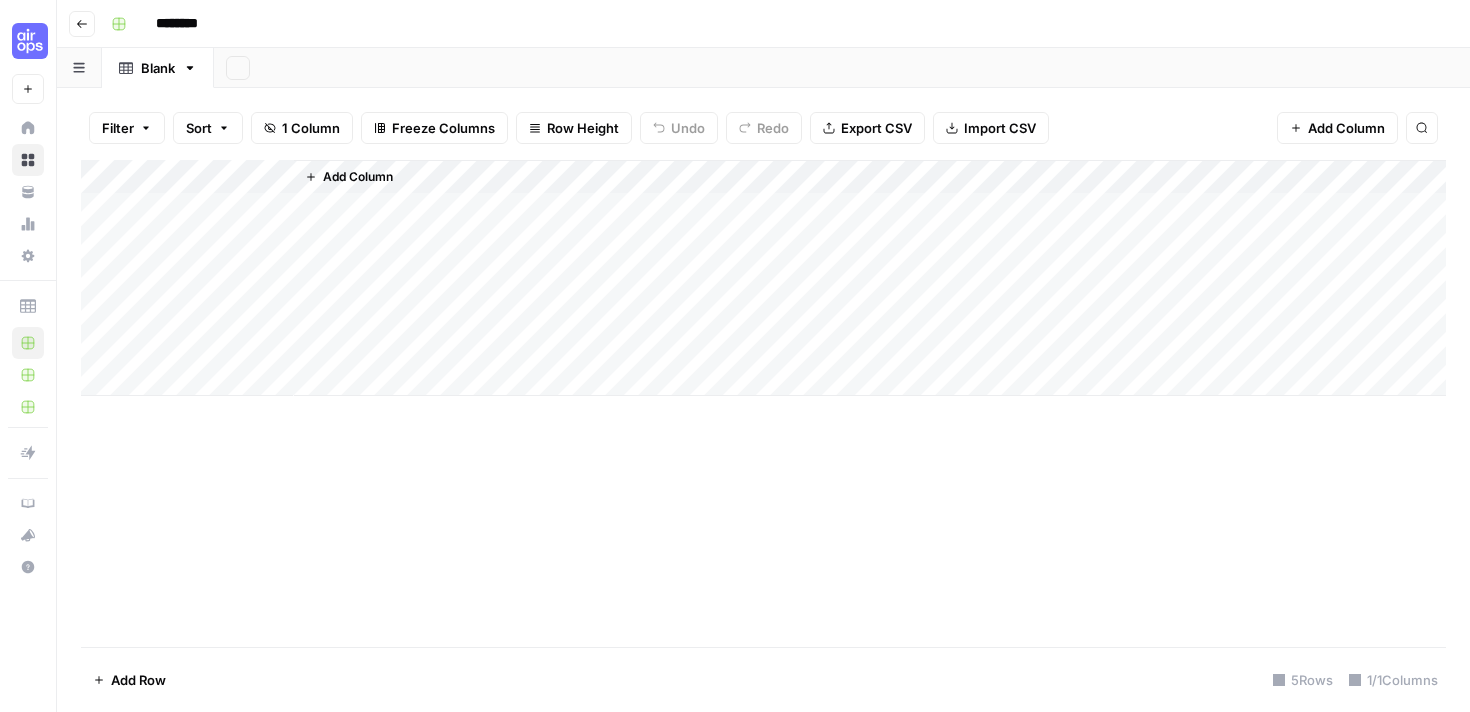 click on "********" at bounding box center [203, 24] 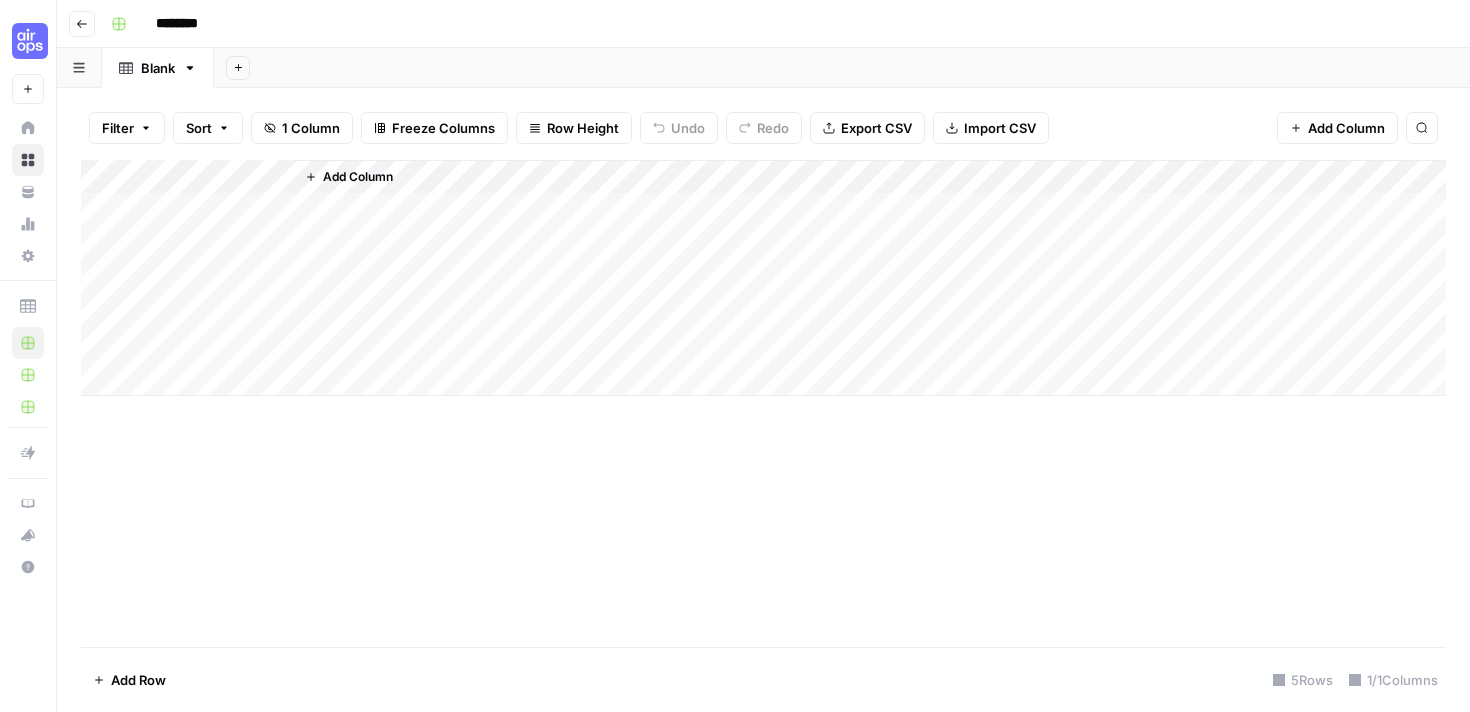 click on "********" at bounding box center (203, 24) 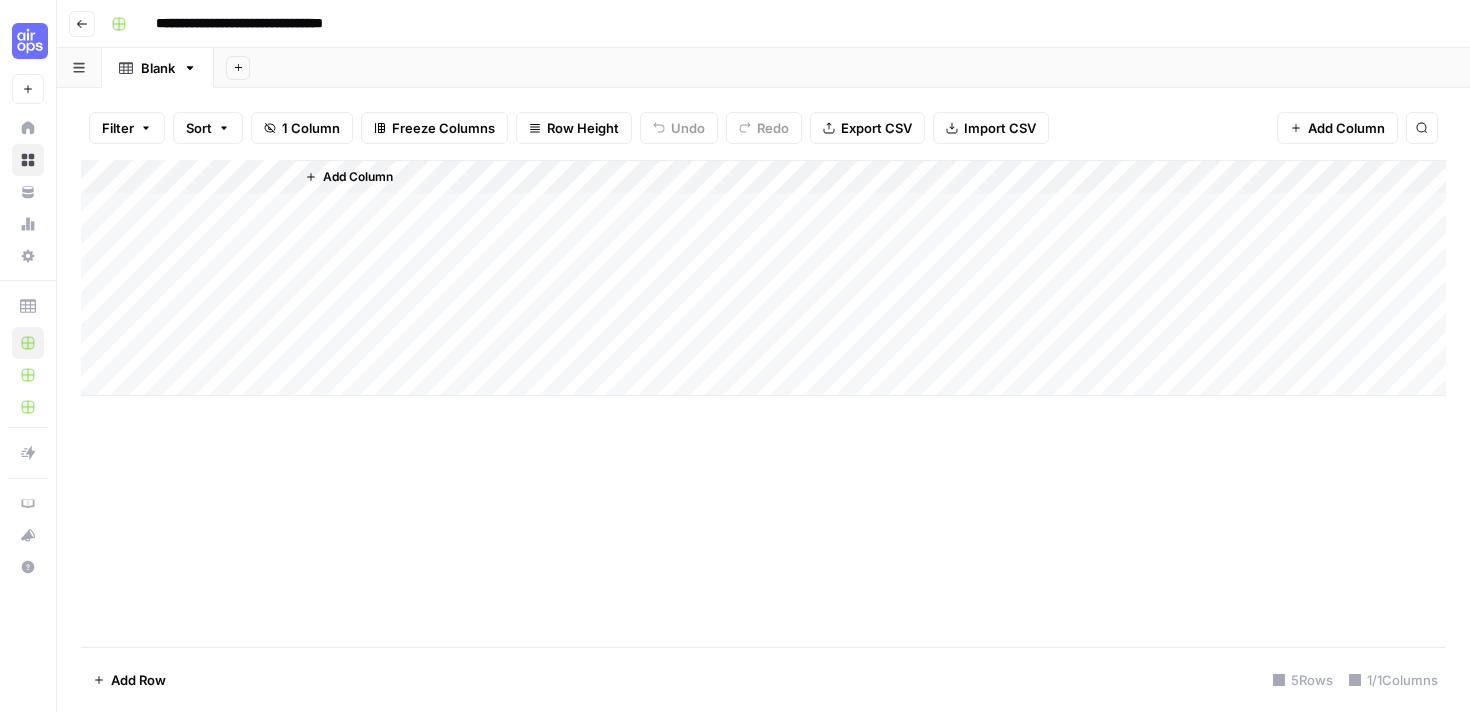 type on "**********" 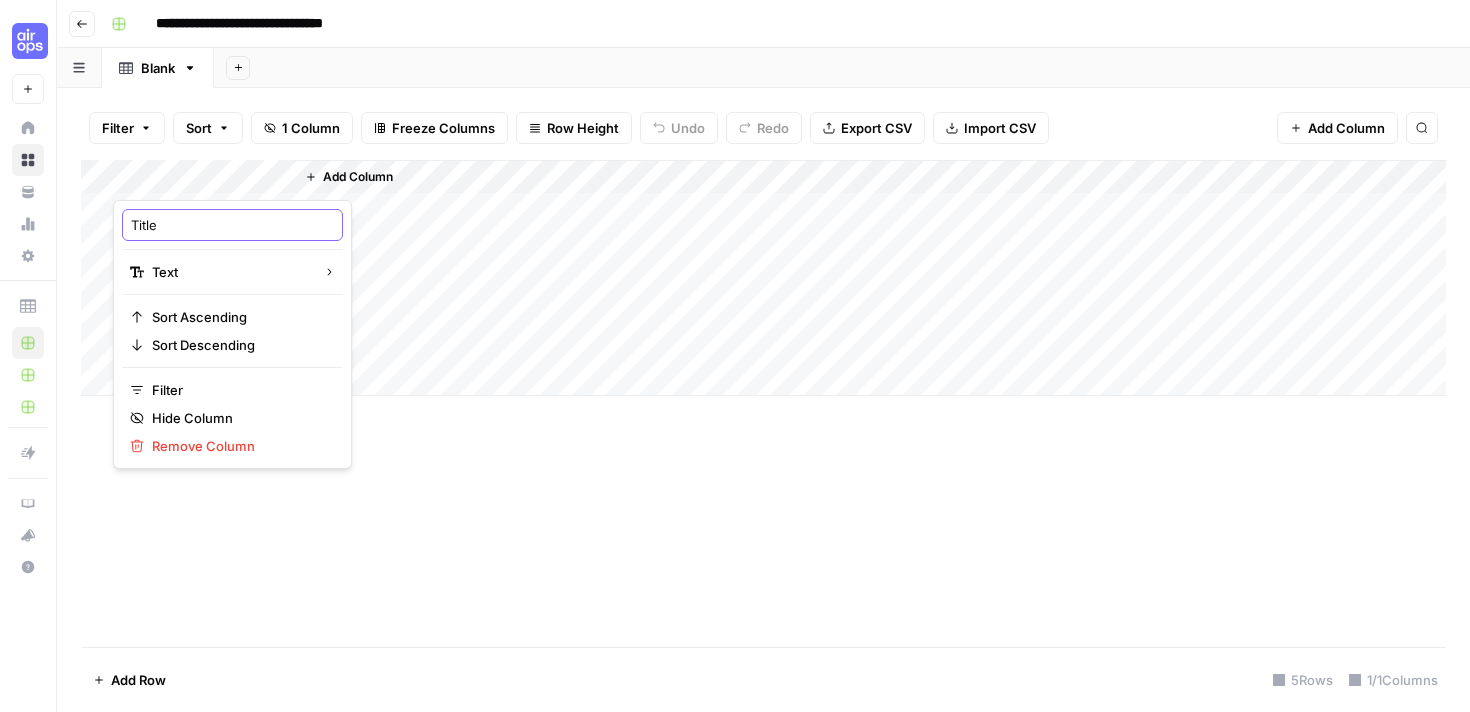 click on "Title" at bounding box center (232, 225) 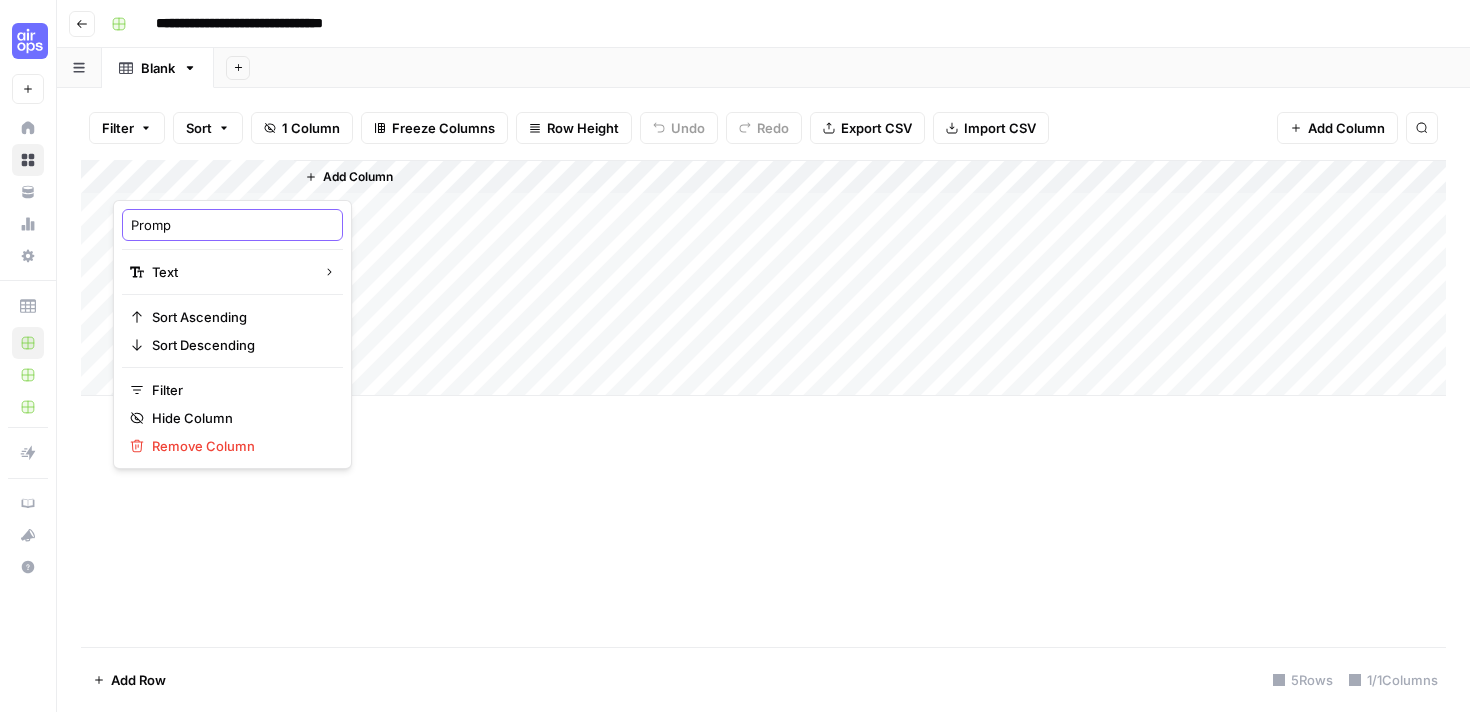 type on "Prompt" 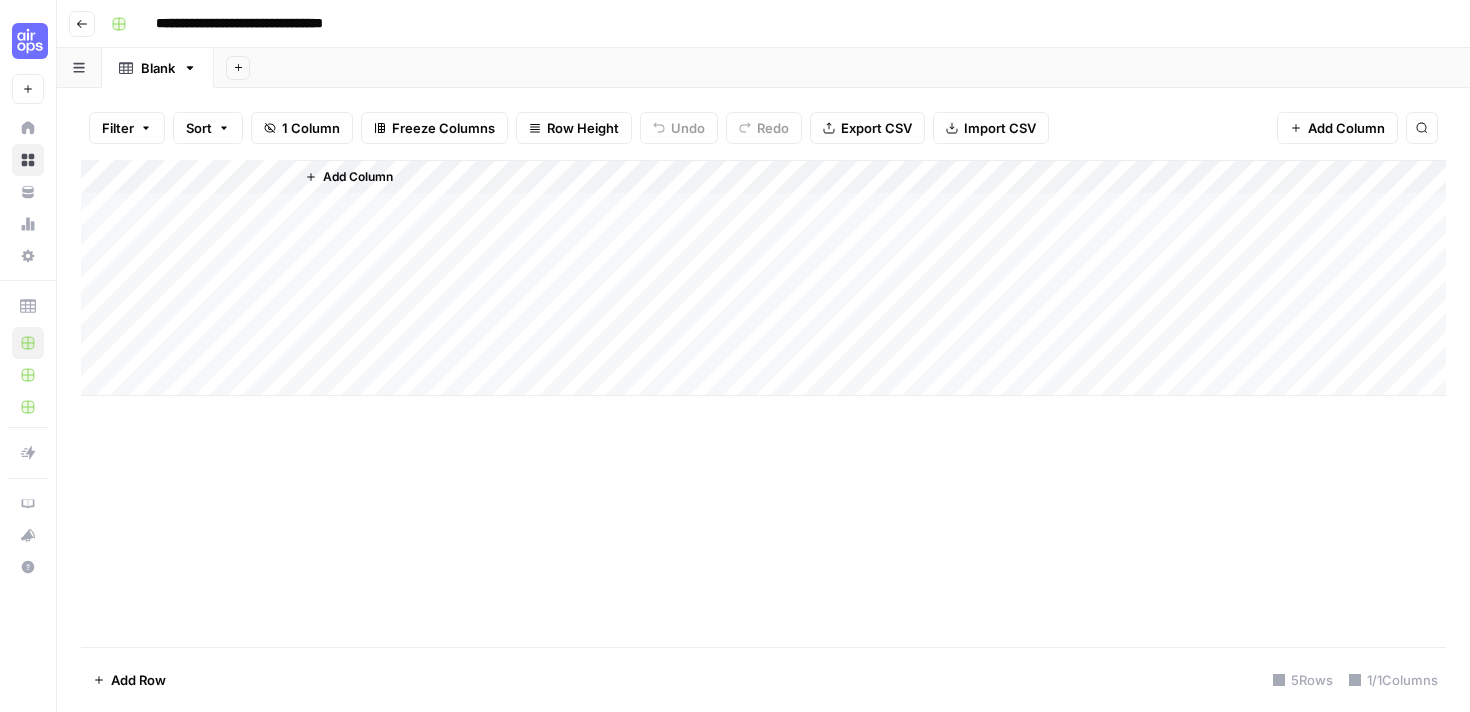 click on "Add Column" at bounding box center (358, 177) 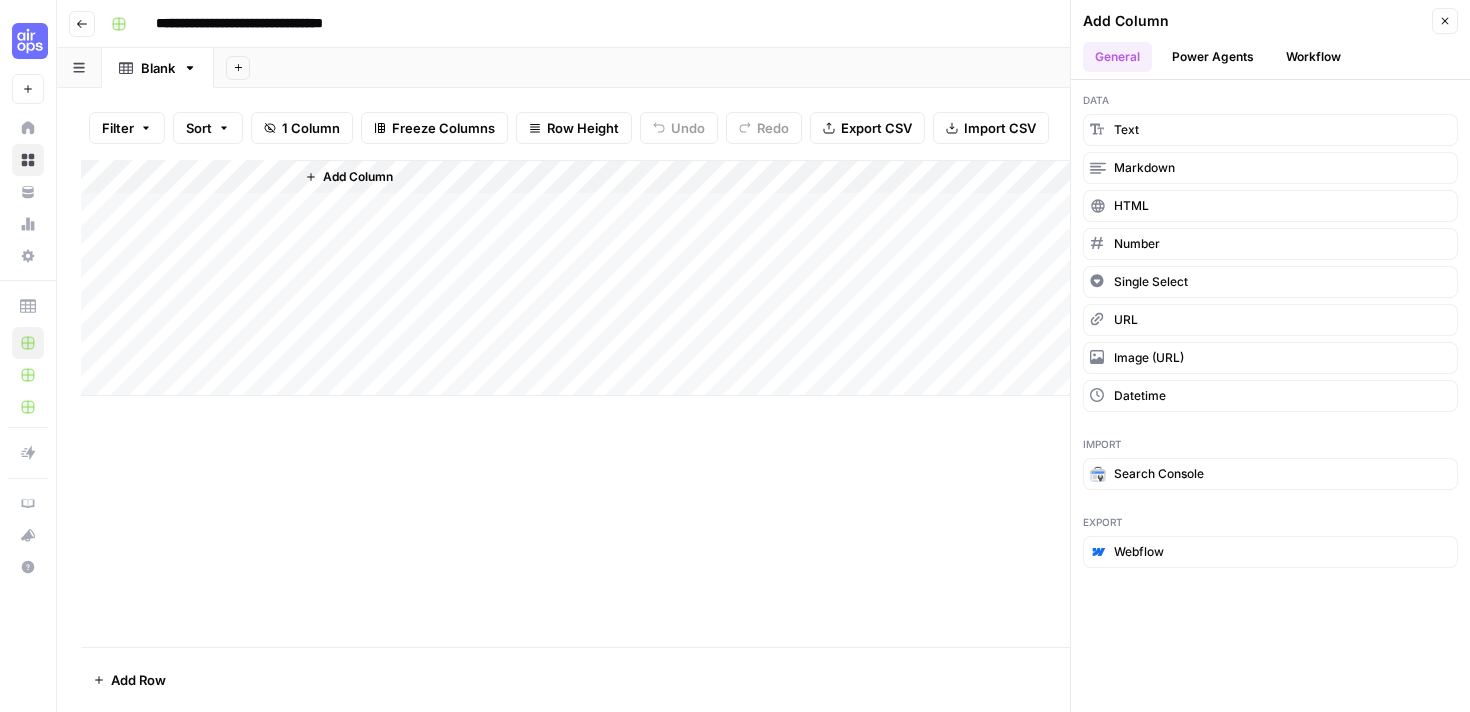 click on "Workflow" at bounding box center (1313, 57) 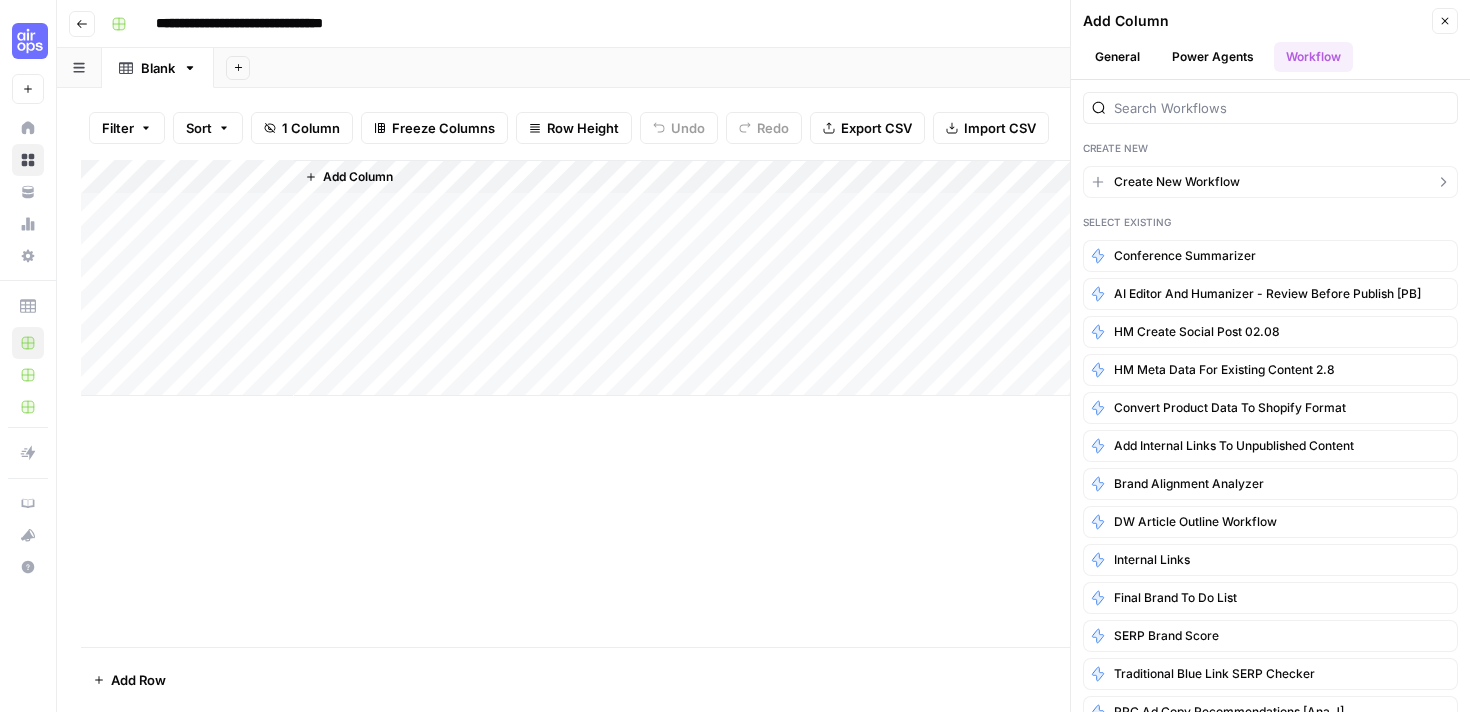 click on "Create New Workflow" at bounding box center (1177, 182) 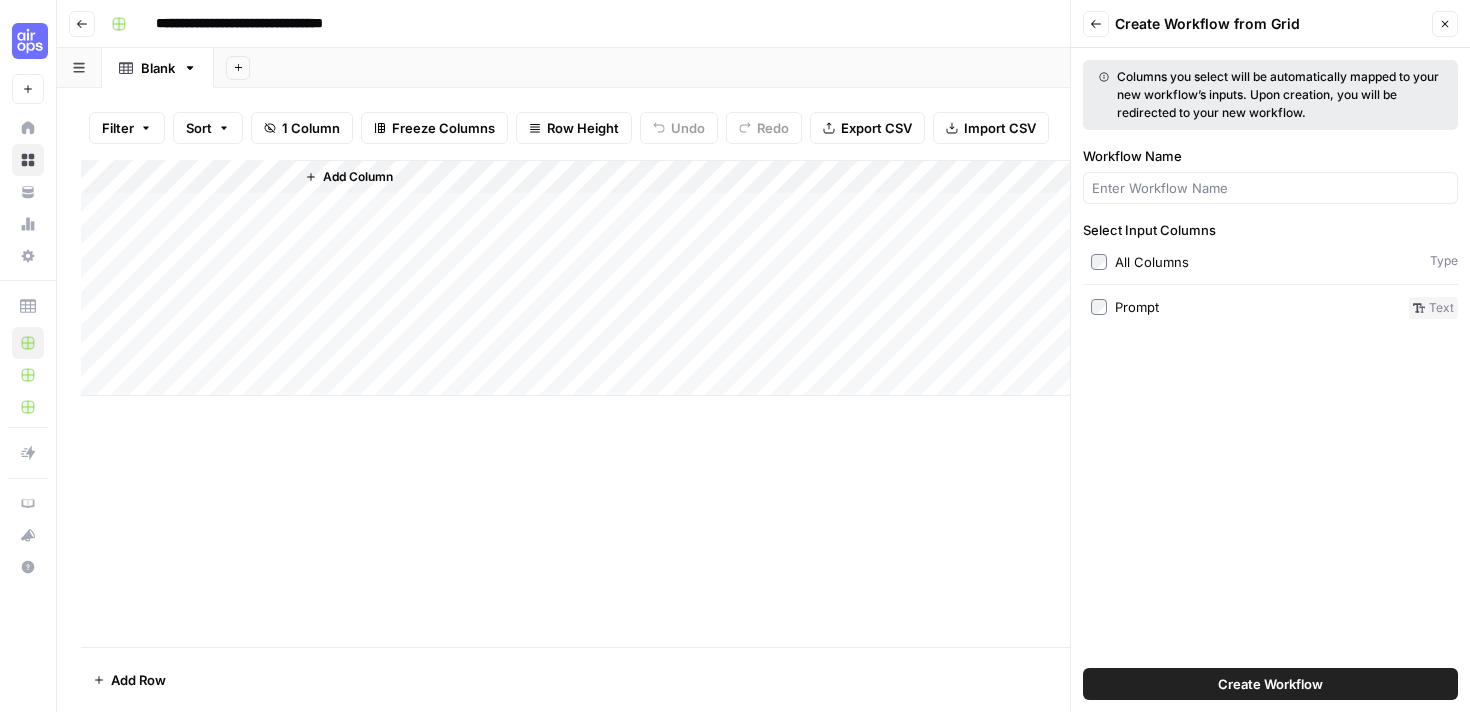 click on "Close" at bounding box center (1450, 24) 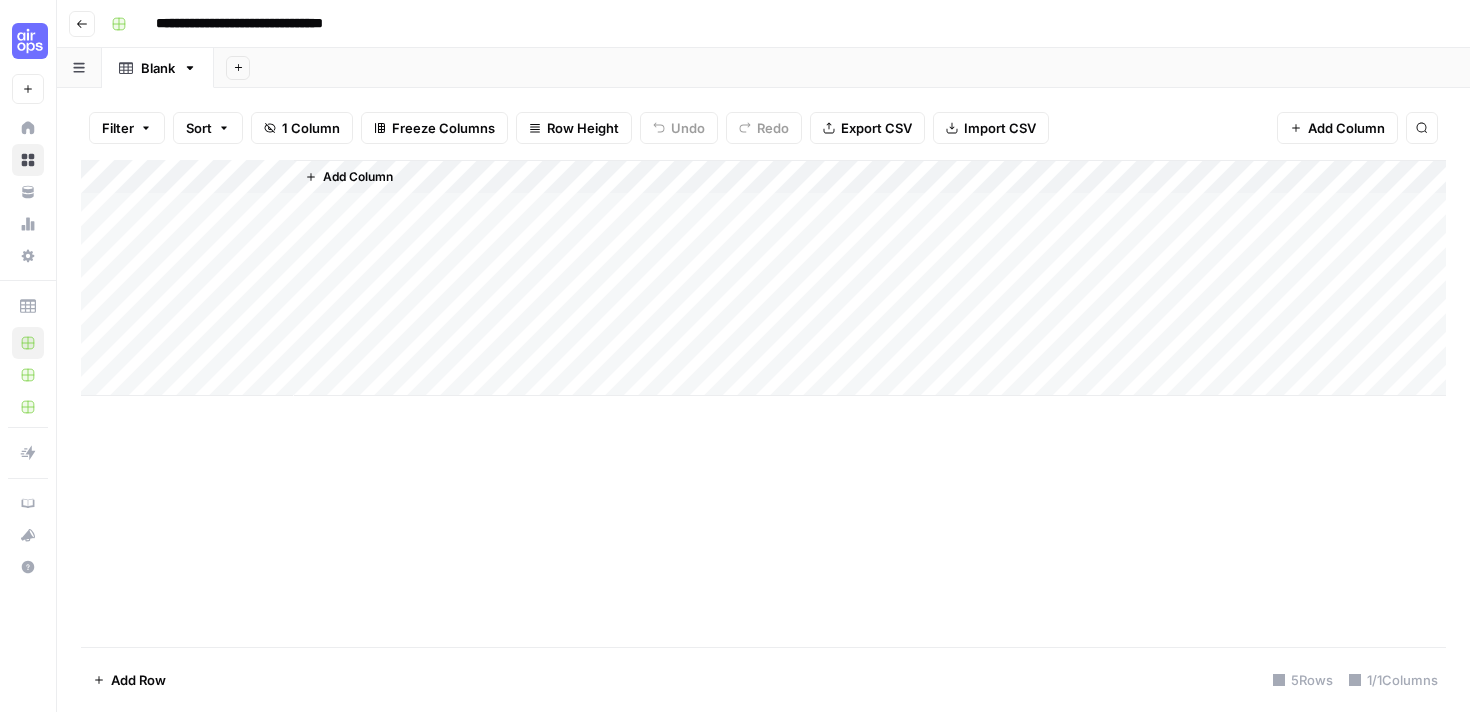click 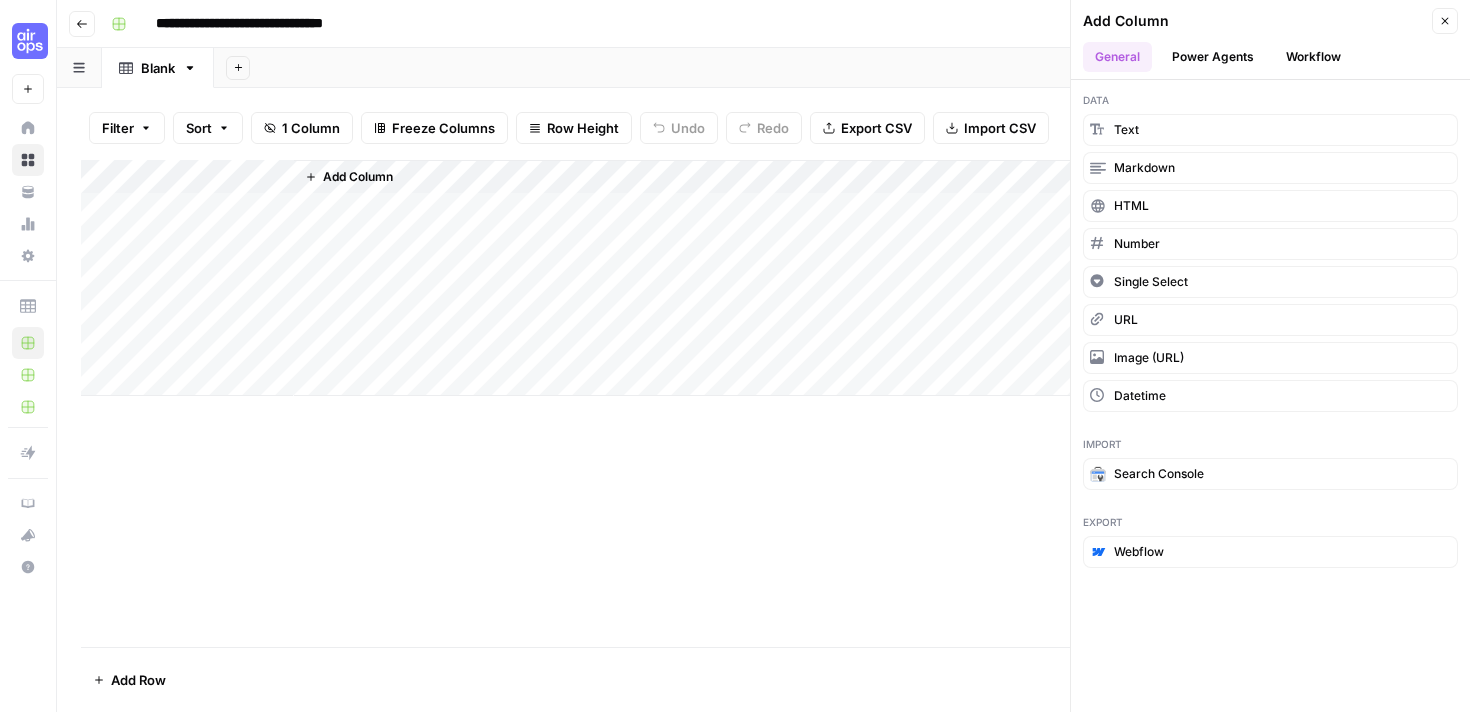 click on "Workflow" at bounding box center (1313, 57) 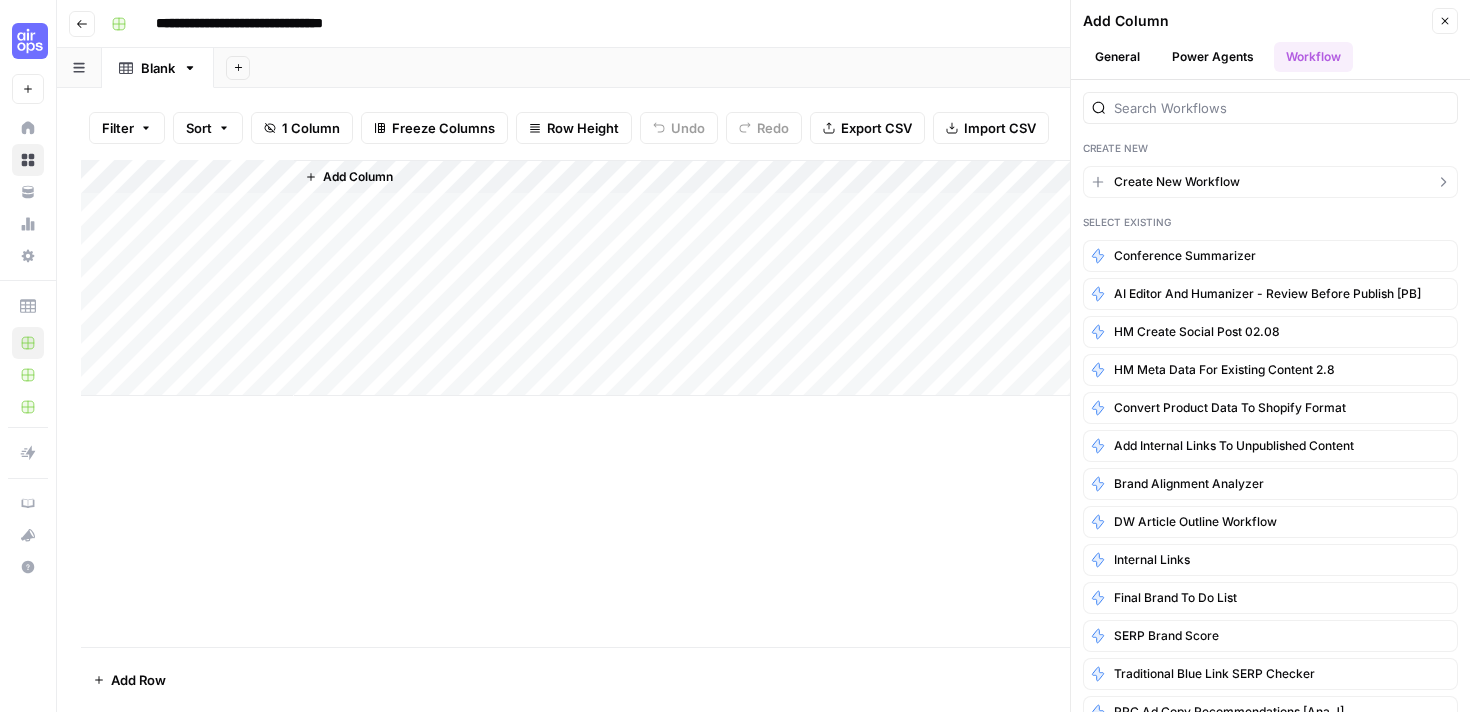 click on "Create New Workflow" at bounding box center (1177, 182) 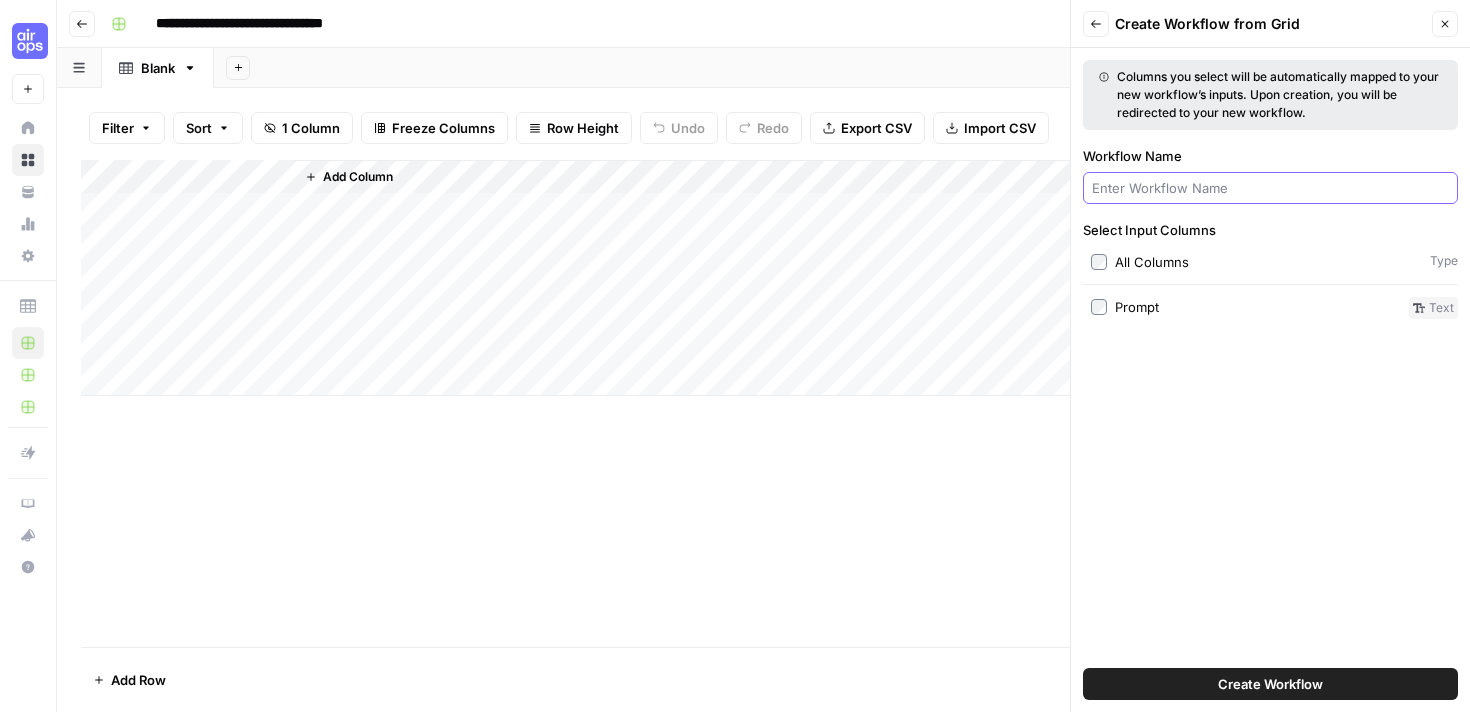 click on "Workflow Name" at bounding box center (1270, 188) 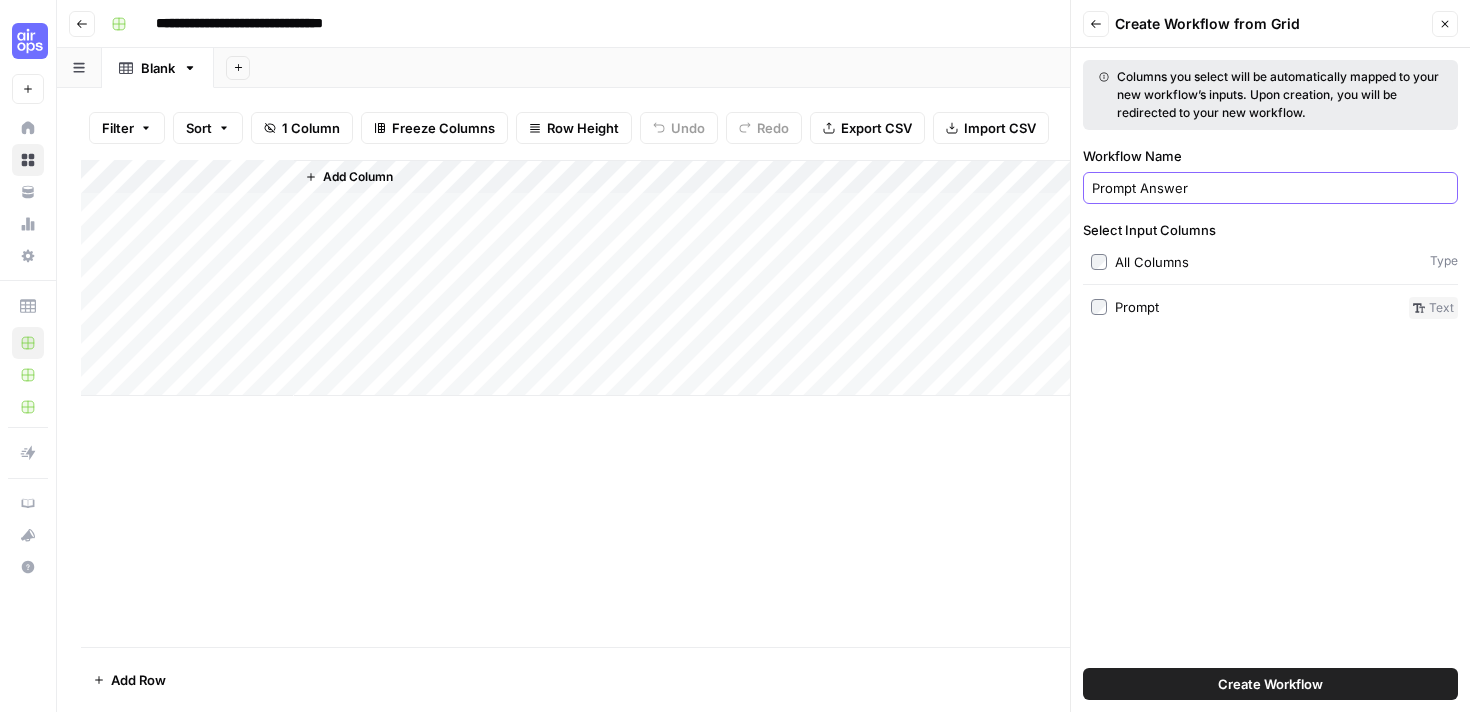 type on "Prompt Answer" 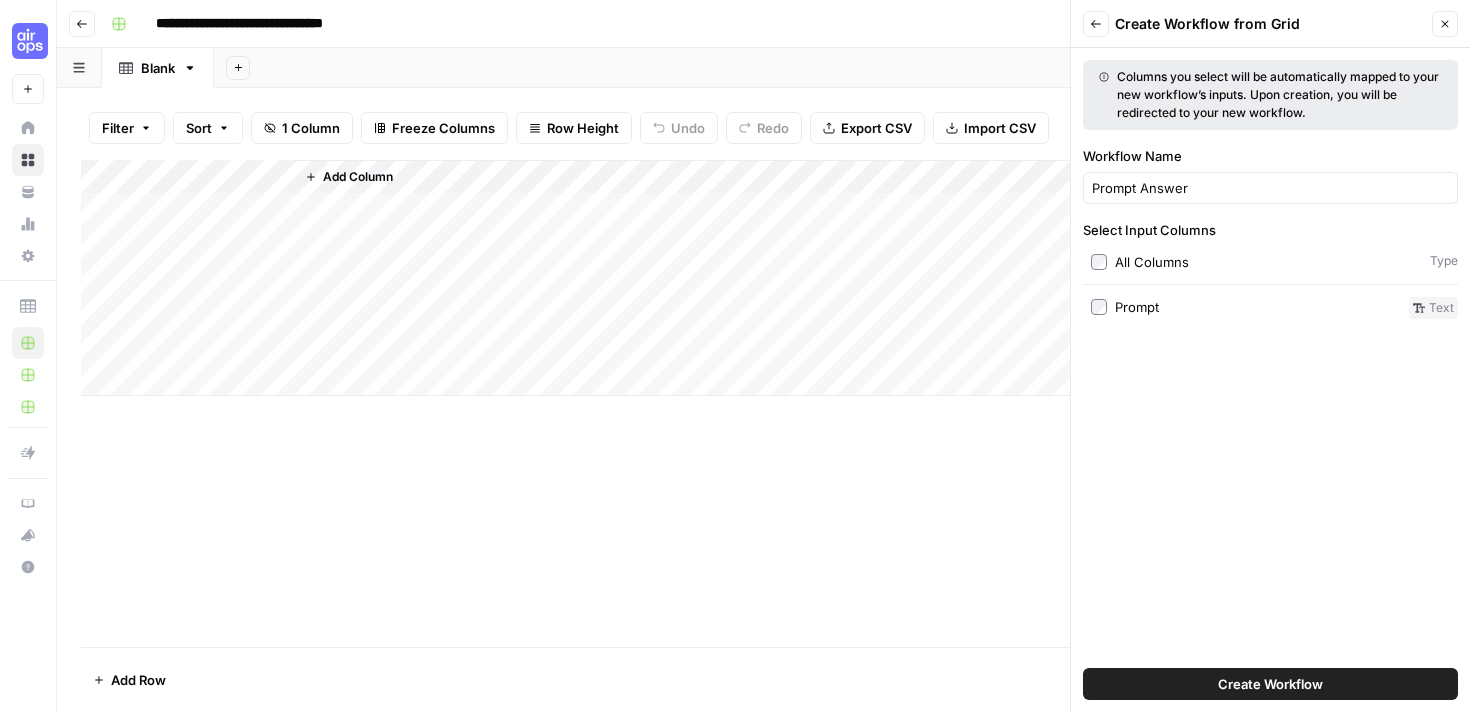 click on "Create Workflow" at bounding box center (1270, 684) 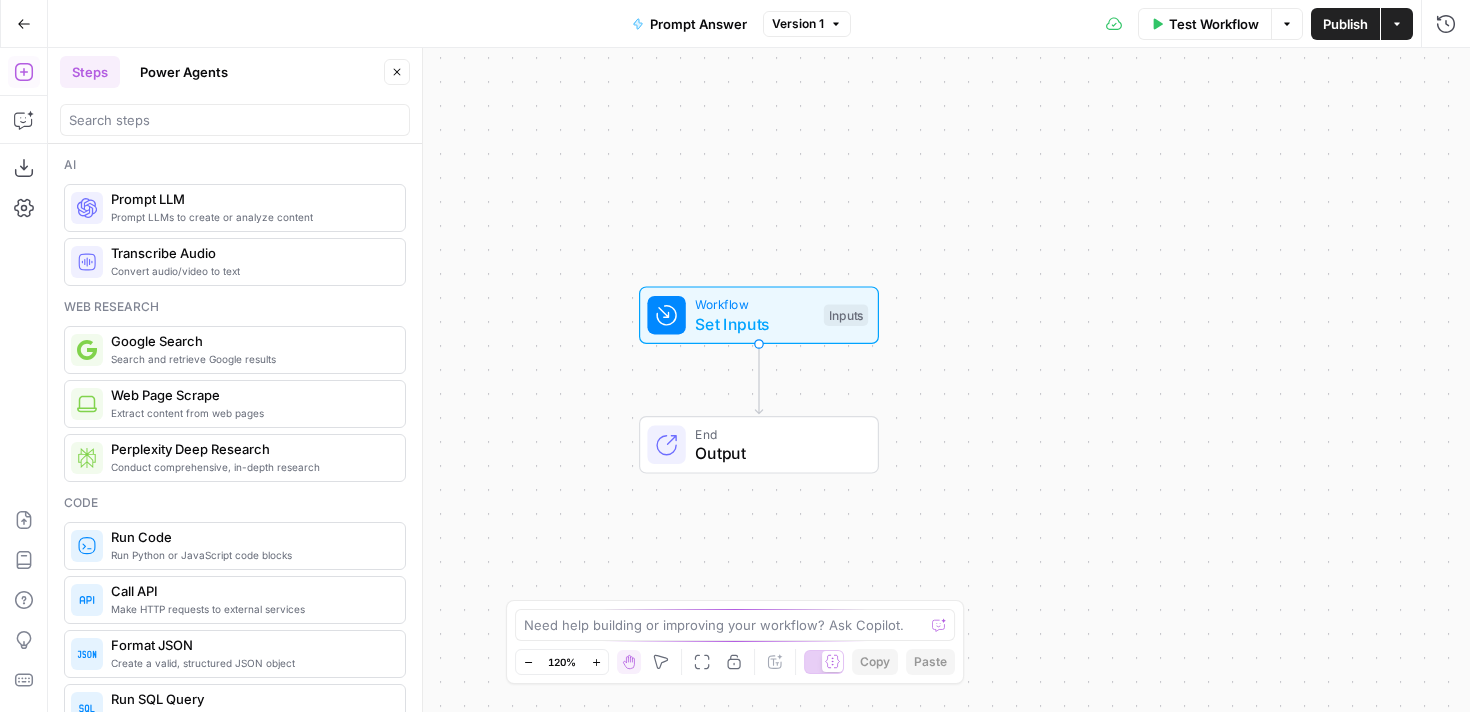 click on "Workflow Set Inputs Inputs Test Step" at bounding box center (759, 315) 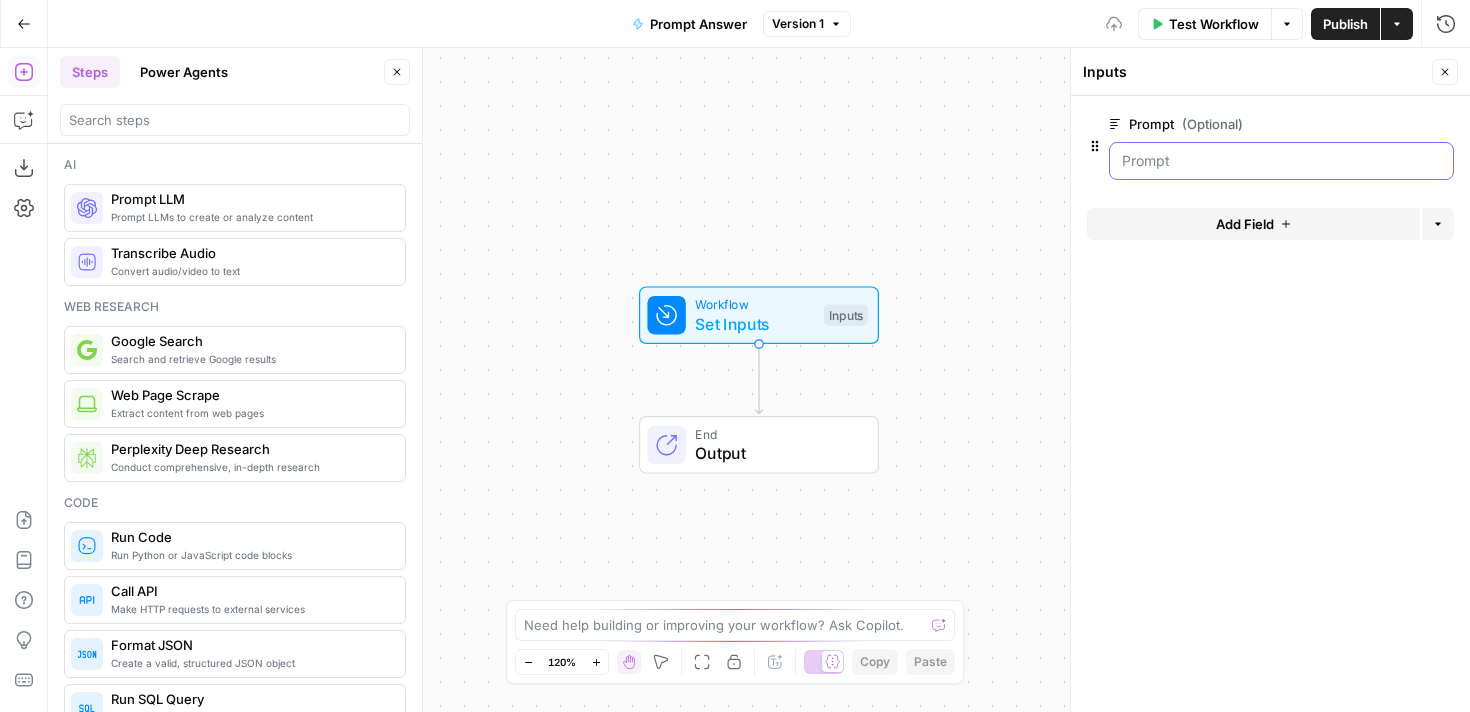 click on "Prompt   (Optional)" at bounding box center (1281, 161) 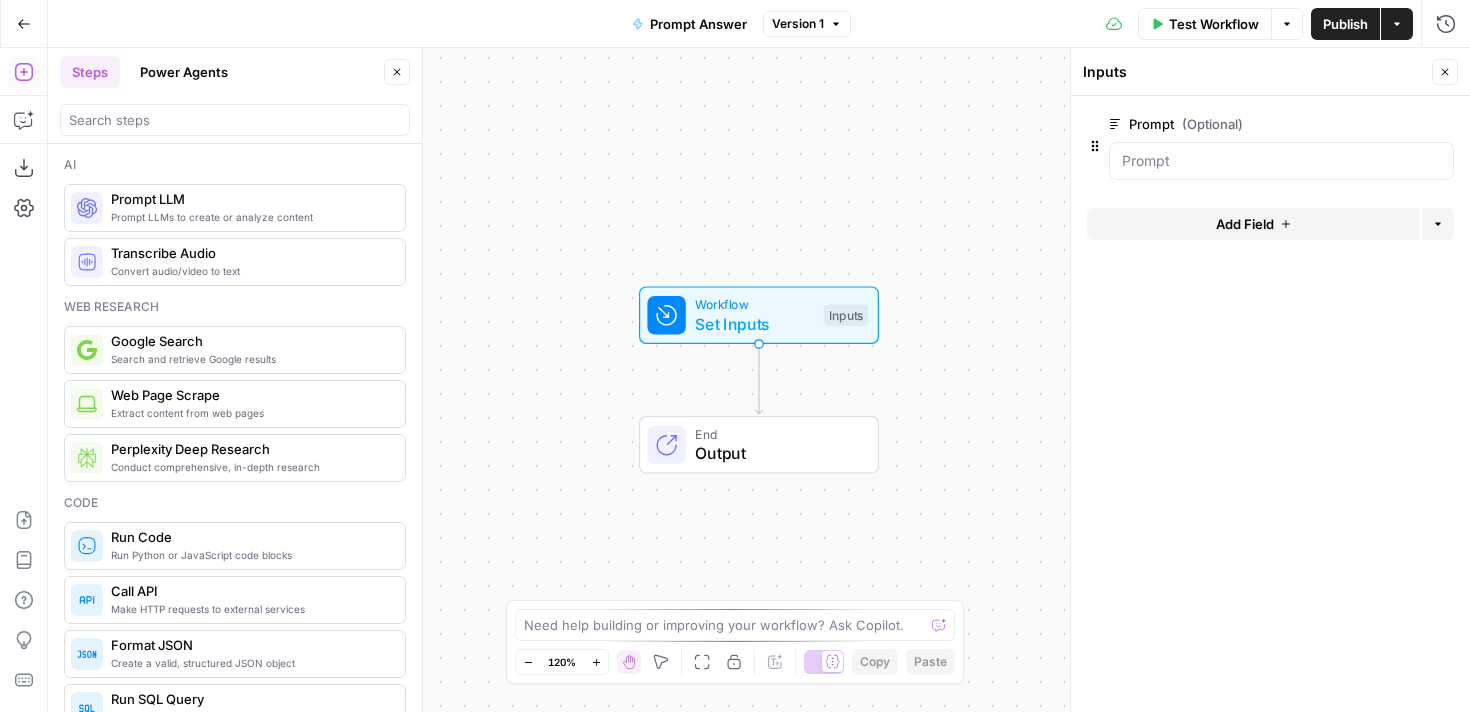 click on "Prompt   (Optional) edit field Delete group Add Field Options" at bounding box center [1270, 404] 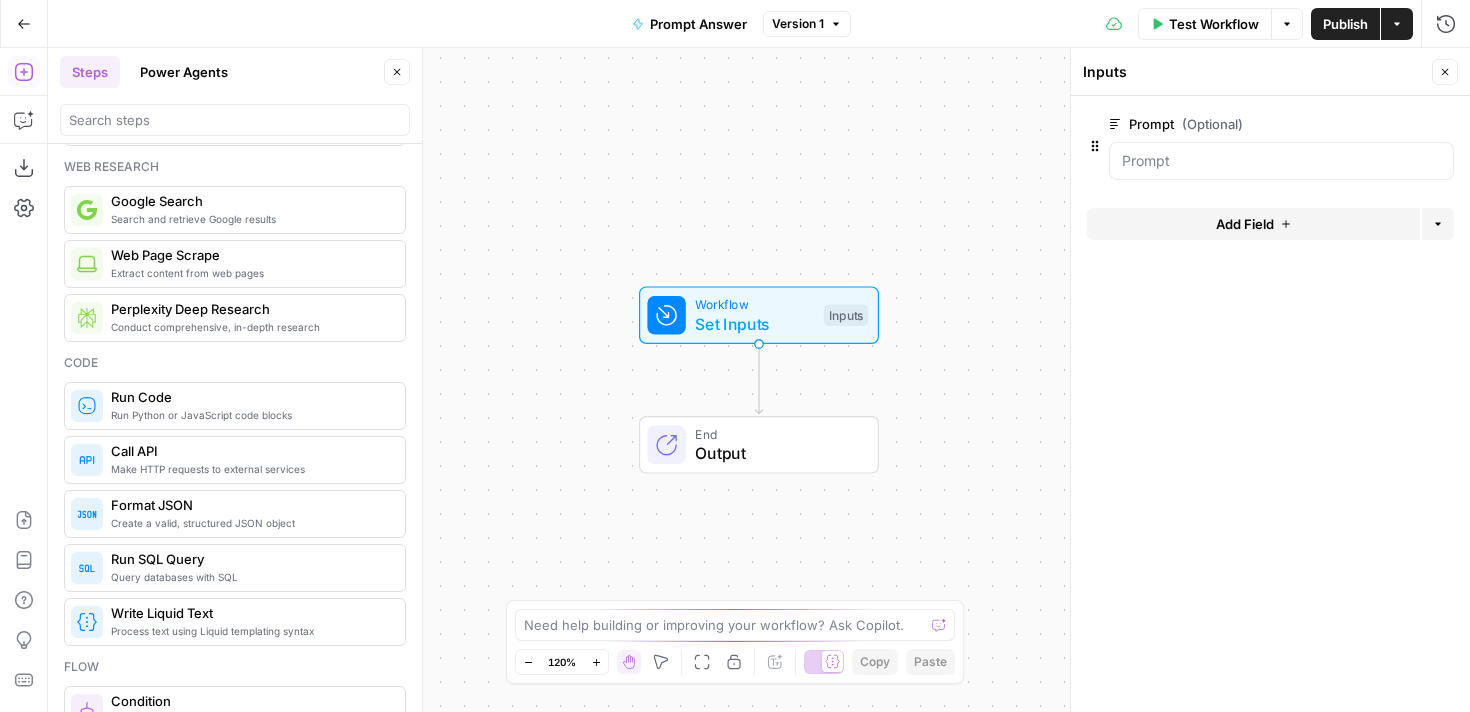 scroll, scrollTop: 0, scrollLeft: 0, axis: both 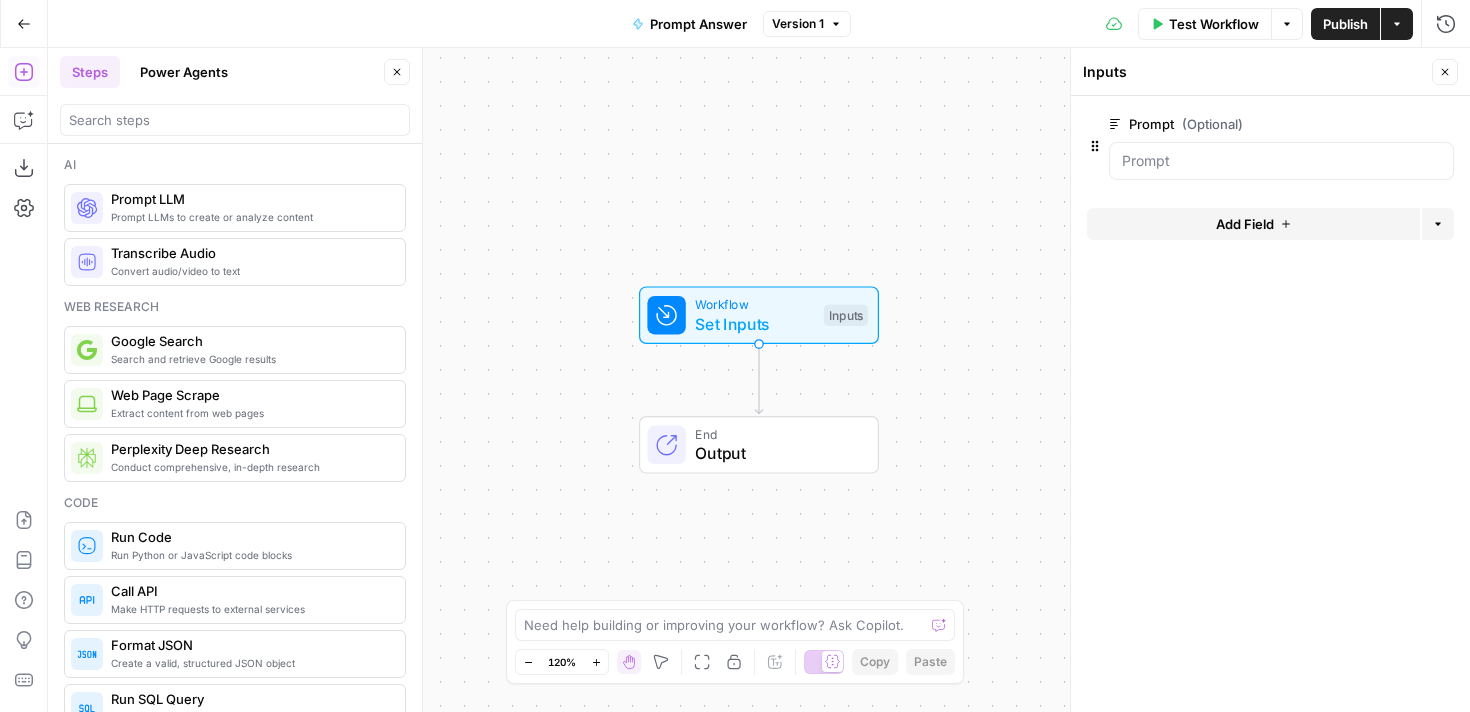 click on "Prompt LLMs to create or analyze content" at bounding box center (250, 217) 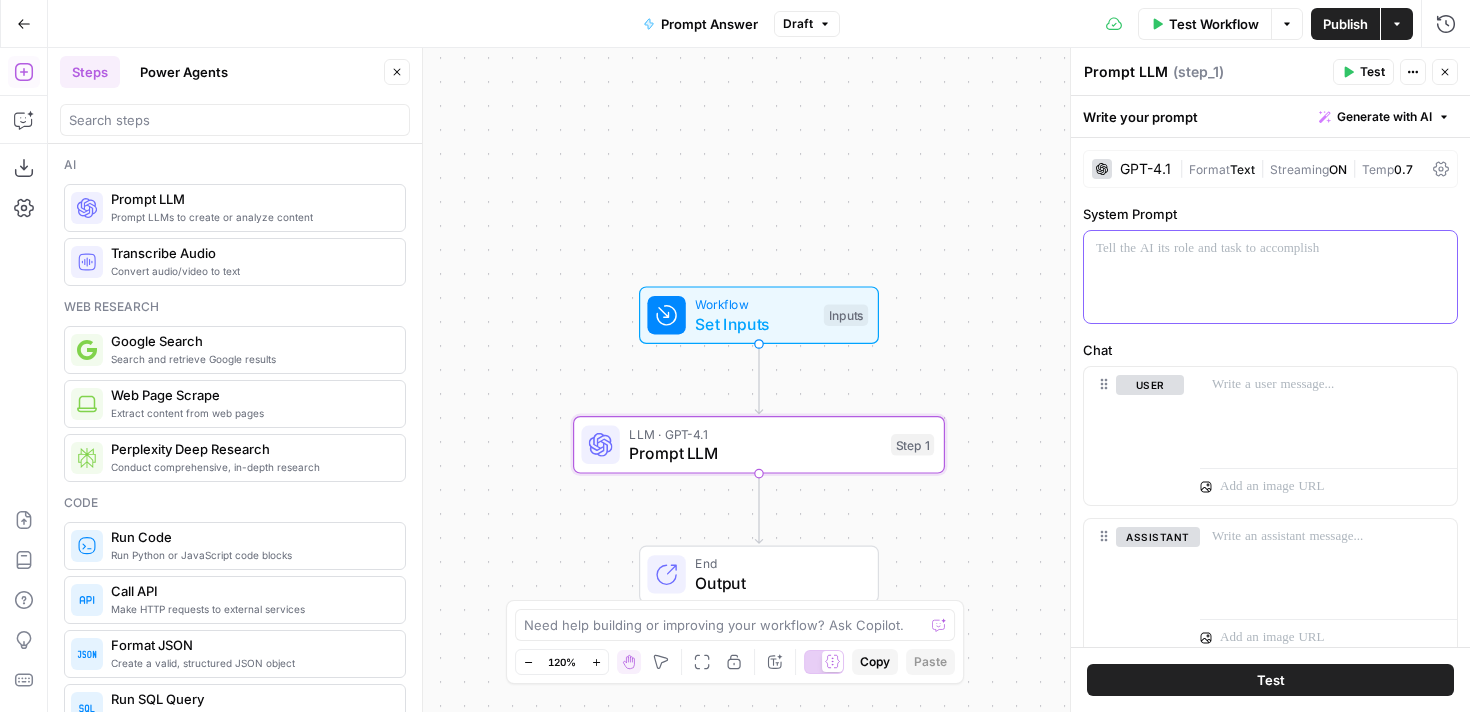 click at bounding box center [1270, 277] 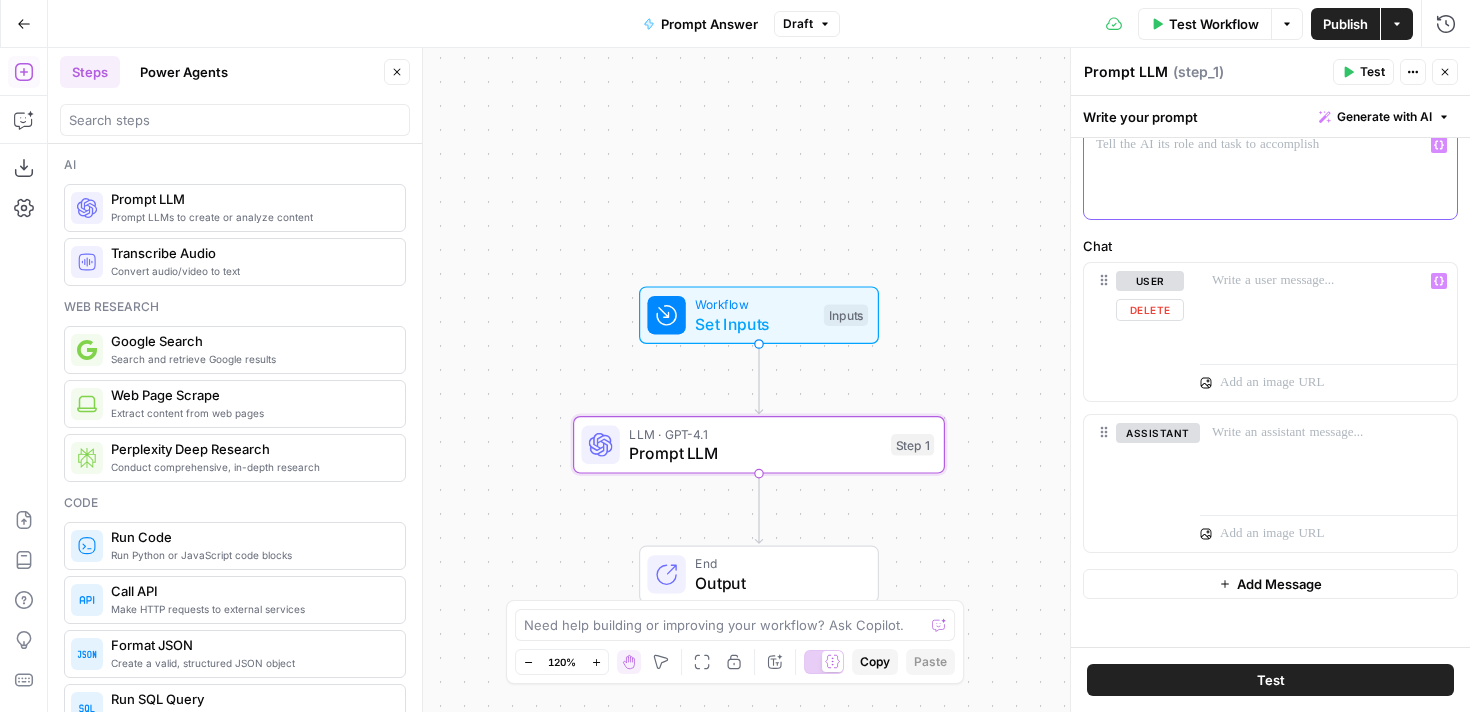 scroll, scrollTop: 0, scrollLeft: 0, axis: both 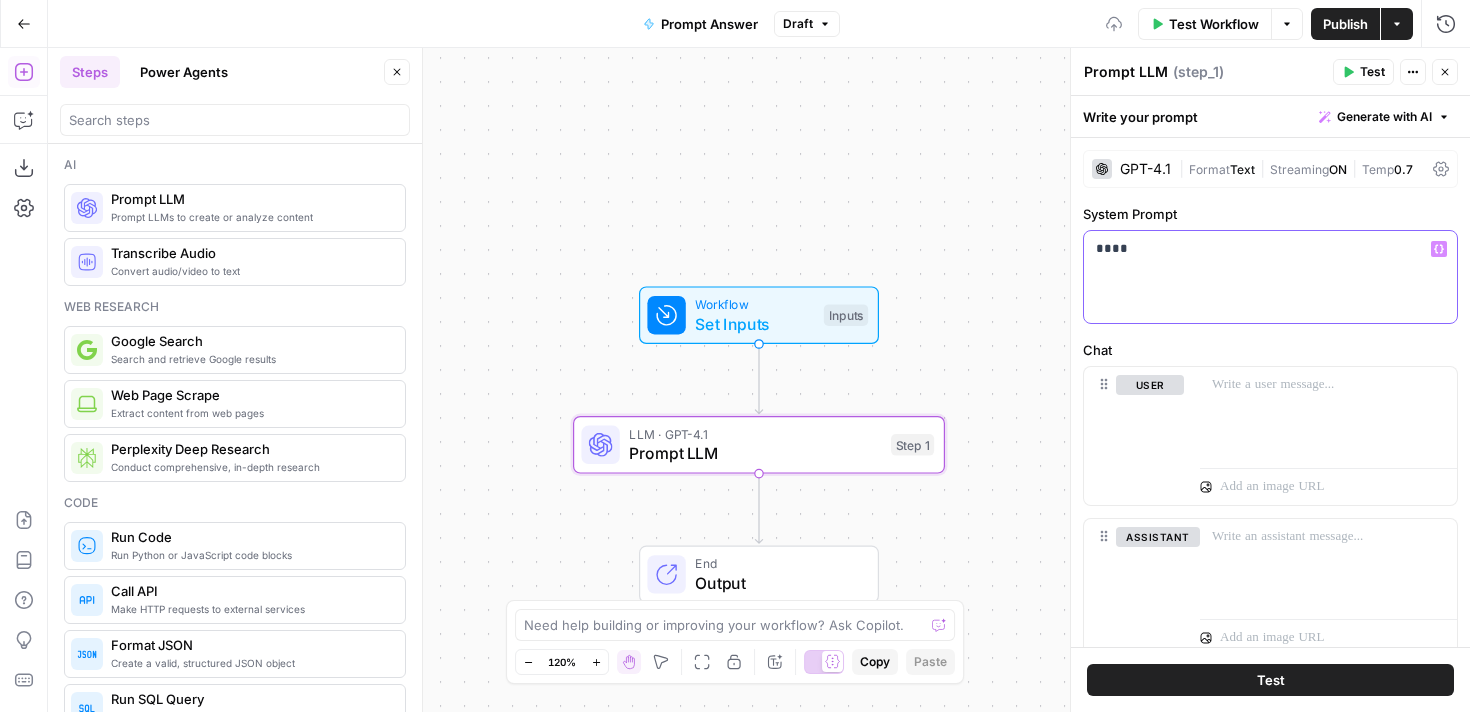type 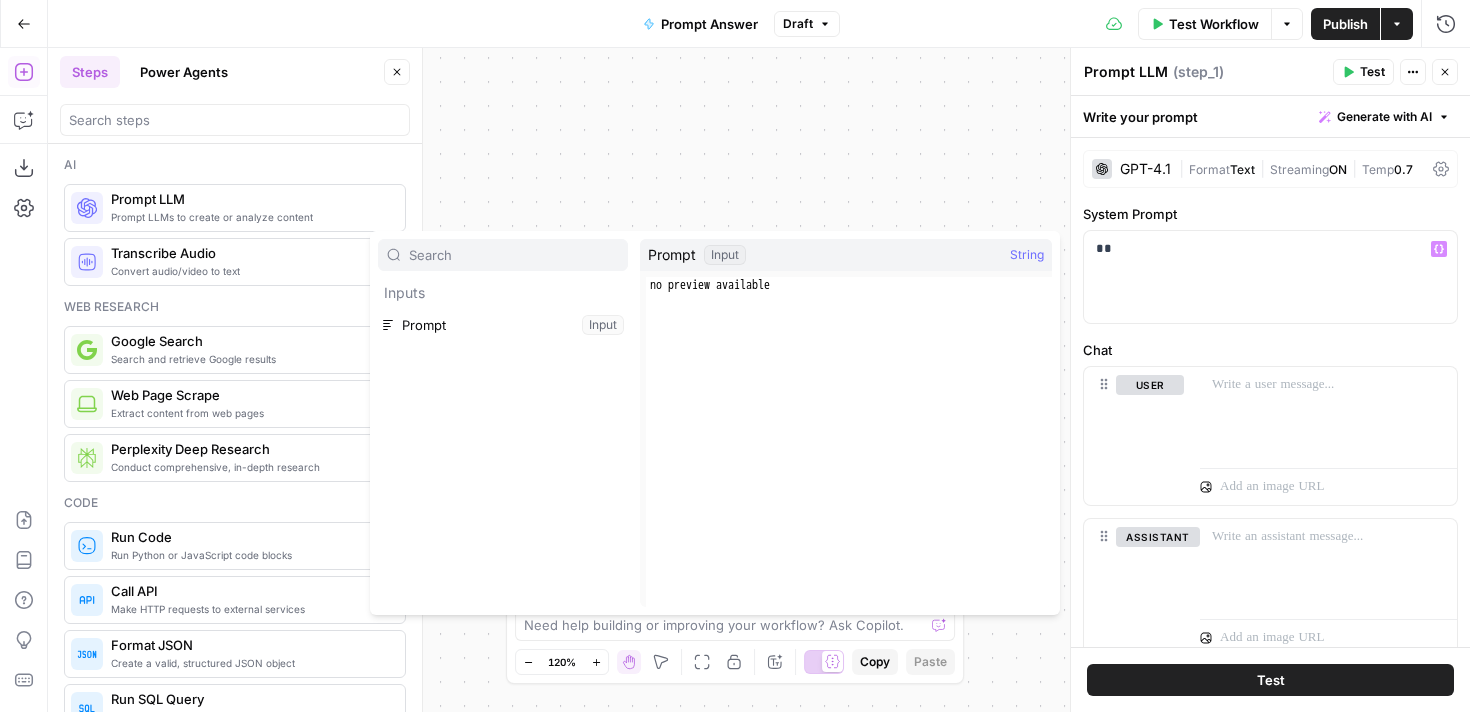 click on "Prompt" at bounding box center (672, 255) 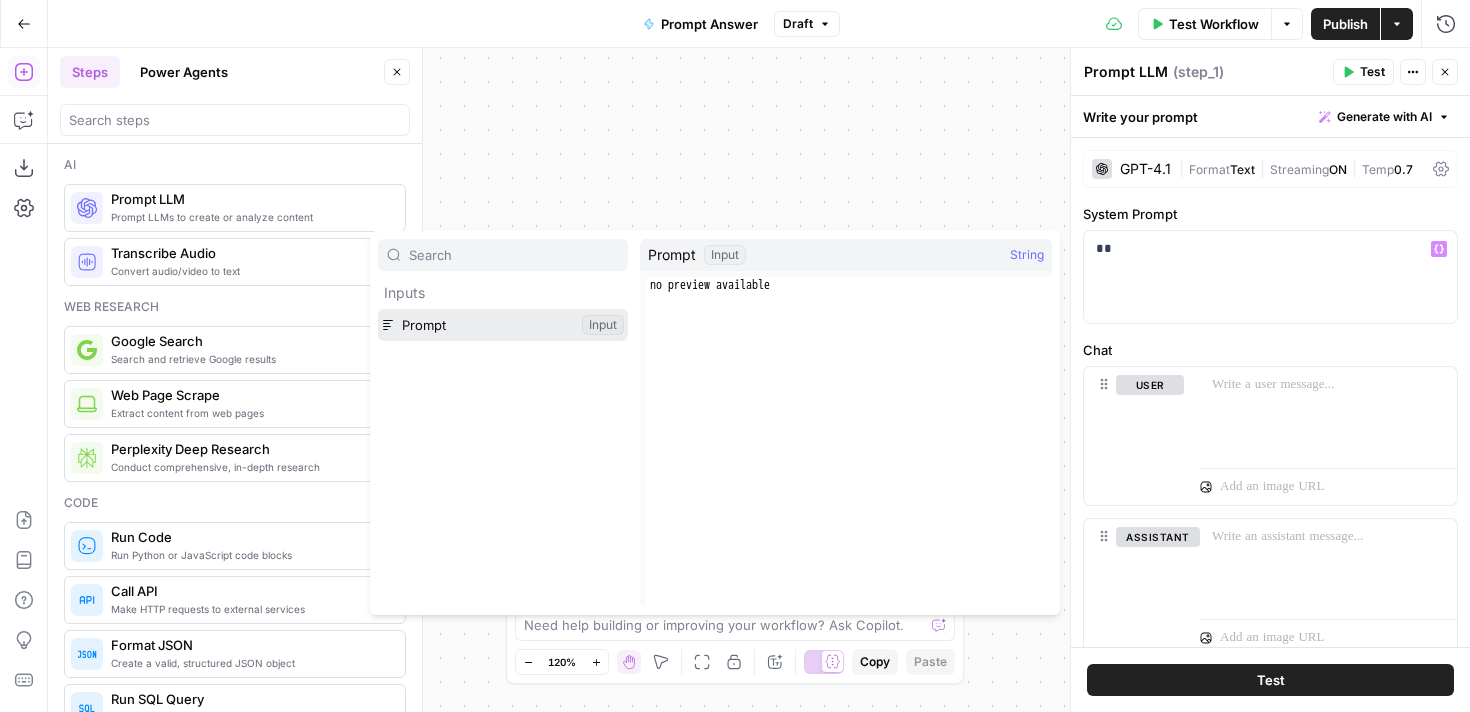 click at bounding box center [503, 325] 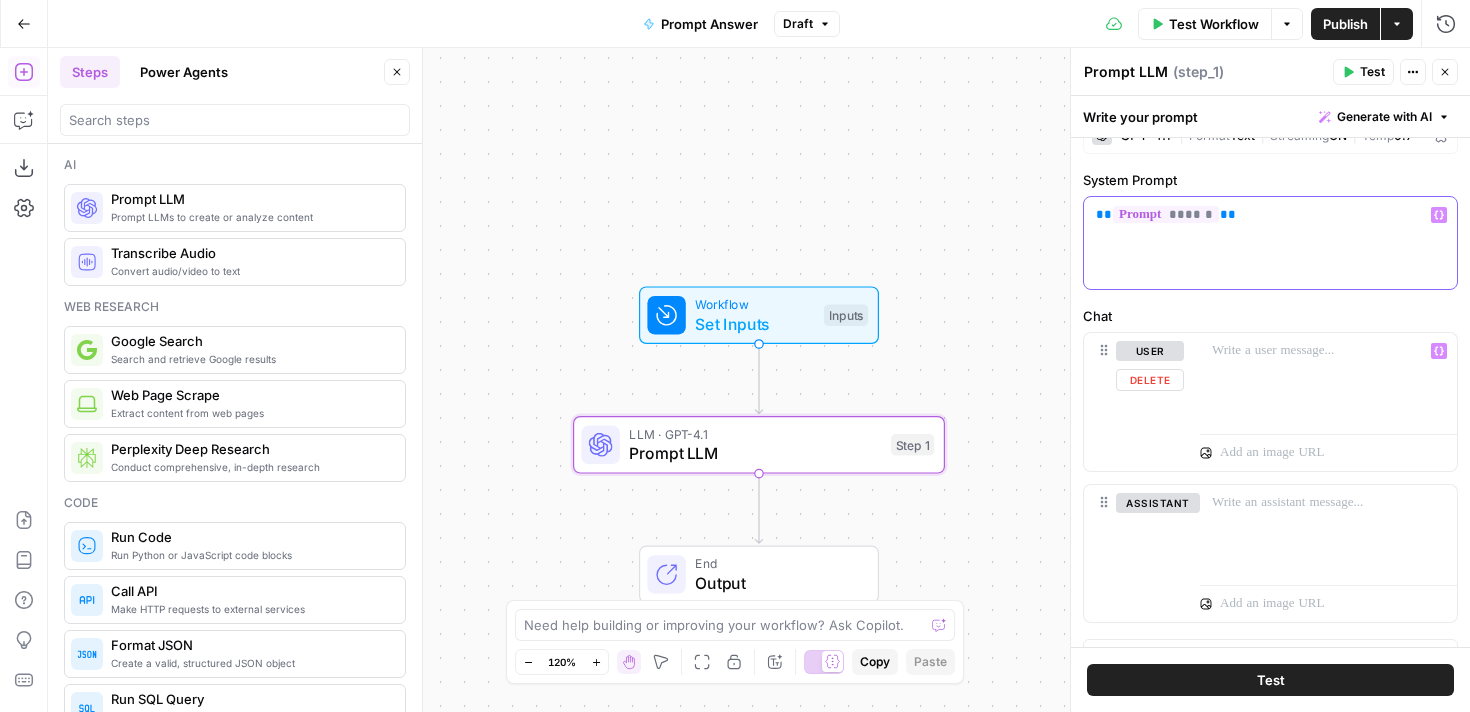 scroll, scrollTop: 17, scrollLeft: 0, axis: vertical 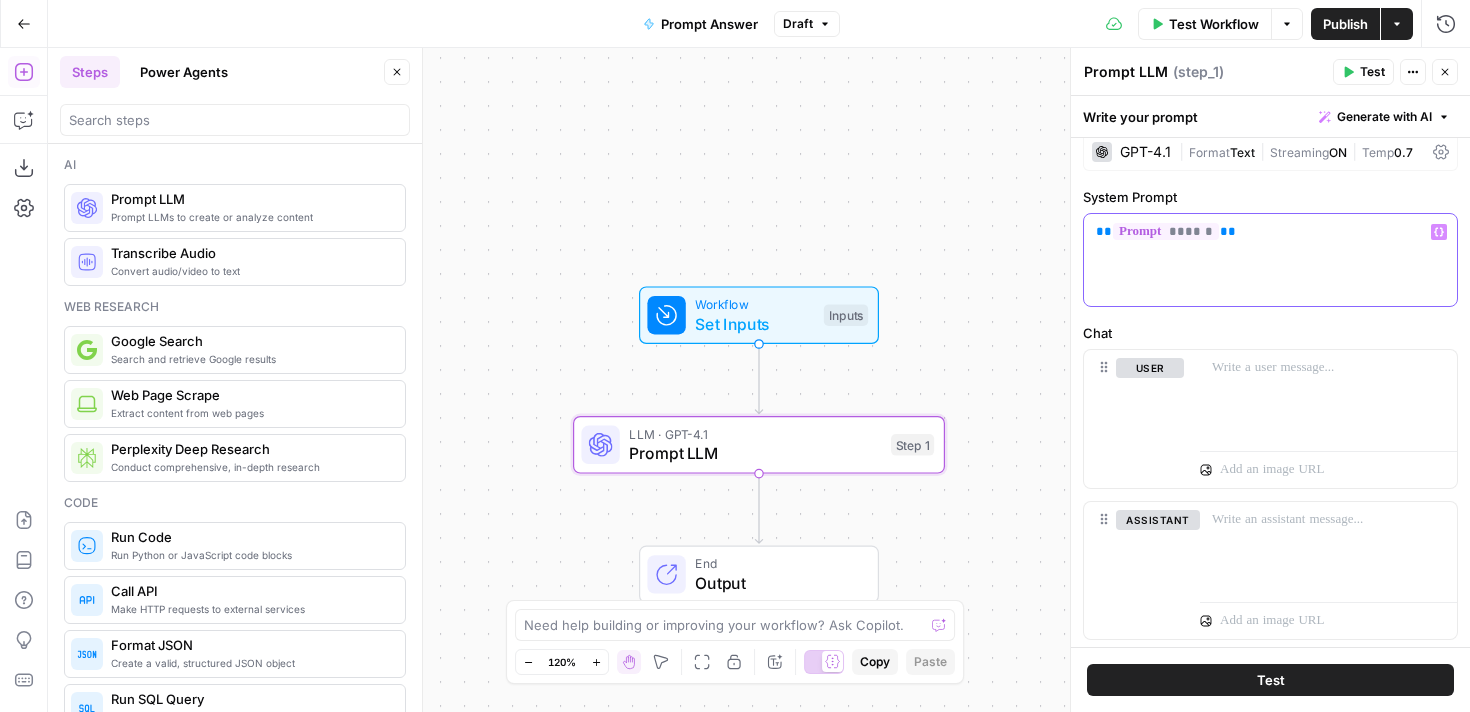 drag, startPoint x: 1253, startPoint y: 226, endPoint x: 1057, endPoint y: 229, distance: 196.02296 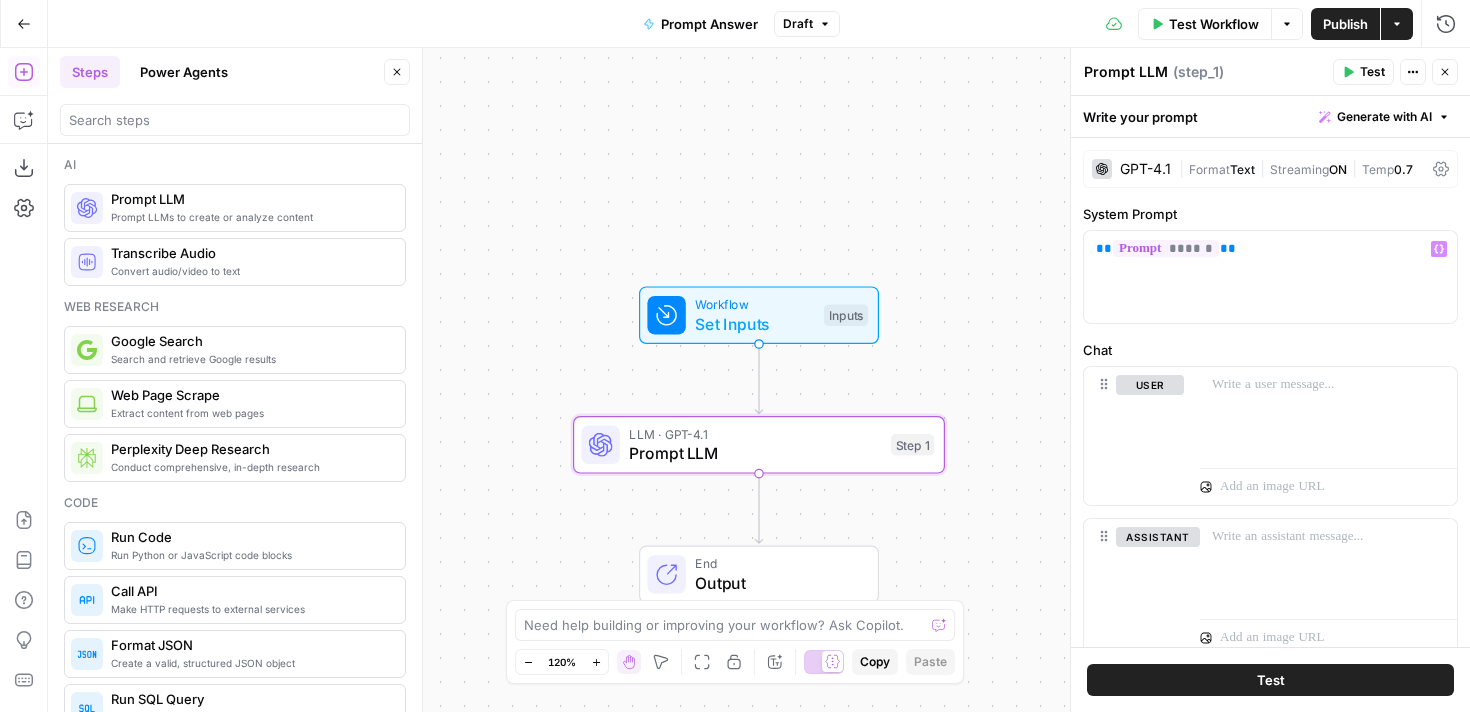 click on "GPT-4.1" at bounding box center (1145, 169) 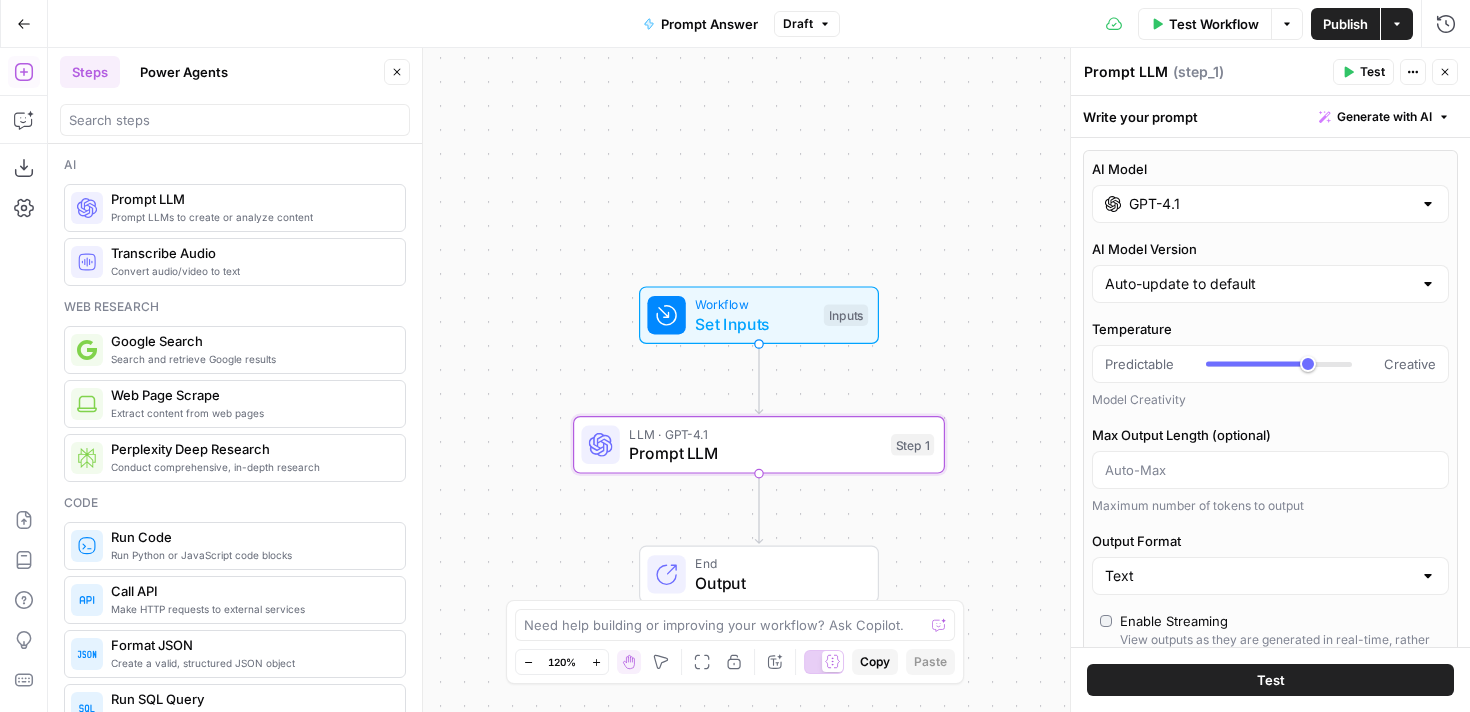 click on "GPT-4.1" at bounding box center [1270, 204] 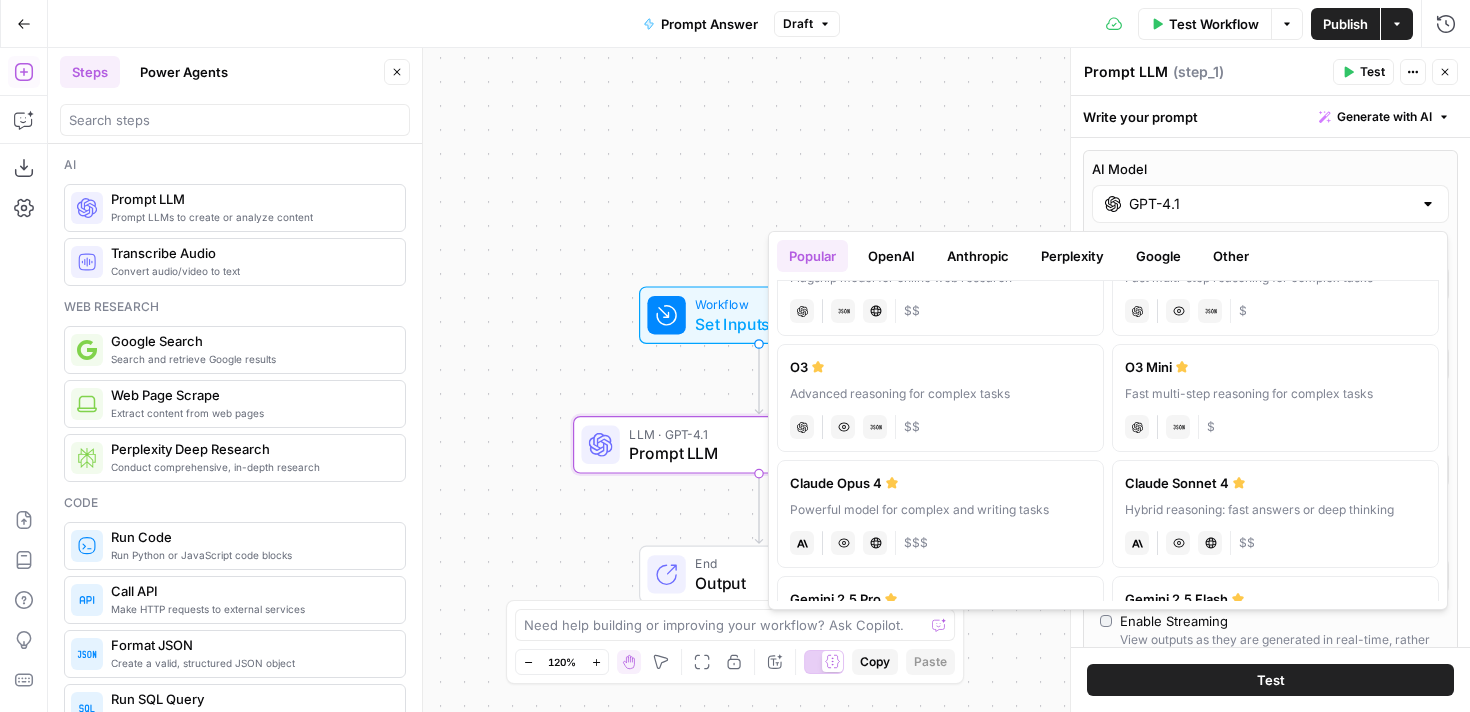 scroll, scrollTop: 0, scrollLeft: 0, axis: both 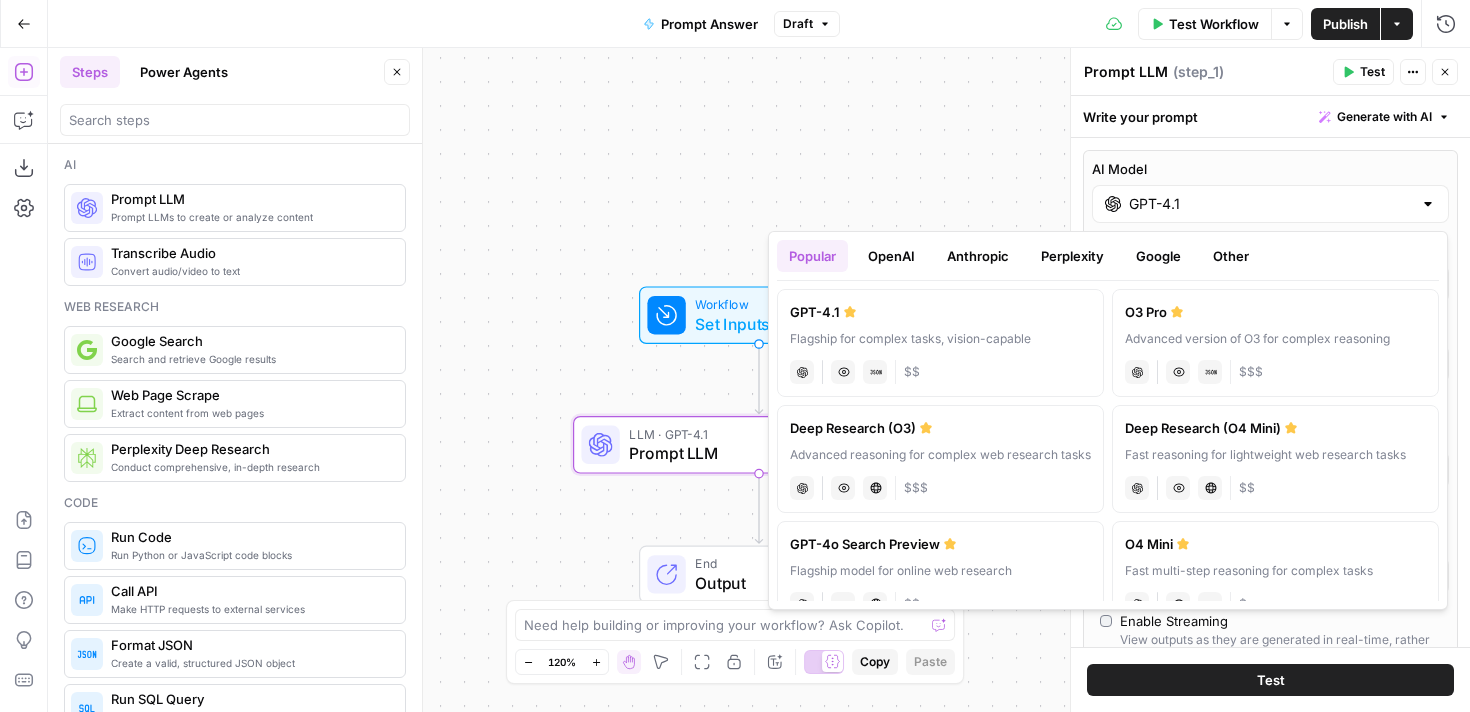 click at bounding box center [1428, 204] 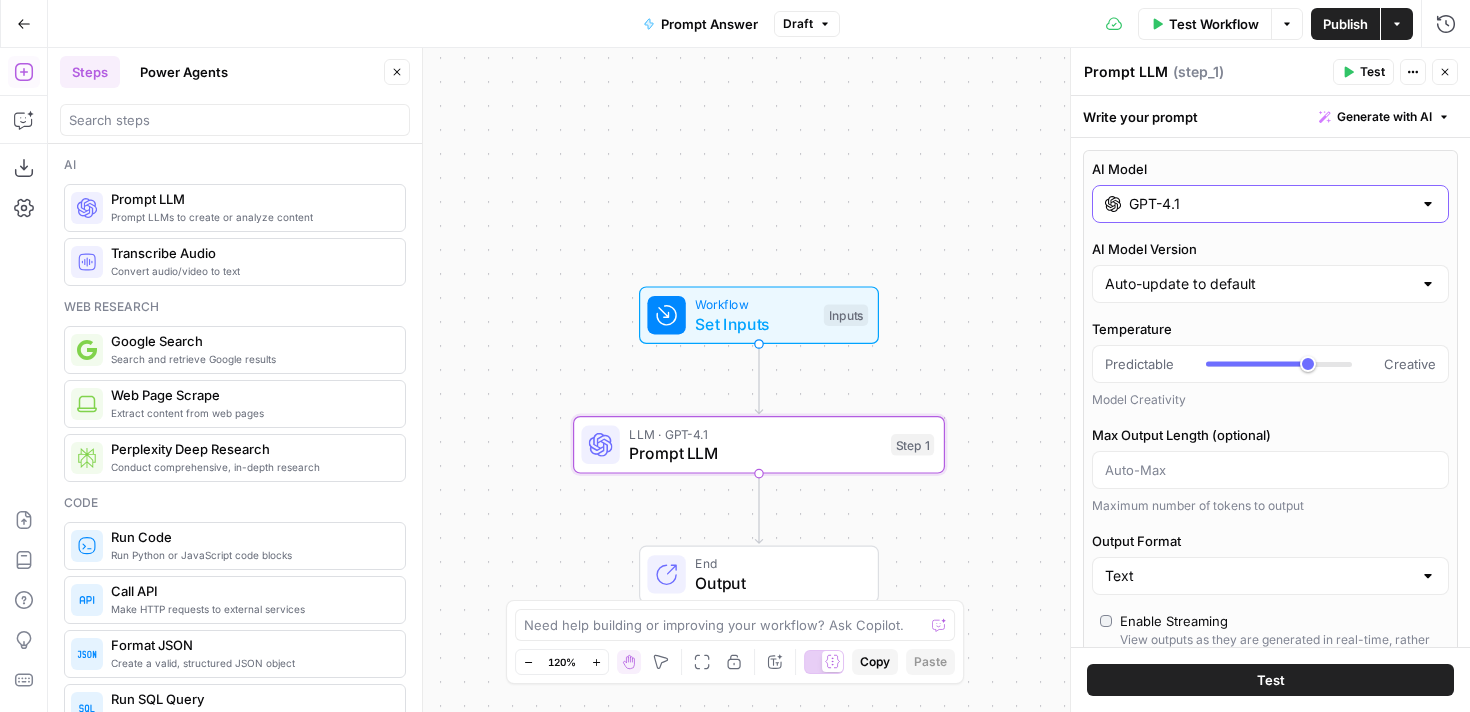 click at bounding box center (1428, 204) 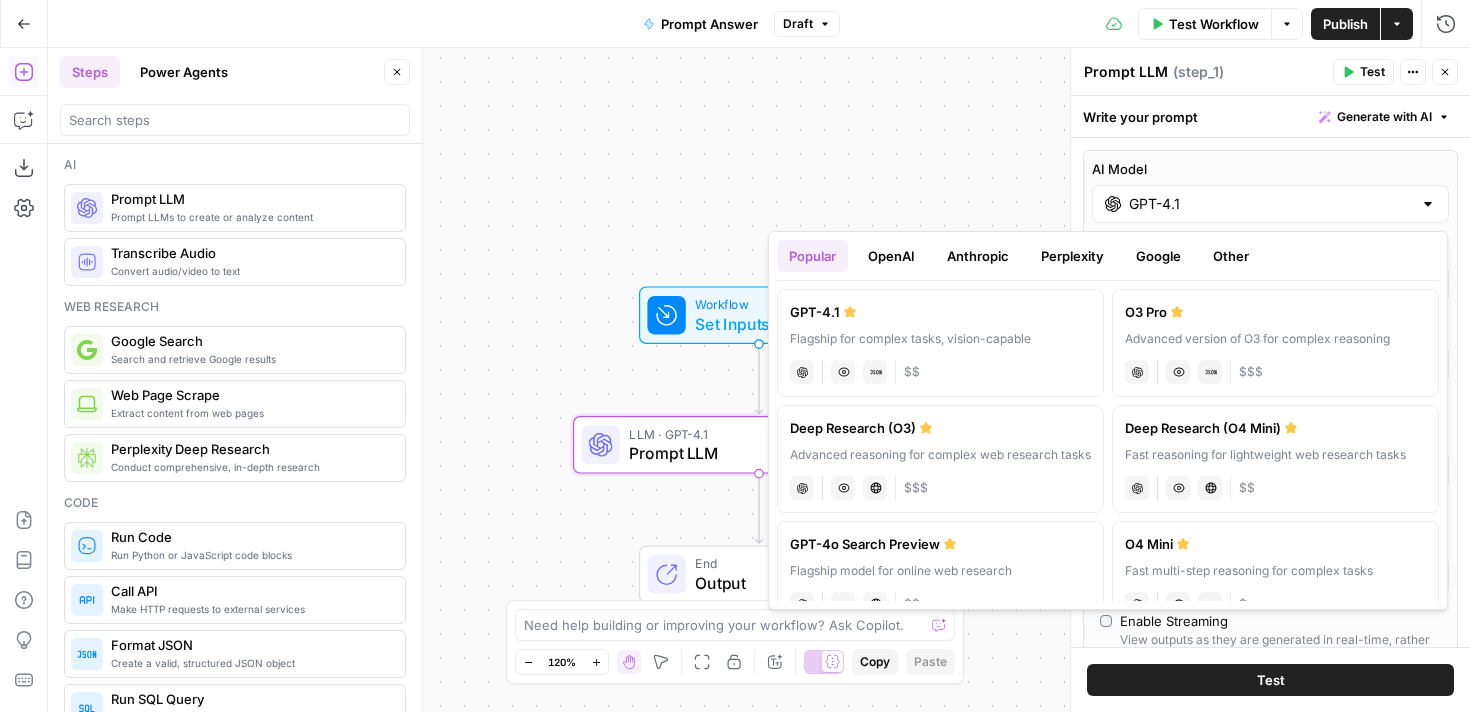 click on "OpenAI" at bounding box center (891, 256) 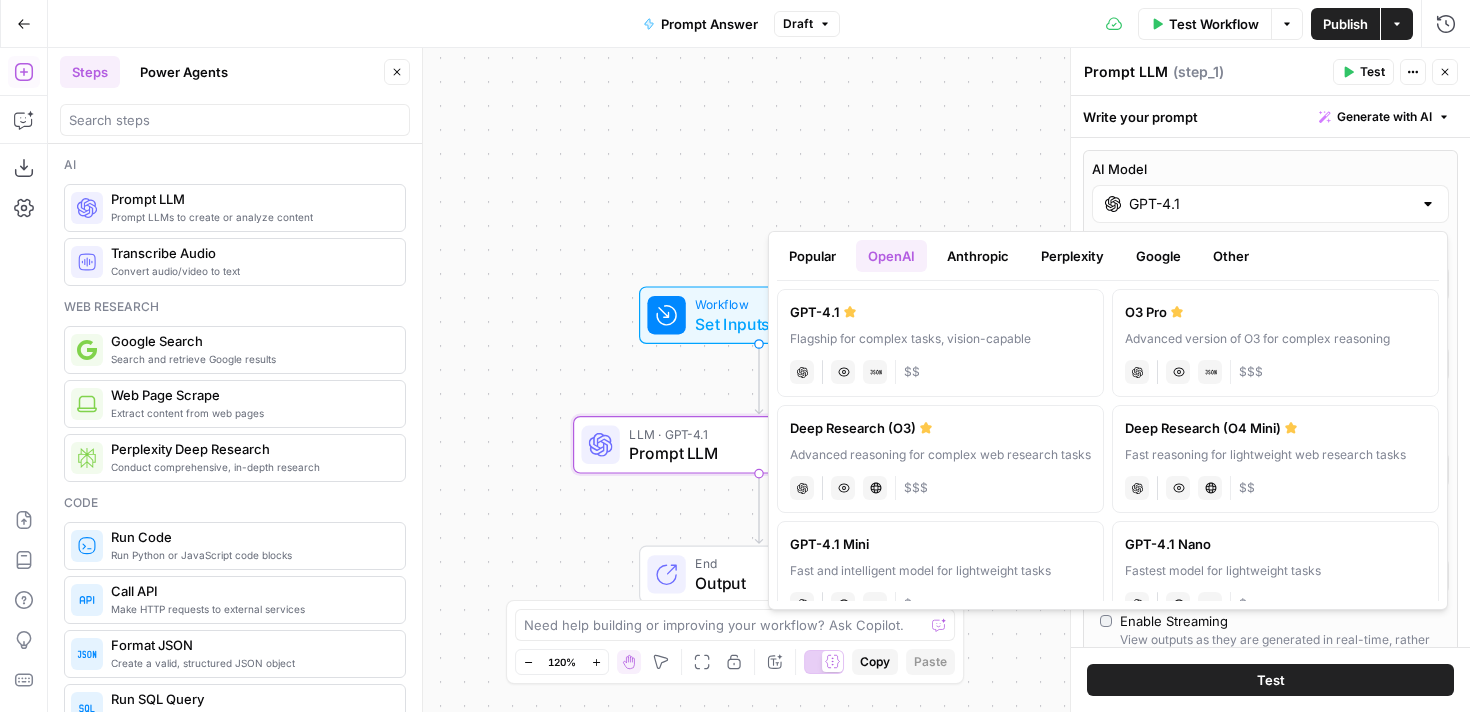 click on "GPT-4.1 Flagship for complex tasks, vision-capable chat Vision Capabilities JSON Mode $$" at bounding box center [940, 343] 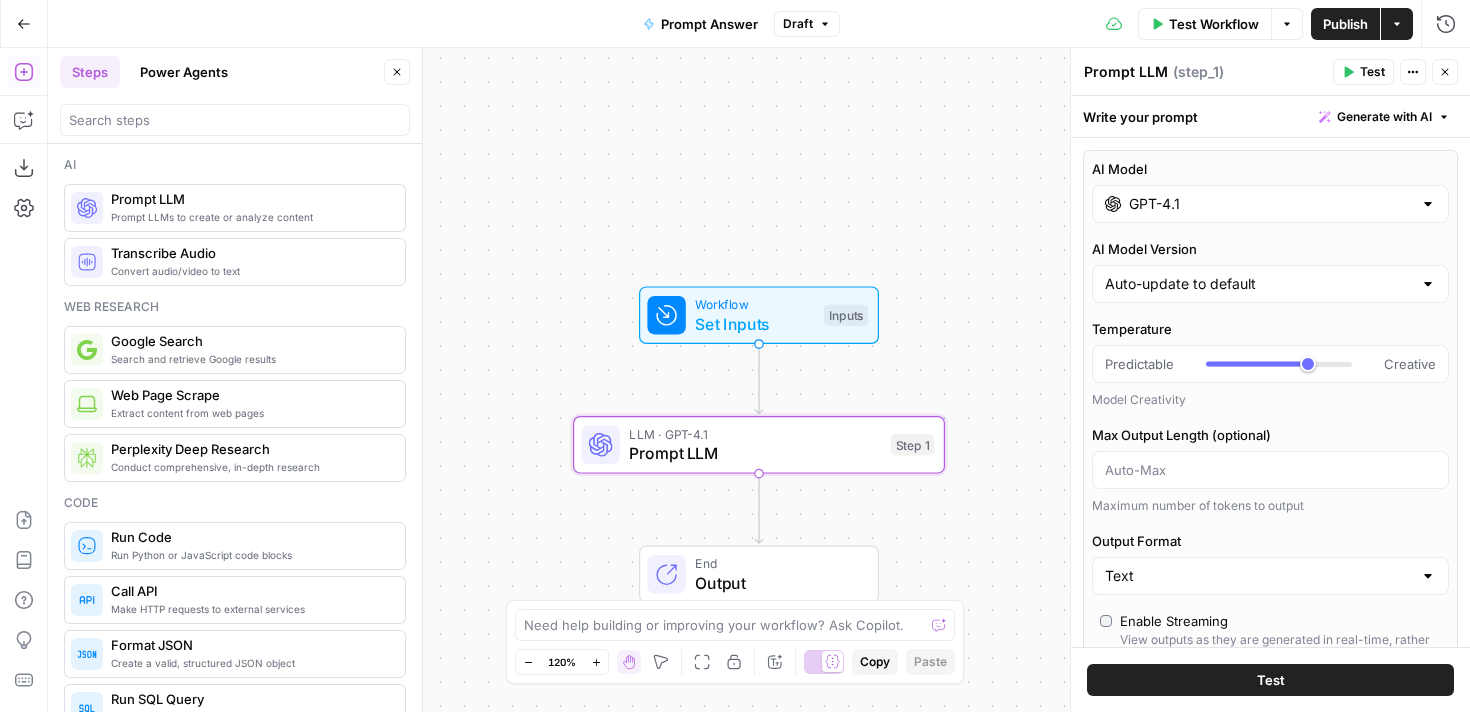 click at bounding box center (1428, 204) 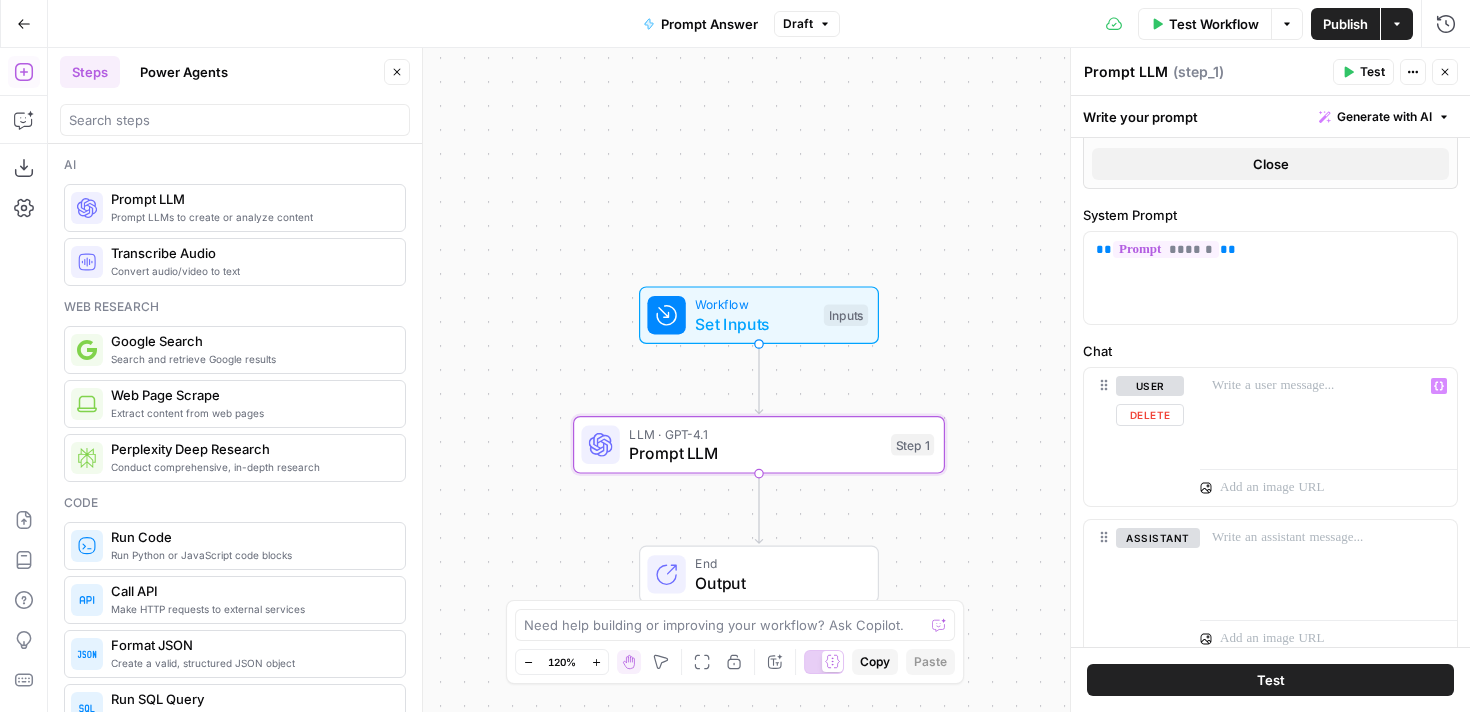 scroll, scrollTop: 677, scrollLeft: 0, axis: vertical 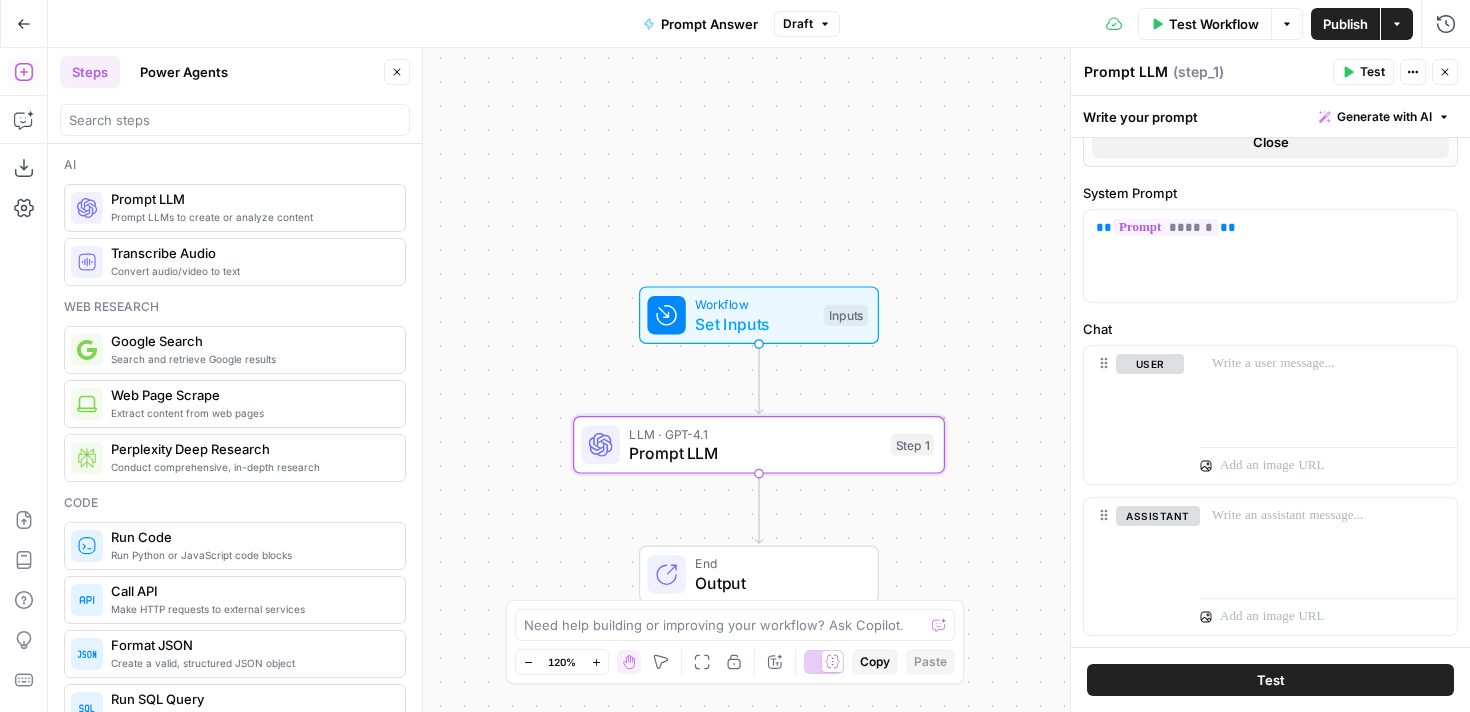 click on "Test" at bounding box center (1270, 680) 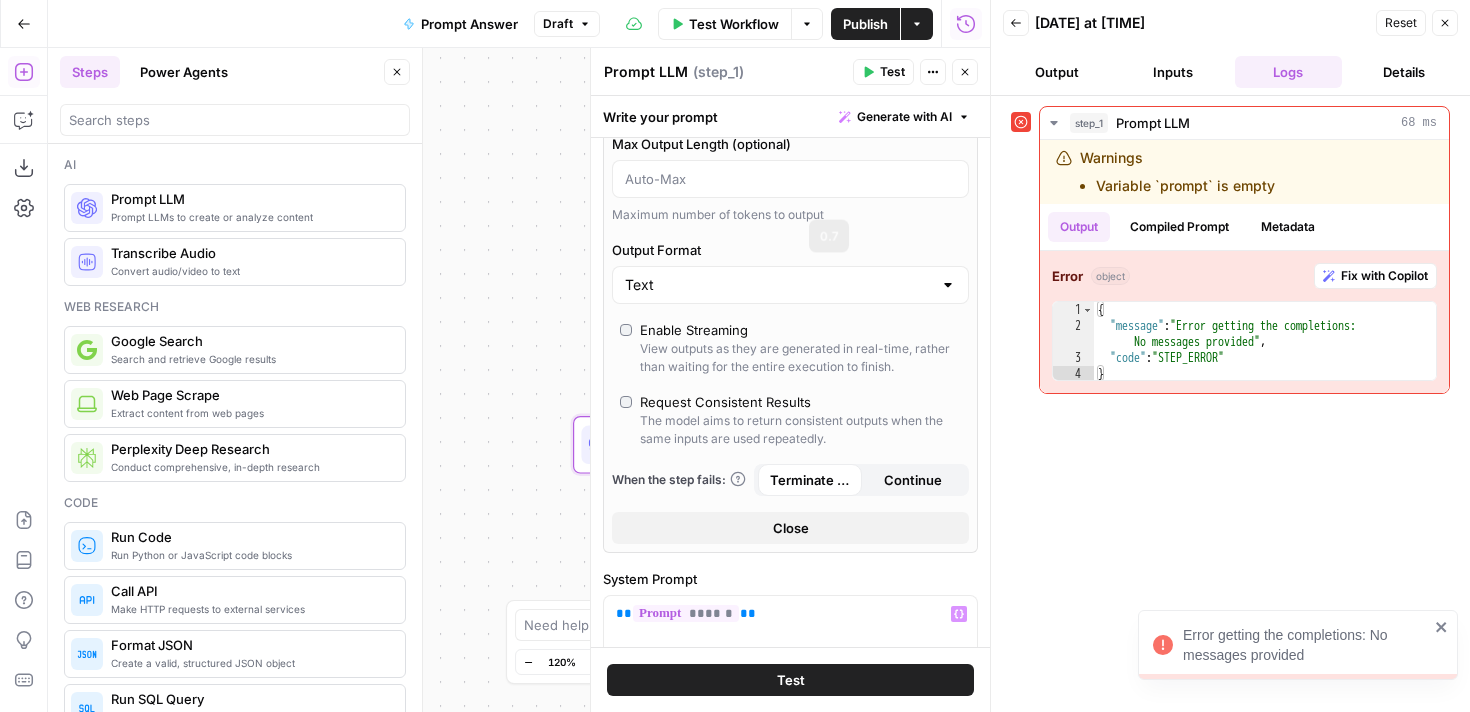 scroll, scrollTop: 0, scrollLeft: 0, axis: both 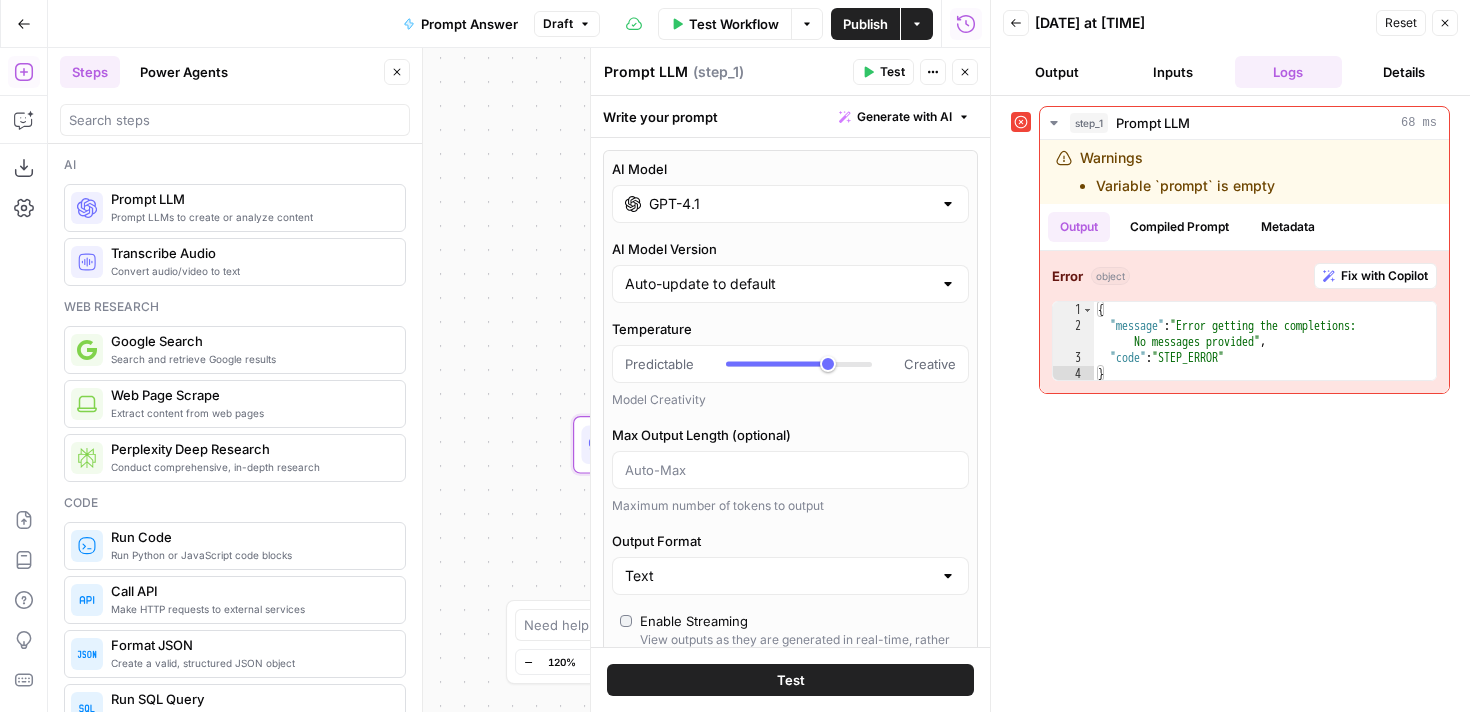 click 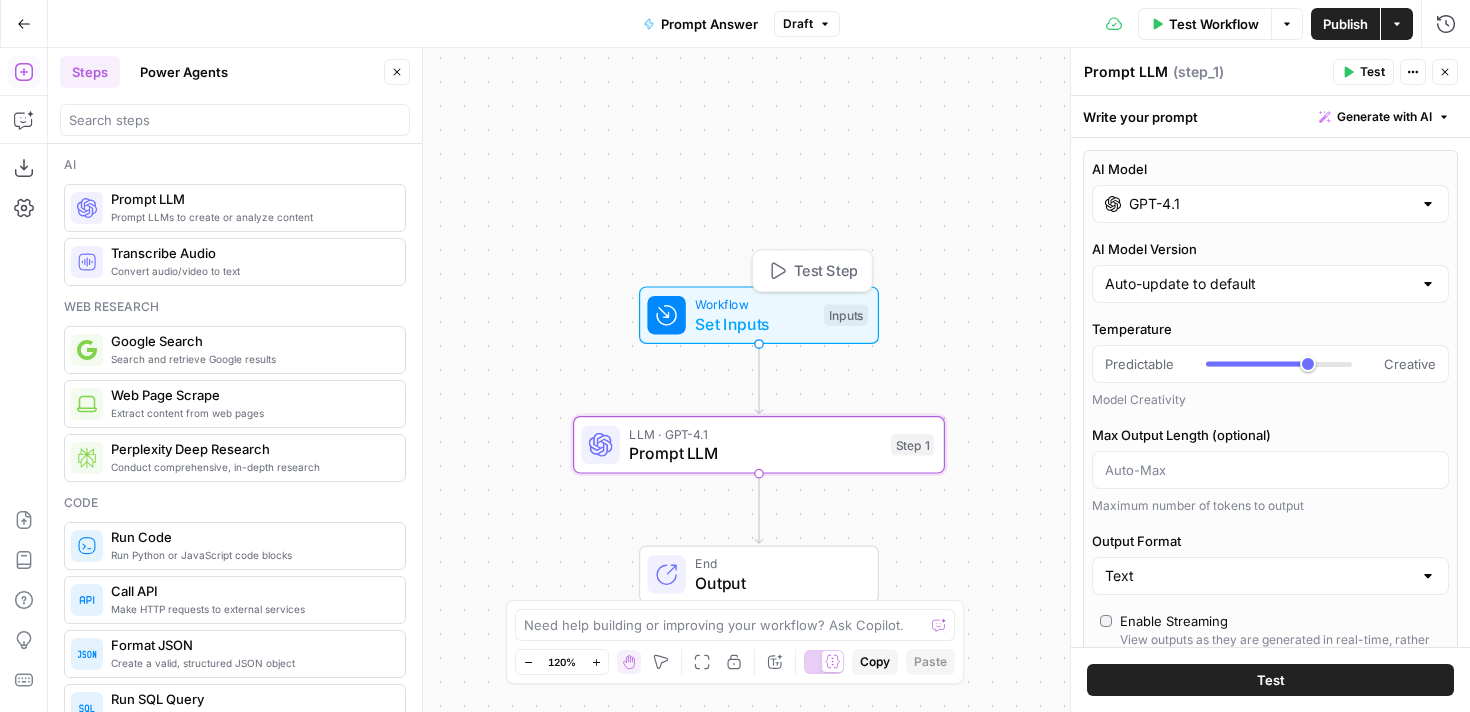 click on "Set Inputs" at bounding box center [754, 324] 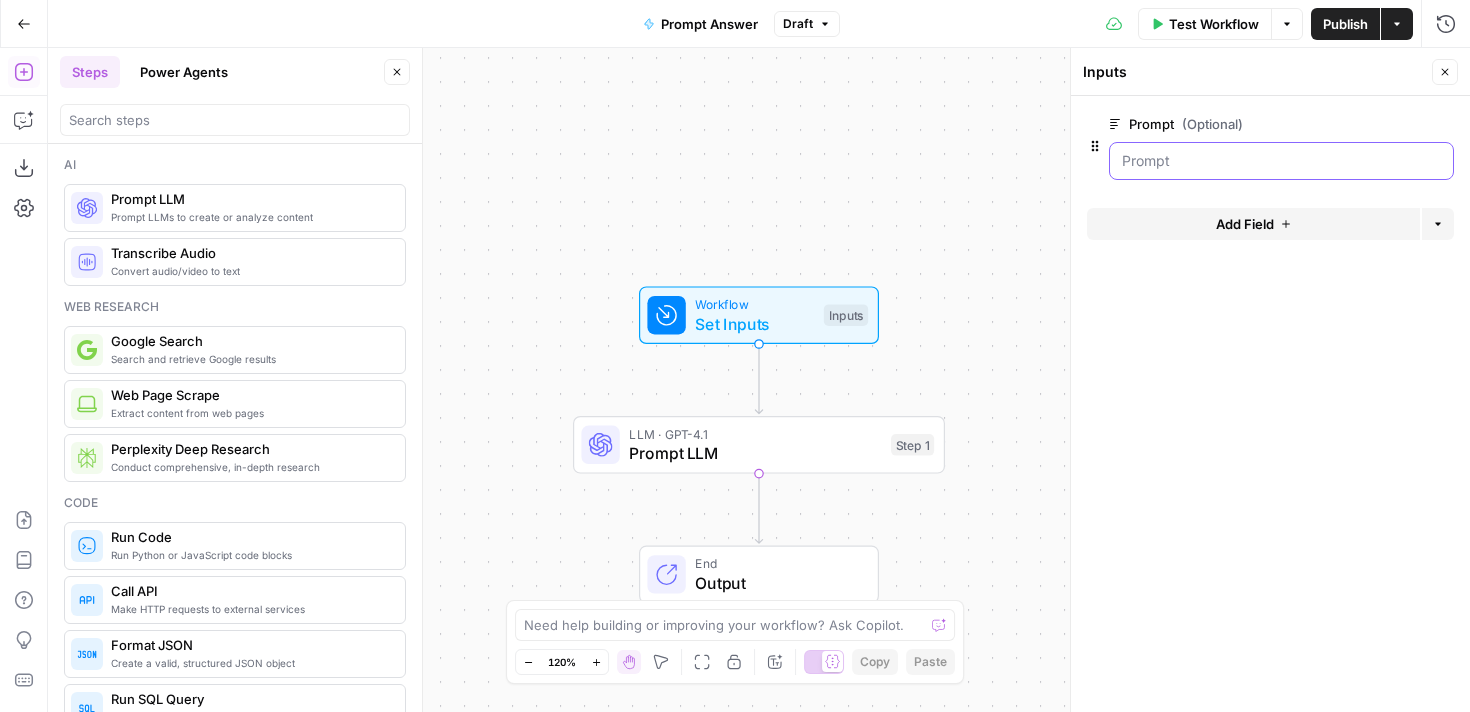 click on "Prompt   (Optional)" at bounding box center (1281, 161) 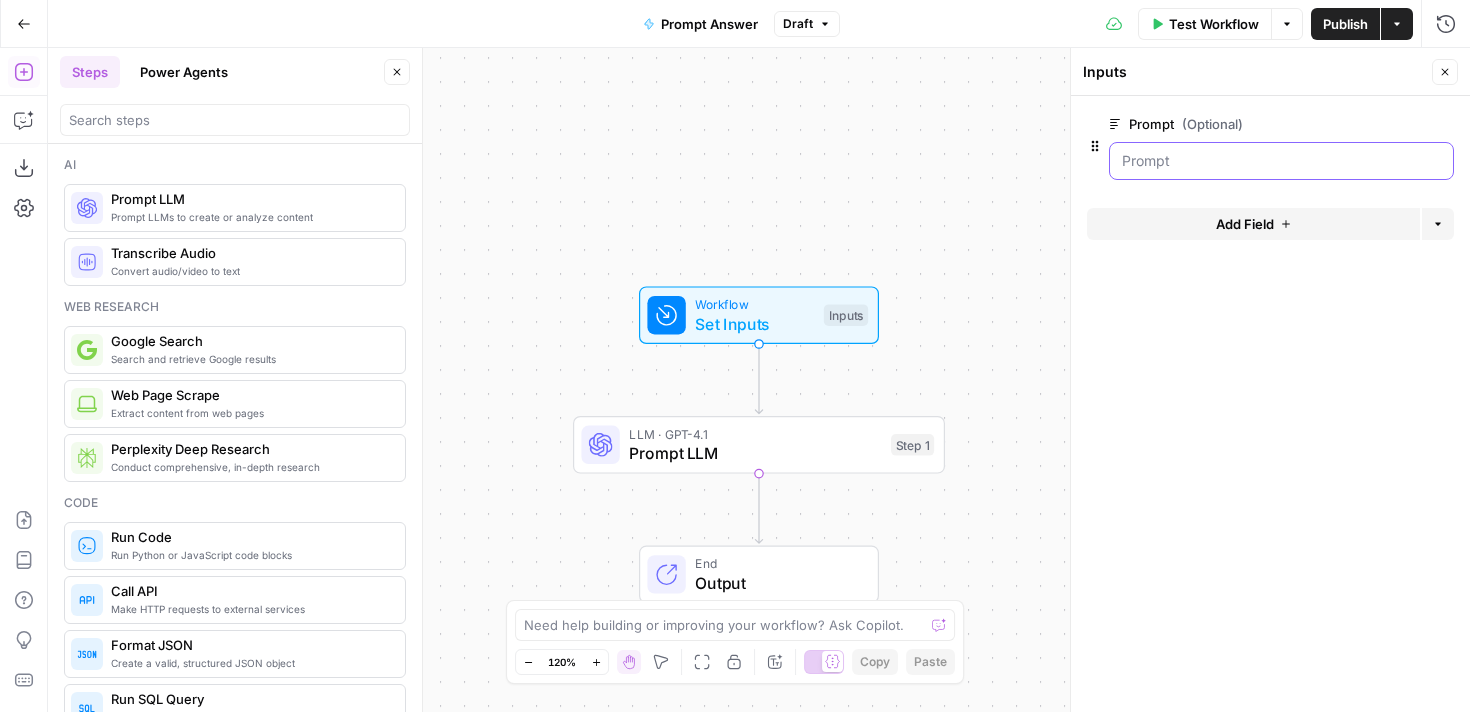 click on "Prompt   (Optional)" at bounding box center (1281, 161) 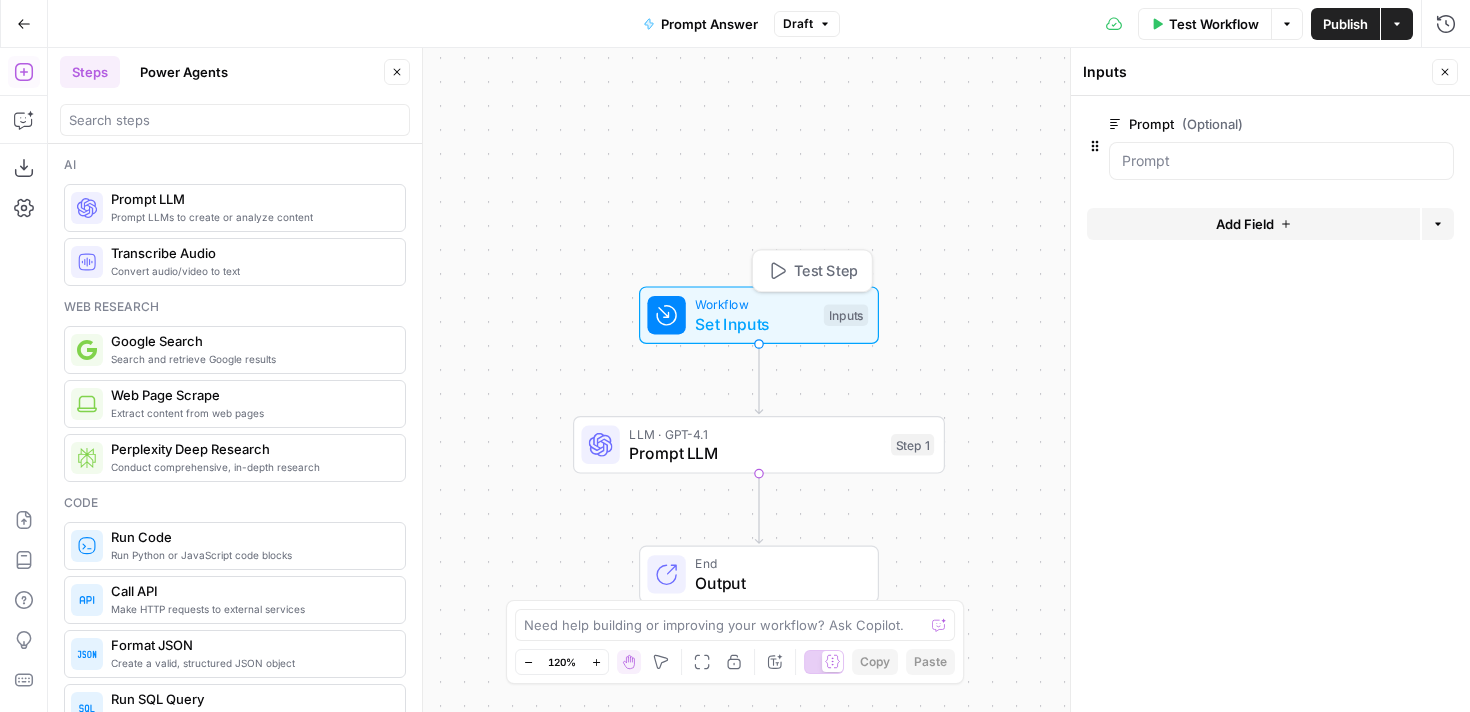 click on "Workflow Set Inputs Inputs Test Step" at bounding box center (757, 315) 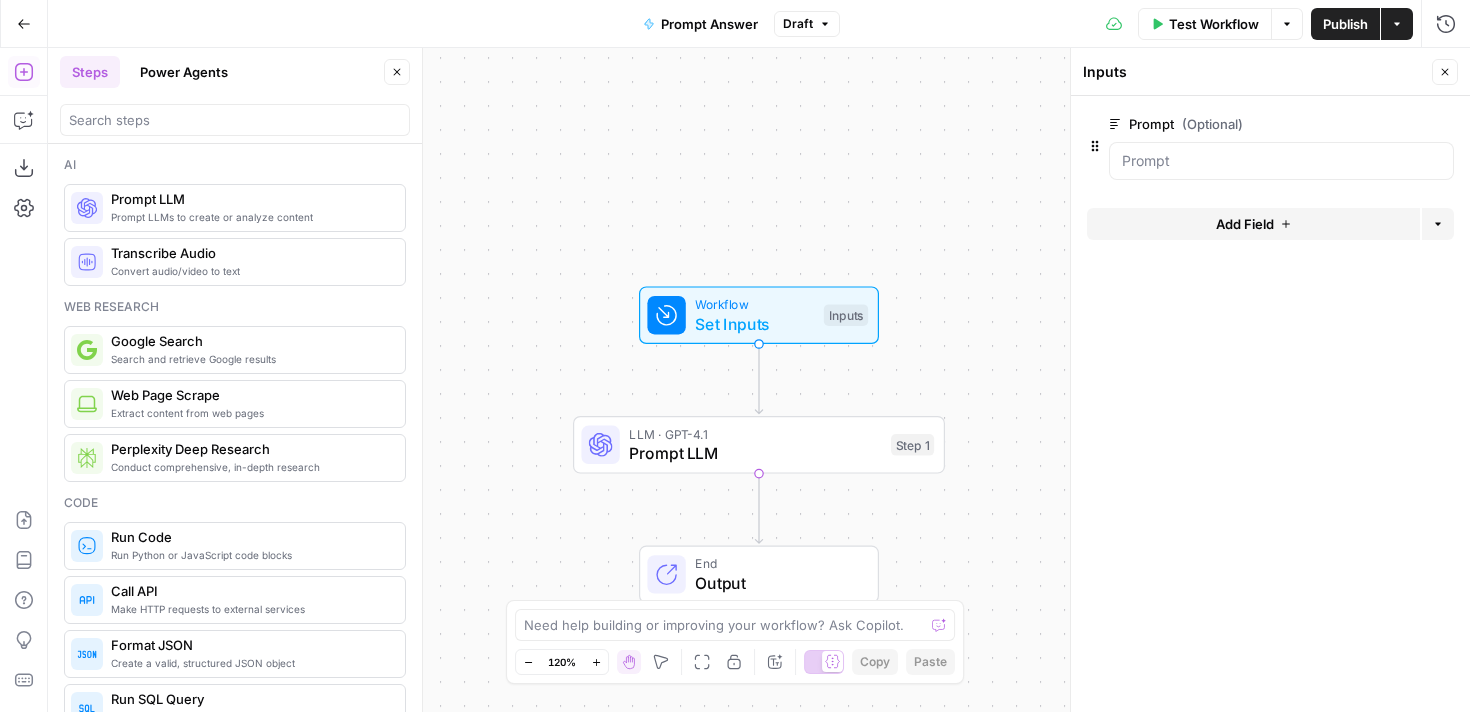 click on "Test Workflow" at bounding box center [1214, 24] 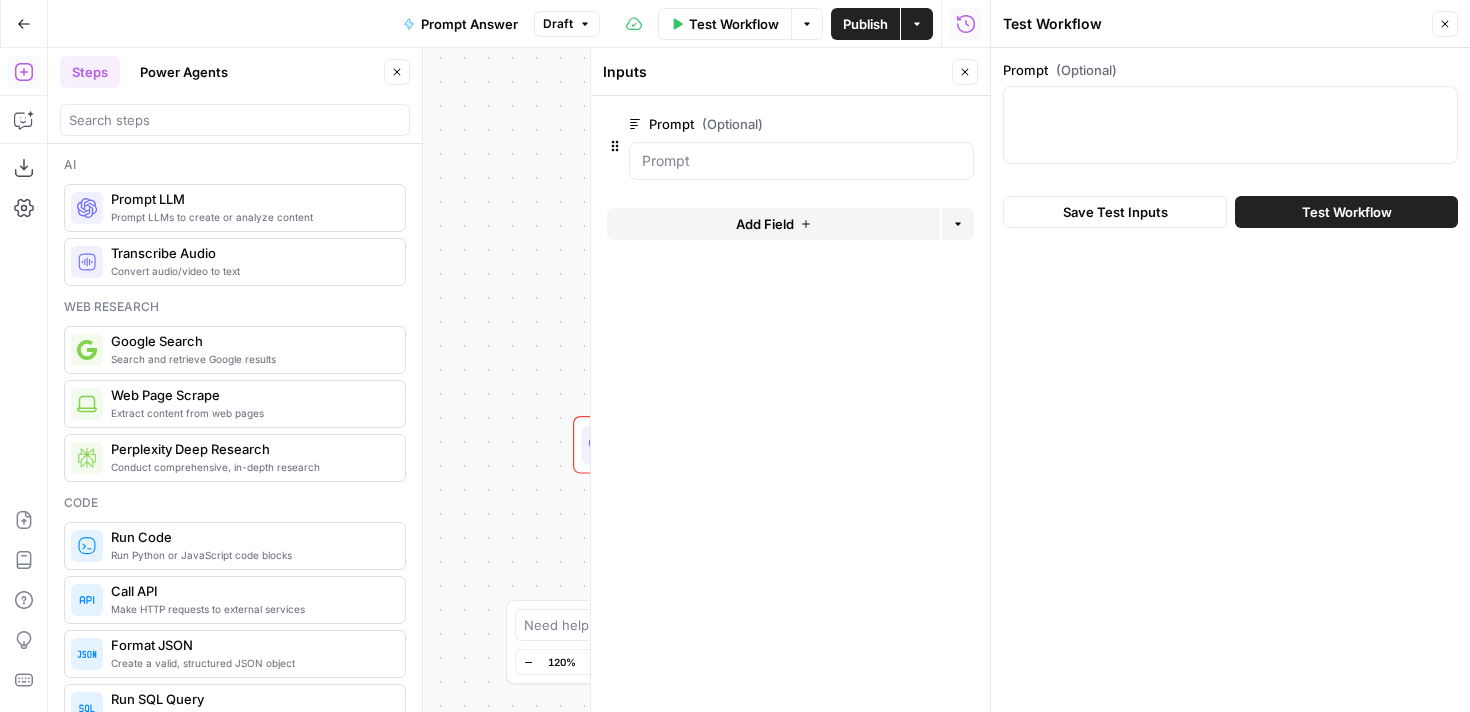 click at bounding box center (1230, 125) 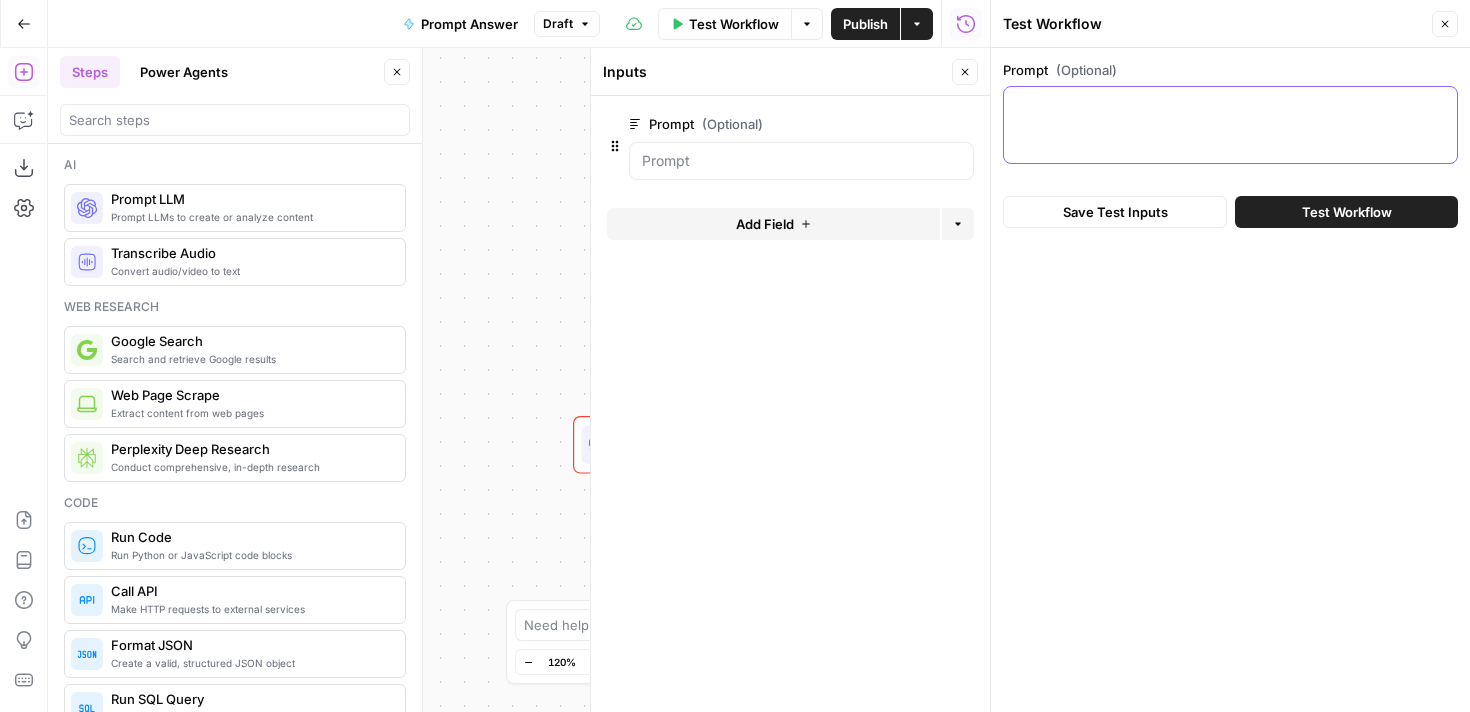 paste on "What are the most personalized online french classes for kids?" 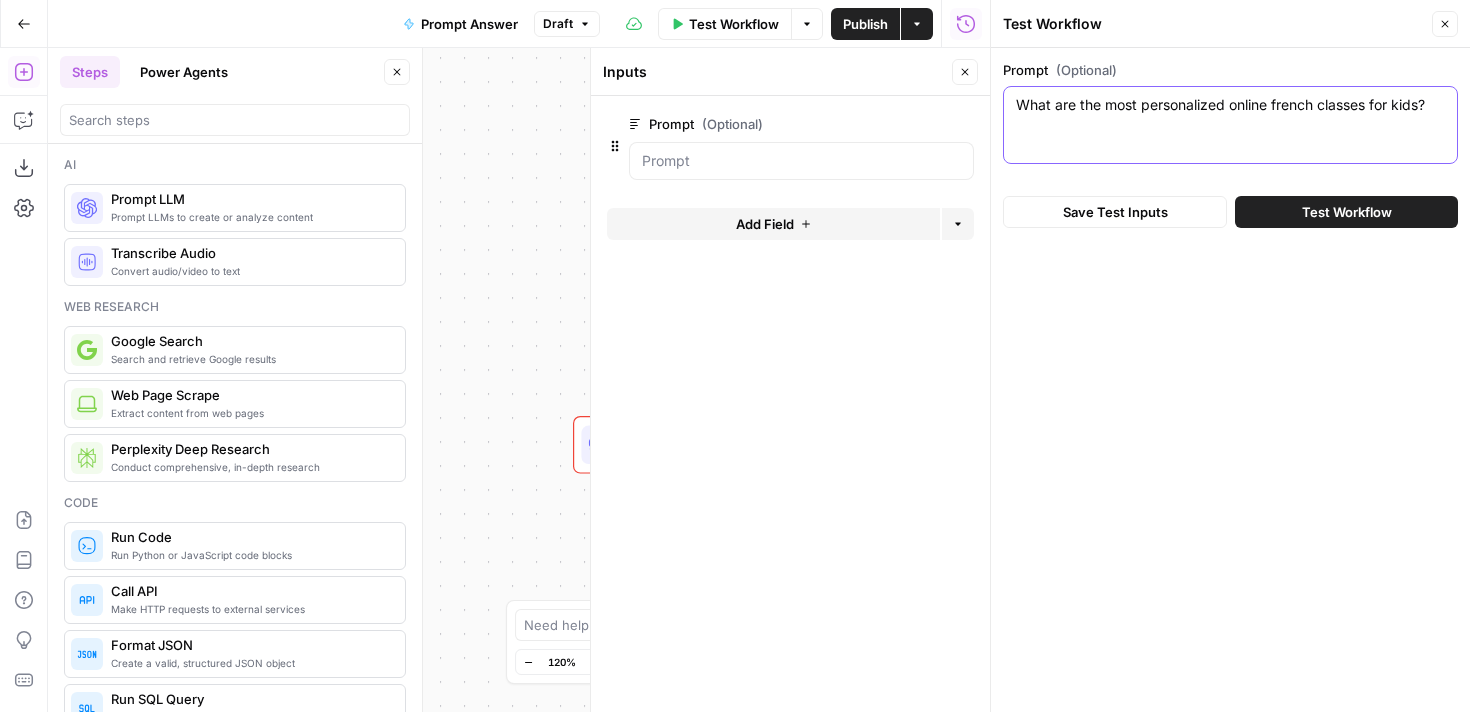 type on "What are the most personalized online french classes for kids?" 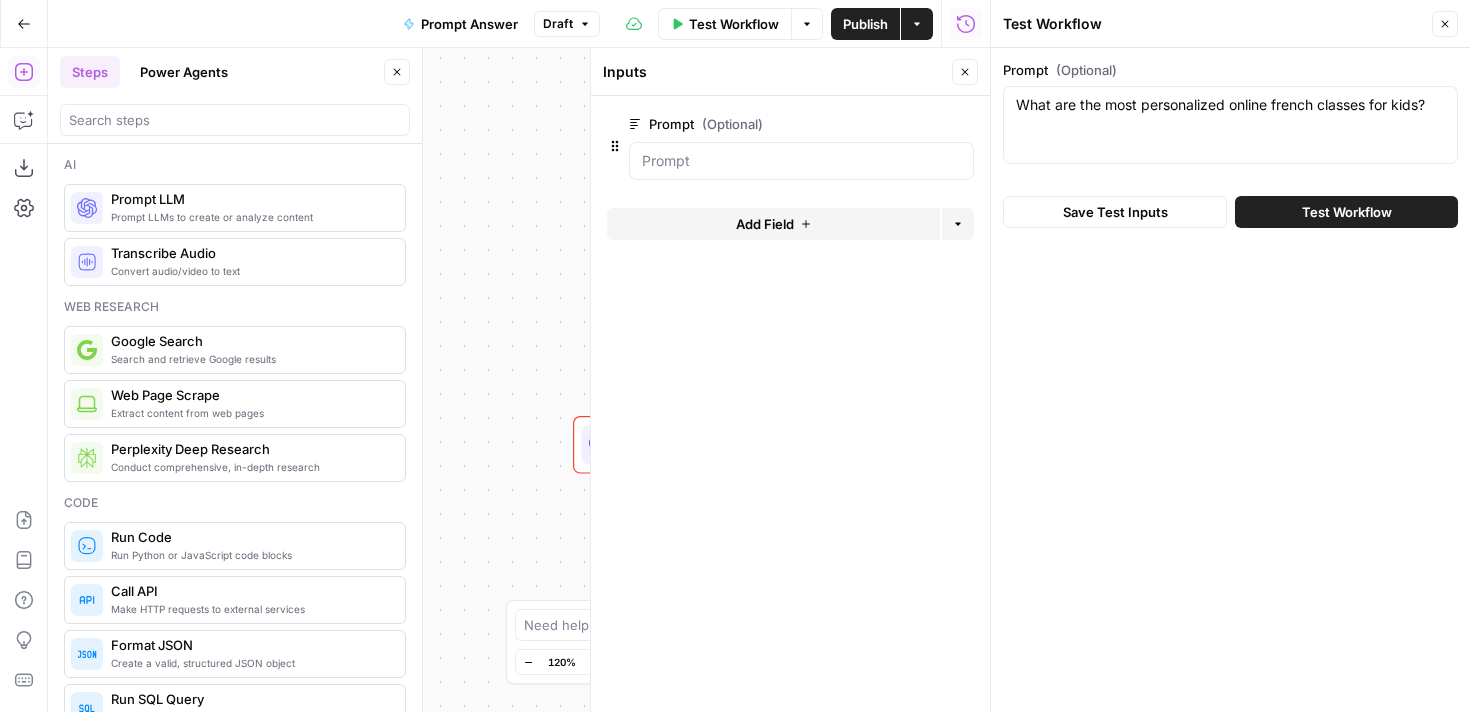 click on "Test Workflow" at bounding box center [1346, 212] 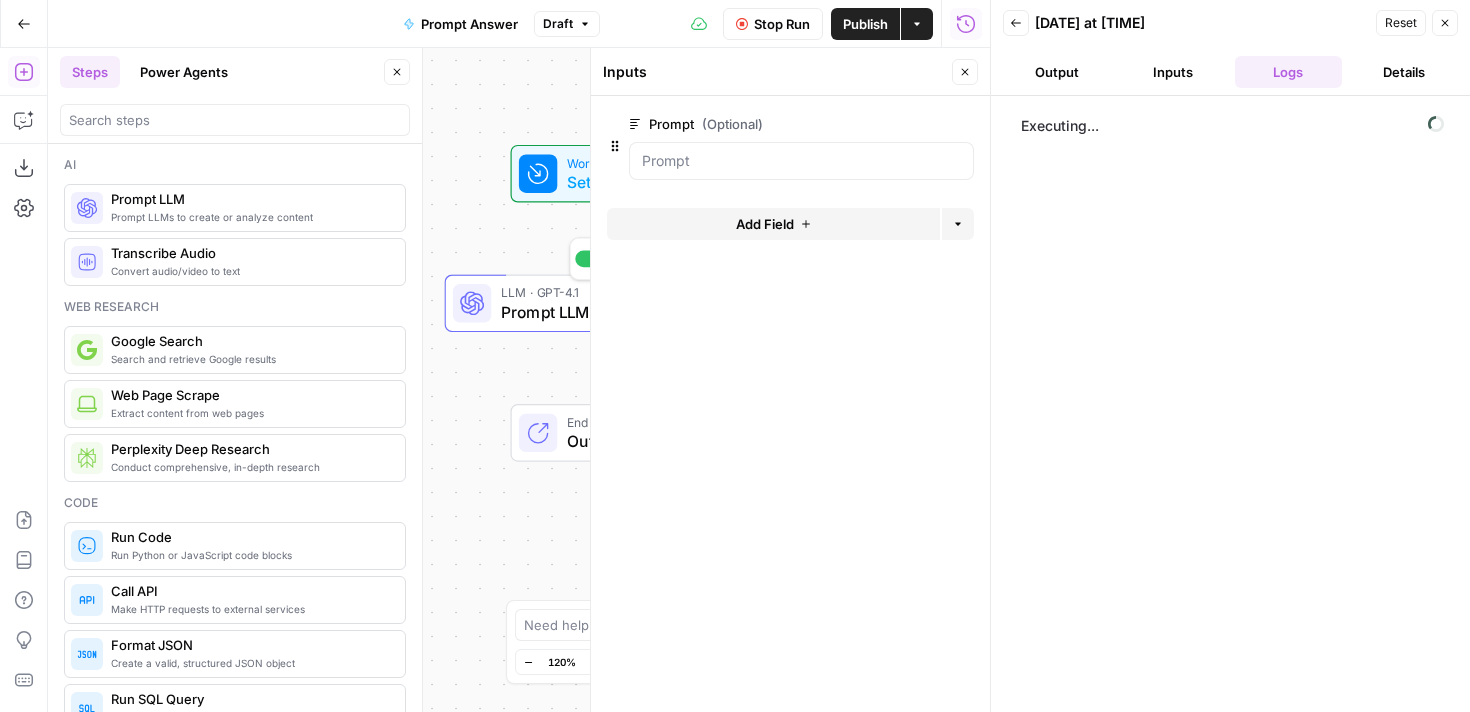 click on "Prompt LLM" at bounding box center [627, 312] 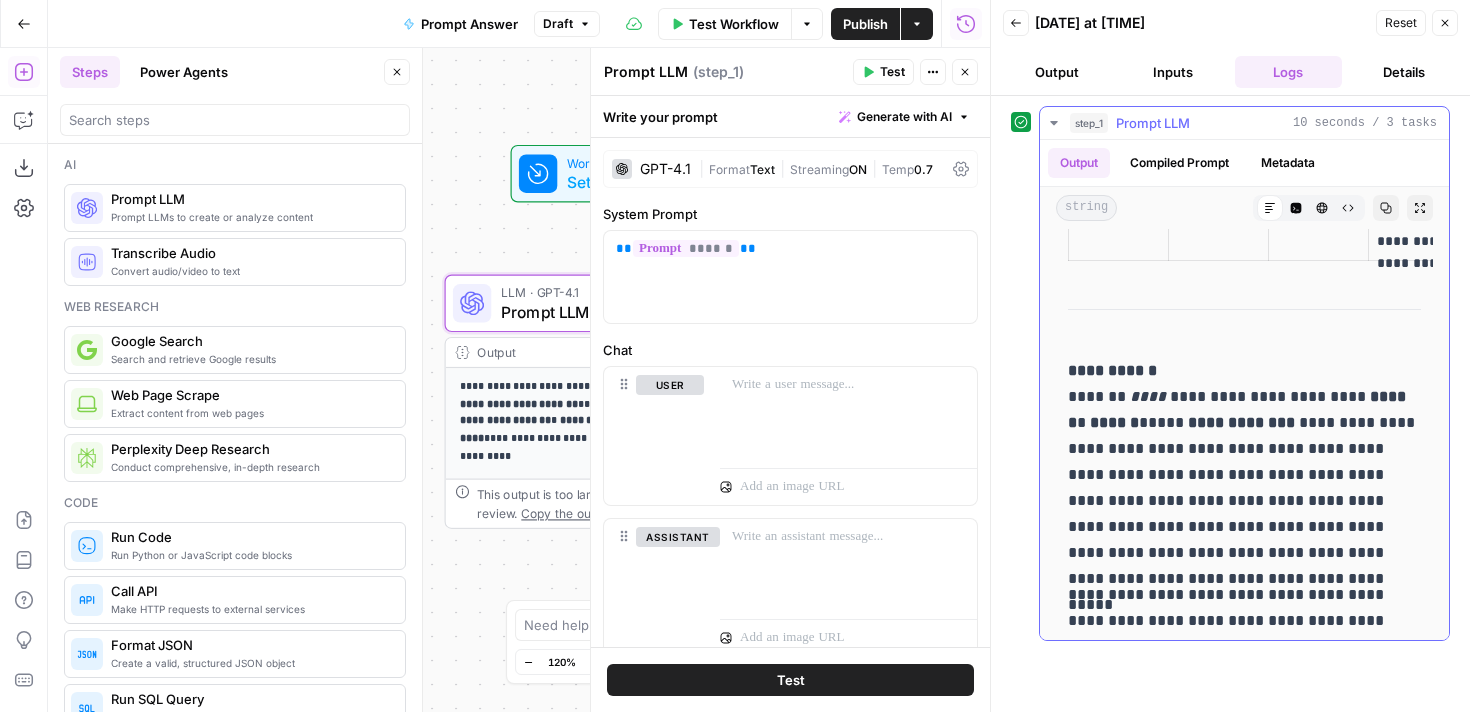 scroll, scrollTop: 3901, scrollLeft: 0, axis: vertical 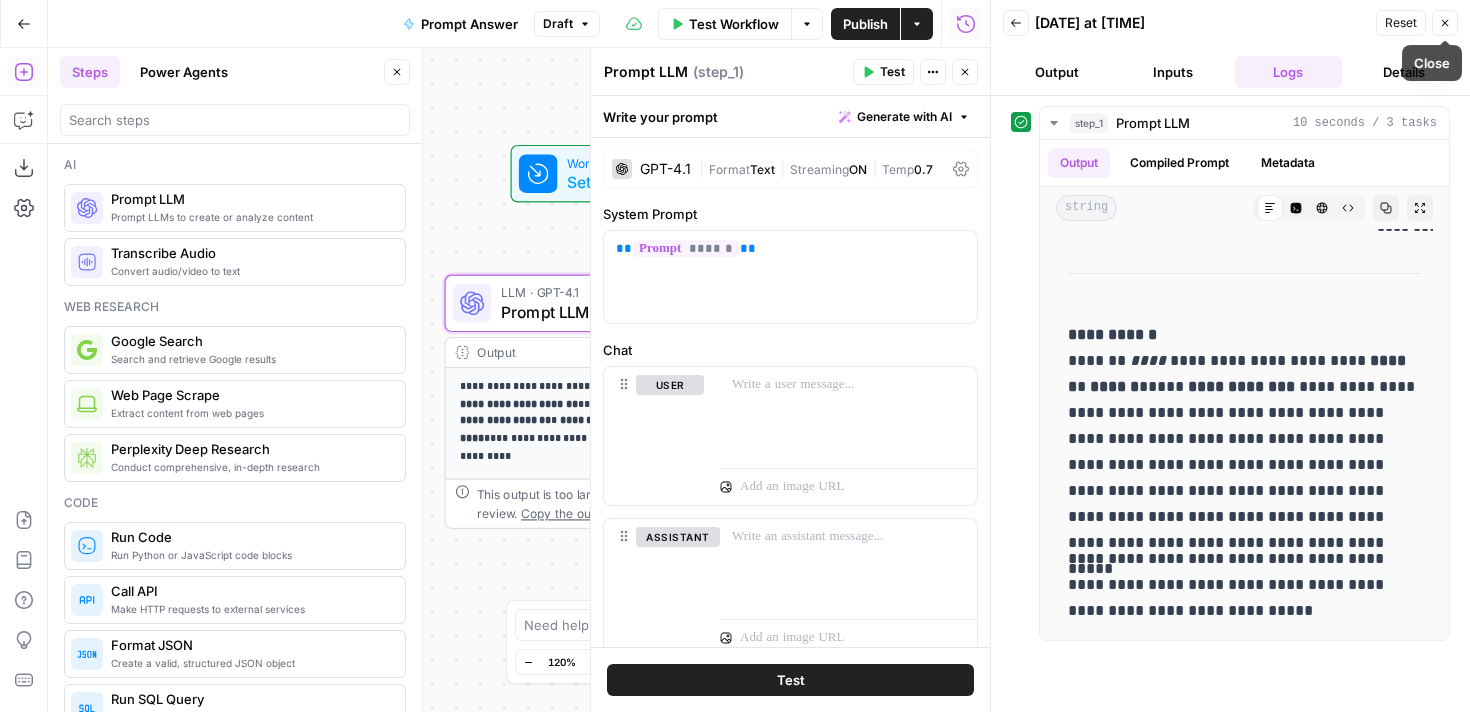 click on "Close" at bounding box center [1445, 23] 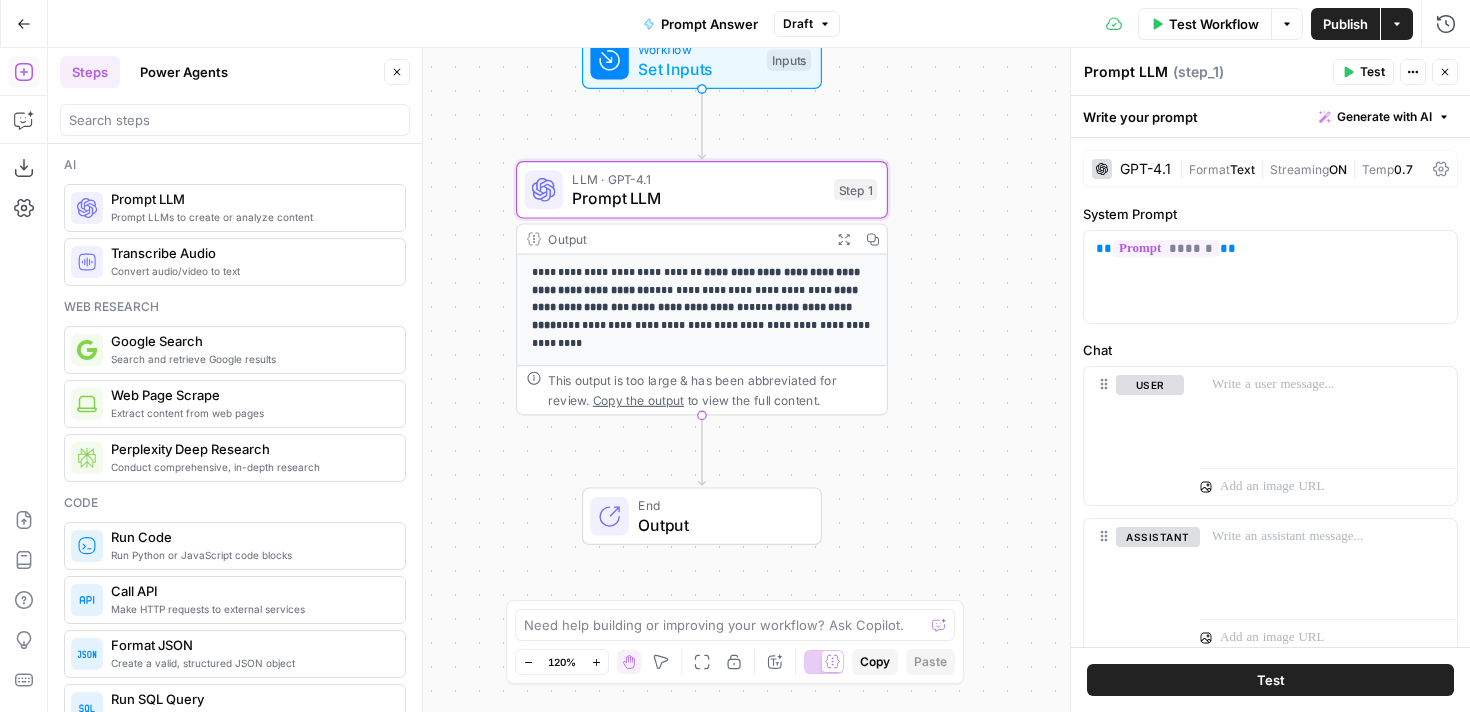 click on "Output" at bounding box center (719, 525) 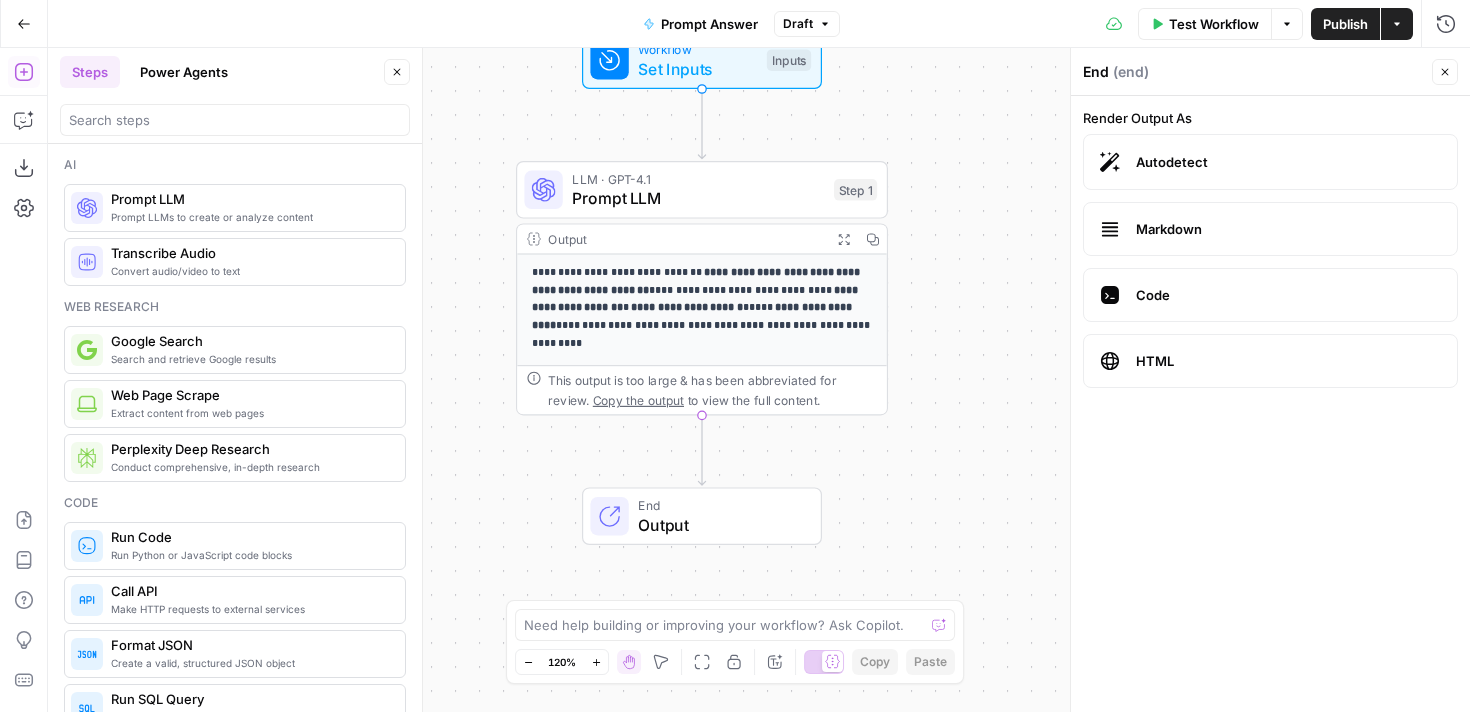 click on "**********" at bounding box center (759, 380) 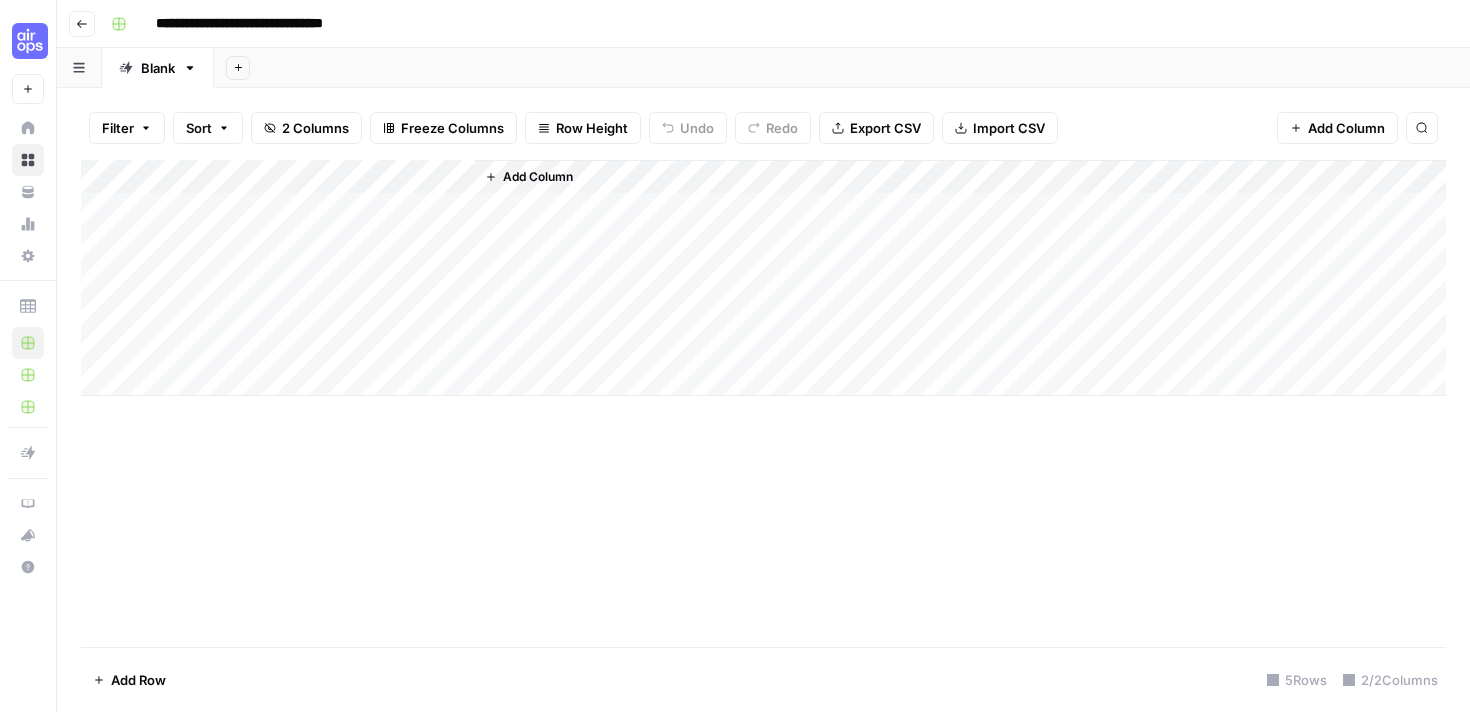 click on "Add Column" at bounding box center [763, 278] 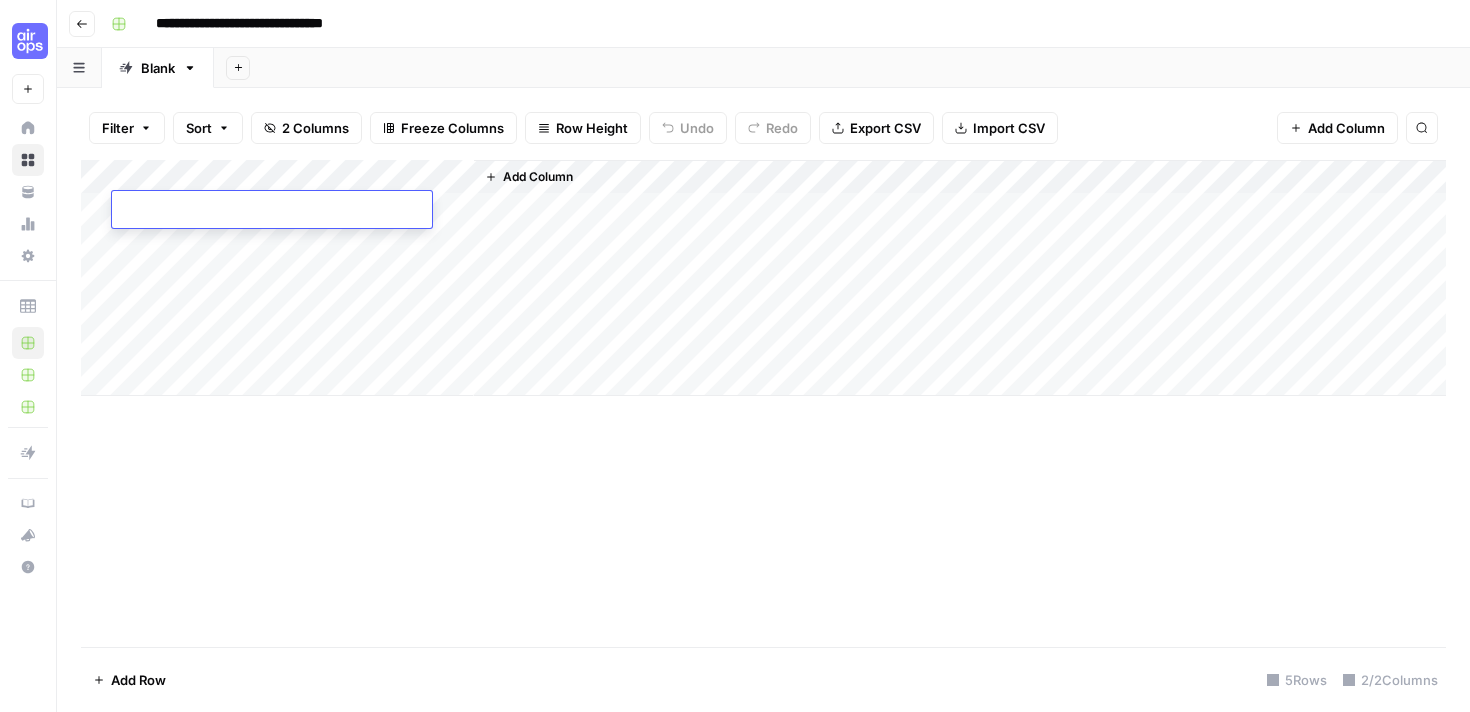 type on "**********" 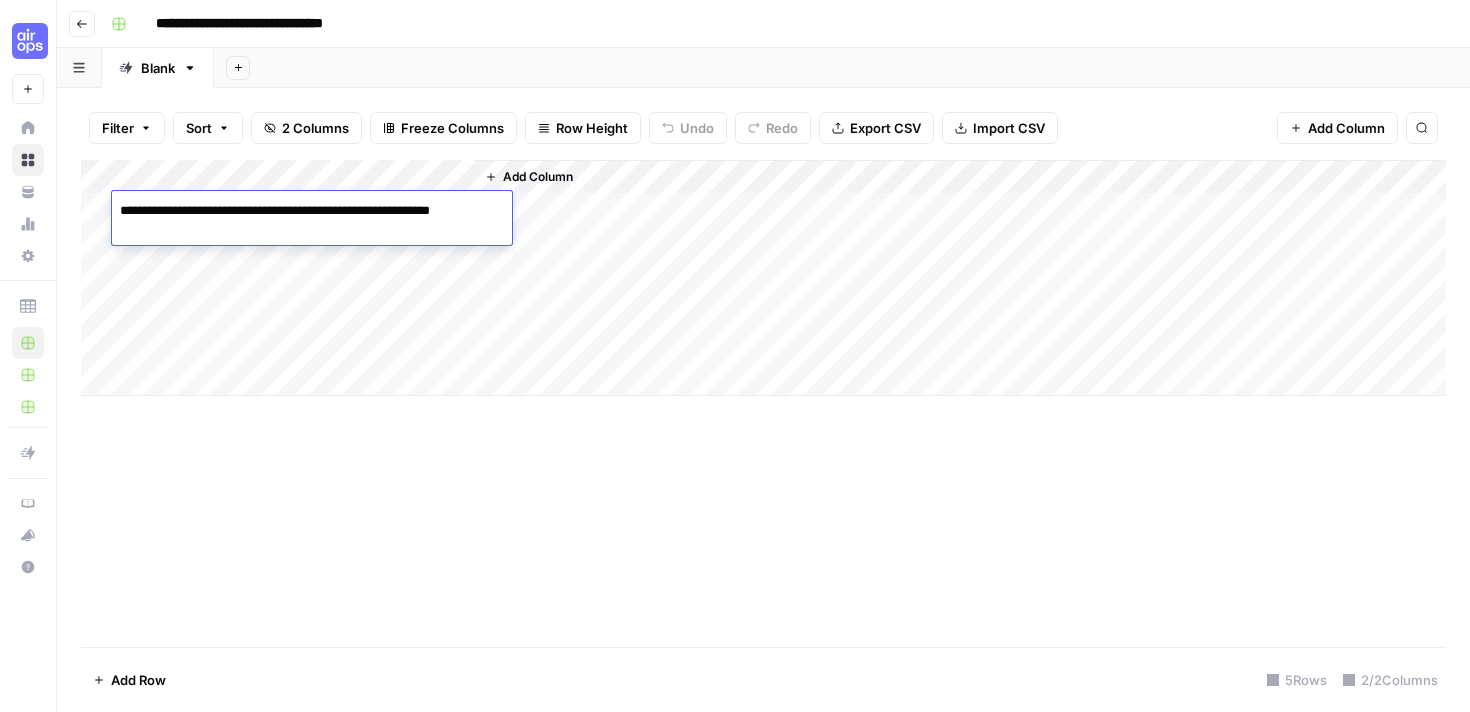 click on "Add Column" at bounding box center [763, 403] 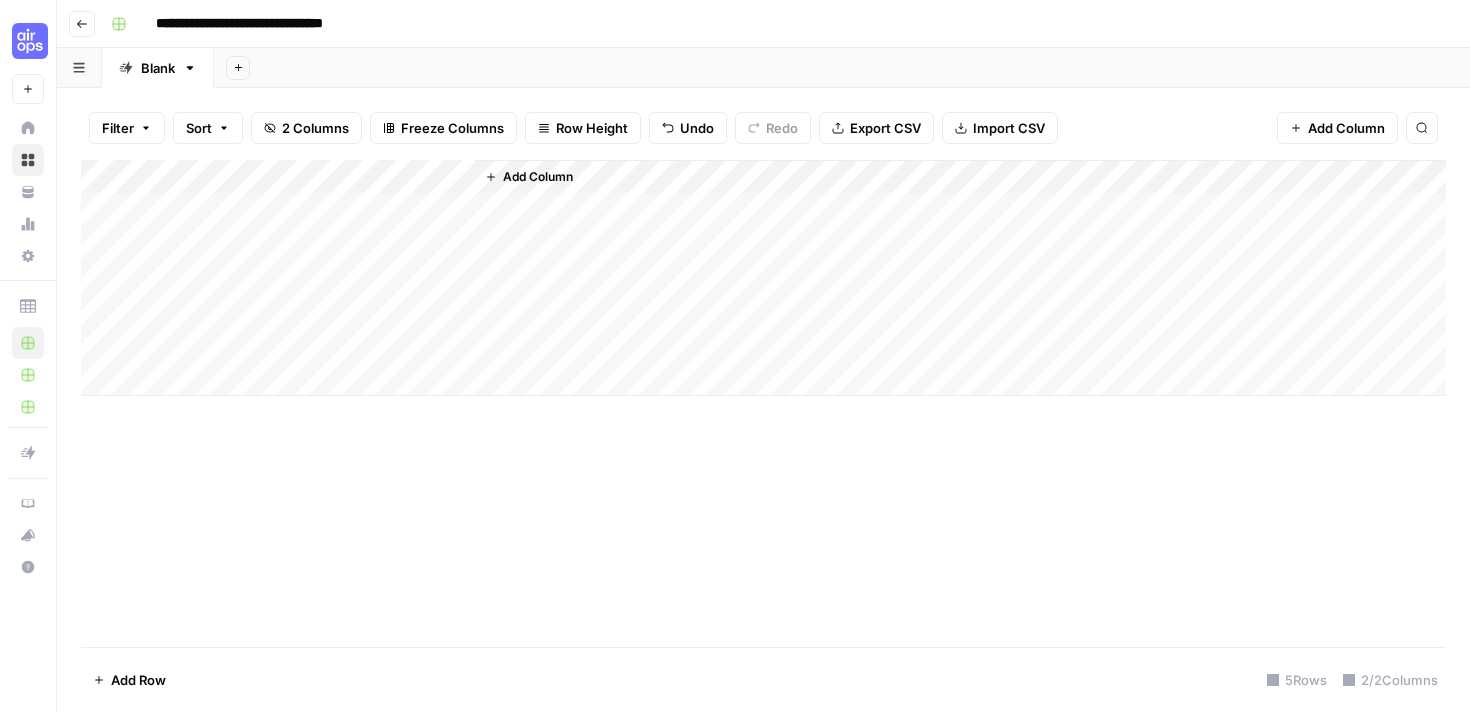 click on "Add Column" at bounding box center (763, 278) 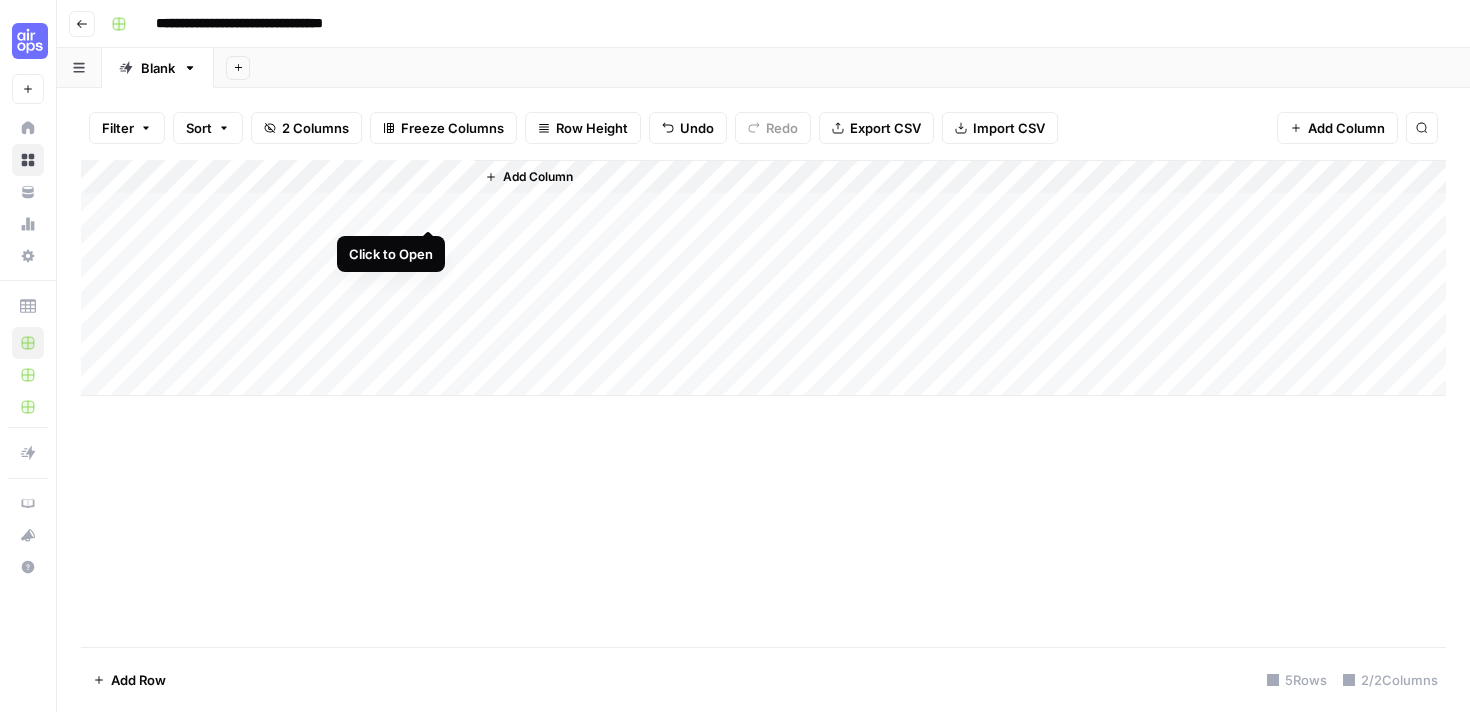 click on "Add Column" at bounding box center (763, 278) 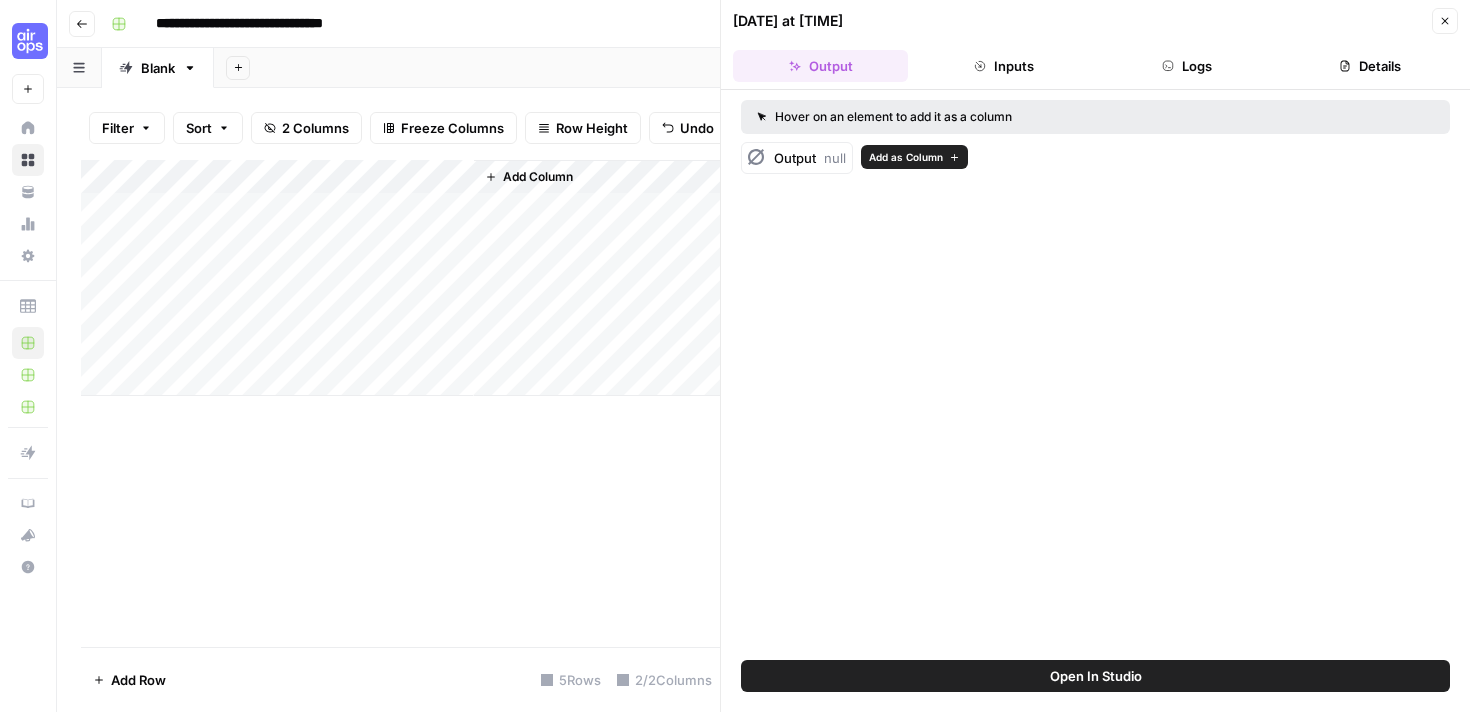click on "Output null" at bounding box center (810, 158) 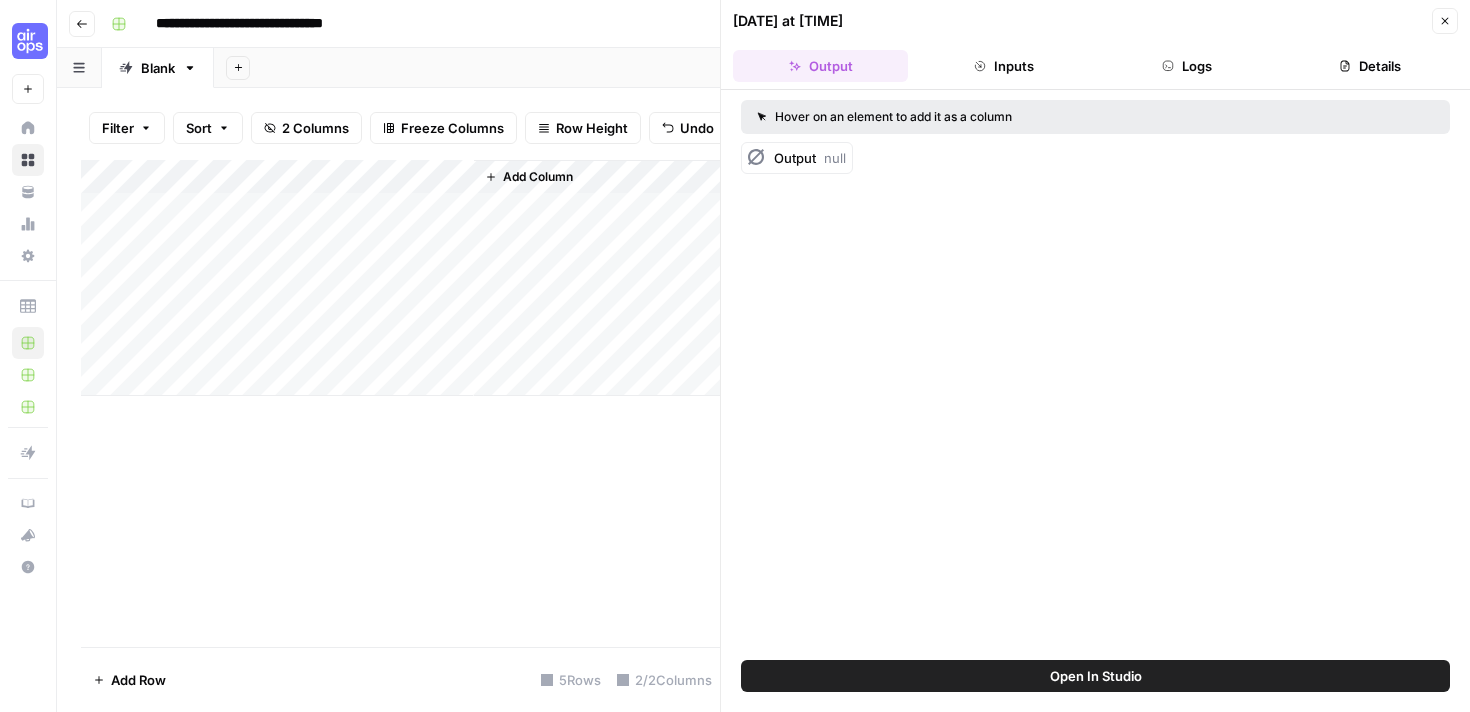 click on "Output" at bounding box center [795, 158] 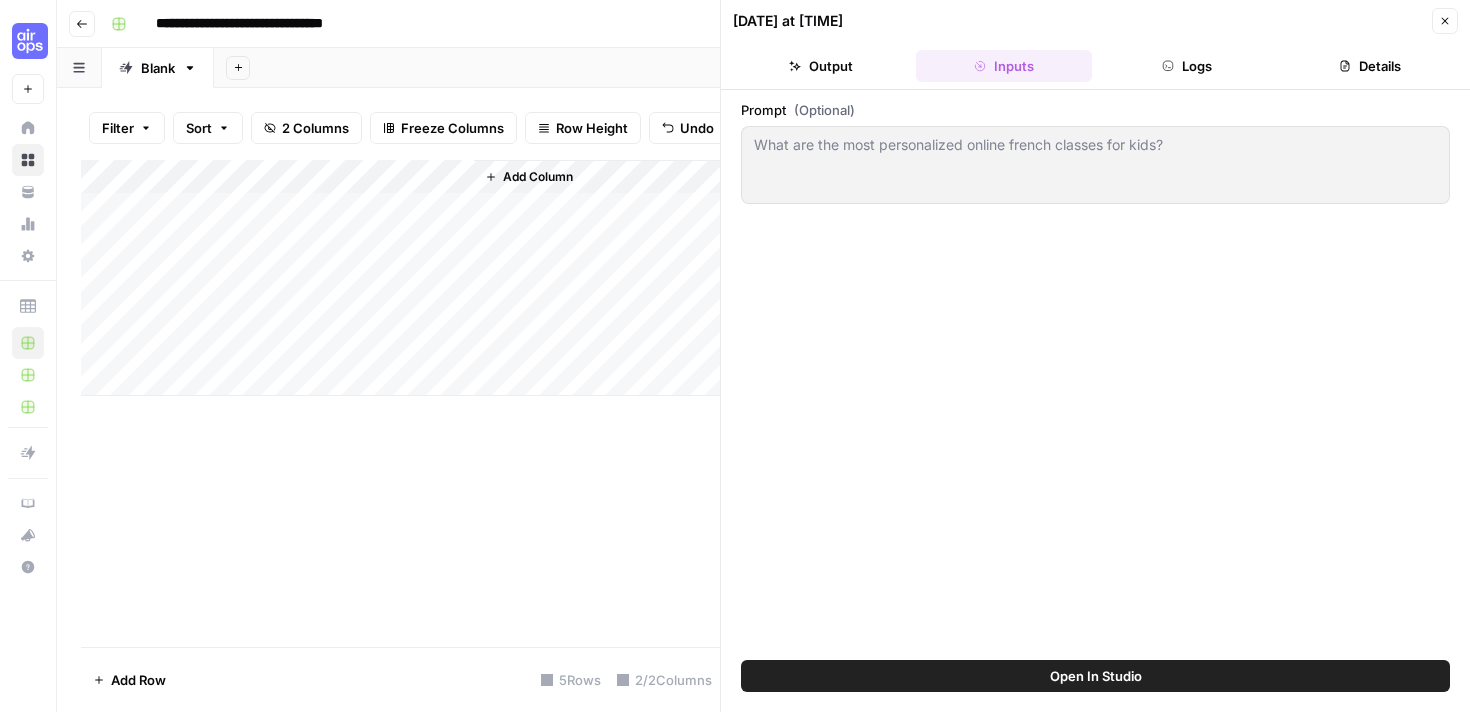 click on "Logs" at bounding box center [1187, 66] 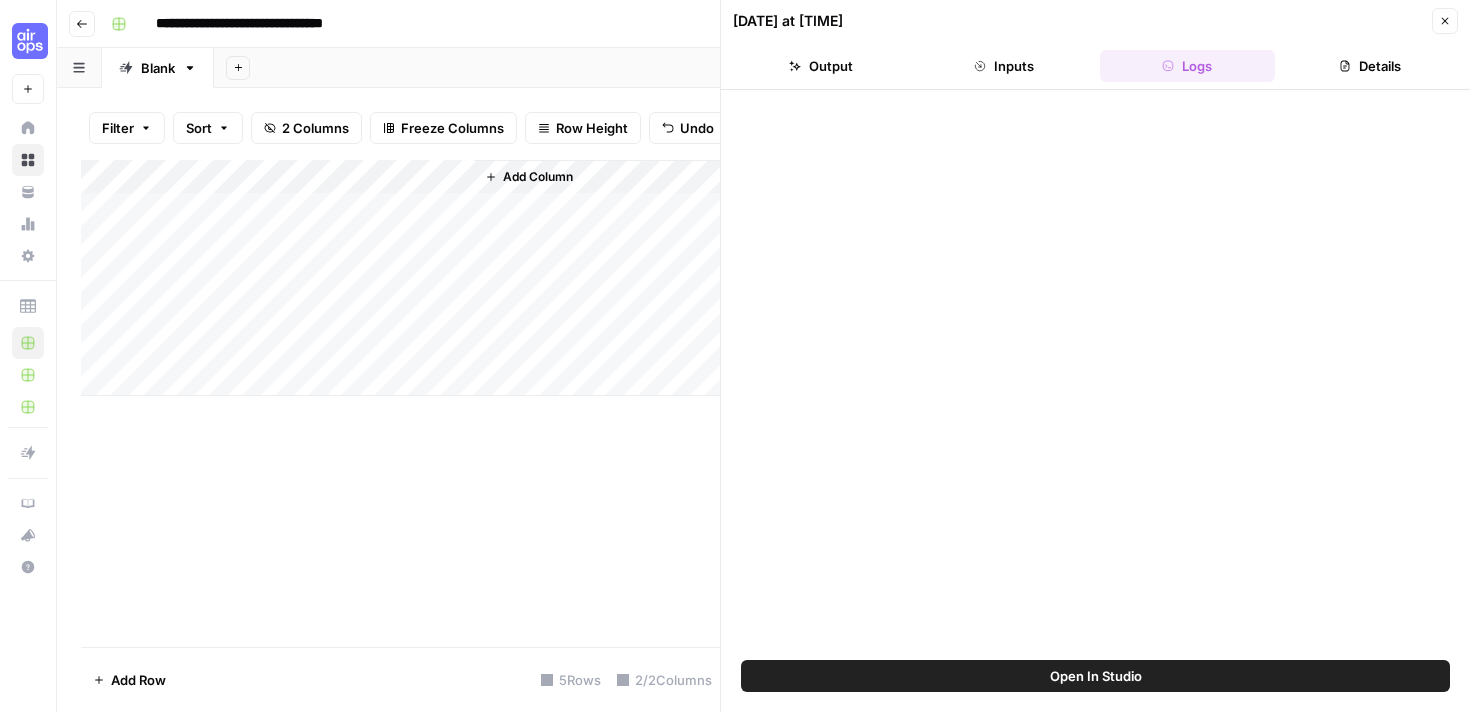 click on "Details" at bounding box center [1370, 66] 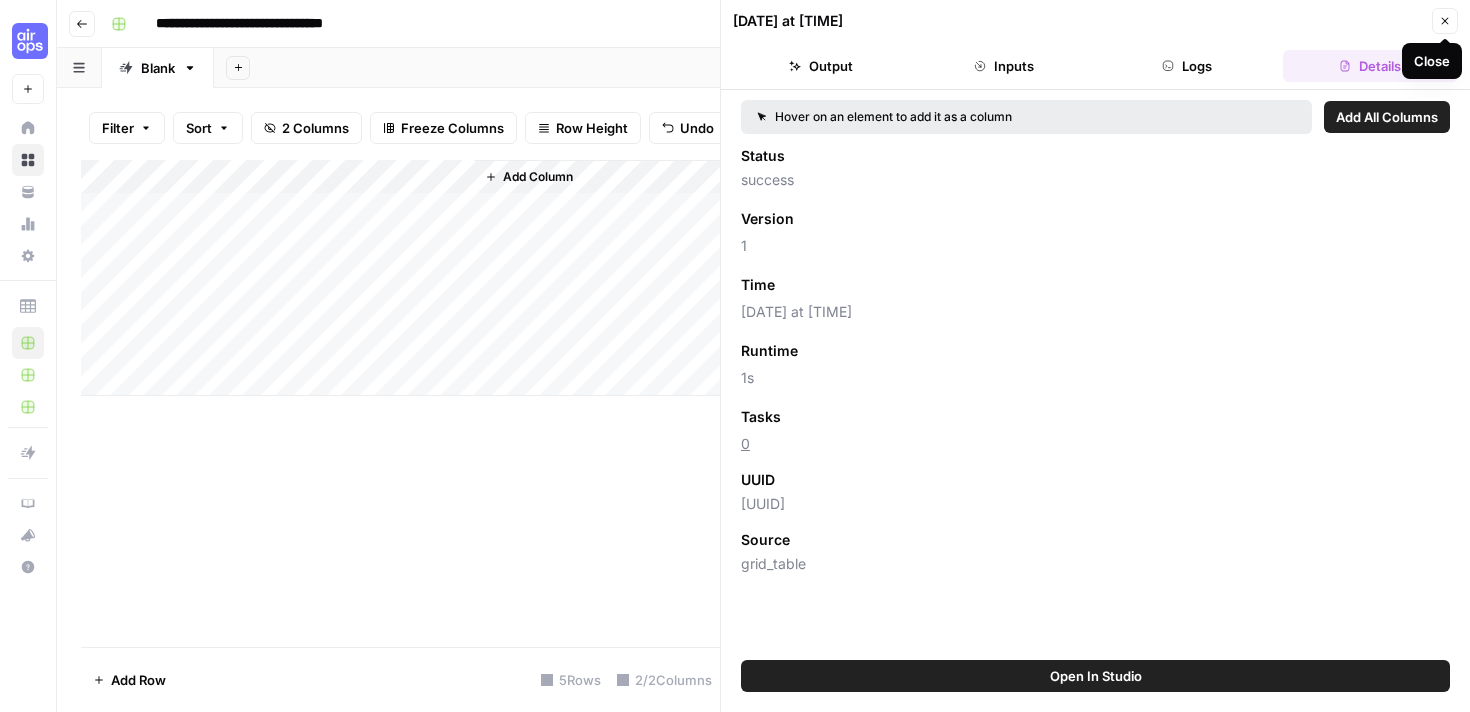 click on "Close" at bounding box center (1445, 21) 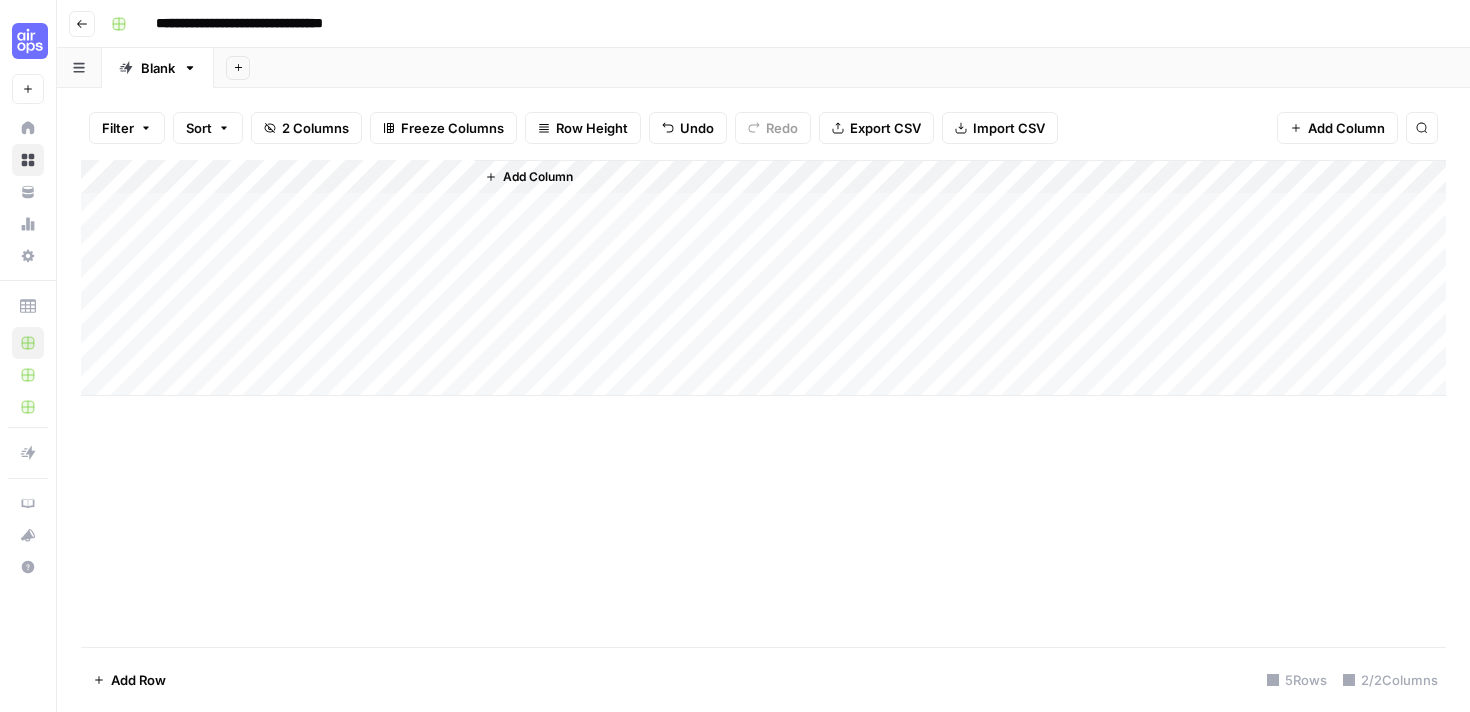 click on "Add Column" at bounding box center (763, 278) 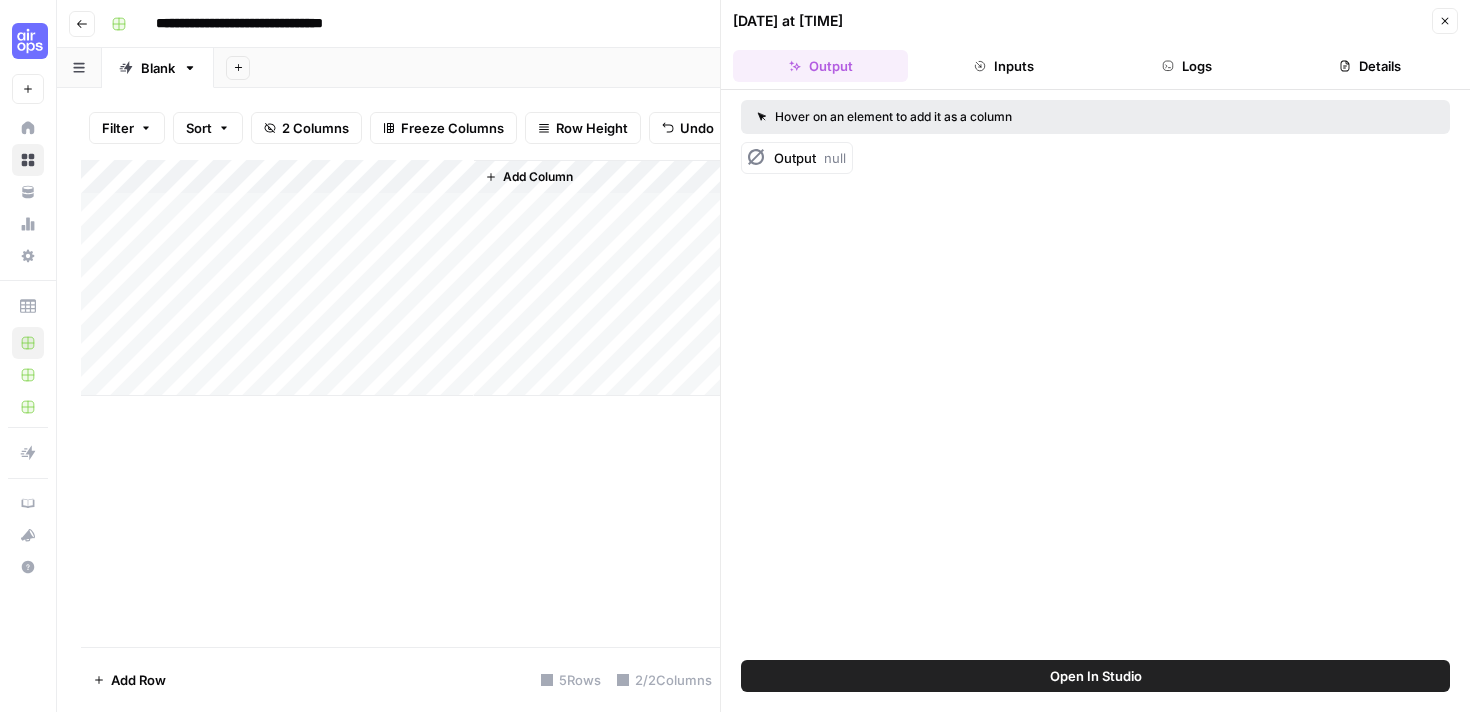 click on "Add Column" at bounding box center [400, 278] 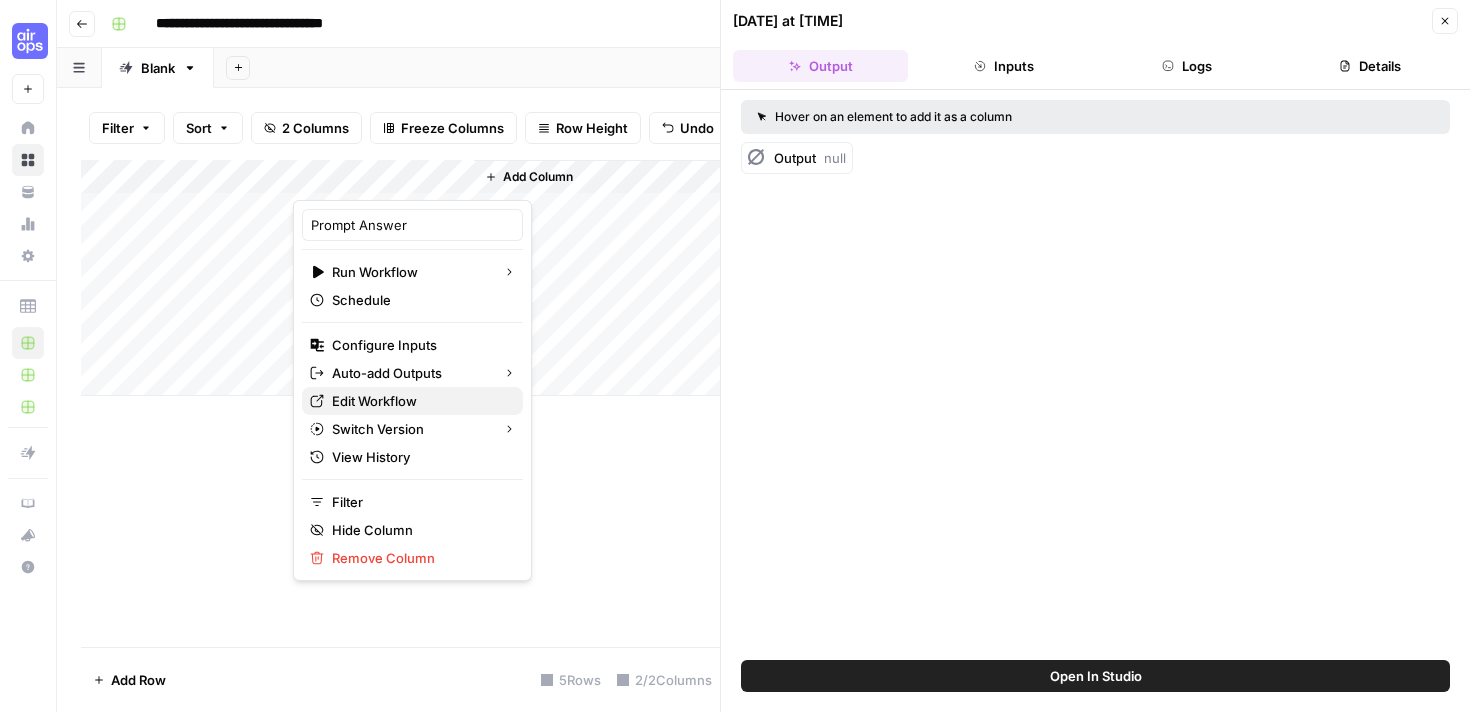 click on "Edit Workflow" at bounding box center [419, 401] 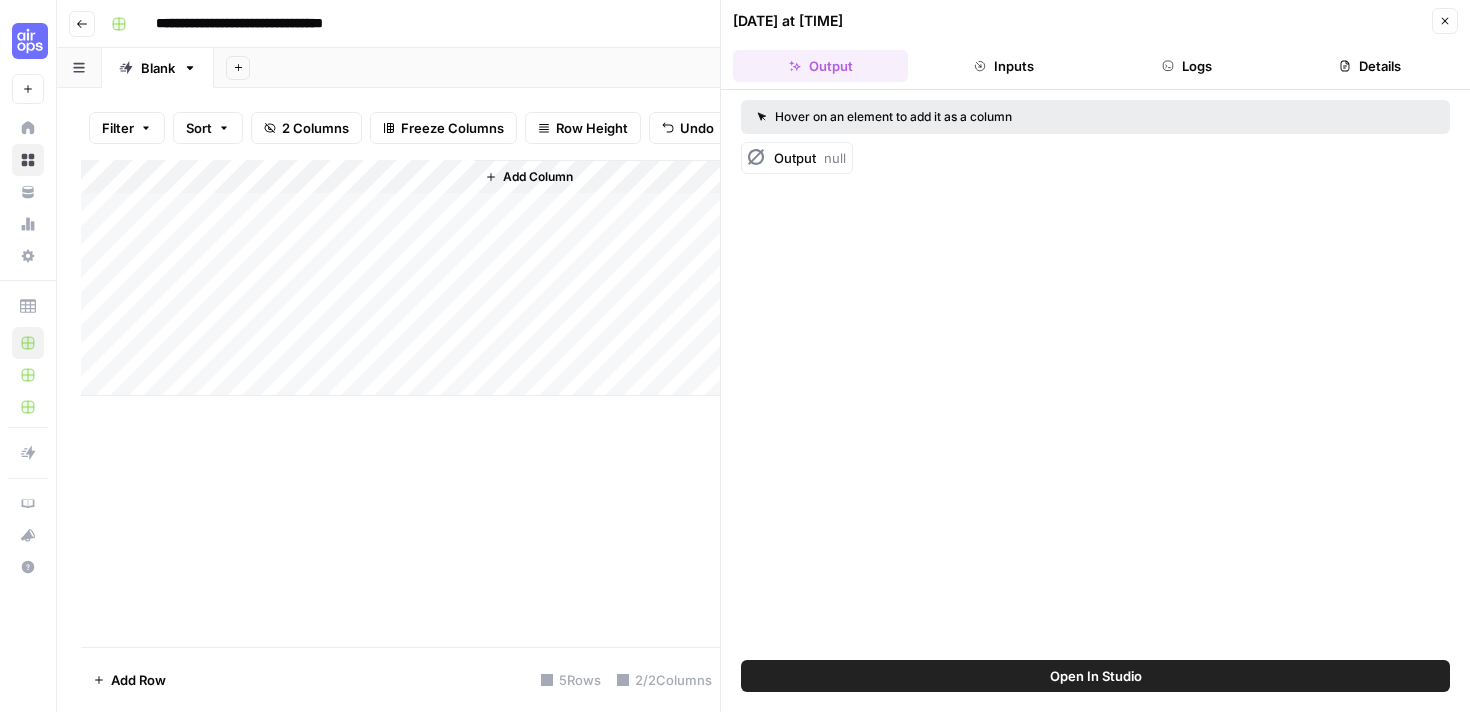 click on "Add Column" at bounding box center (400, 278) 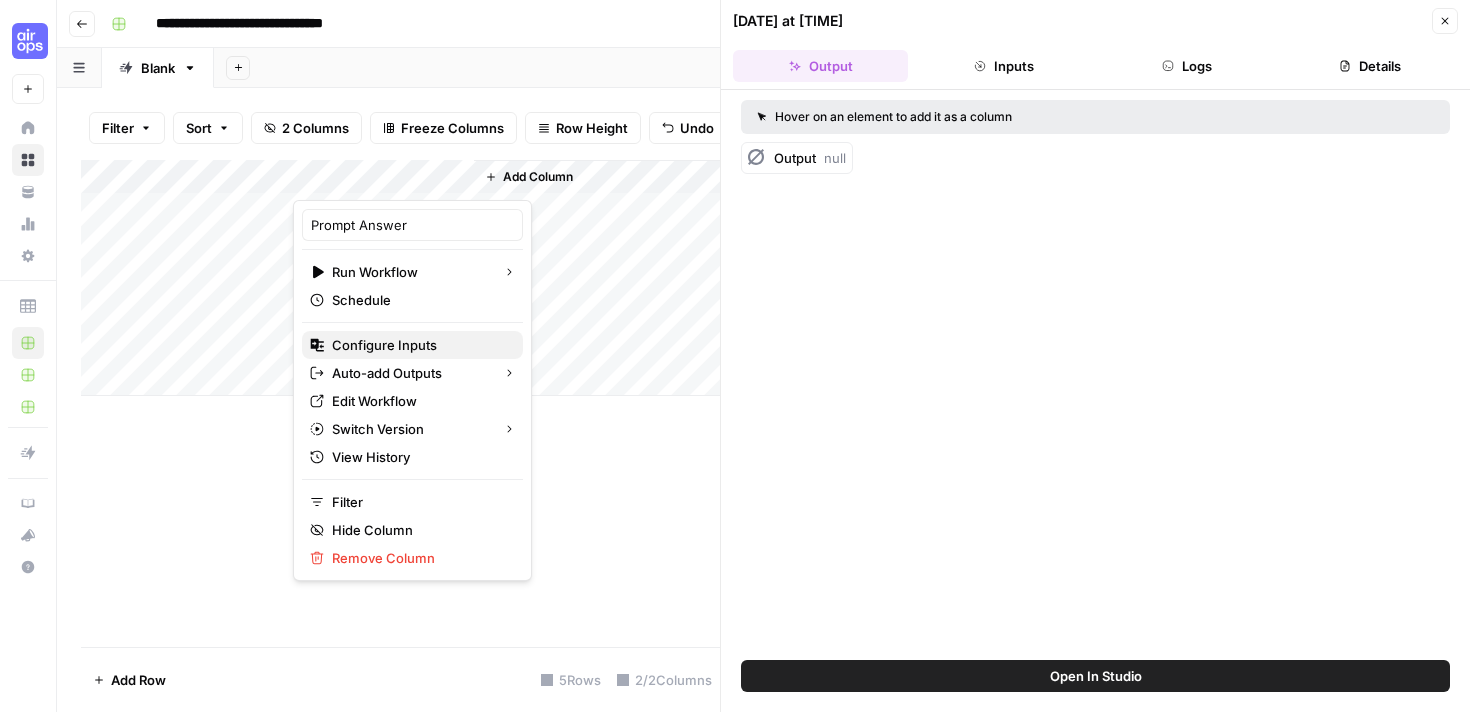 click on "Configure Inputs" at bounding box center [419, 345] 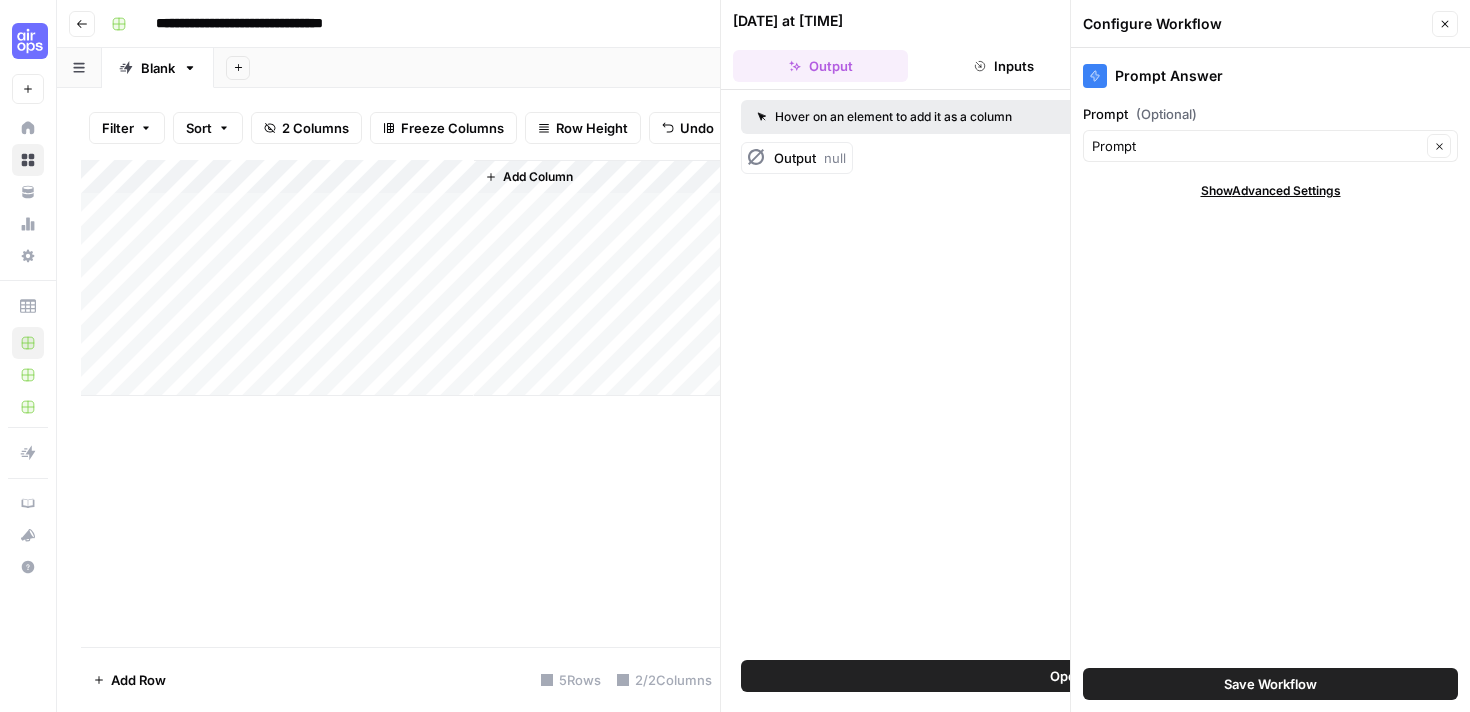 click on "Save Workflow" at bounding box center [1270, 684] 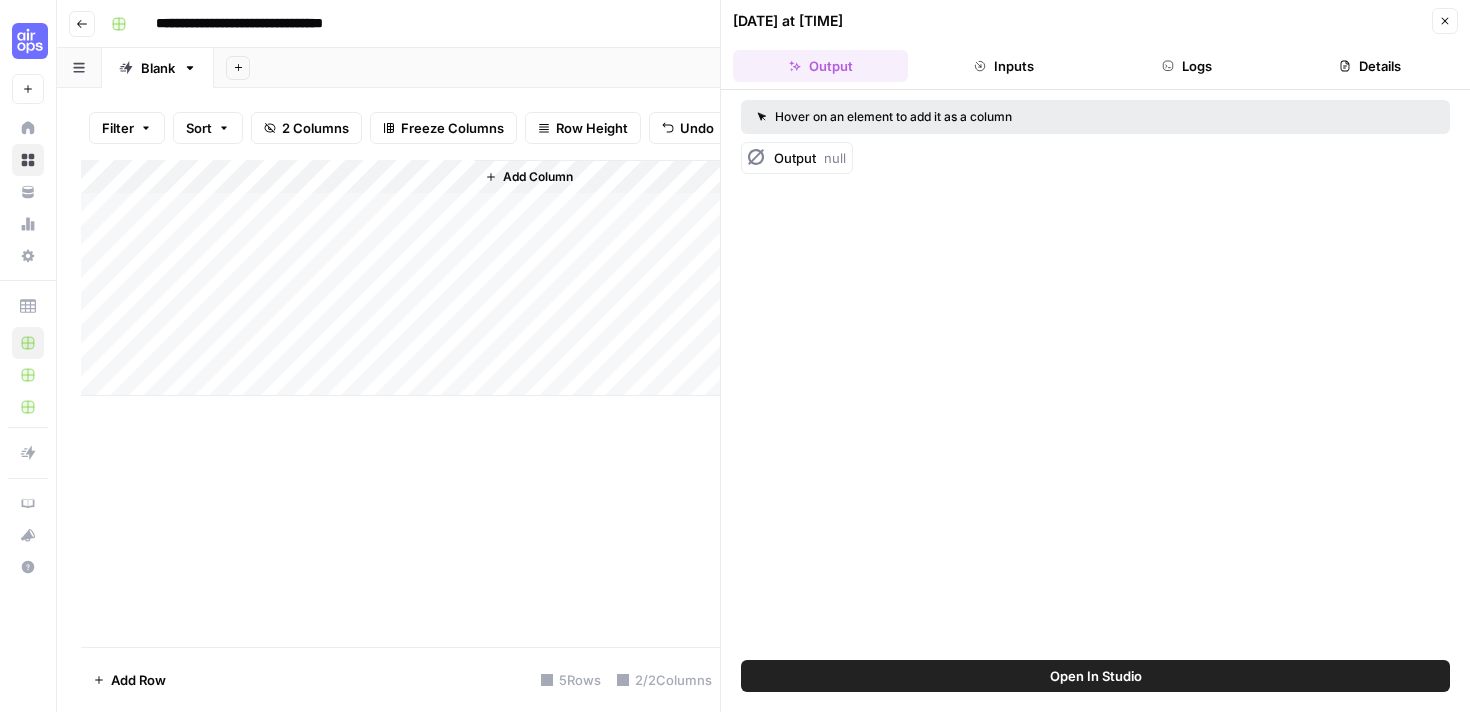 click on "Add Column" at bounding box center [400, 278] 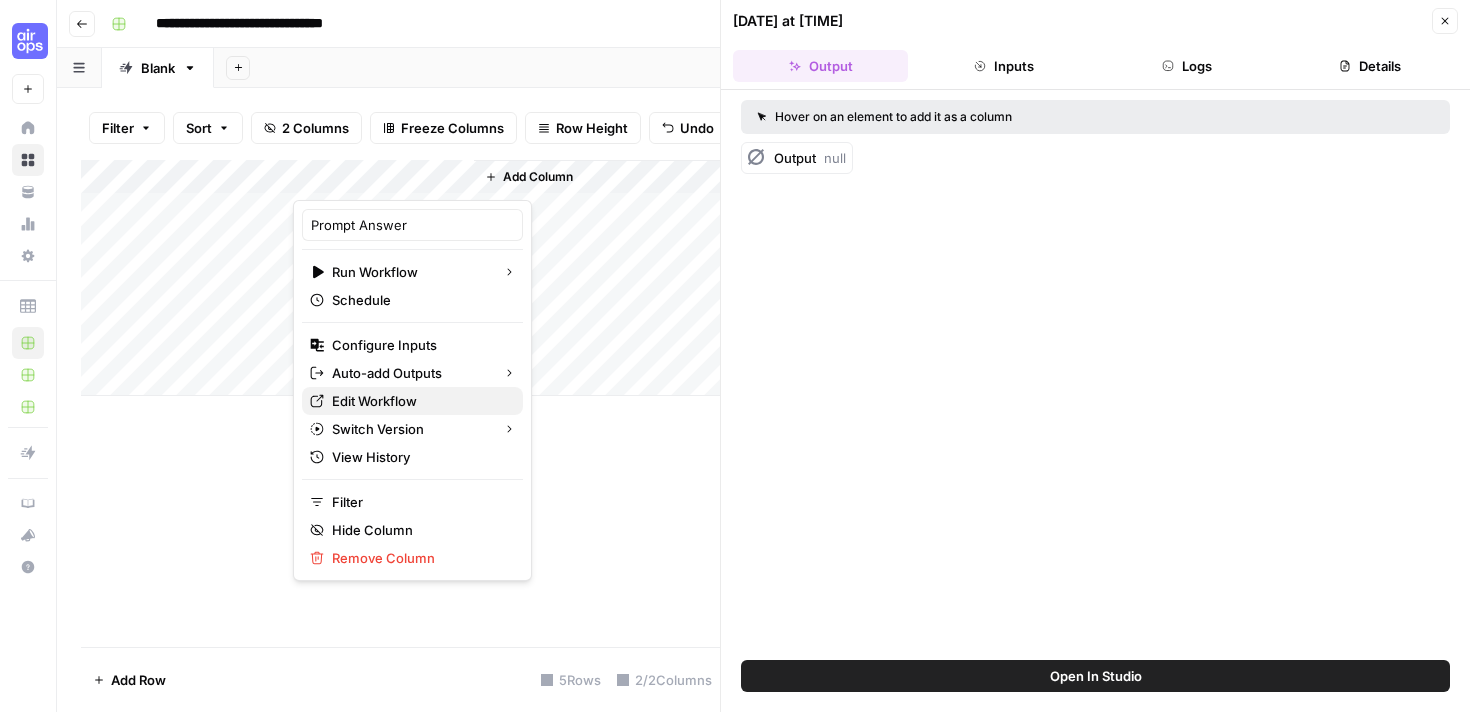 click on "Edit Workflow" at bounding box center (419, 401) 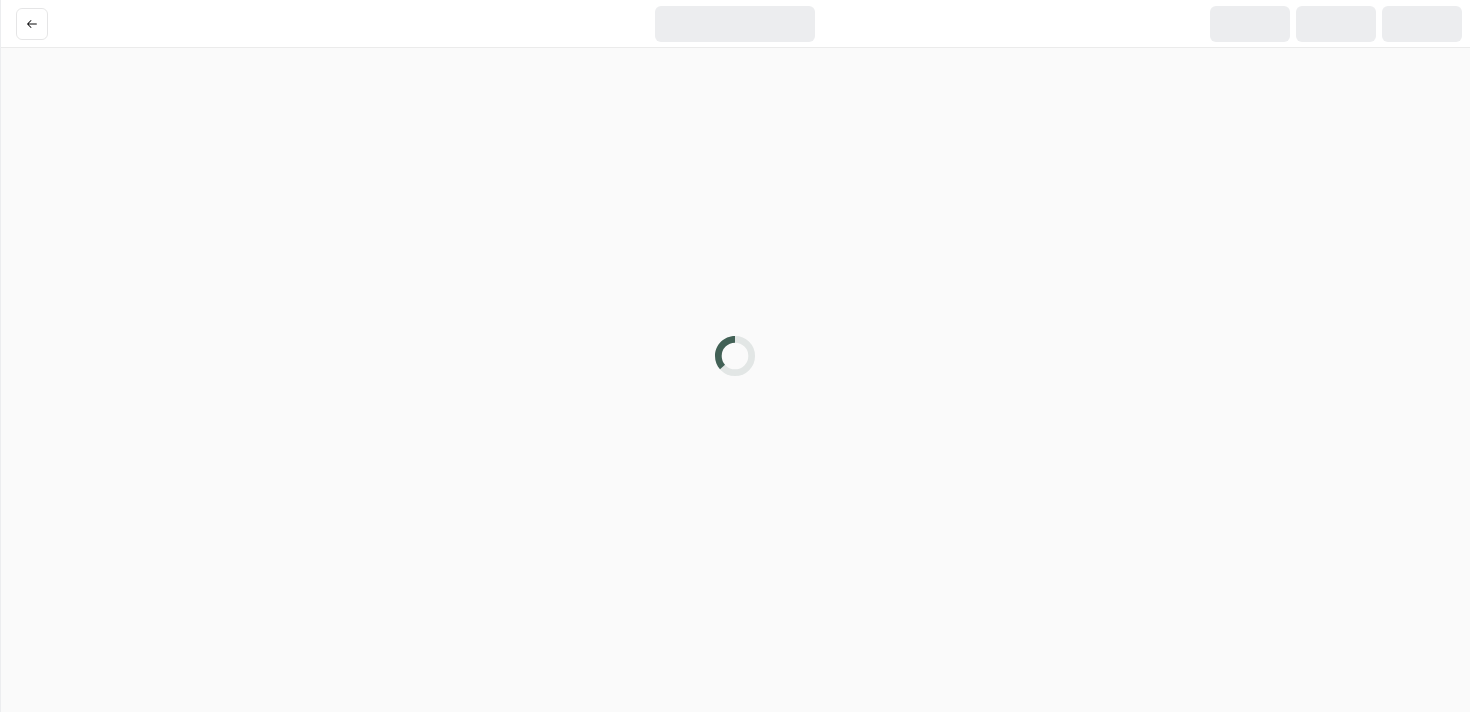 scroll, scrollTop: 0, scrollLeft: 0, axis: both 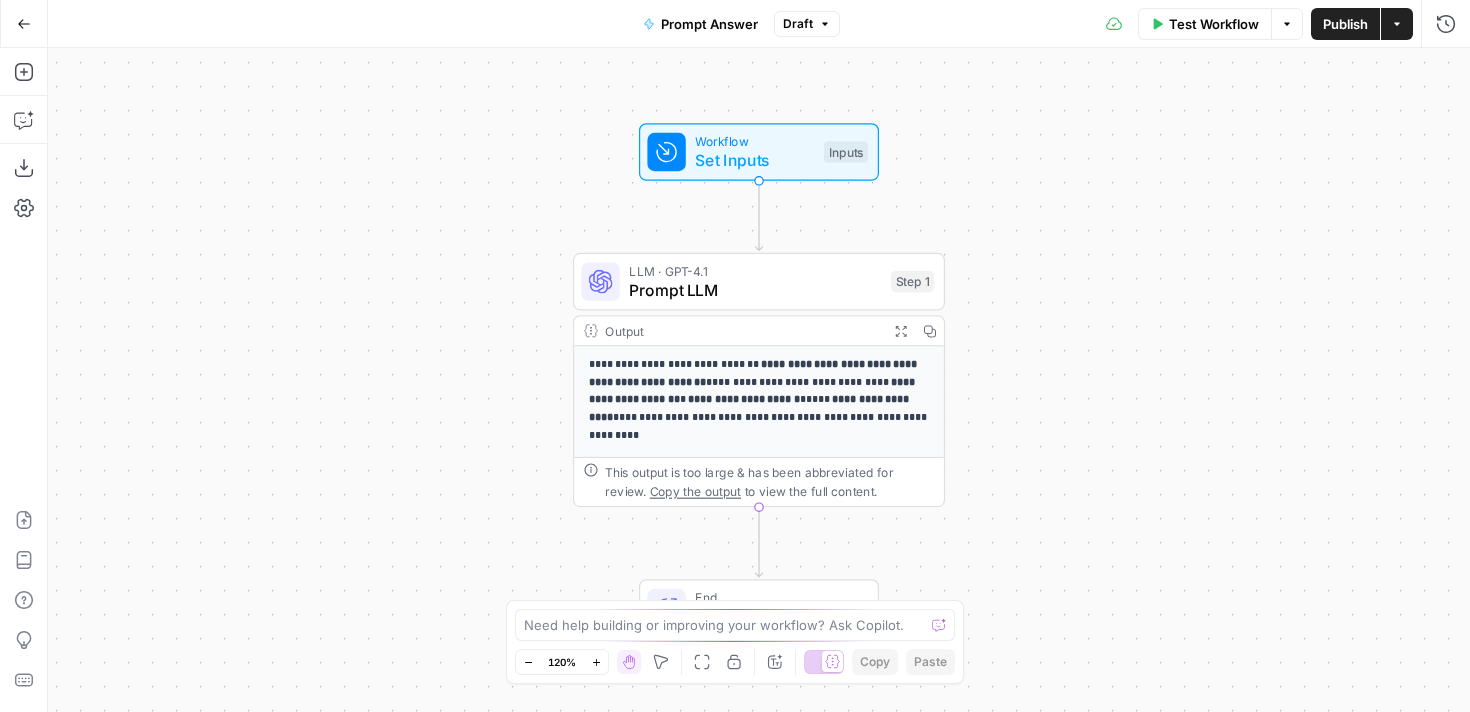 click on "This output is too large & has been abbreviated for review.   Copy the output   to view the full content." at bounding box center [769, 482] 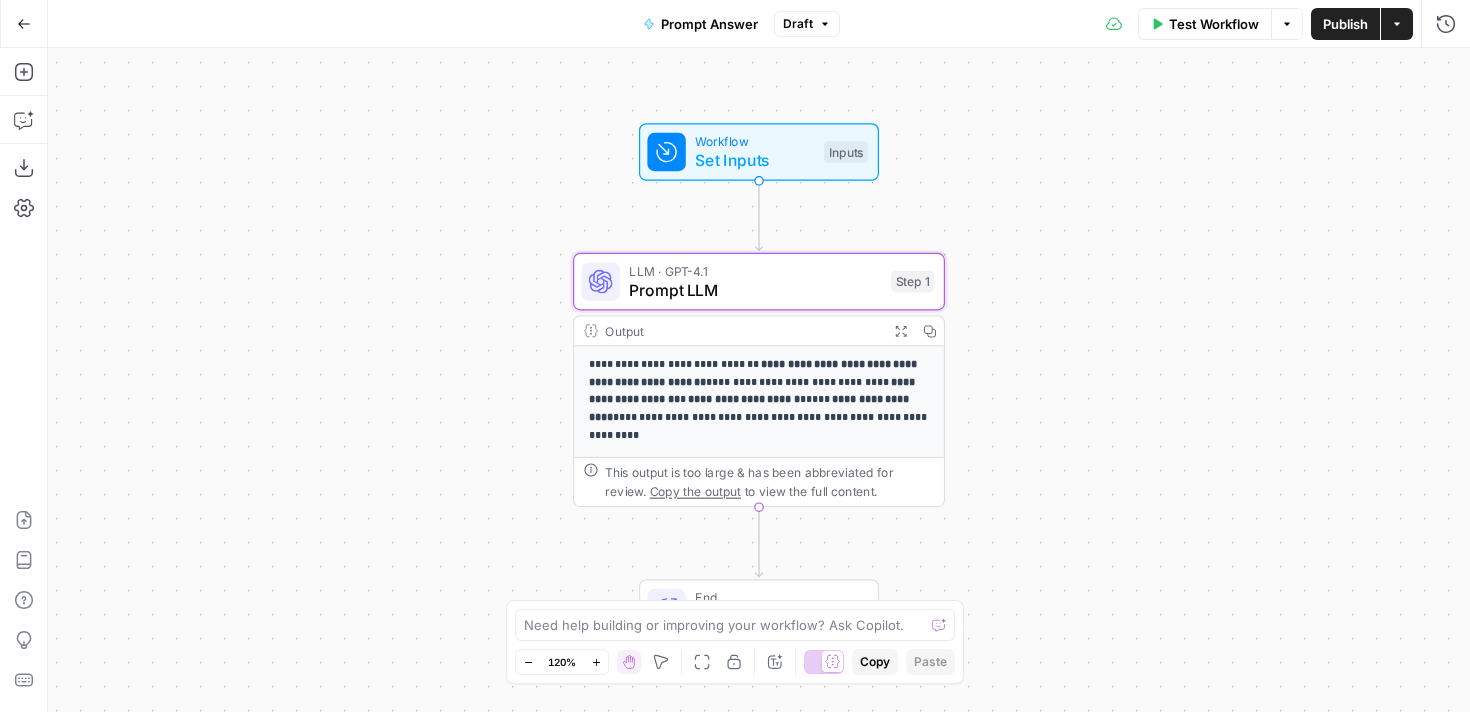click on "**********" at bounding box center [760, 391] 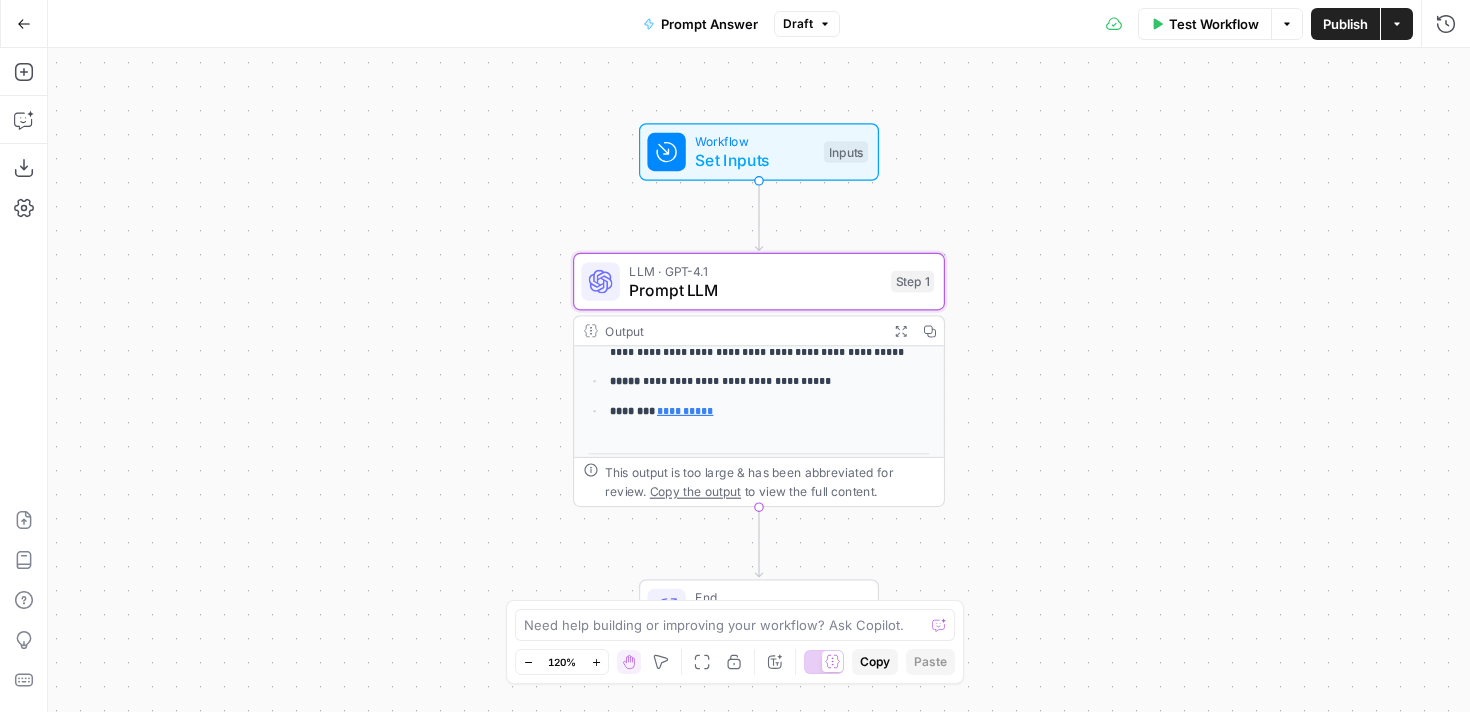 scroll, scrollTop: 383, scrollLeft: 0, axis: vertical 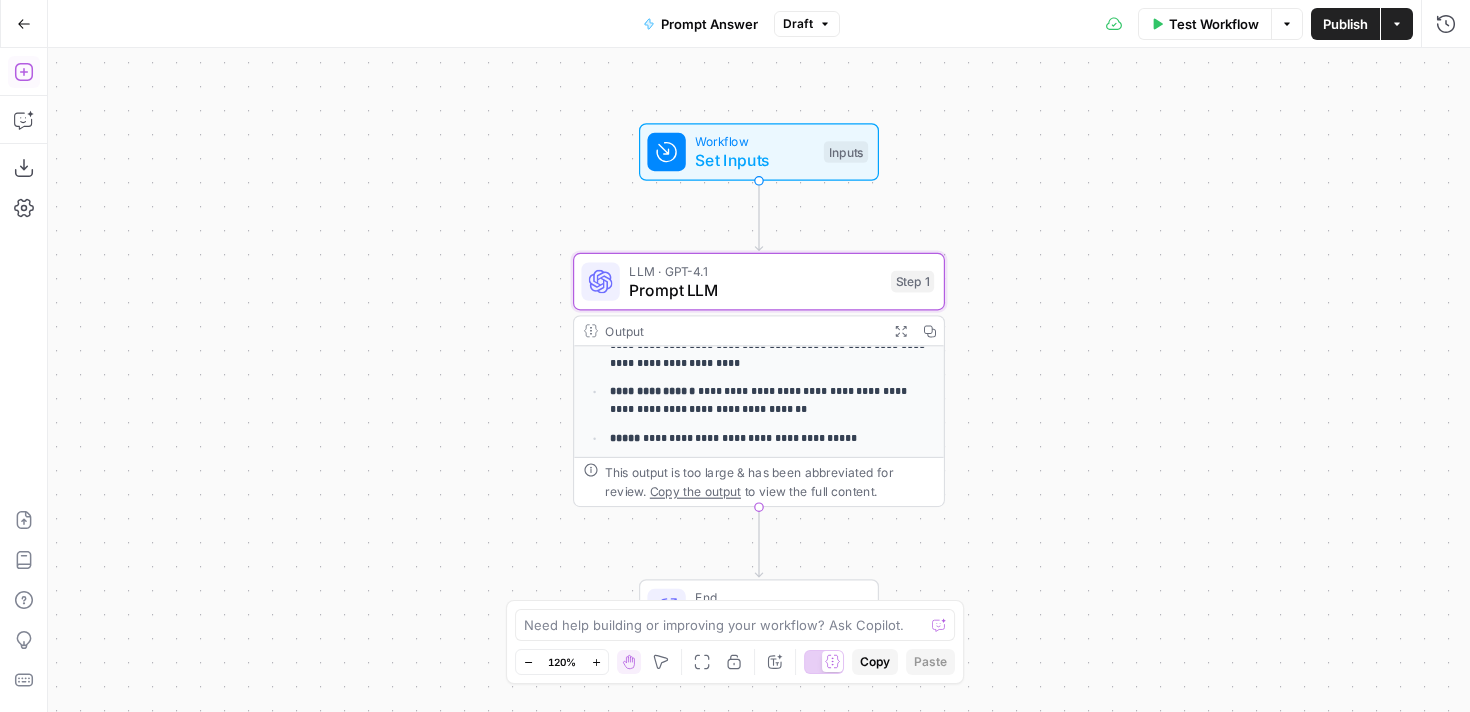 click 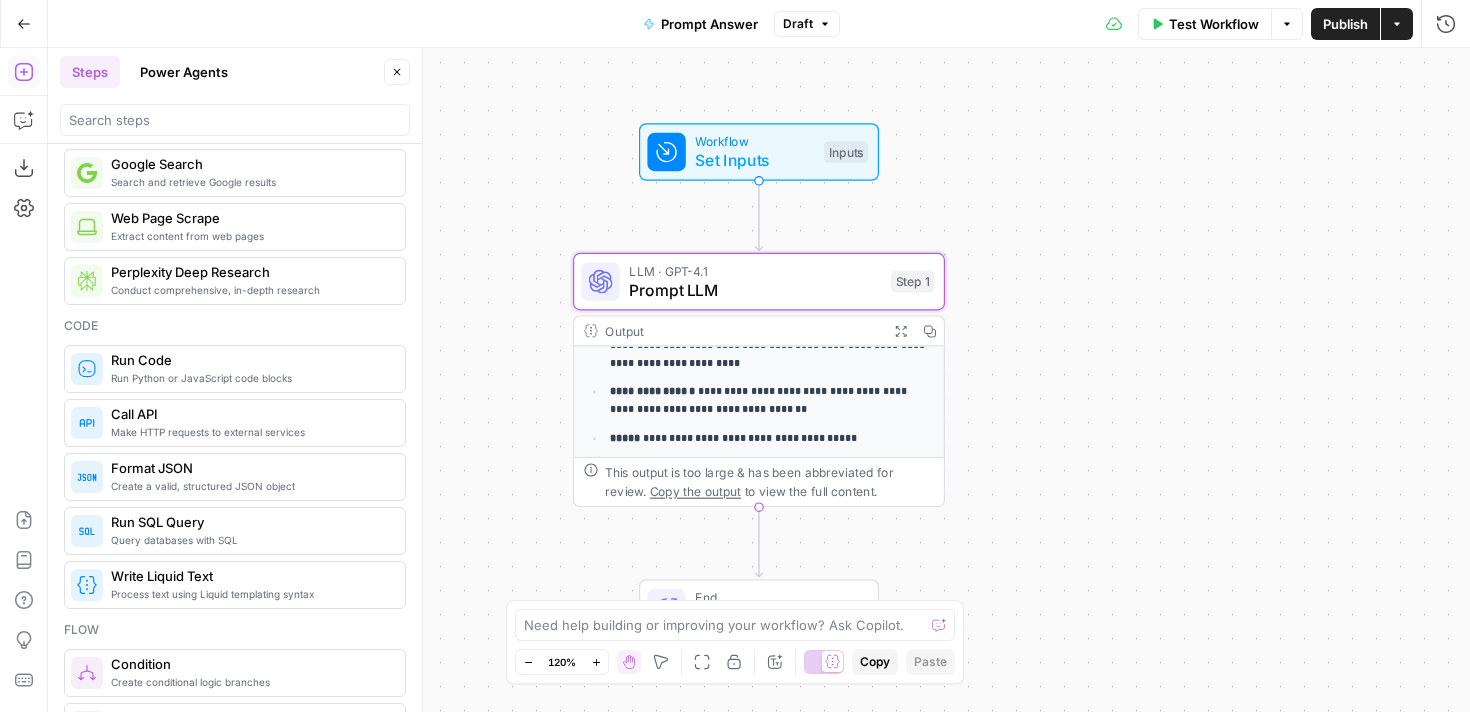 scroll, scrollTop: 185, scrollLeft: 0, axis: vertical 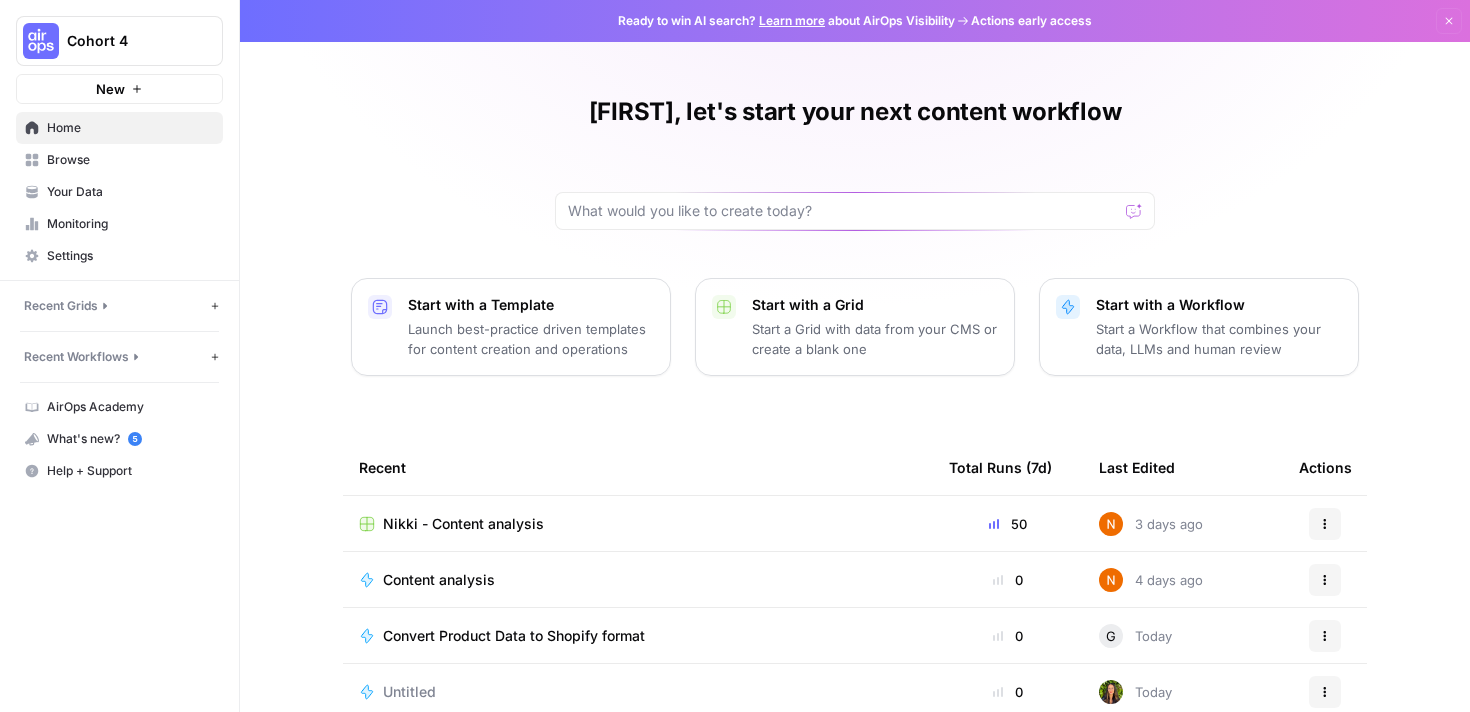 click on "Home" at bounding box center (119, 128) 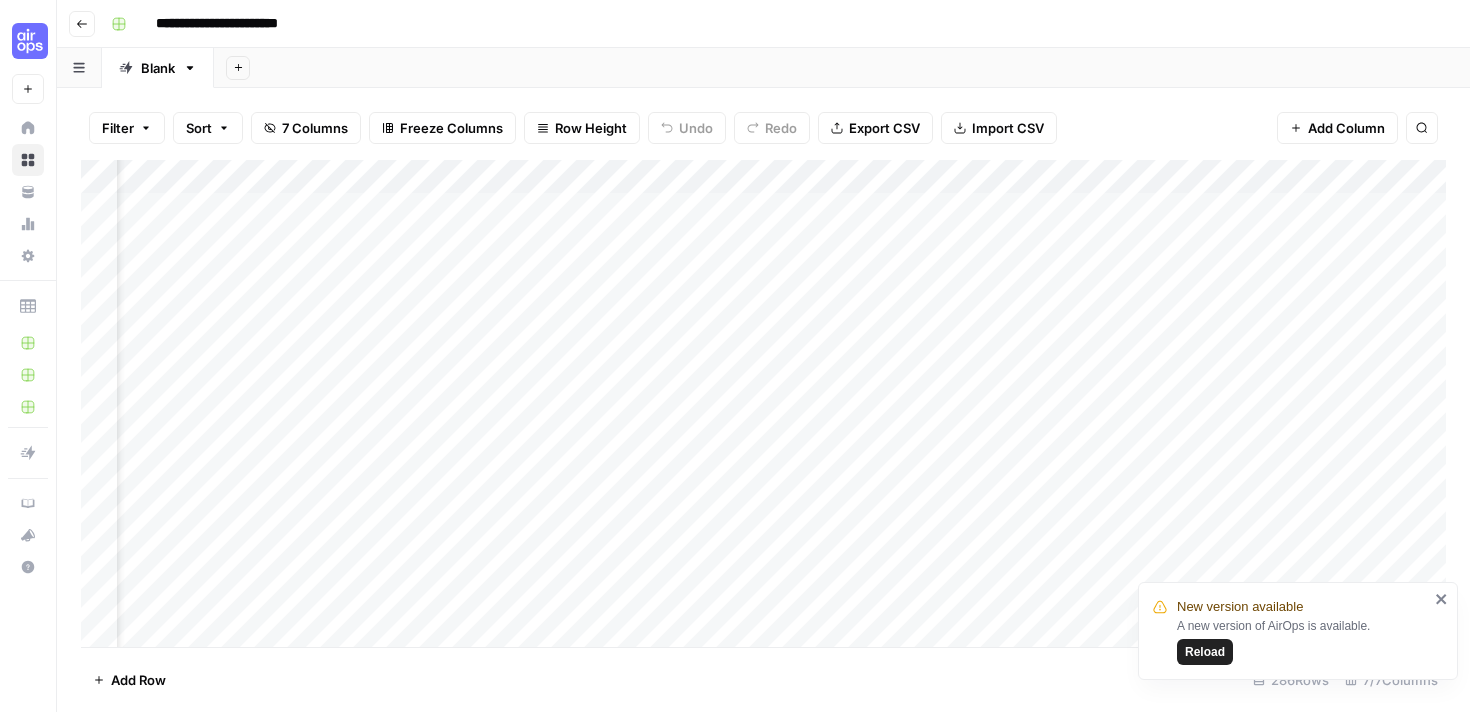 scroll, scrollTop: 0, scrollLeft: 334, axis: horizontal 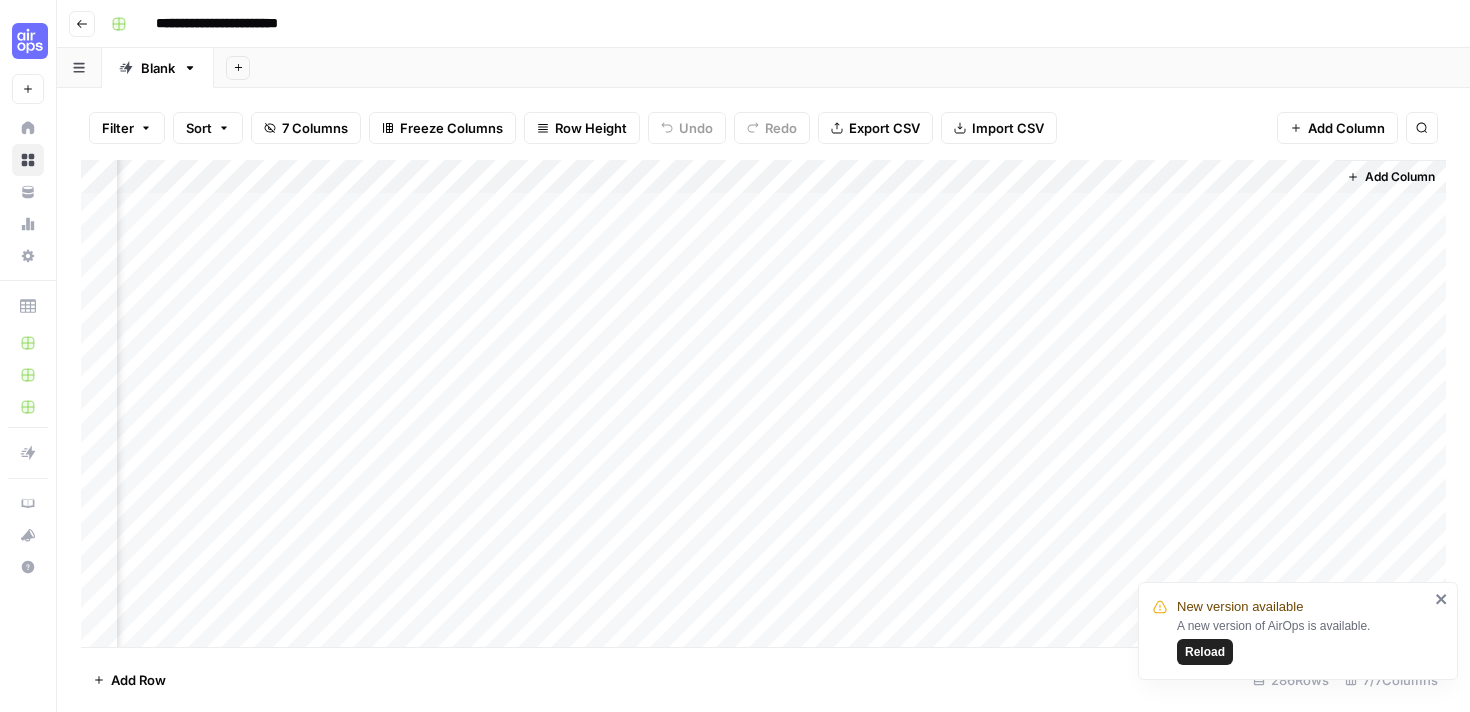 click on "Add Column" at bounding box center [763, 403] 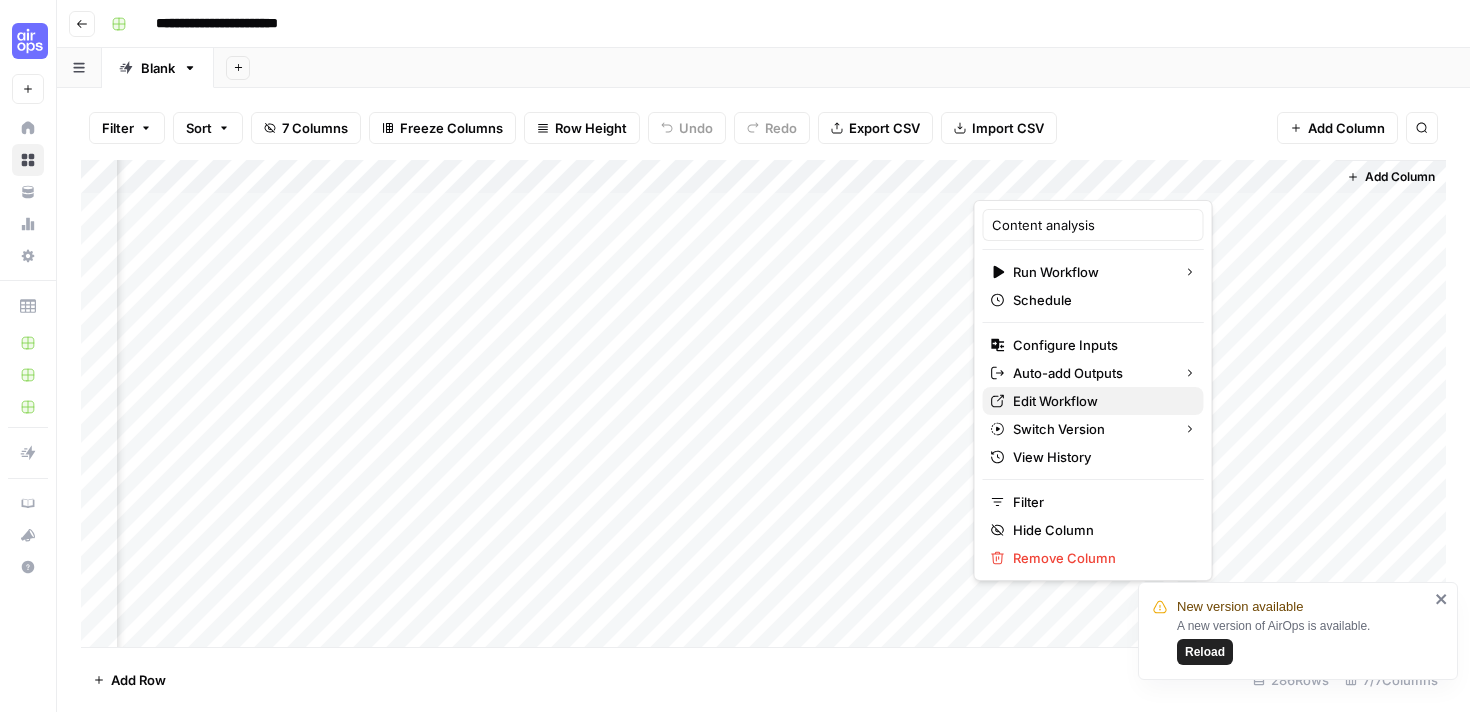 click on "Edit Workflow" at bounding box center [1100, 401] 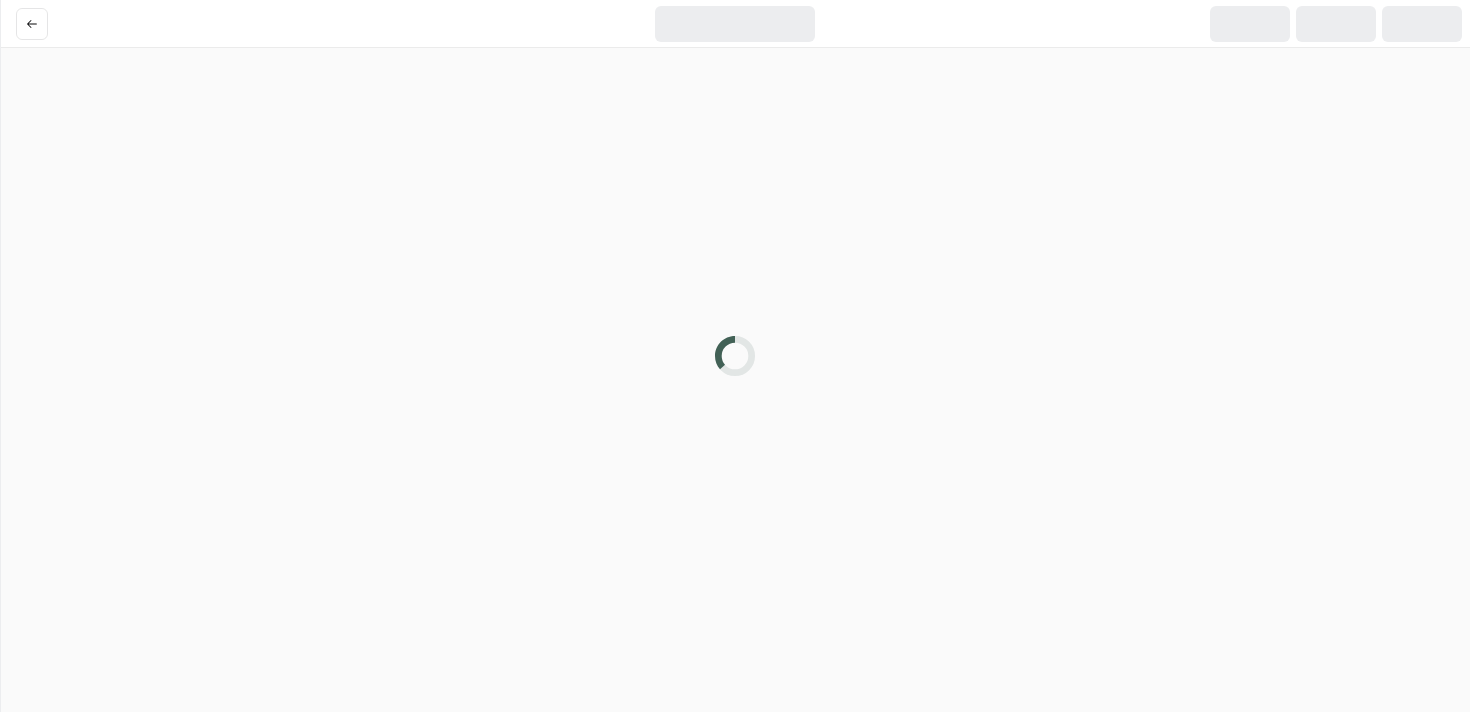 scroll, scrollTop: 0, scrollLeft: 0, axis: both 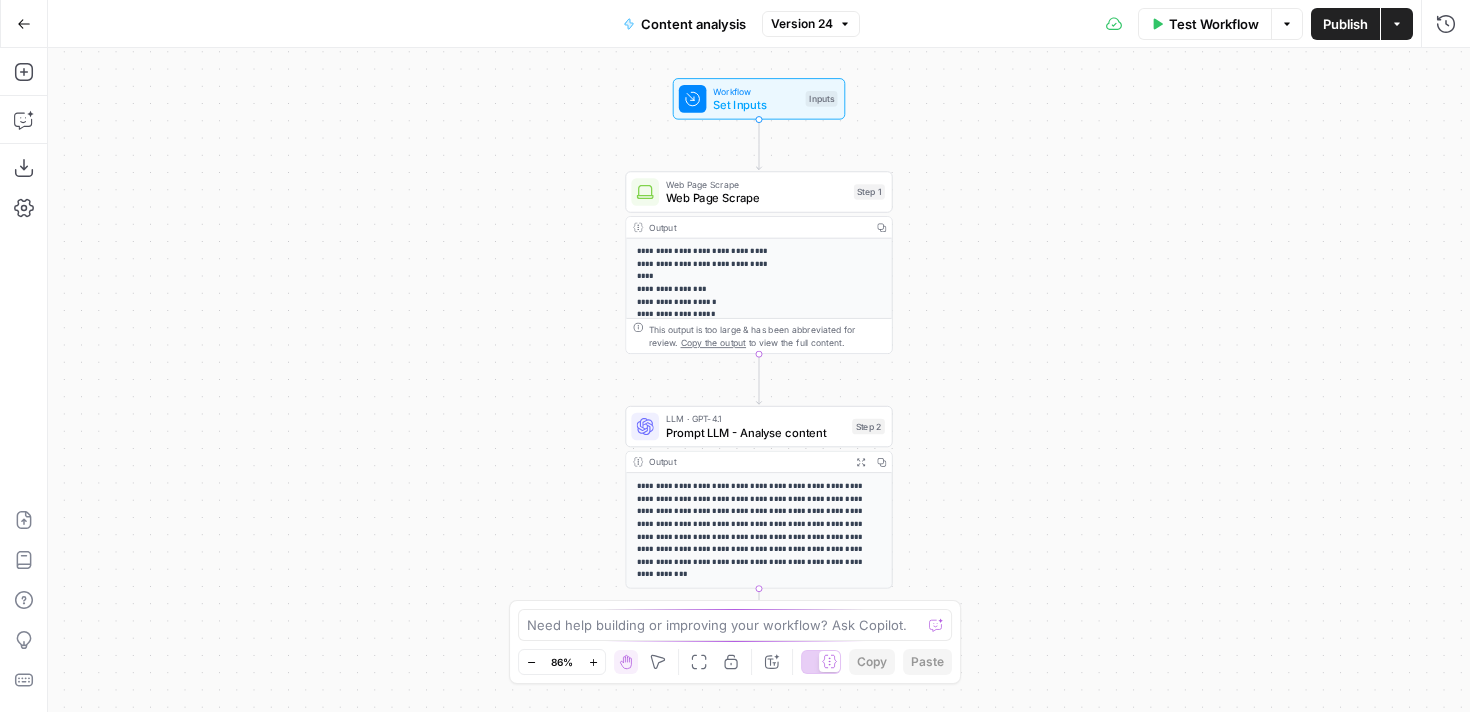 click on "**********" at bounding box center [759, 380] 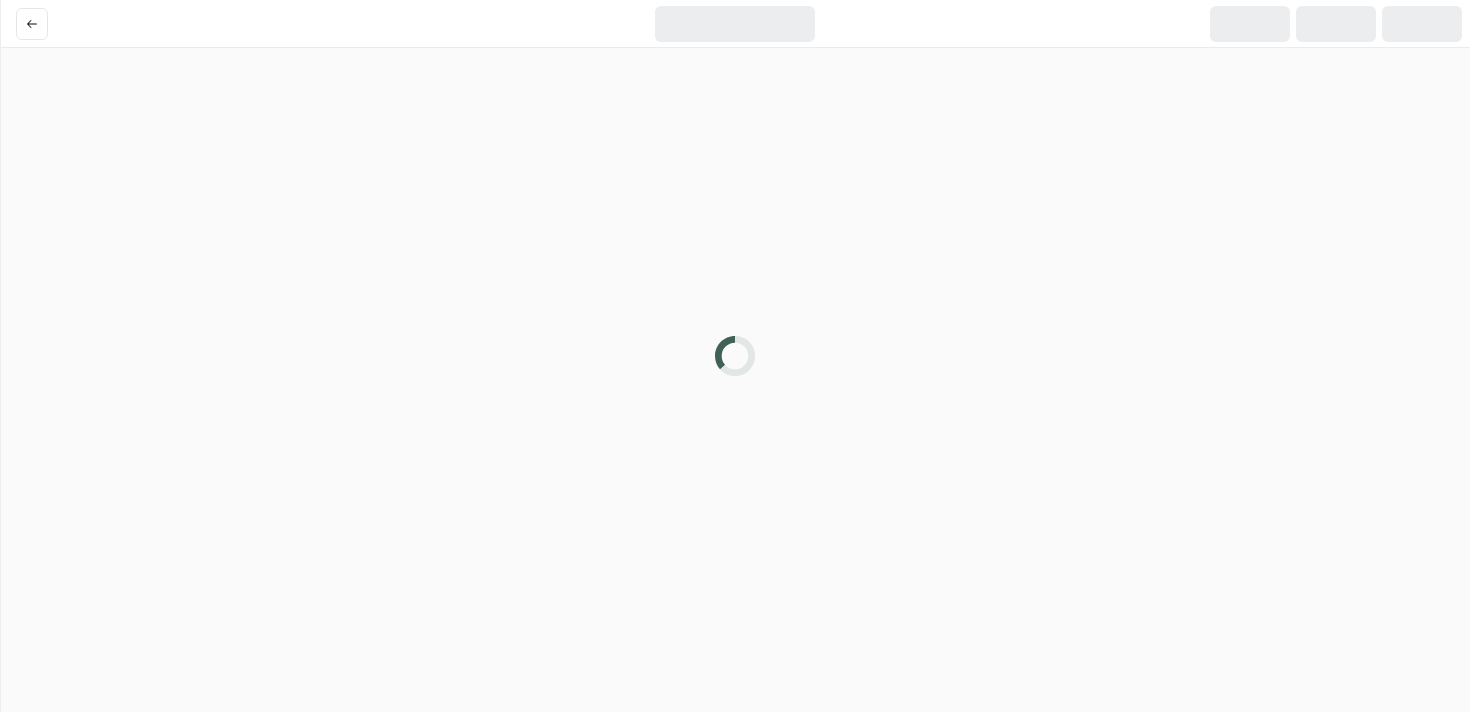 scroll, scrollTop: 0, scrollLeft: 0, axis: both 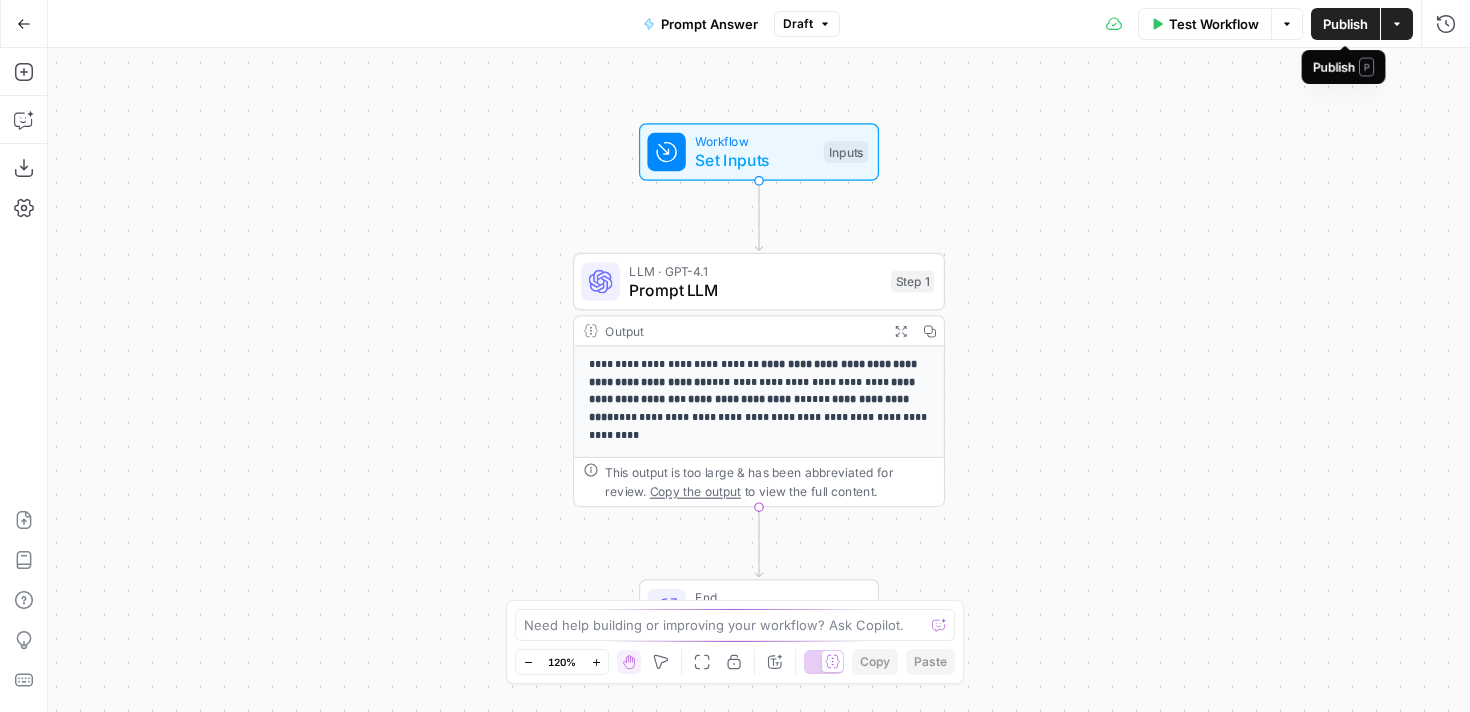click on "Publish" at bounding box center [1345, 24] 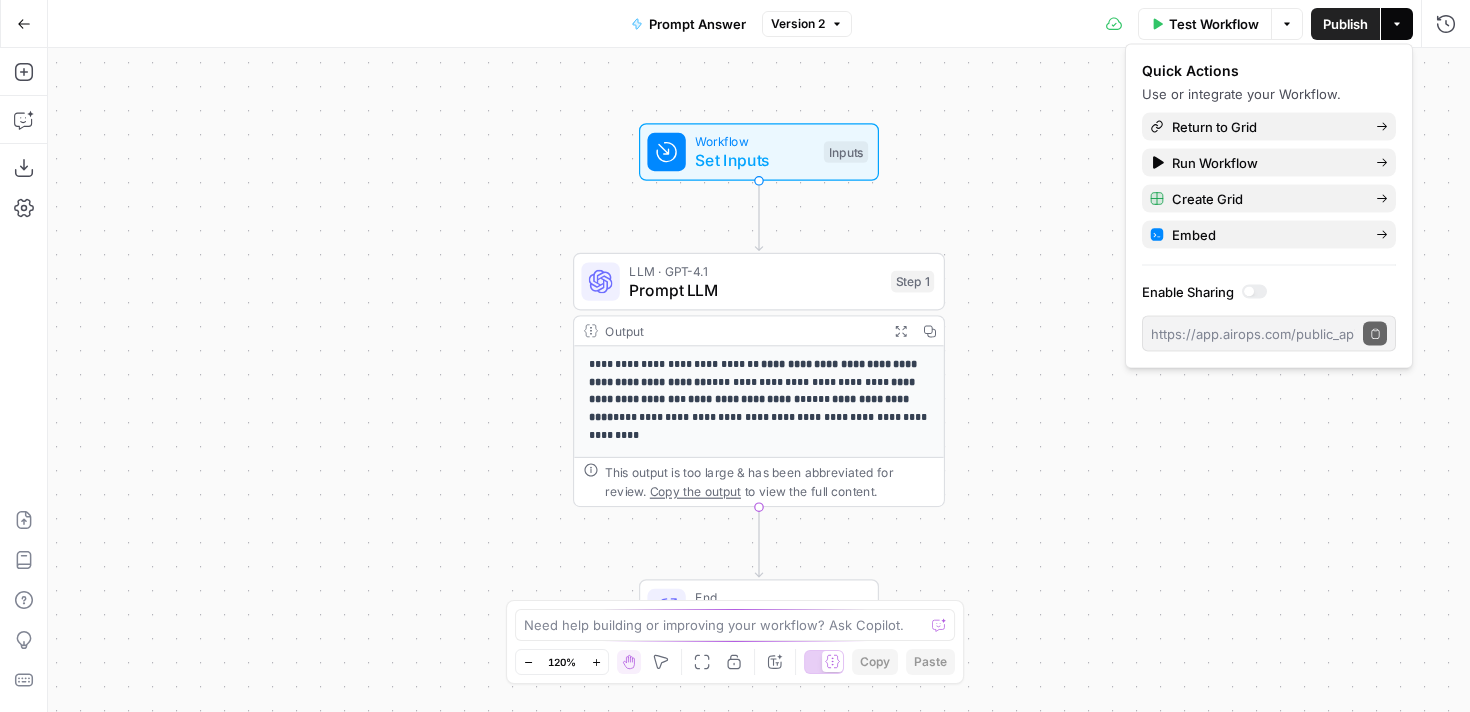 click 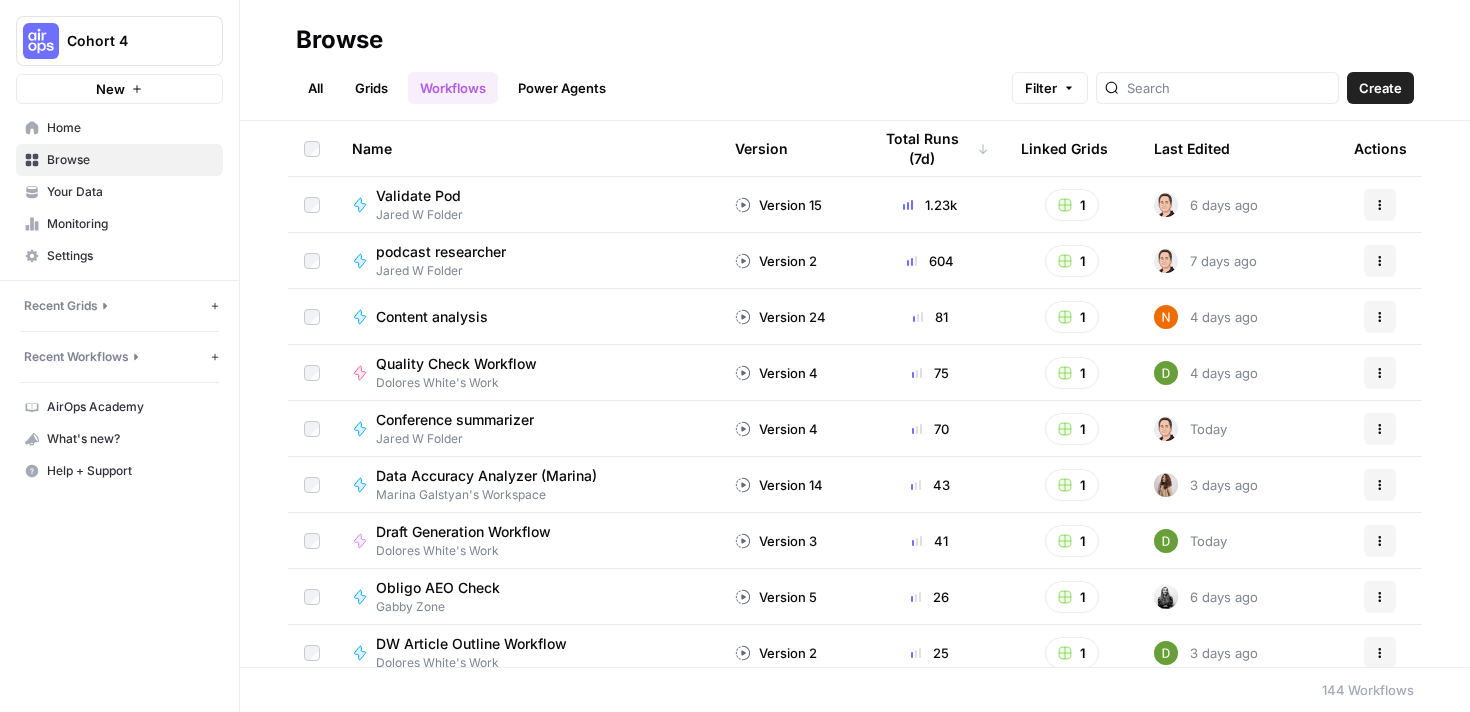 click on "All" at bounding box center [315, 88] 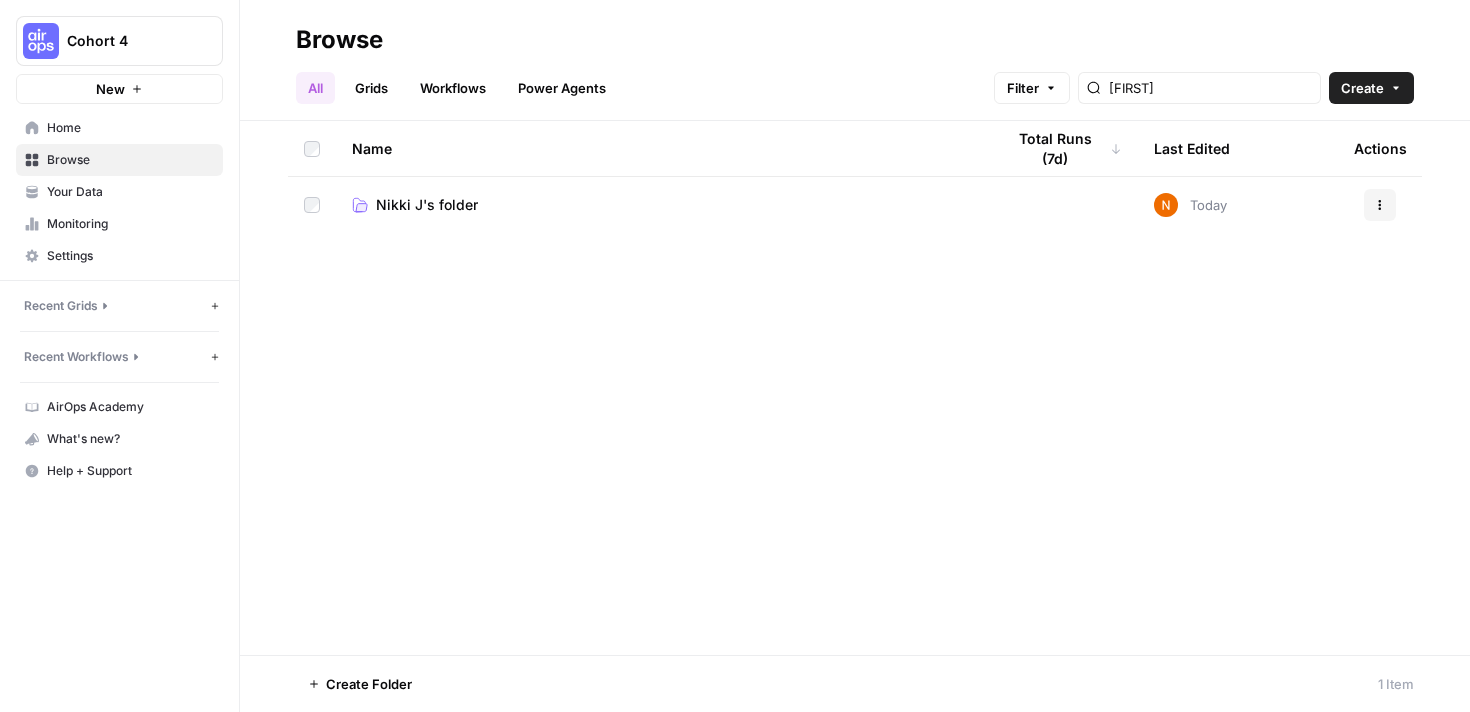 click on "Nikki J's folder" at bounding box center [427, 205] 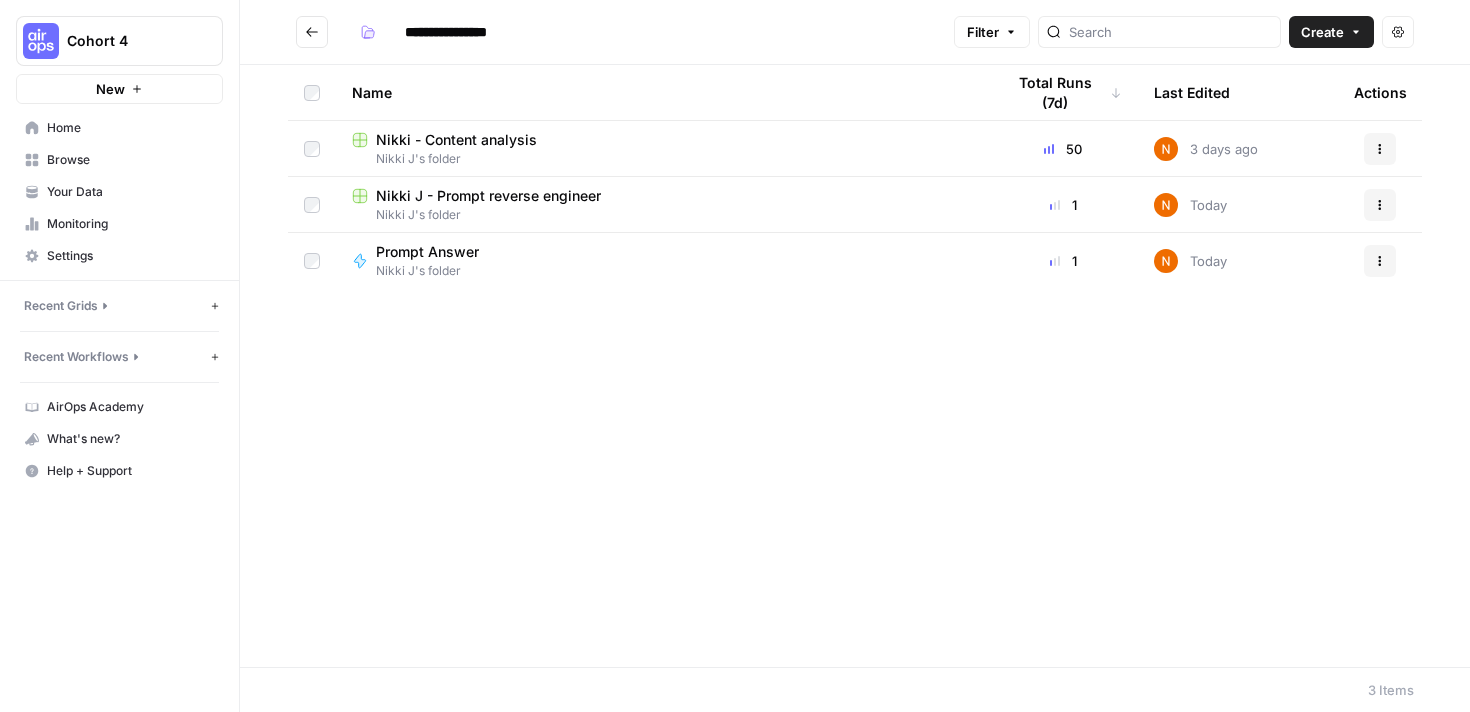 click on "Nikki J - Prompt reverse engineer" at bounding box center [488, 196] 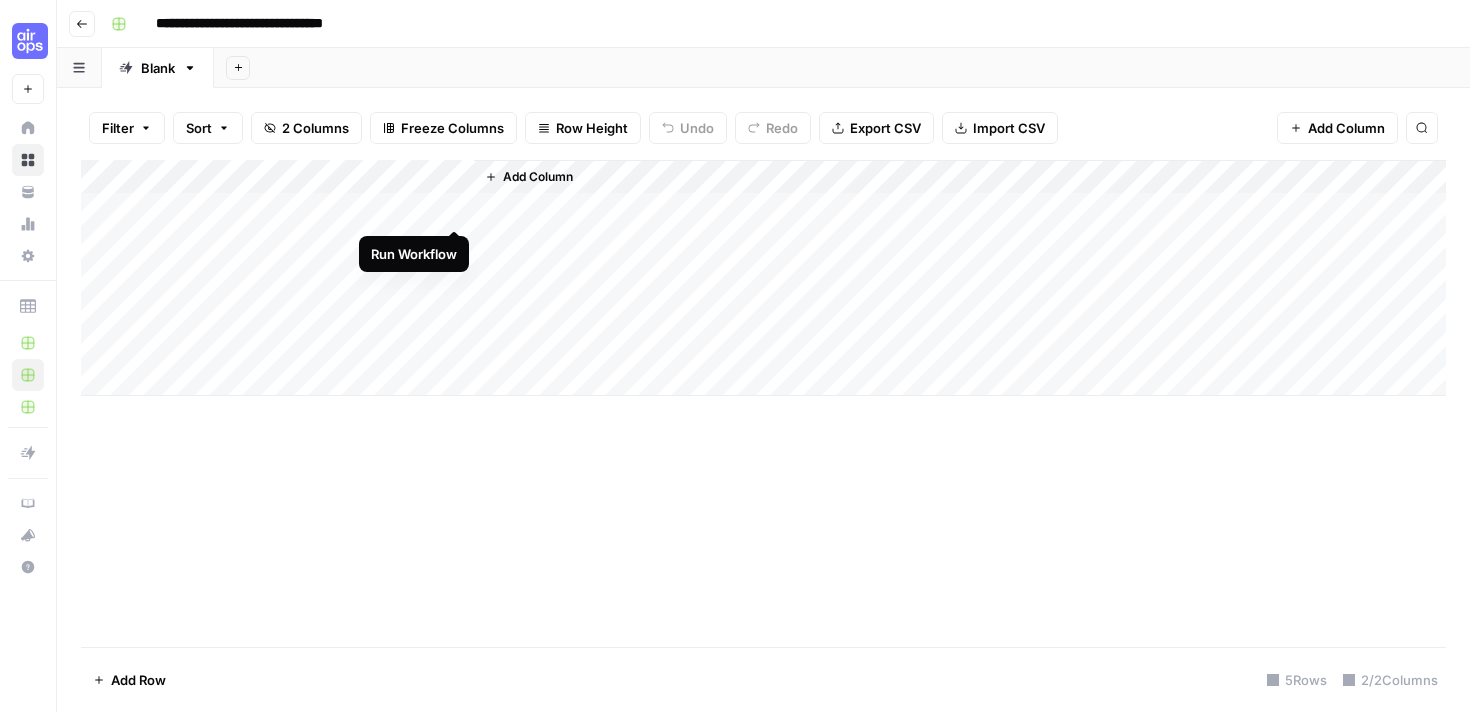 click on "Add Column" at bounding box center (763, 278) 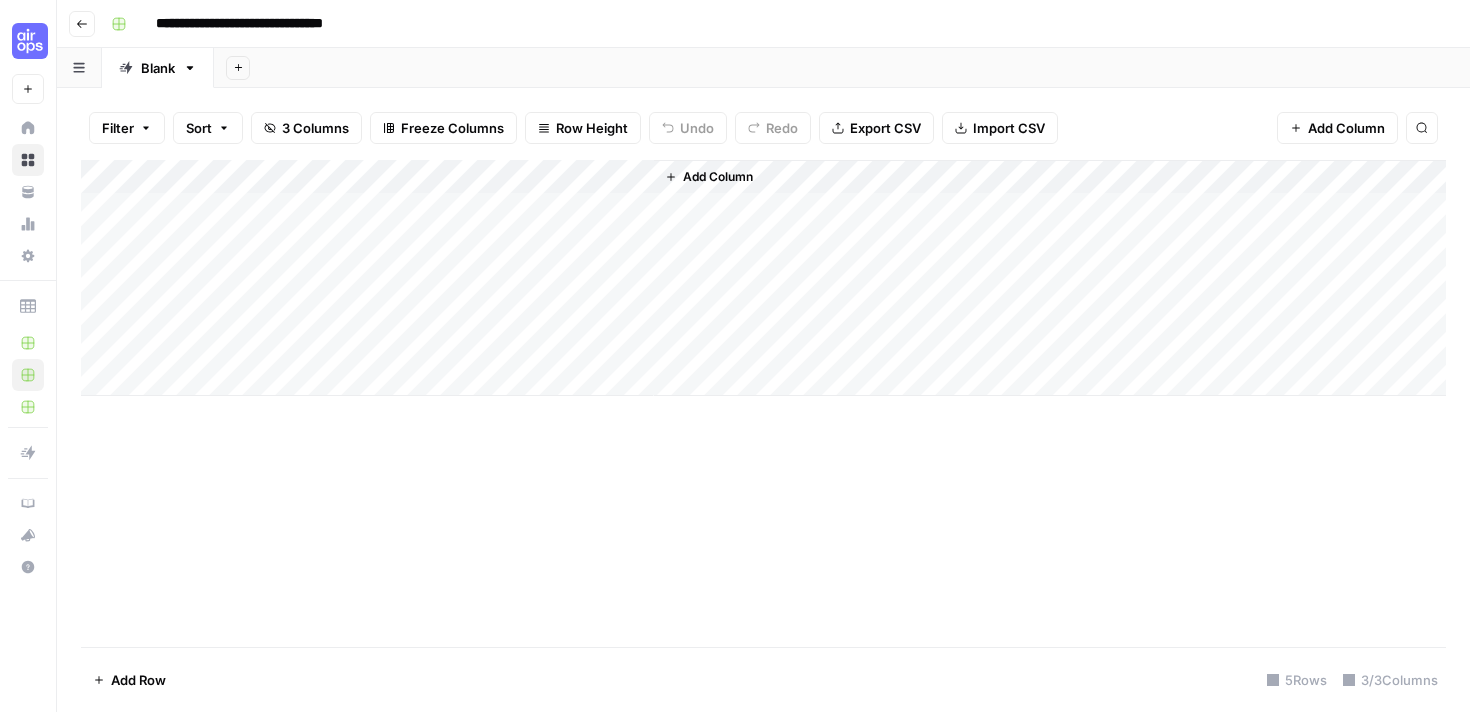 click on "Add Column" at bounding box center (763, 278) 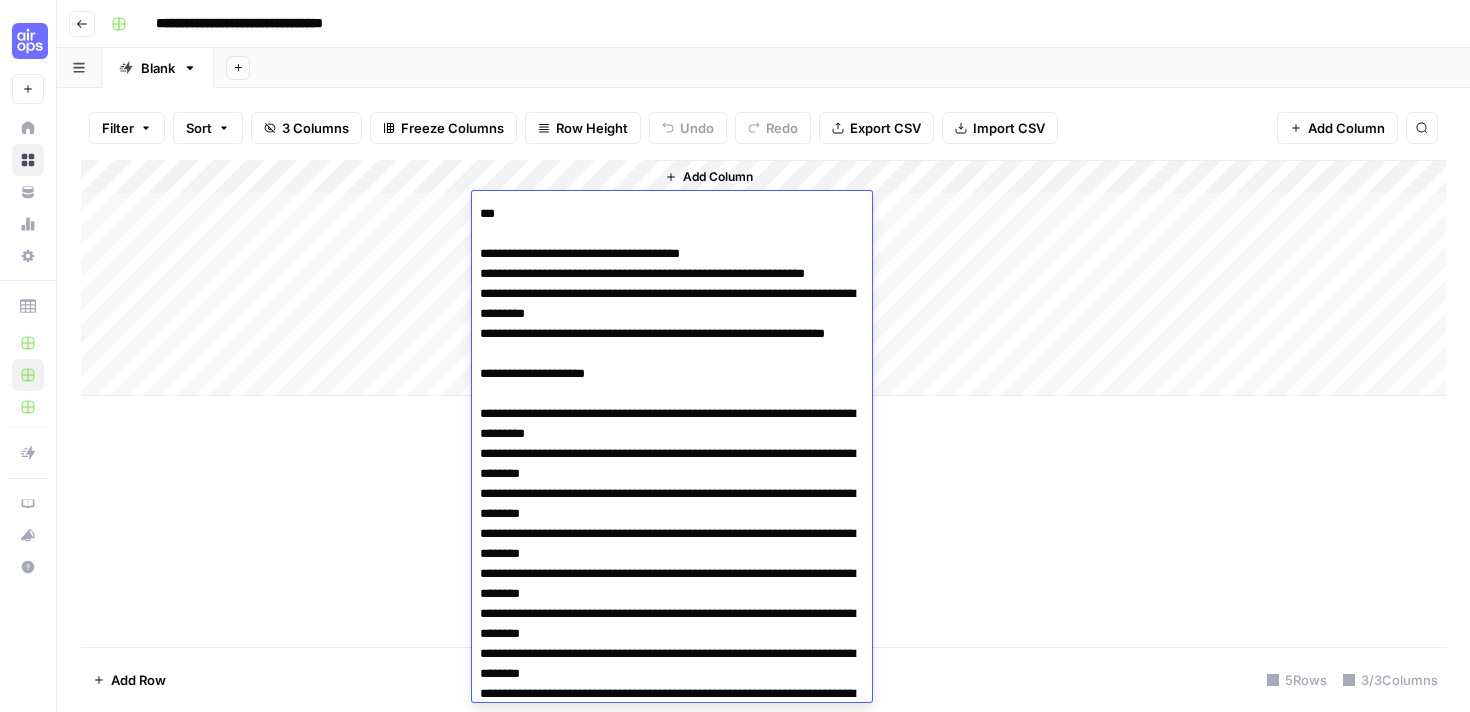 scroll, scrollTop: 1983, scrollLeft: 0, axis: vertical 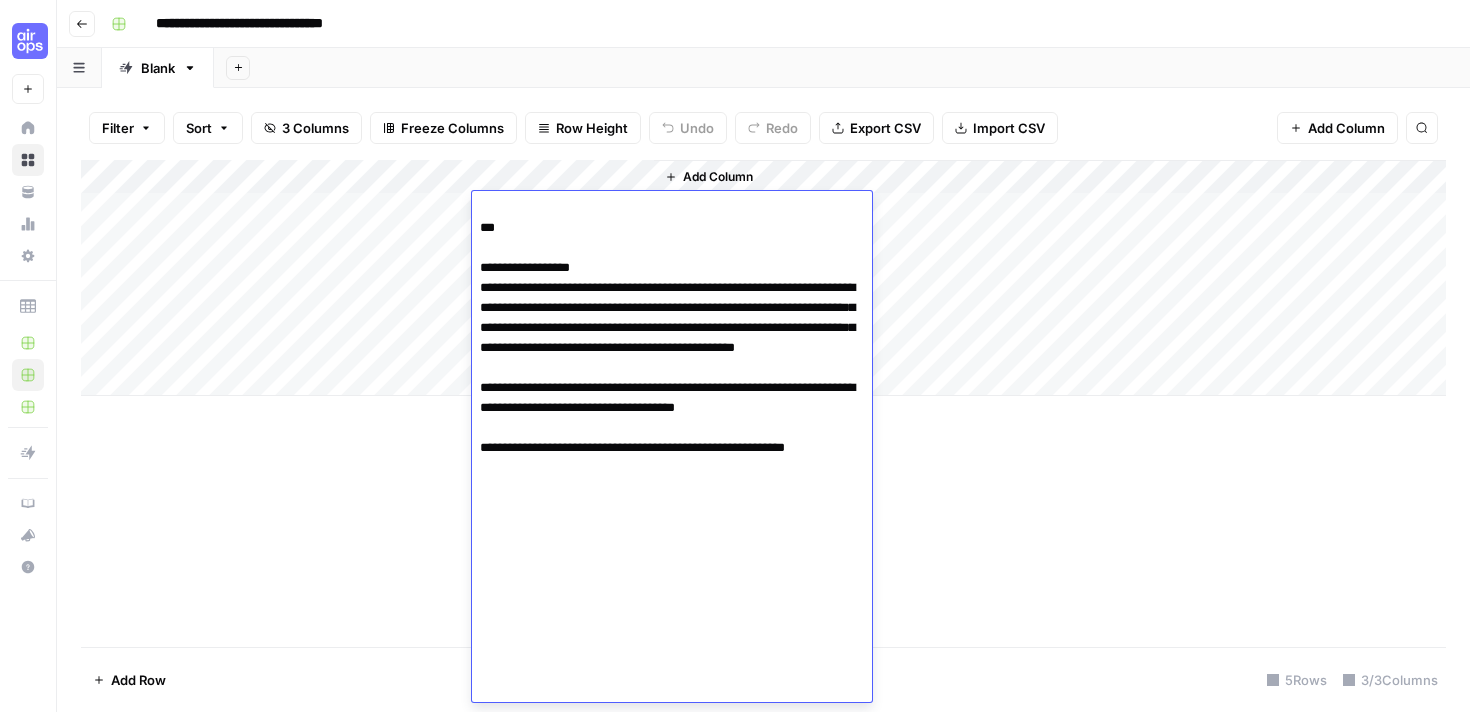 click on "Add Column" at bounding box center [763, 403] 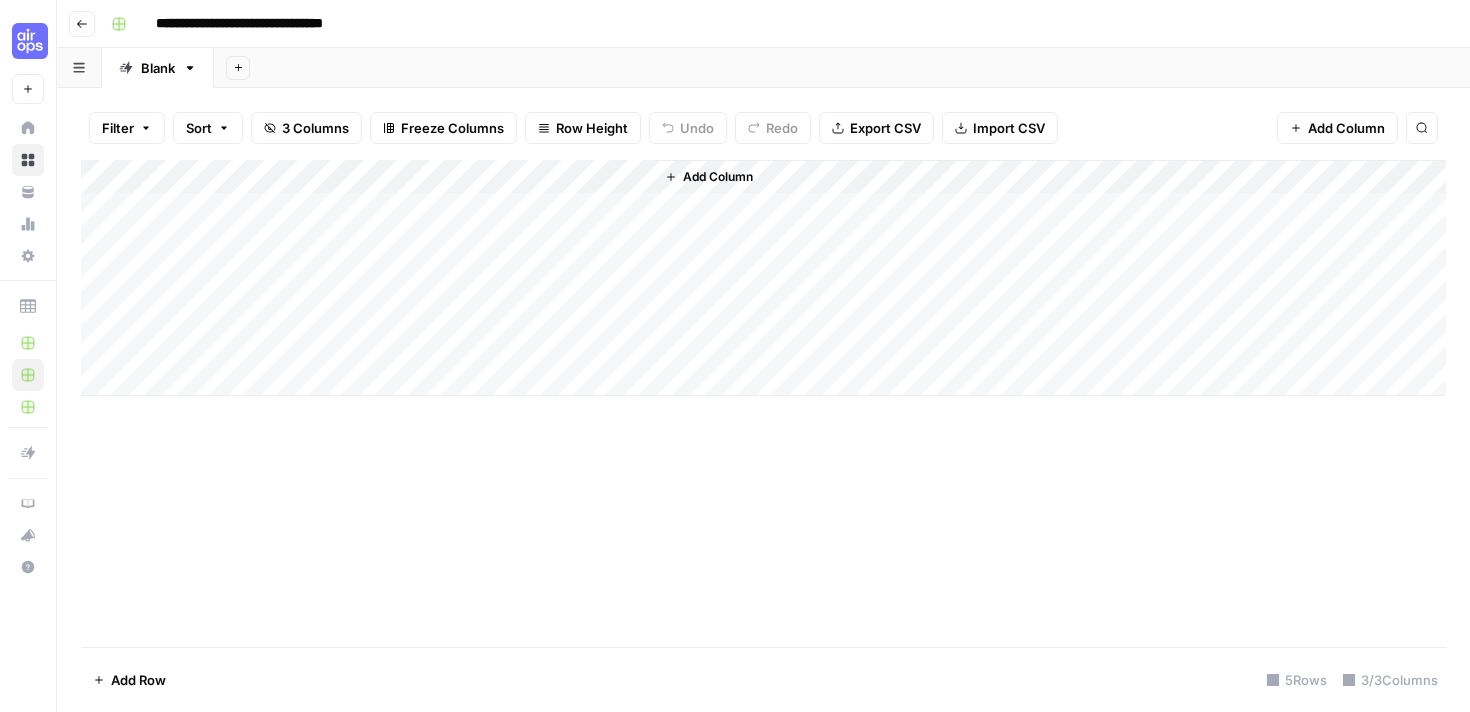 click on "Add Column" at bounding box center [763, 278] 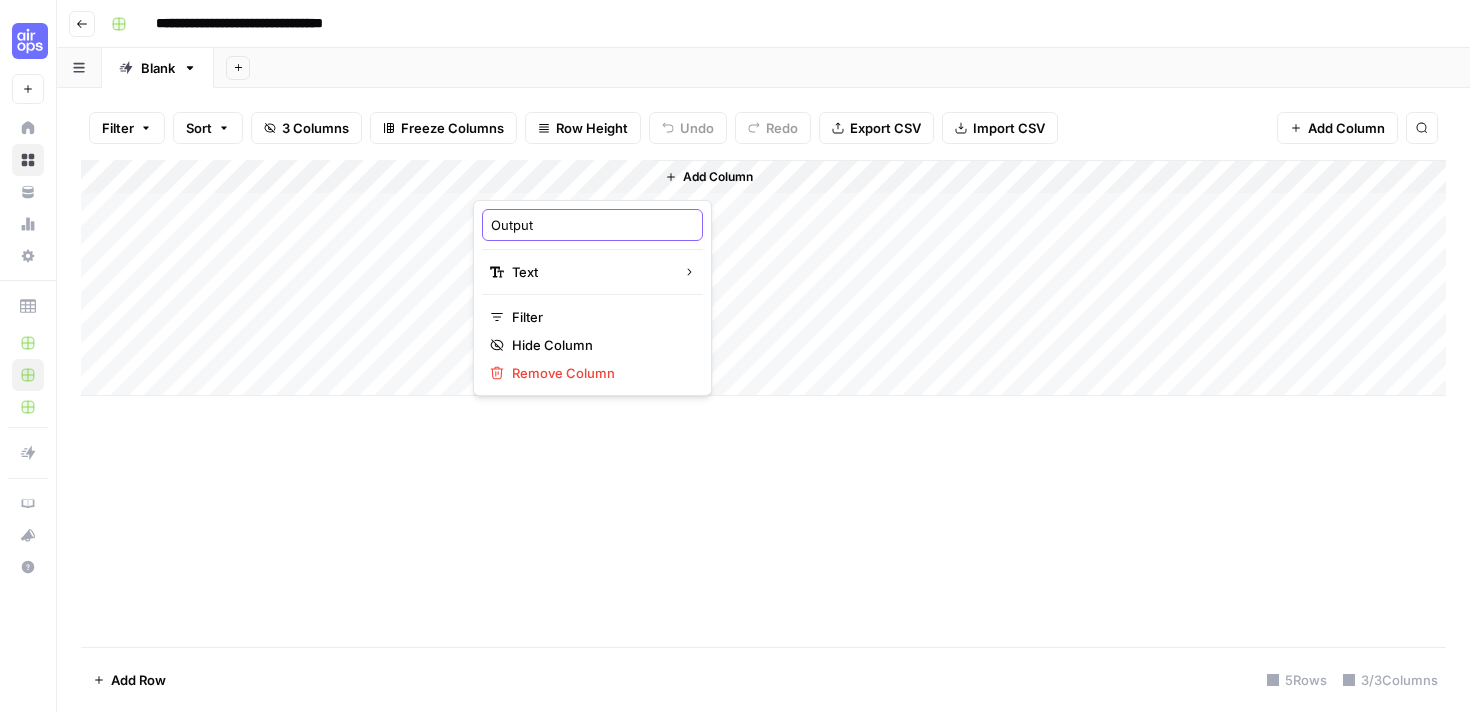 click on "Output" at bounding box center (592, 225) 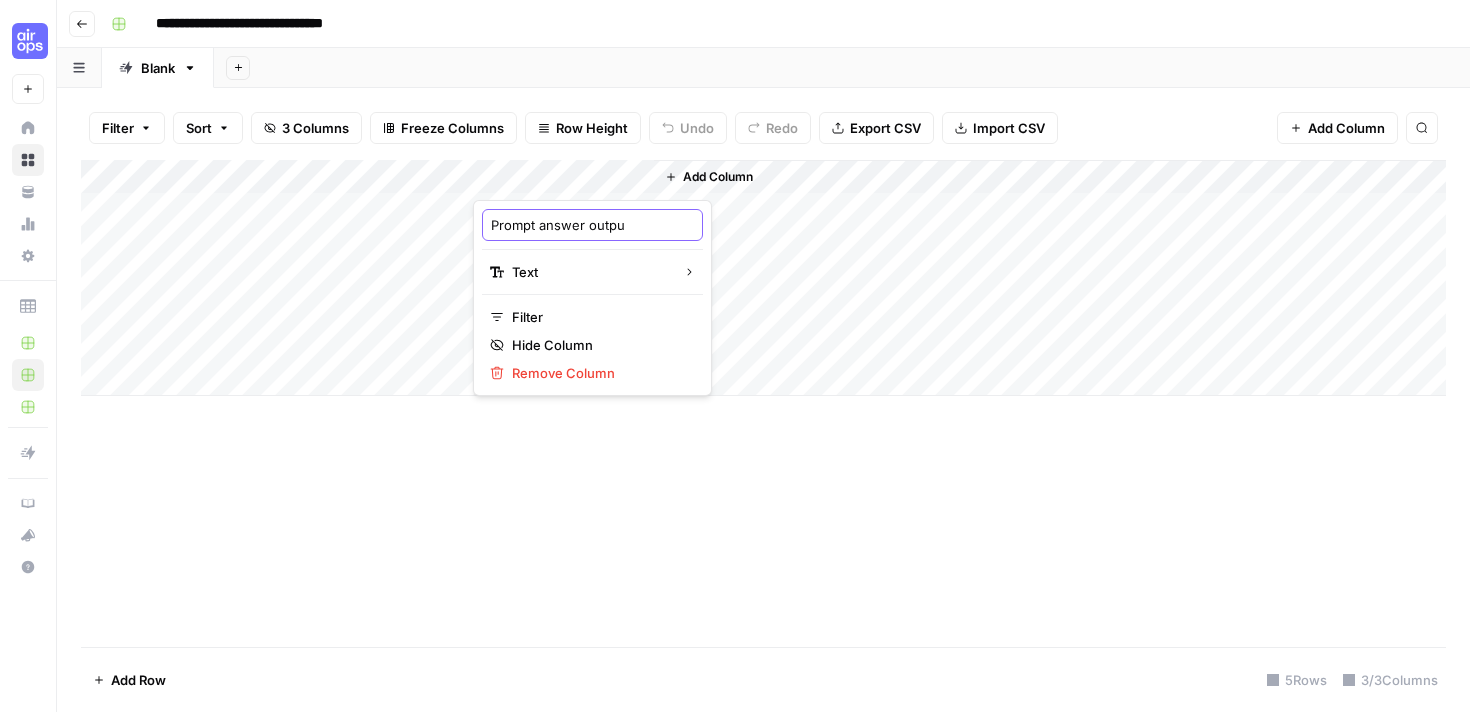 type on "Prompt answer output" 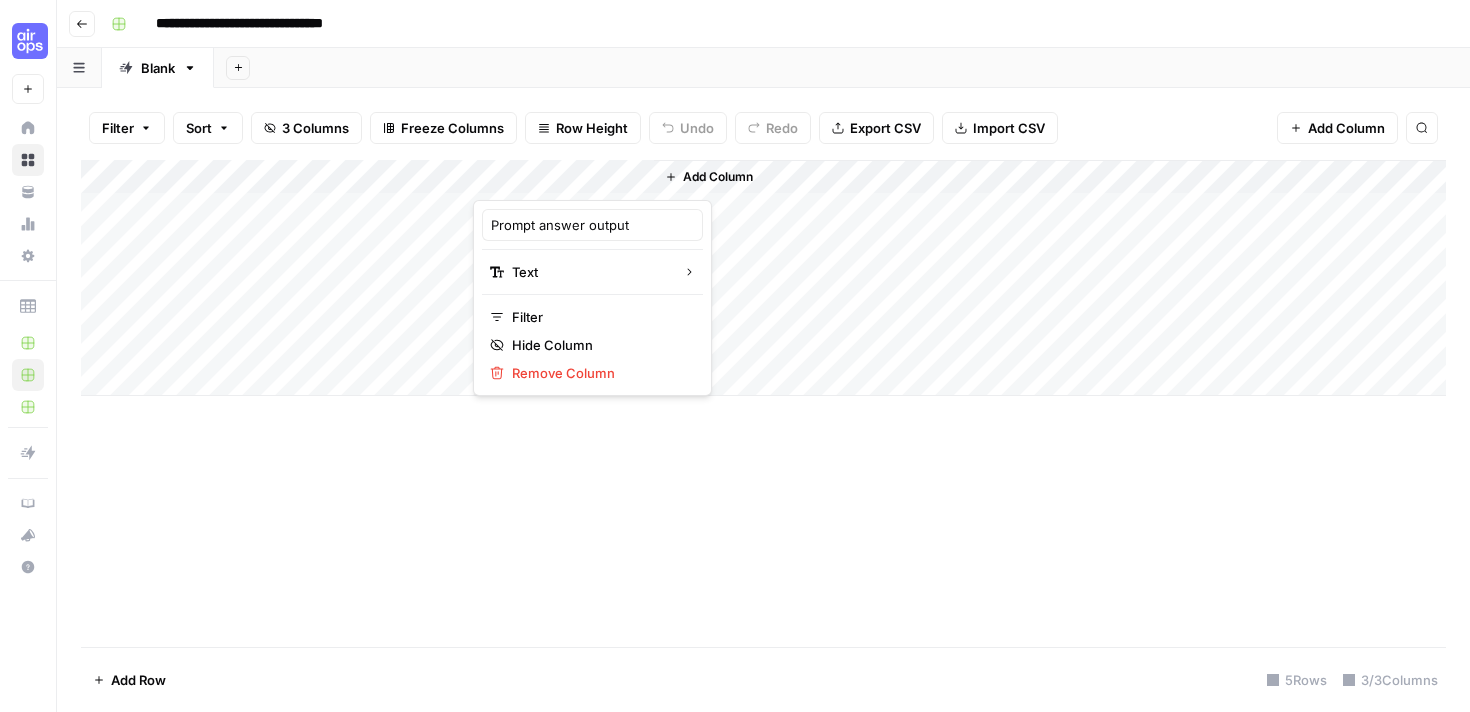 click on "Add Column" at bounding box center (763, 278) 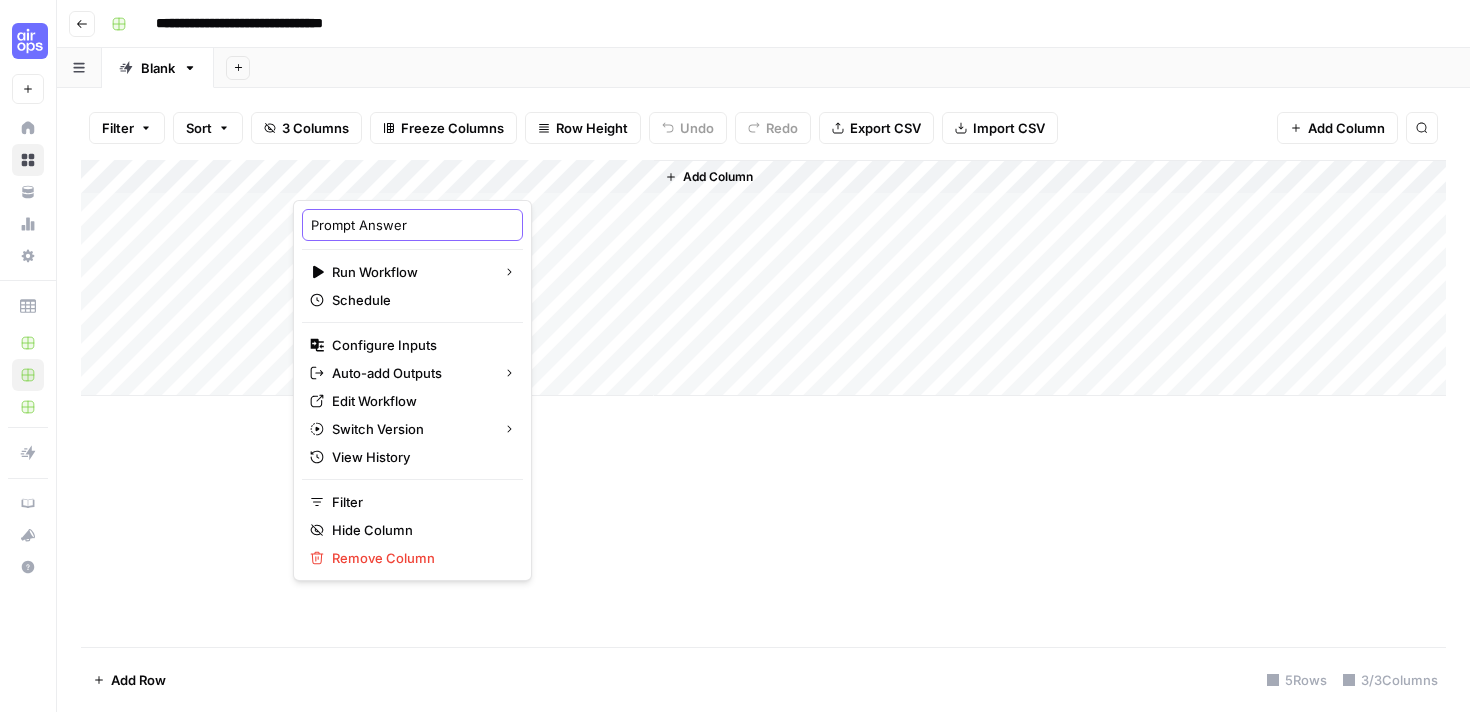 click on "Prompt Answer" at bounding box center [412, 225] 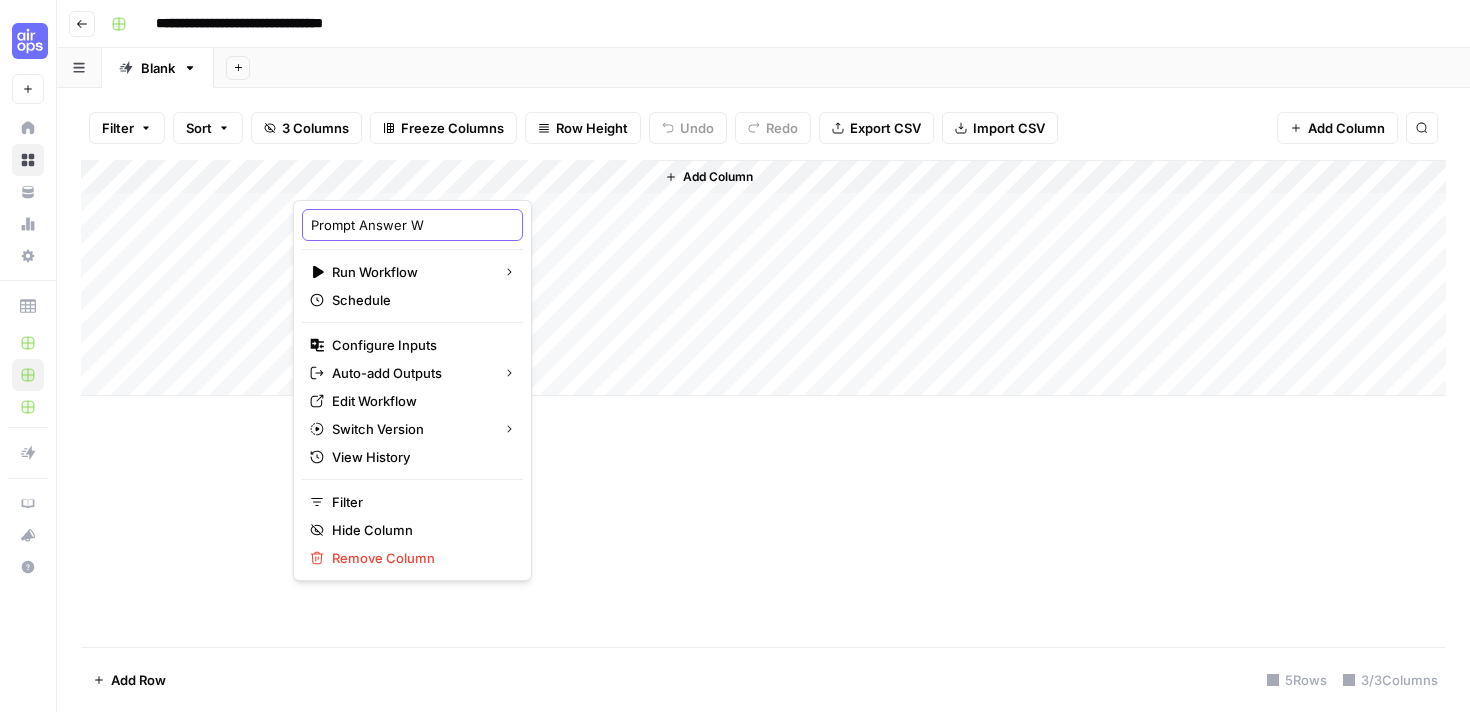 type on "Prompt Answer WF" 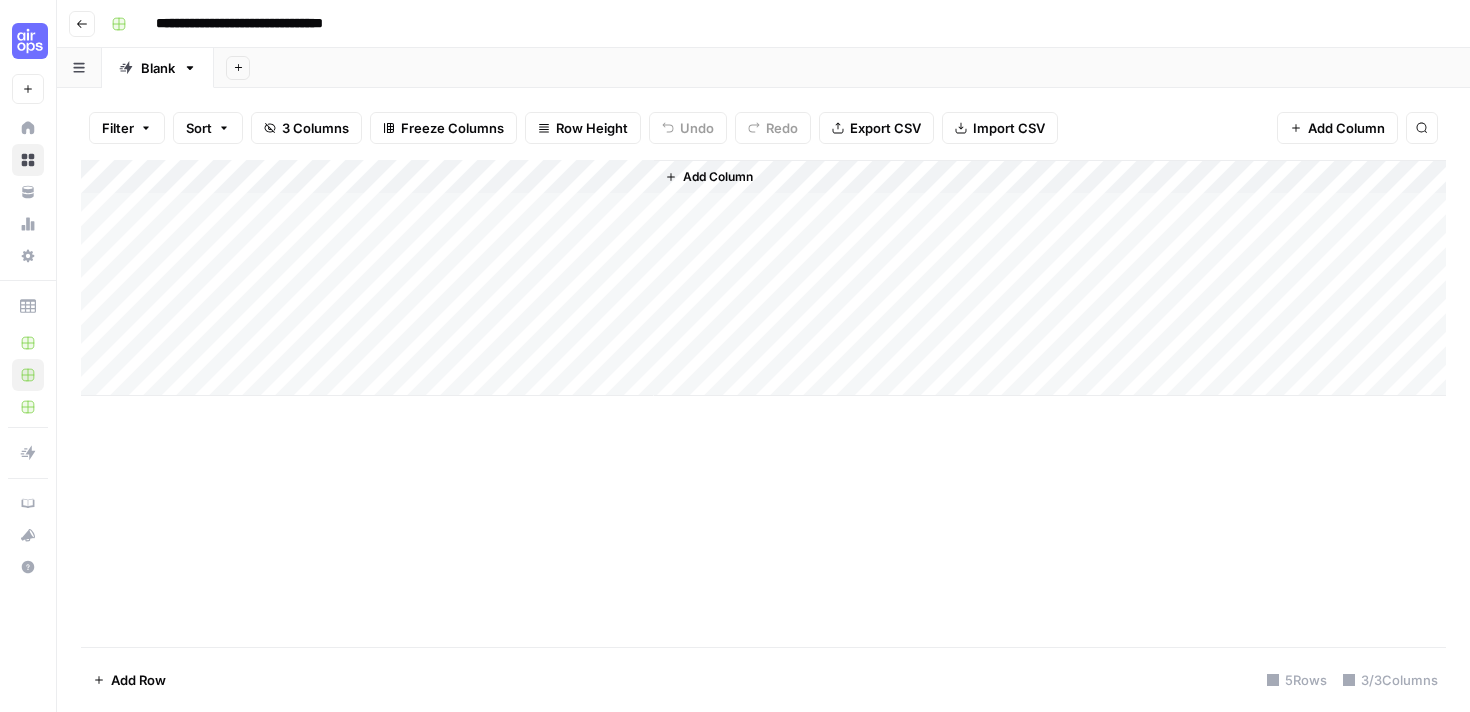 click on "Add Column" at bounding box center [763, 403] 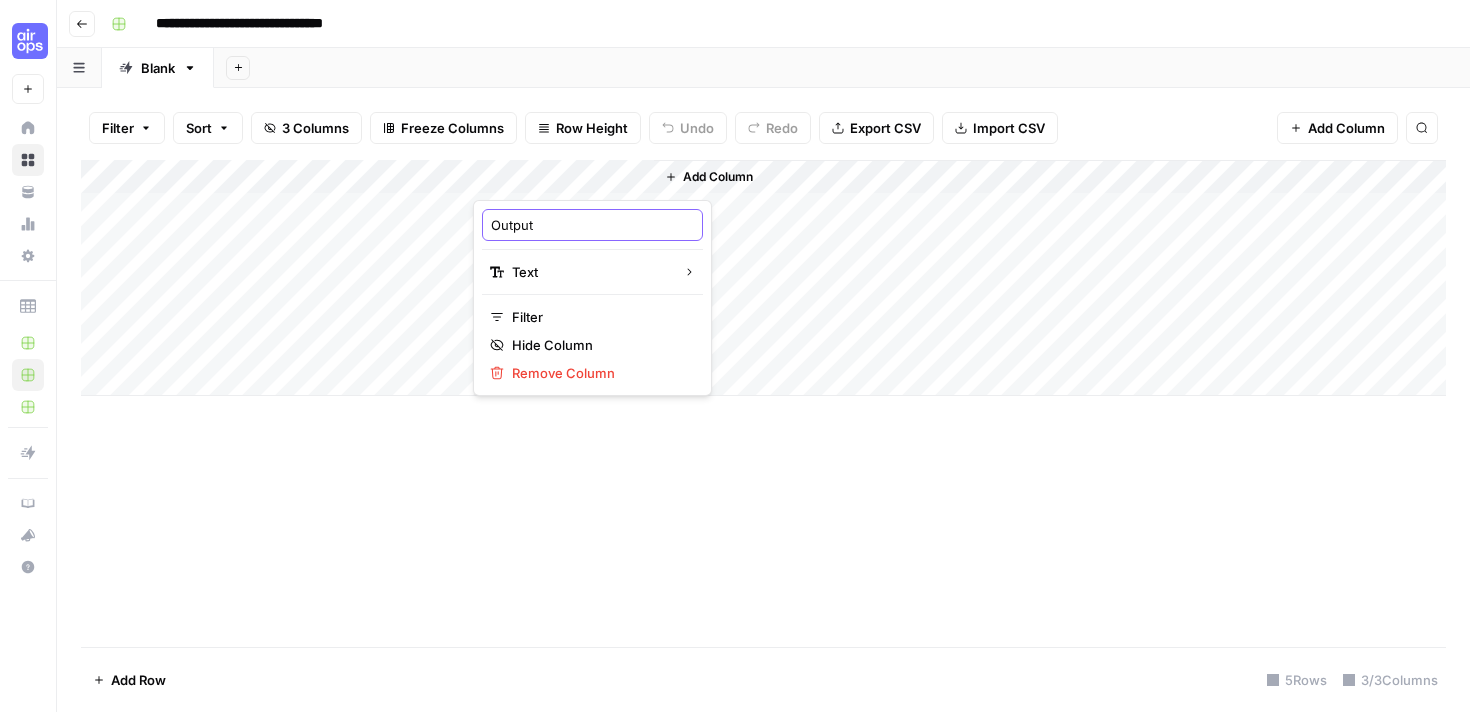 click on "Output" at bounding box center [592, 225] 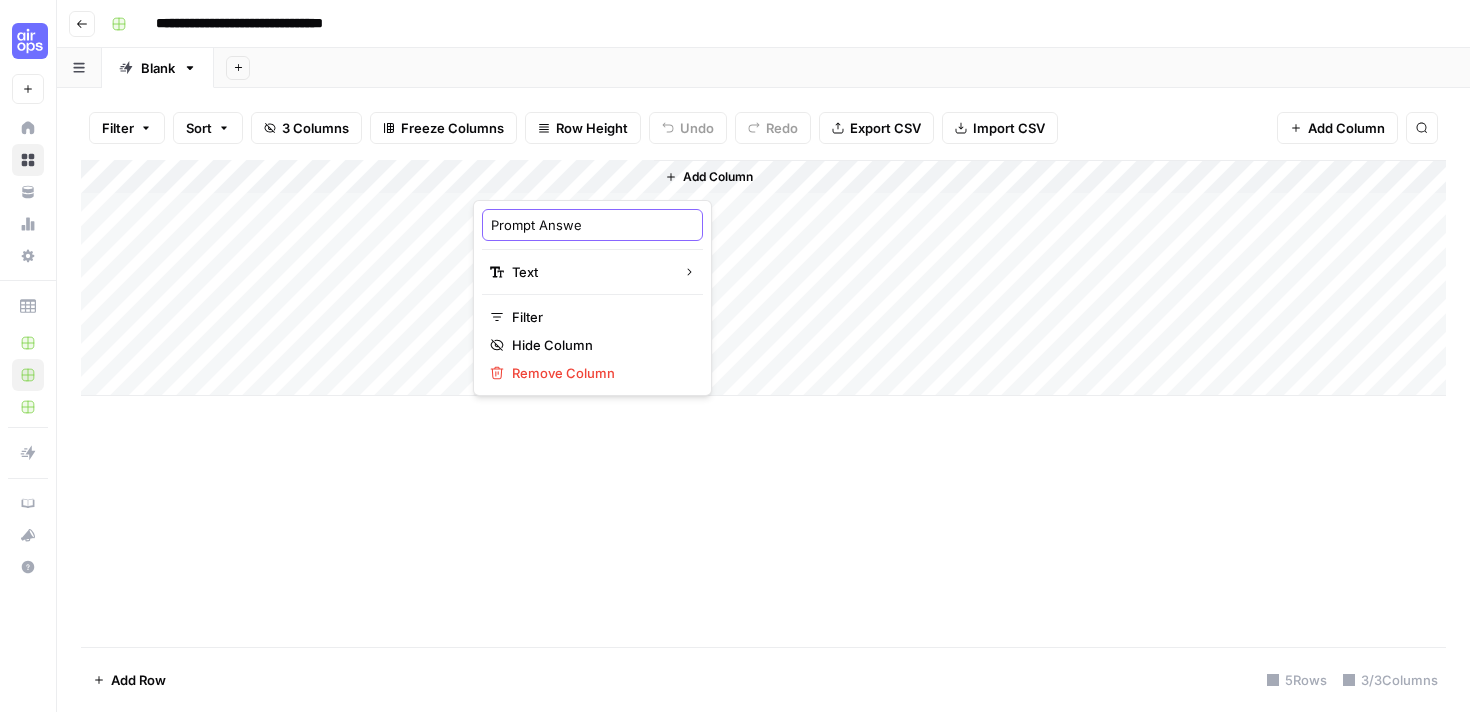 type on "Prompt Answer" 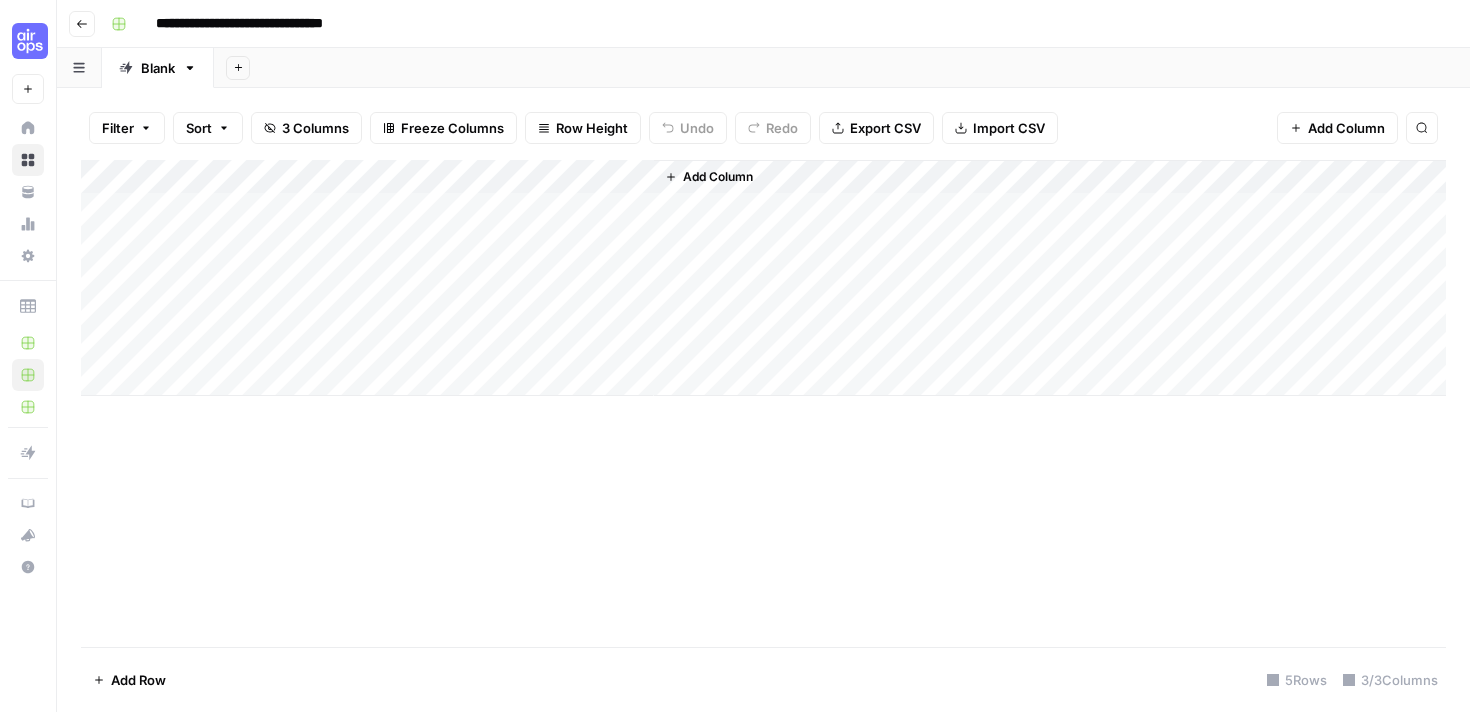 click on "Add Column" at bounding box center (763, 278) 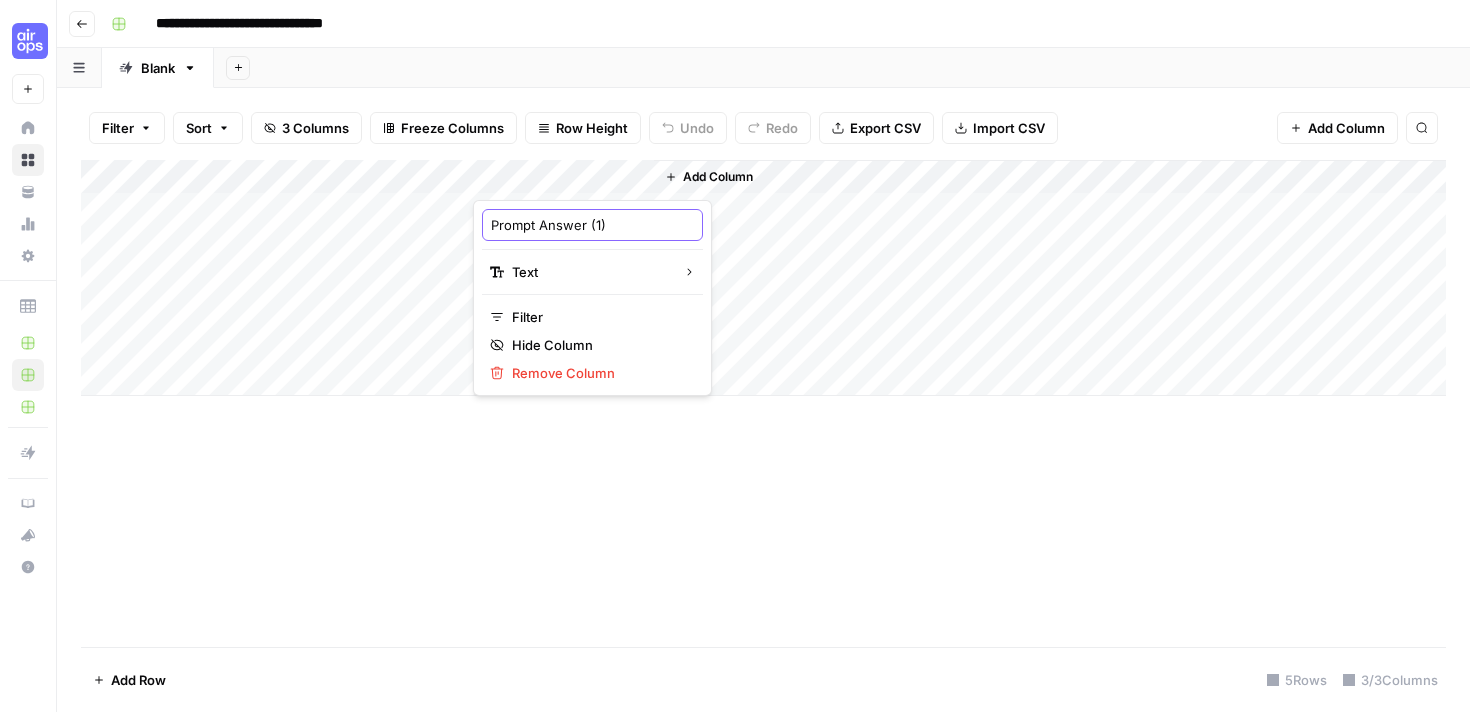 click on "Prompt Answer (1)" at bounding box center [592, 225] 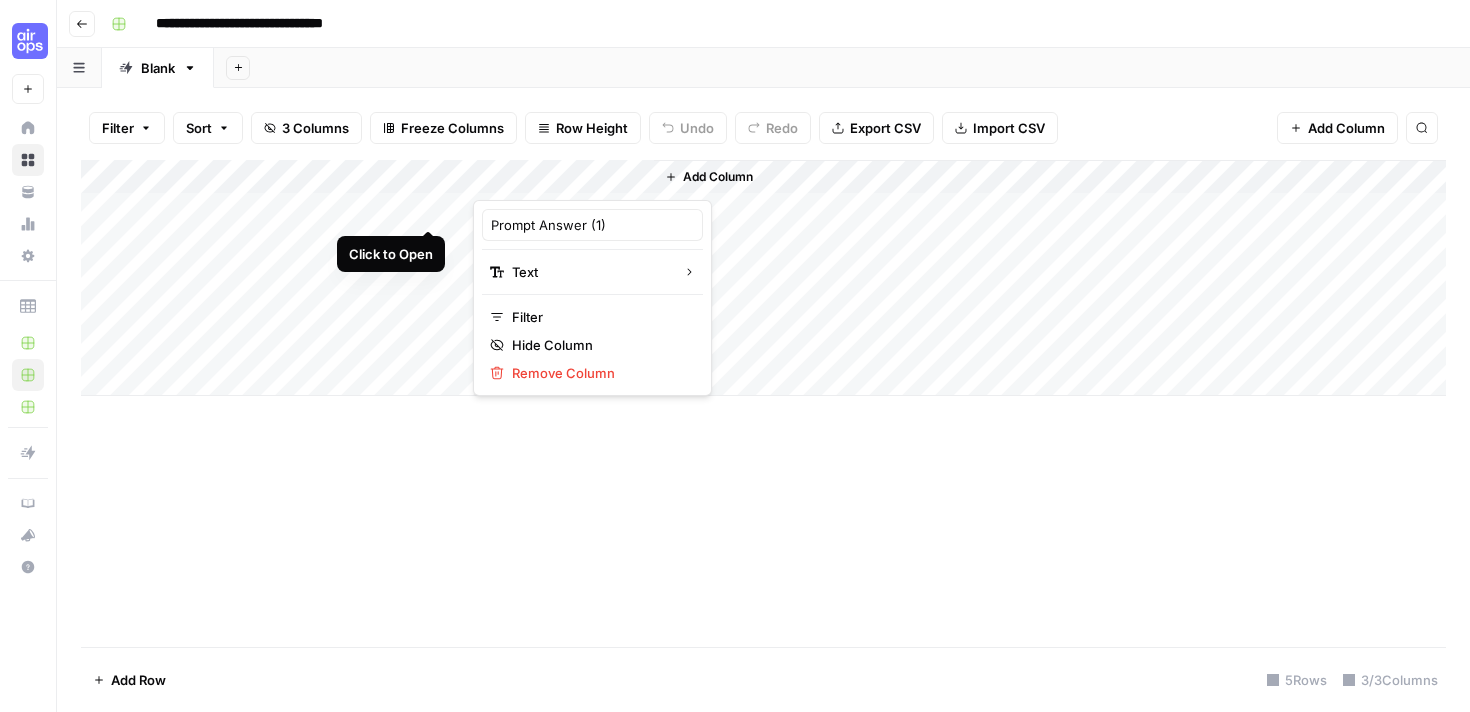 click on "Add Column" at bounding box center (763, 278) 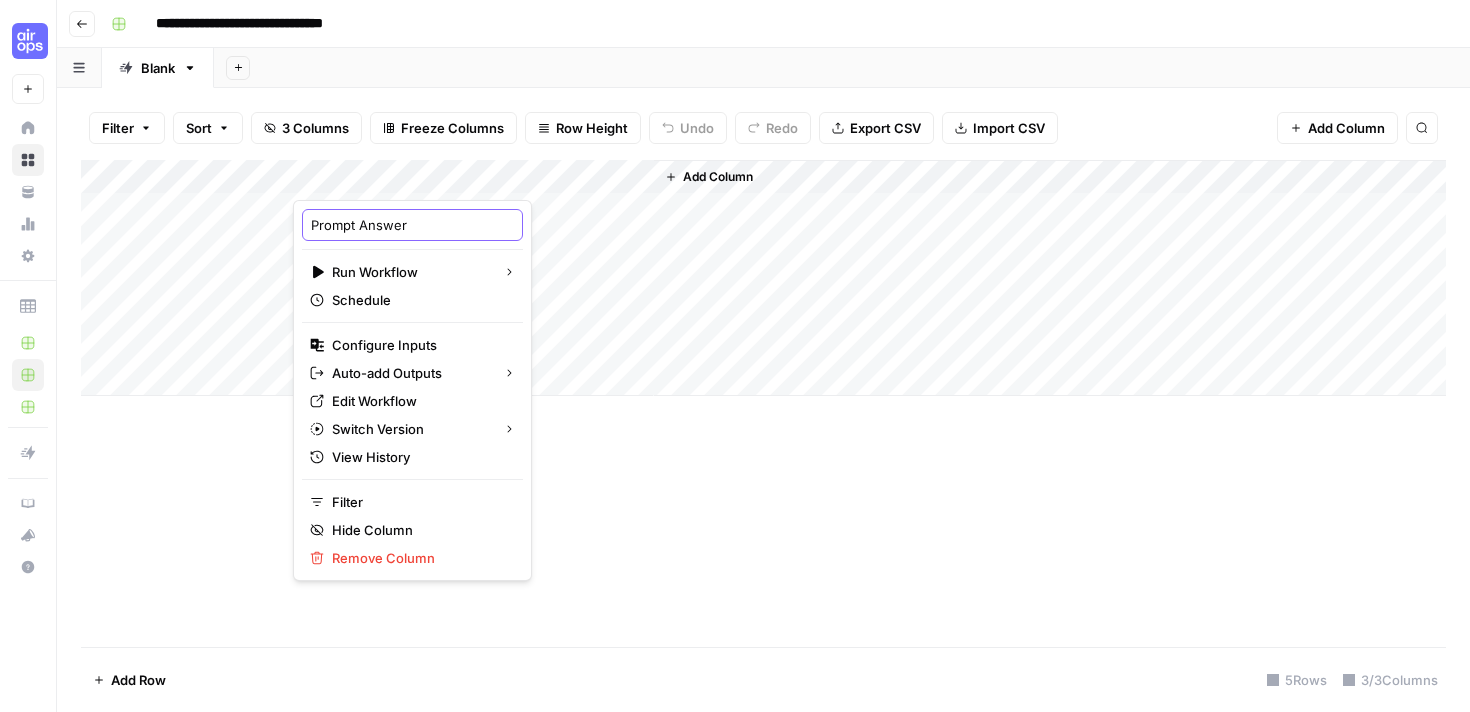 click on "Prompt Answer" at bounding box center (412, 225) 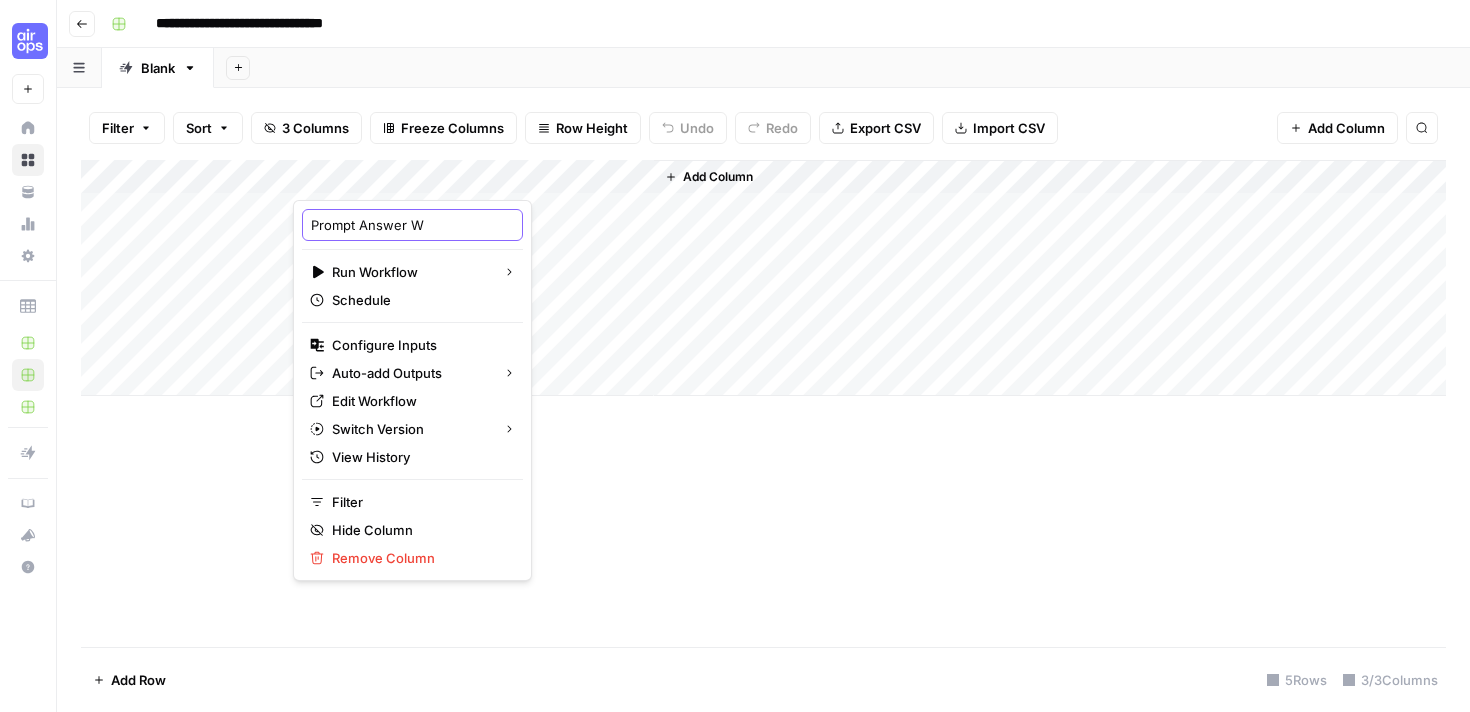 type on "Prompt Answer WF" 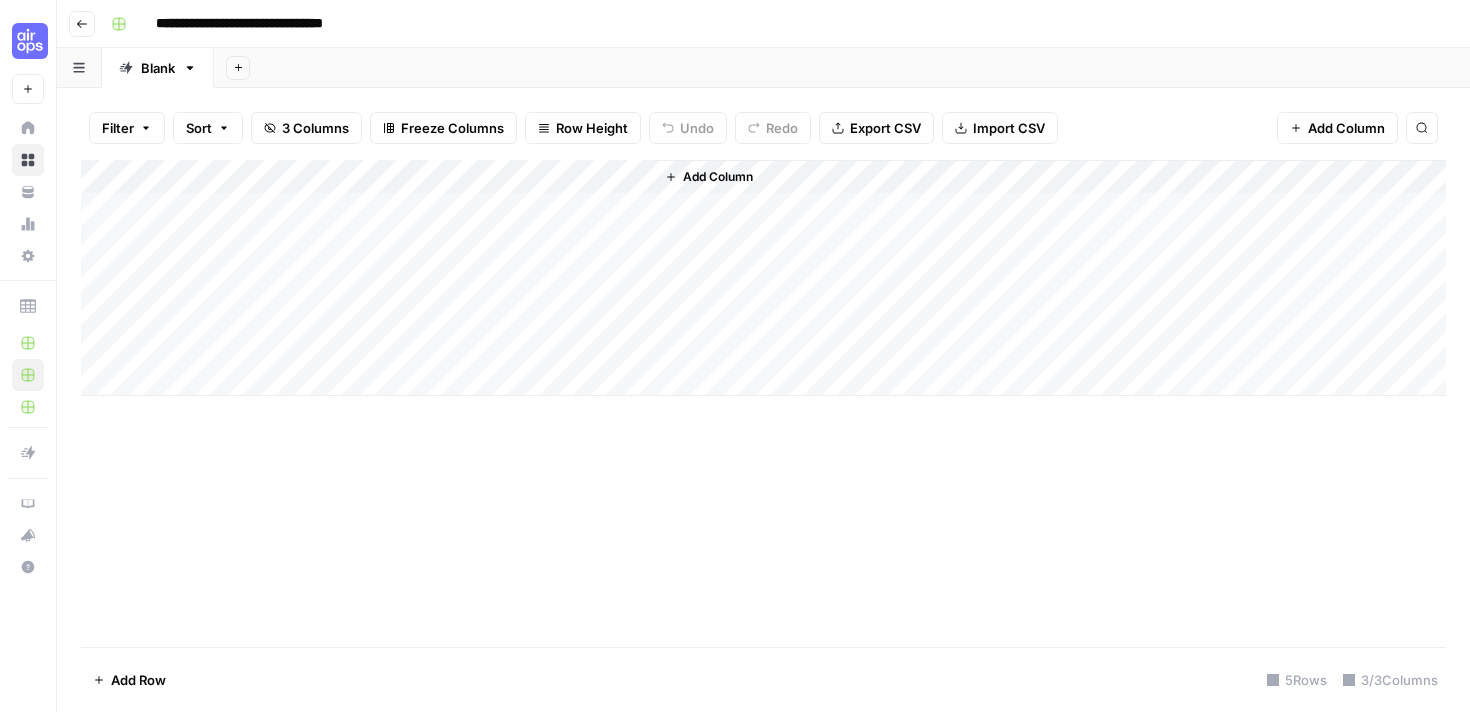 click on "Add Column" at bounding box center (763, 278) 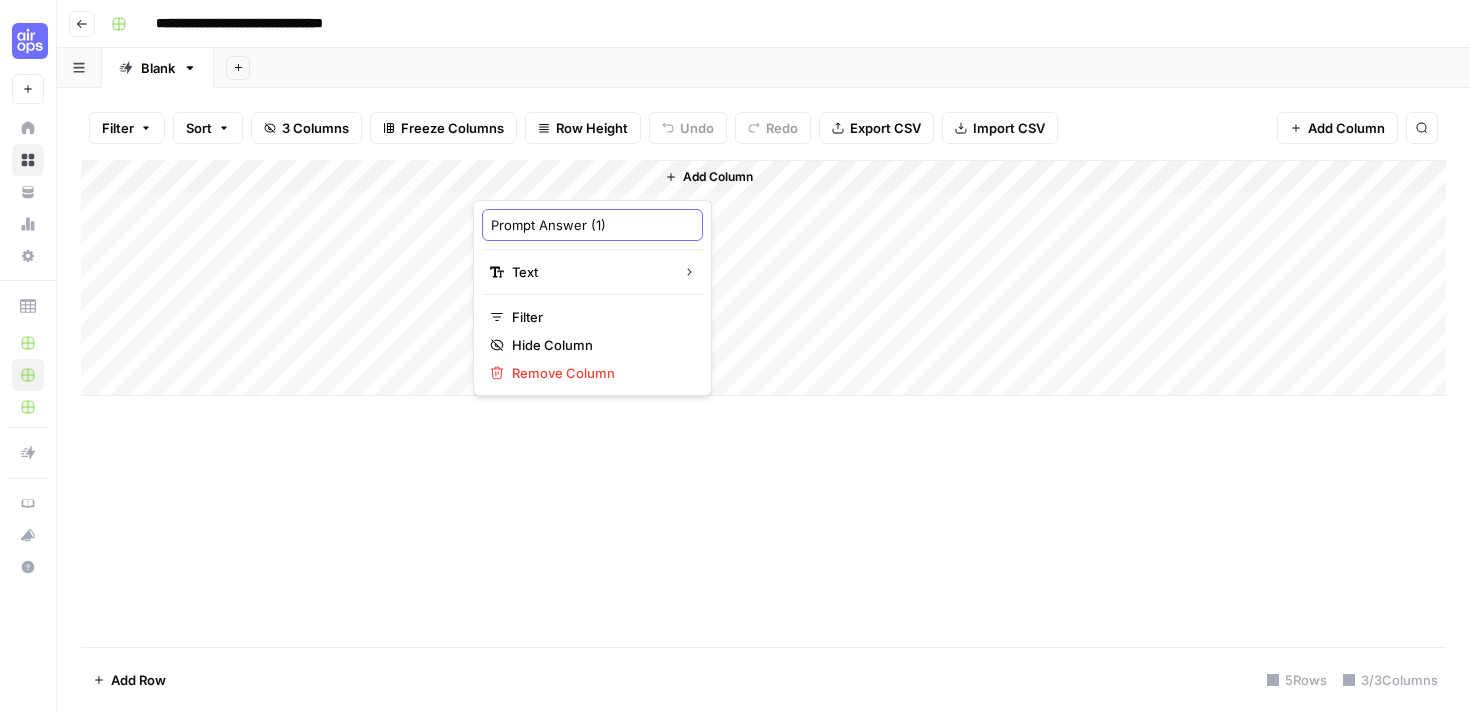 click on "Prompt Answer (1)" at bounding box center [592, 225] 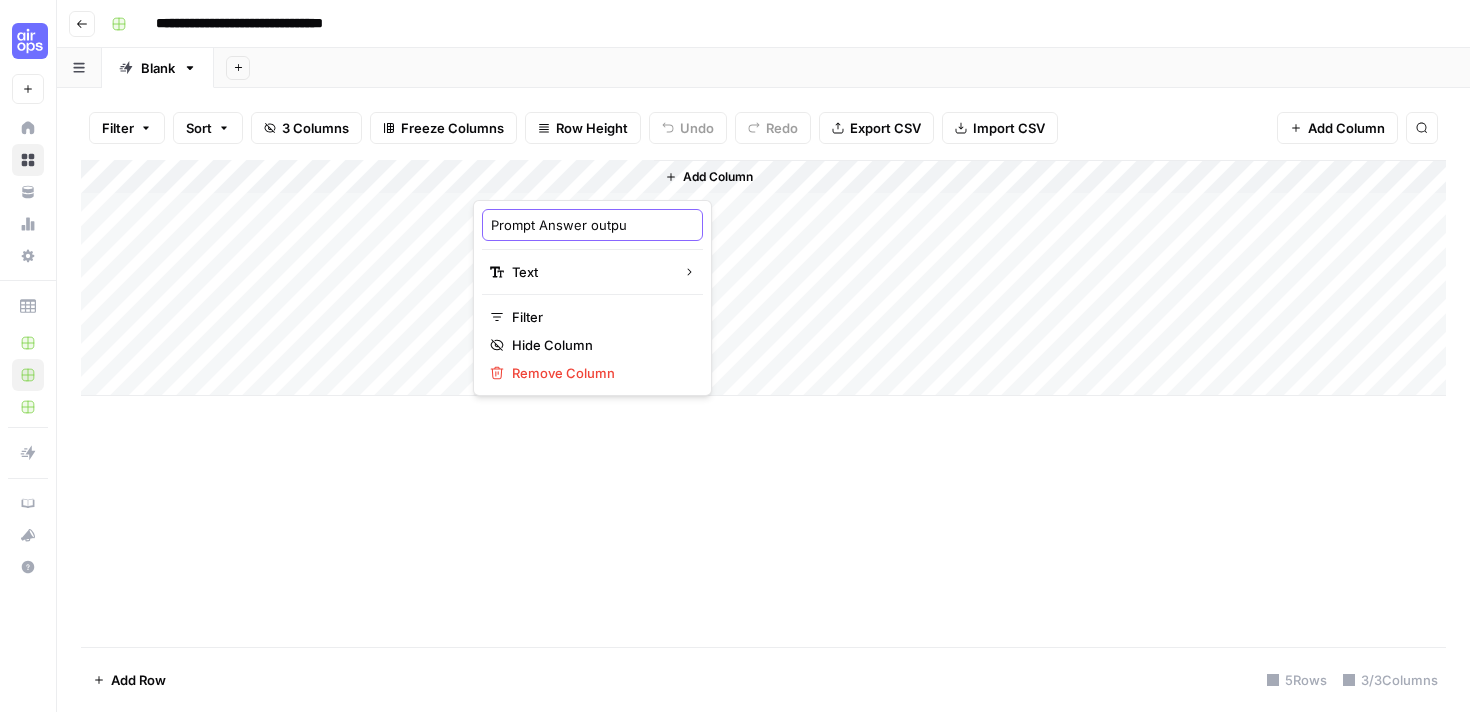 type on "Prompt Answer output" 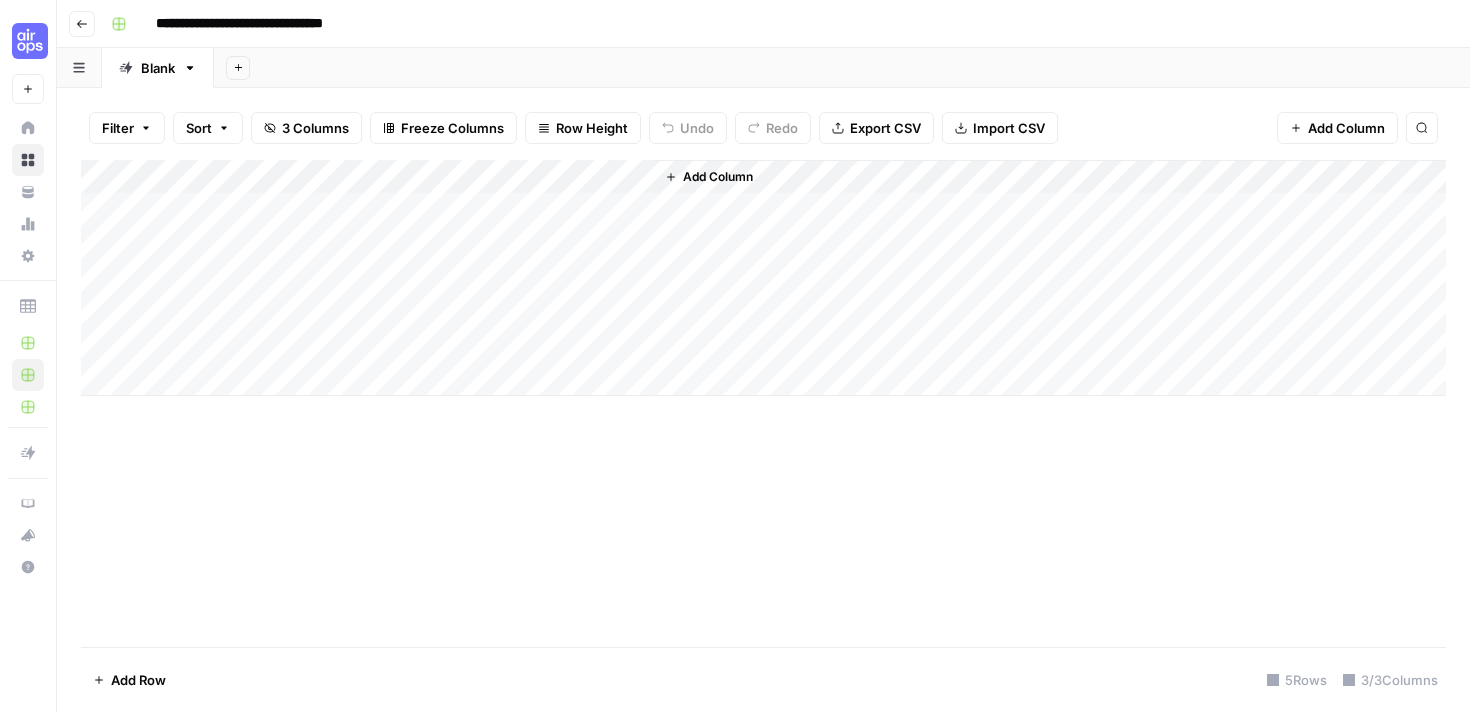 click on "Add Column" at bounding box center (763, 278) 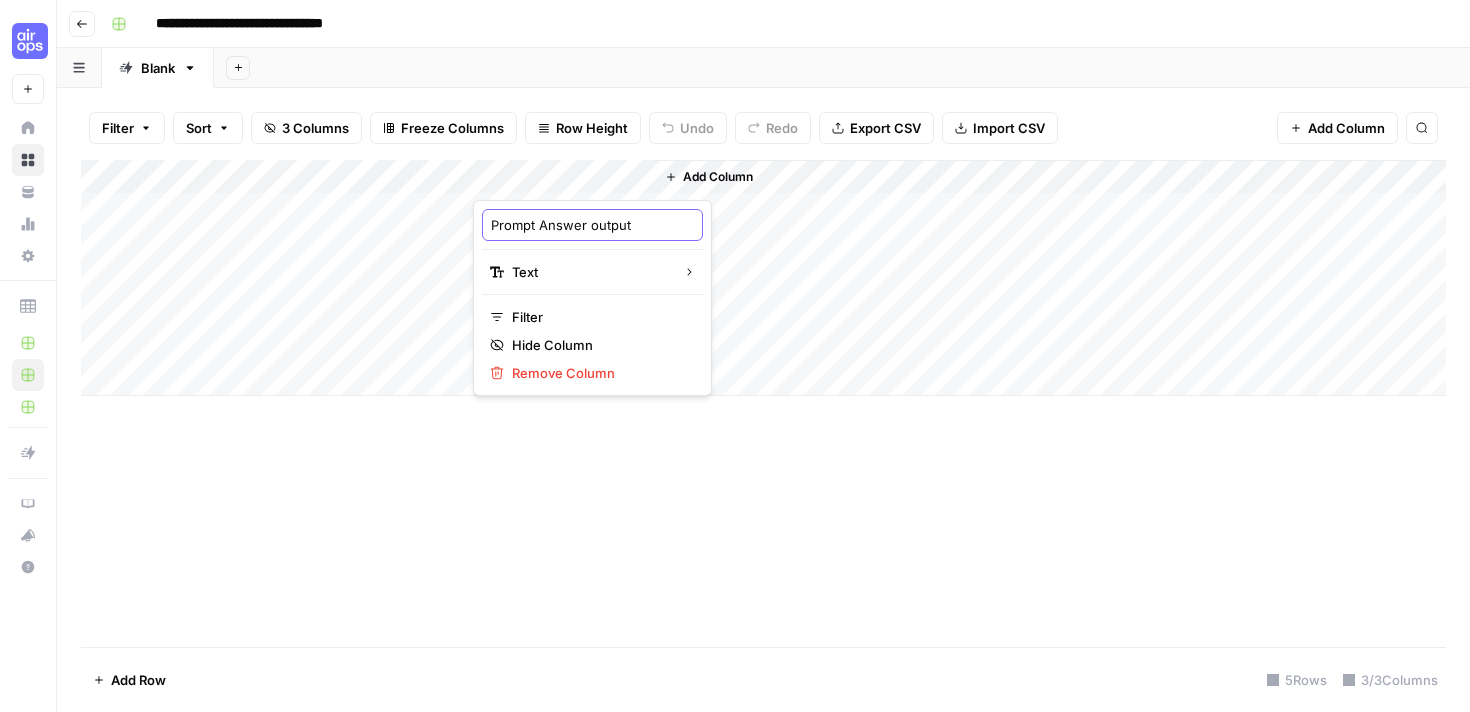 click on "Prompt Answer output" at bounding box center [592, 225] 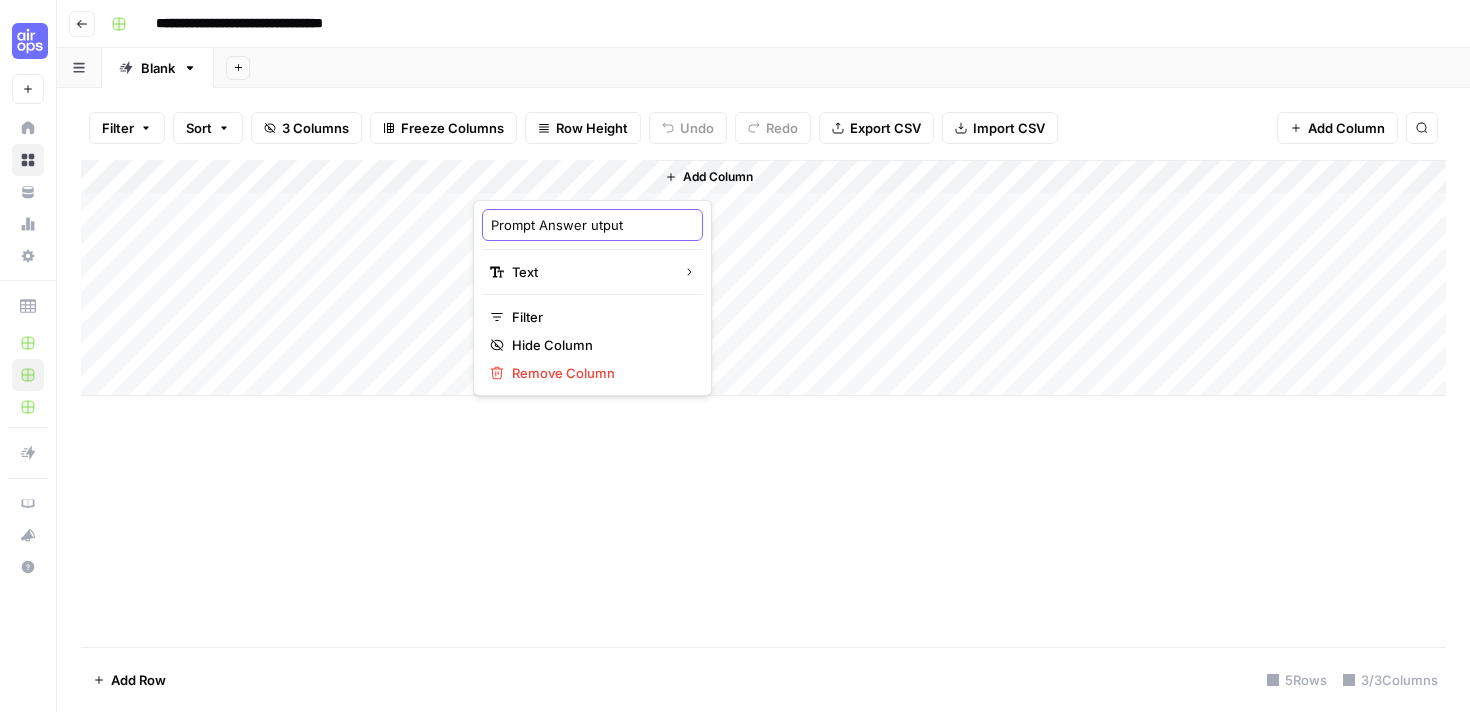 type on "Prompt Answer Output" 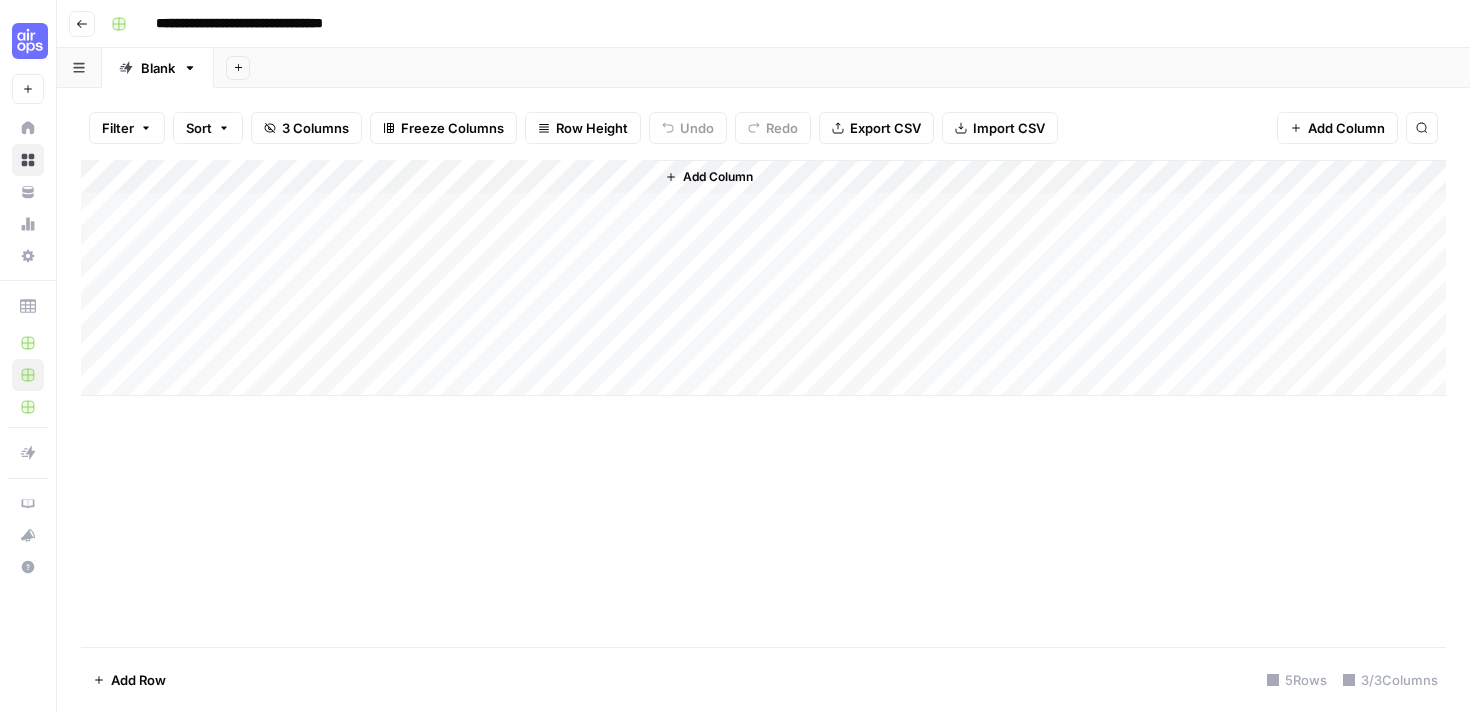 click on "Add Column" at bounding box center (763, 403) 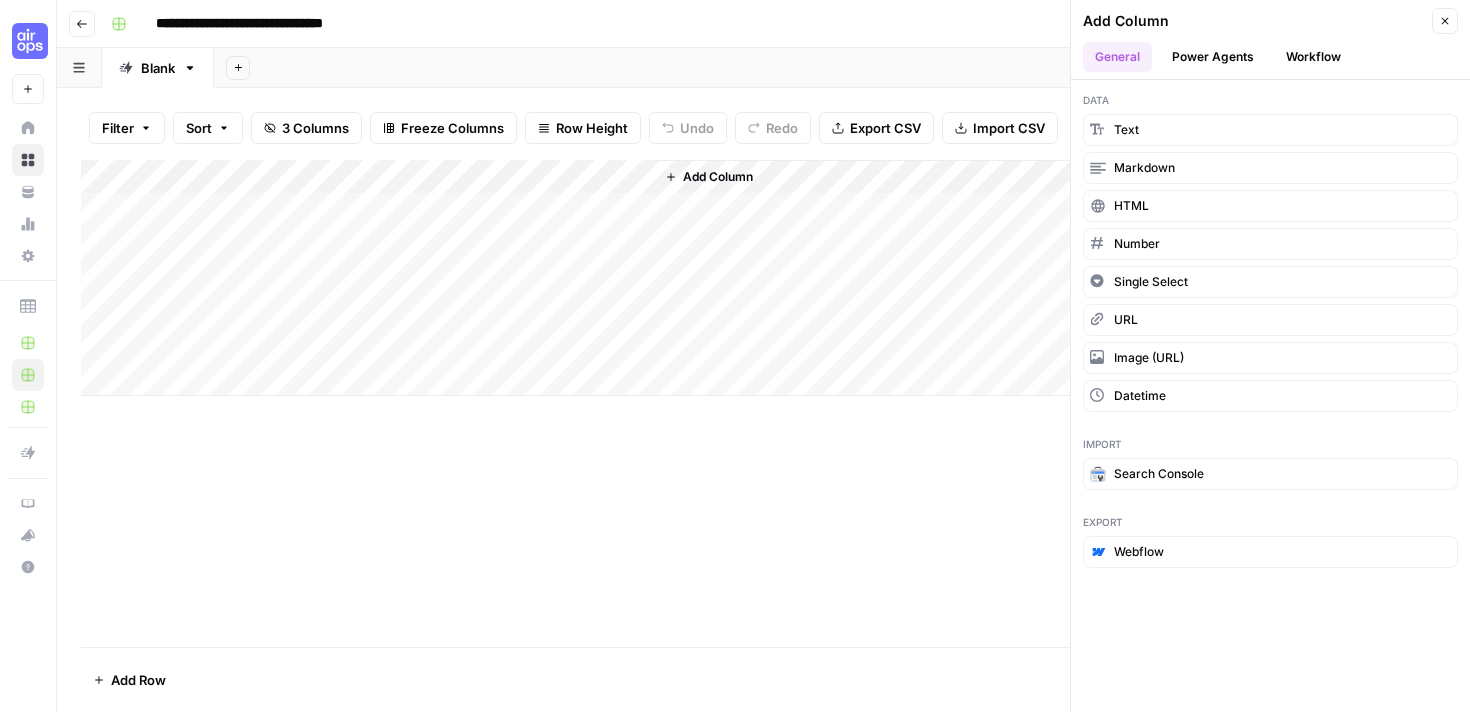 click on "Workflow" at bounding box center [1313, 57] 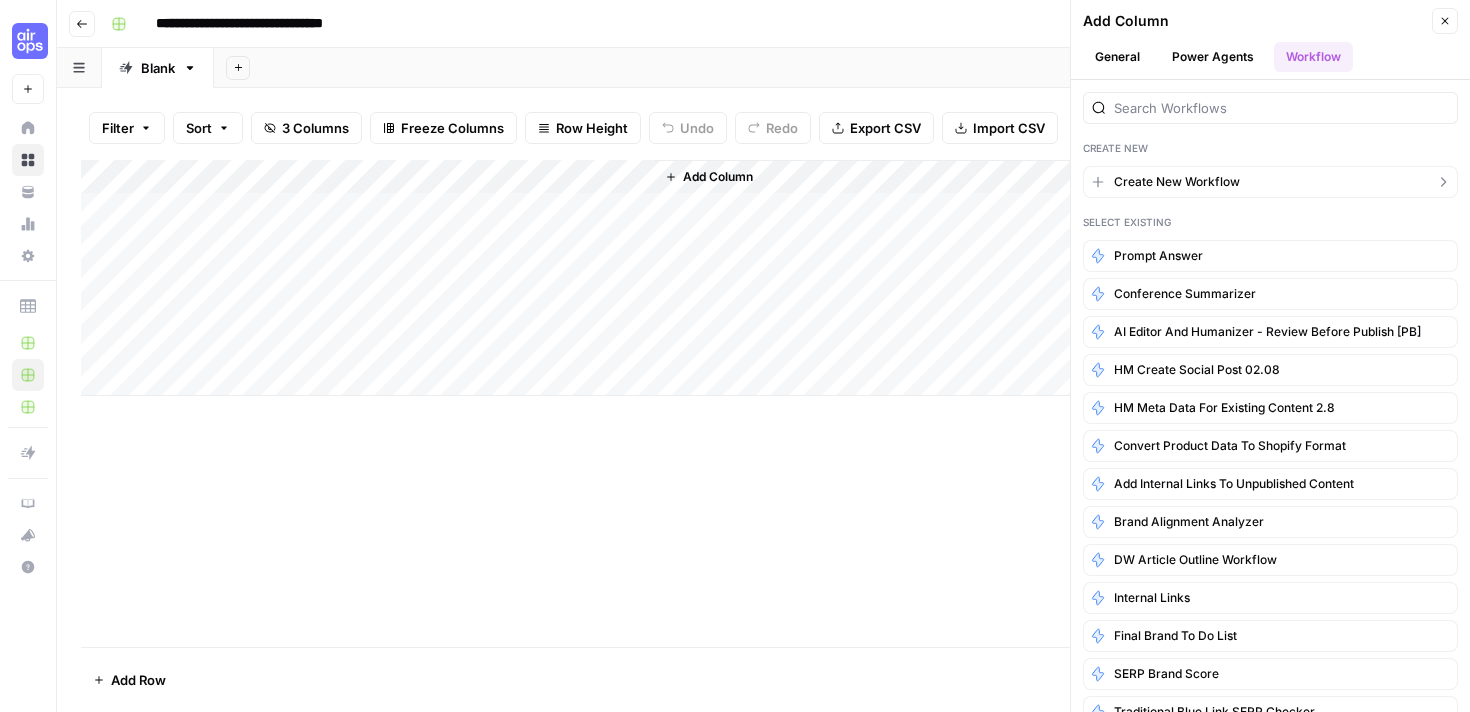 click on "Create New Workflow" at bounding box center (1177, 182) 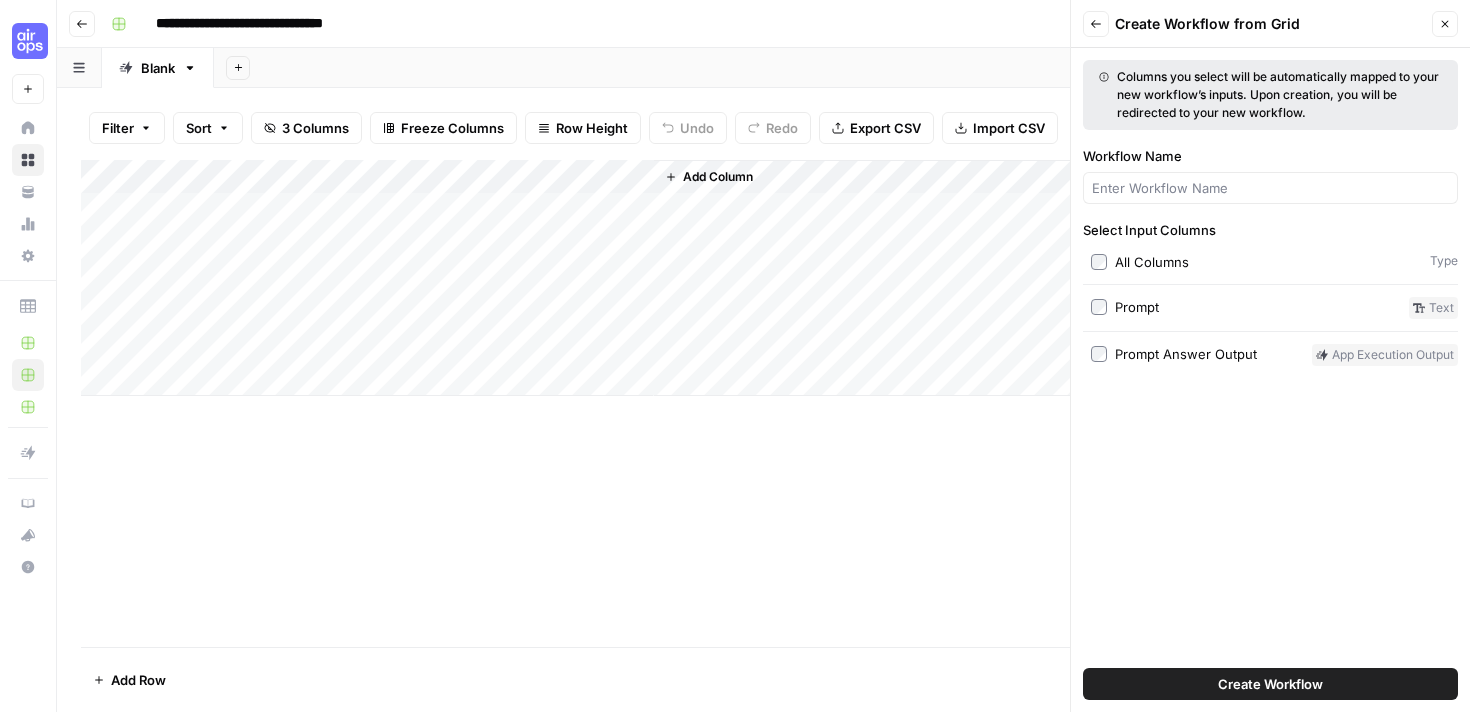 click on "Create Workflow" at bounding box center [1270, 684] 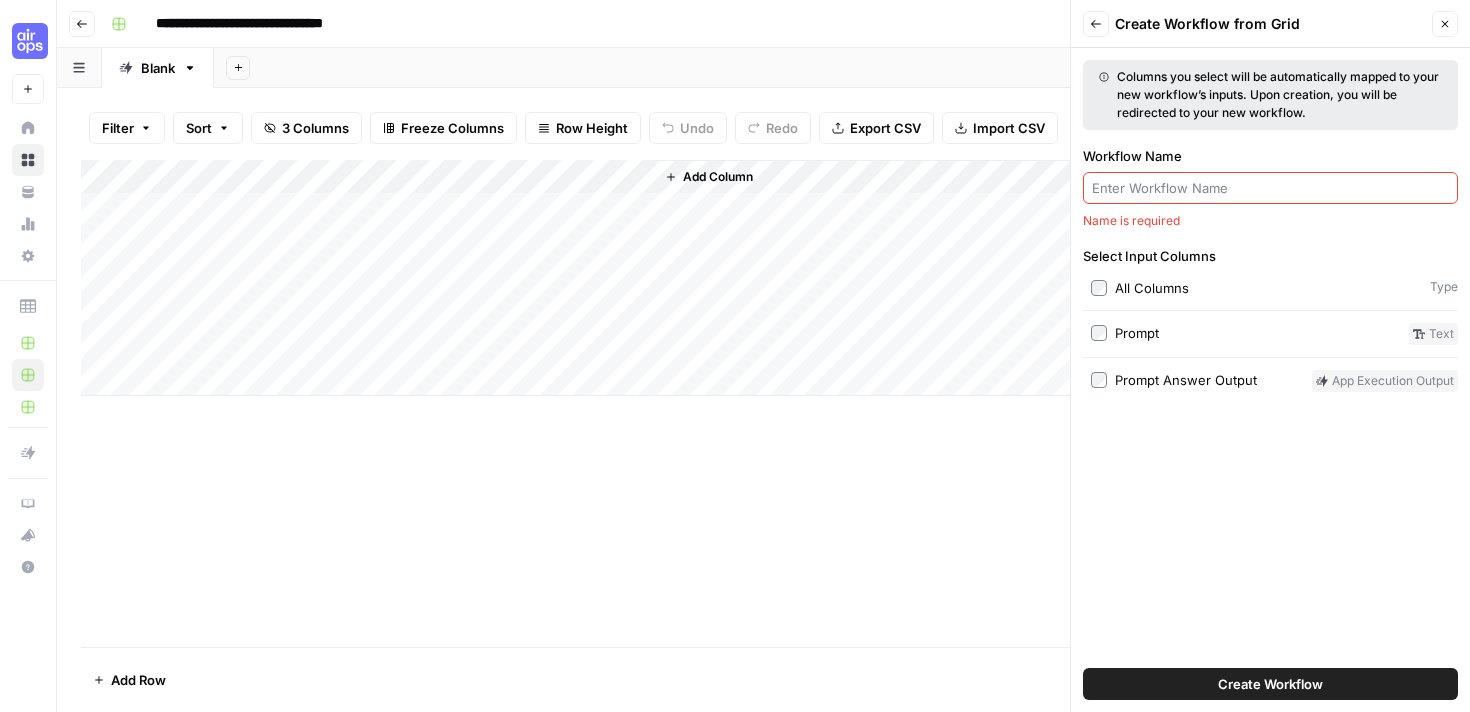 click at bounding box center [1270, 188] 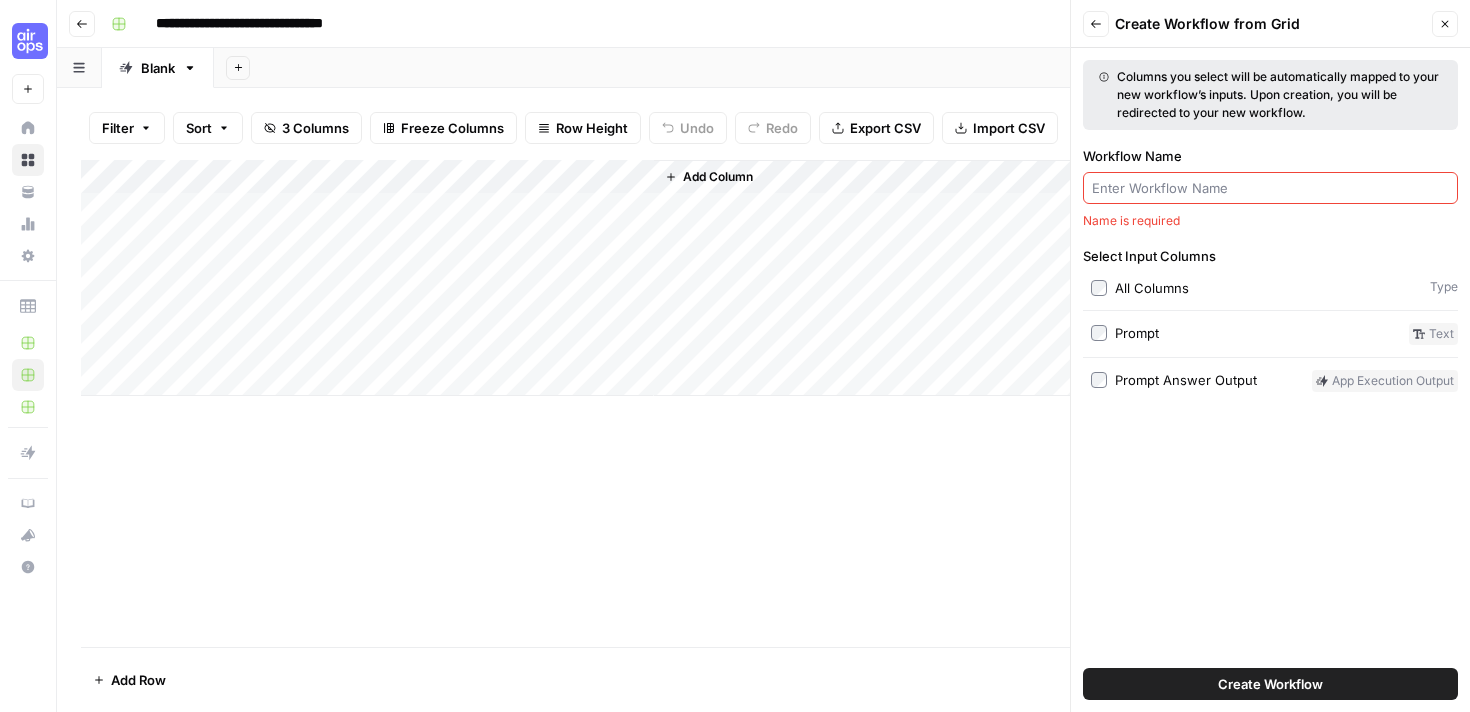 type on "P" 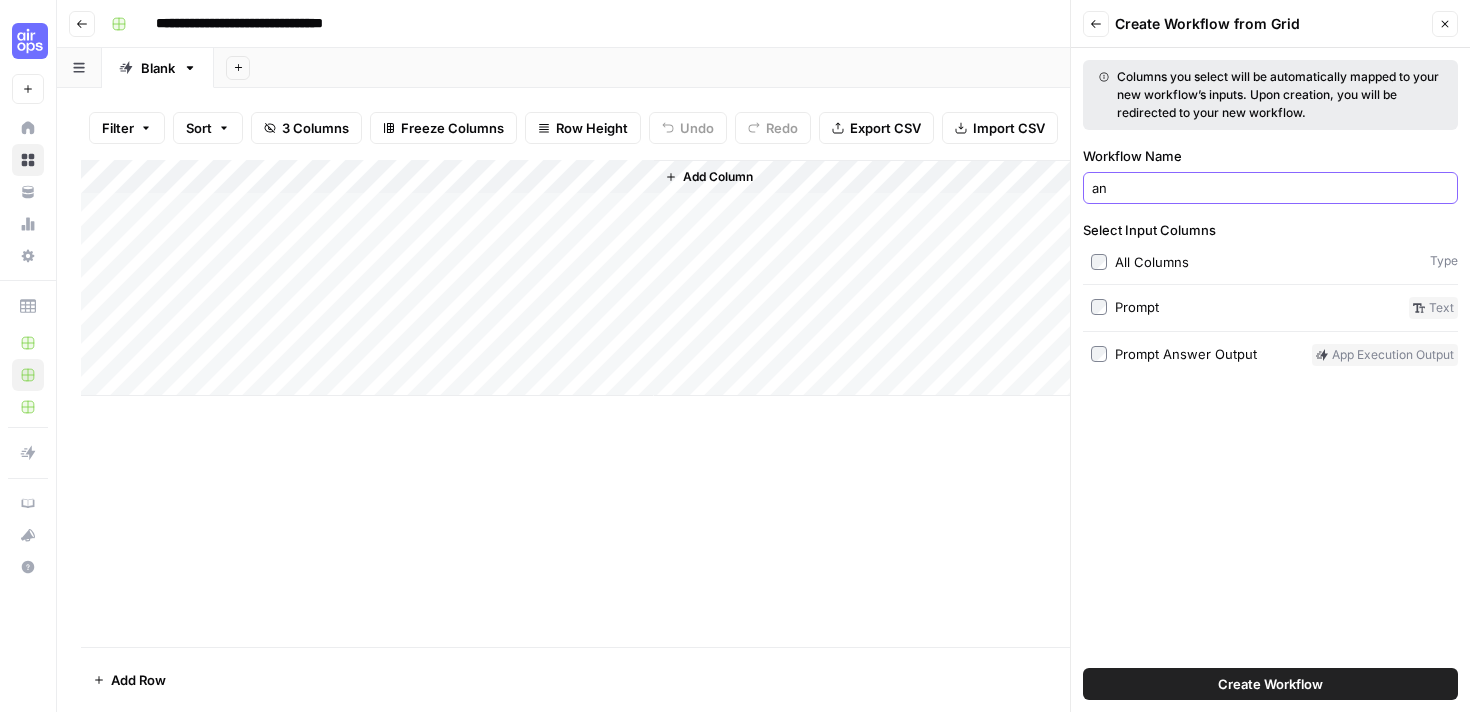 type on "a" 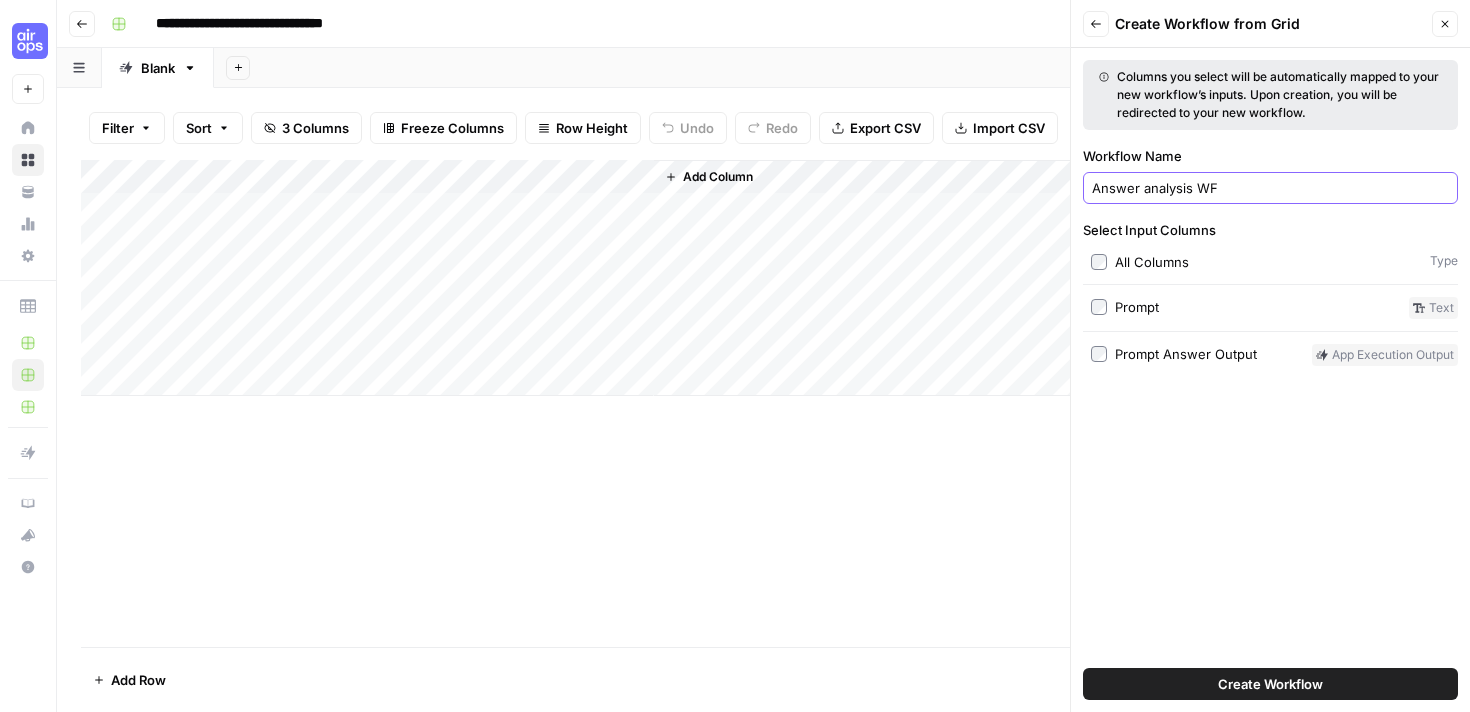 type on "Answer analysis WF" 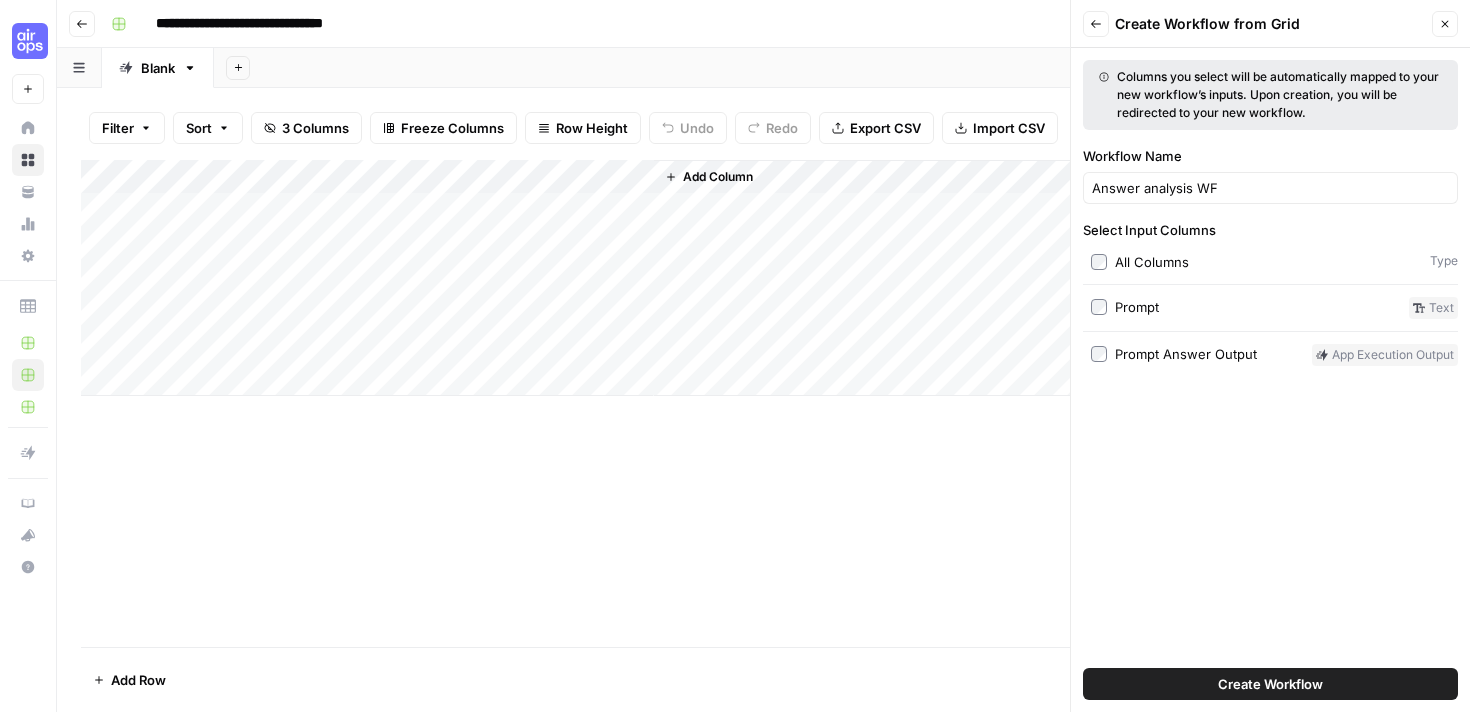 click on "Create Workflow" at bounding box center [1270, 684] 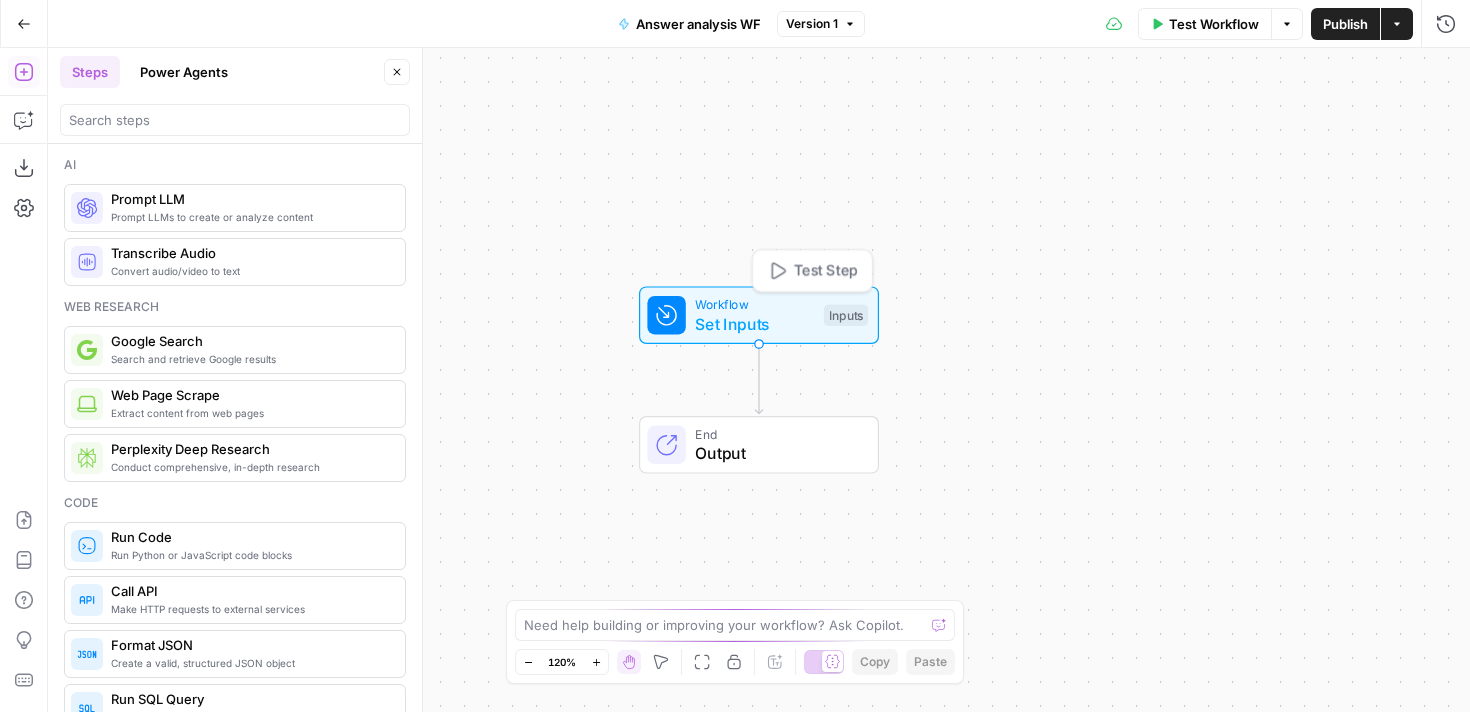 click on "Workflow Set Inputs Inputs Test Step" at bounding box center (759, 315) 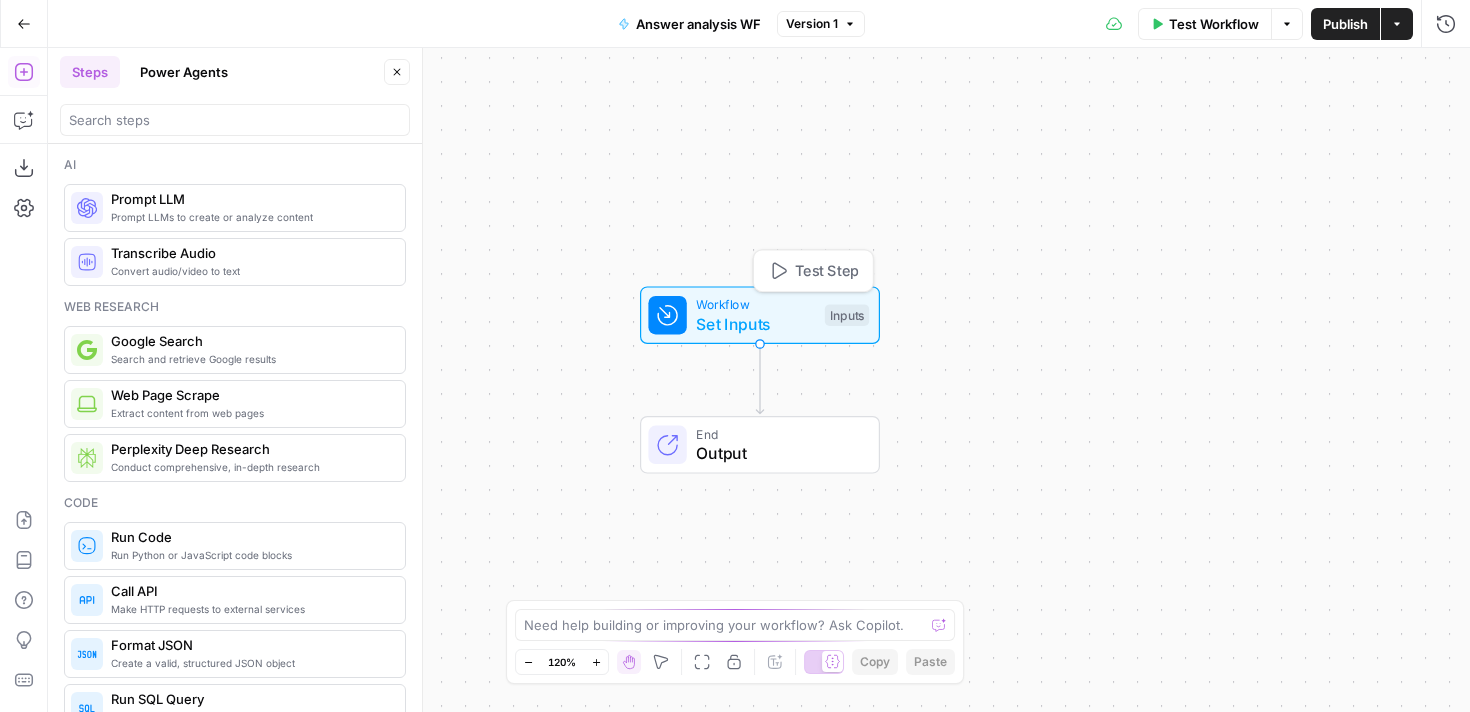 click on "Set Inputs" at bounding box center (755, 324) 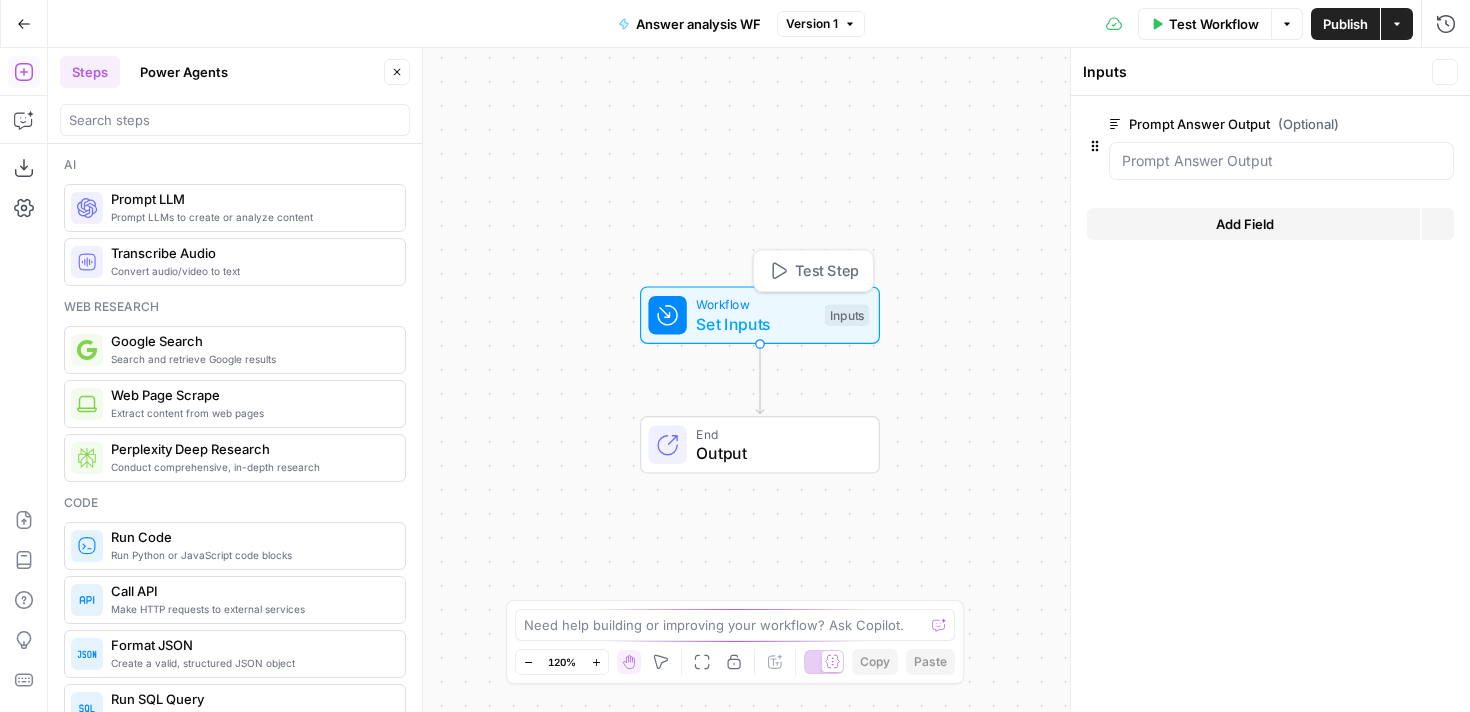 click on "Set Inputs" at bounding box center [755, 324] 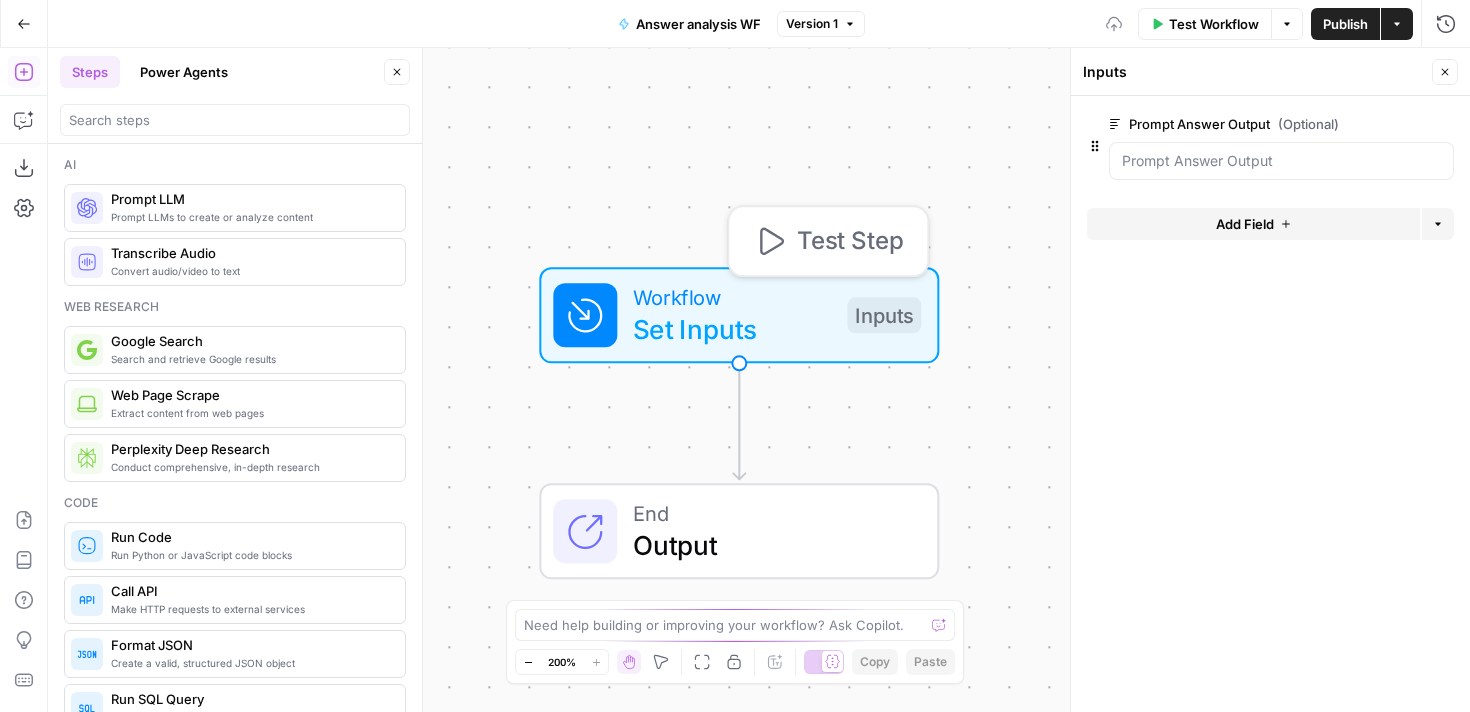click on "Workflow Set Inputs Inputs Test Step End Output" at bounding box center [759, 380] 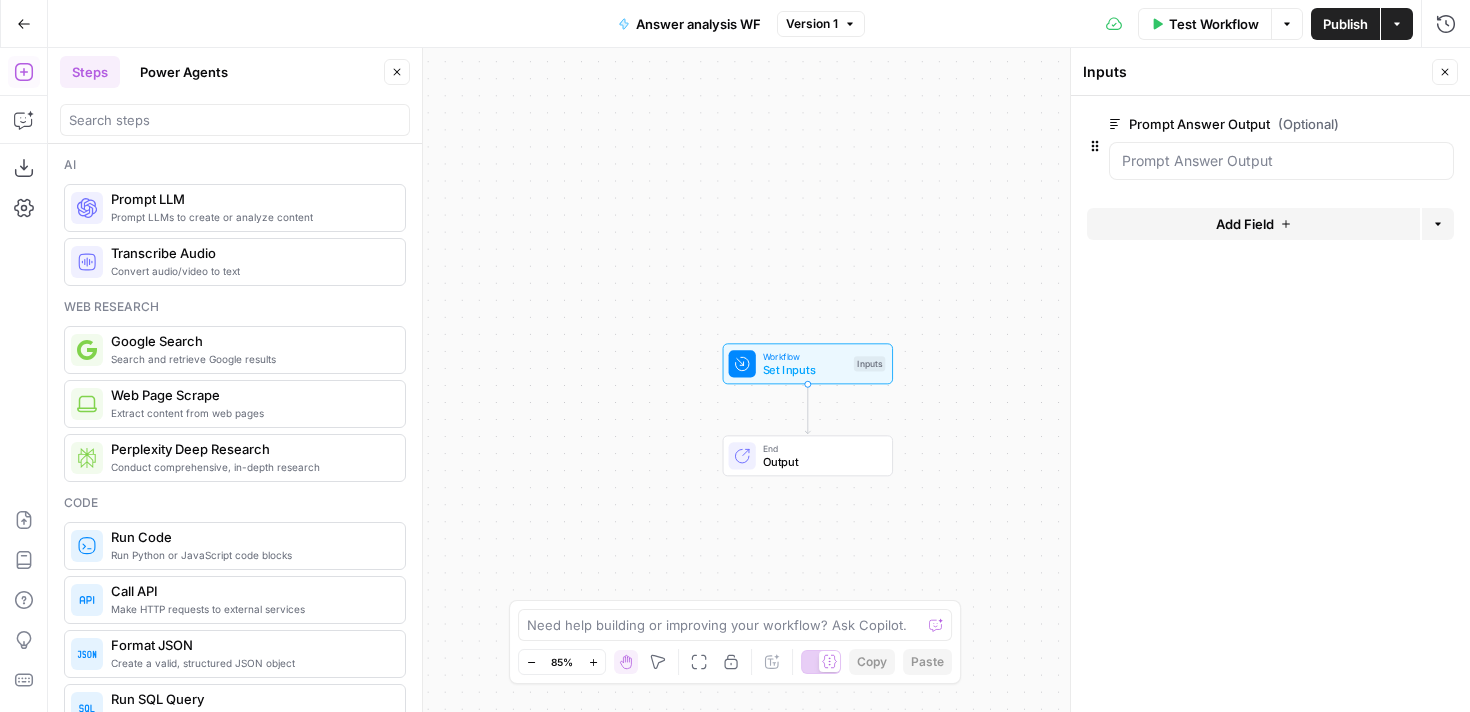 click on "Prompt LLMs to create or analyze content" at bounding box center (250, 217) 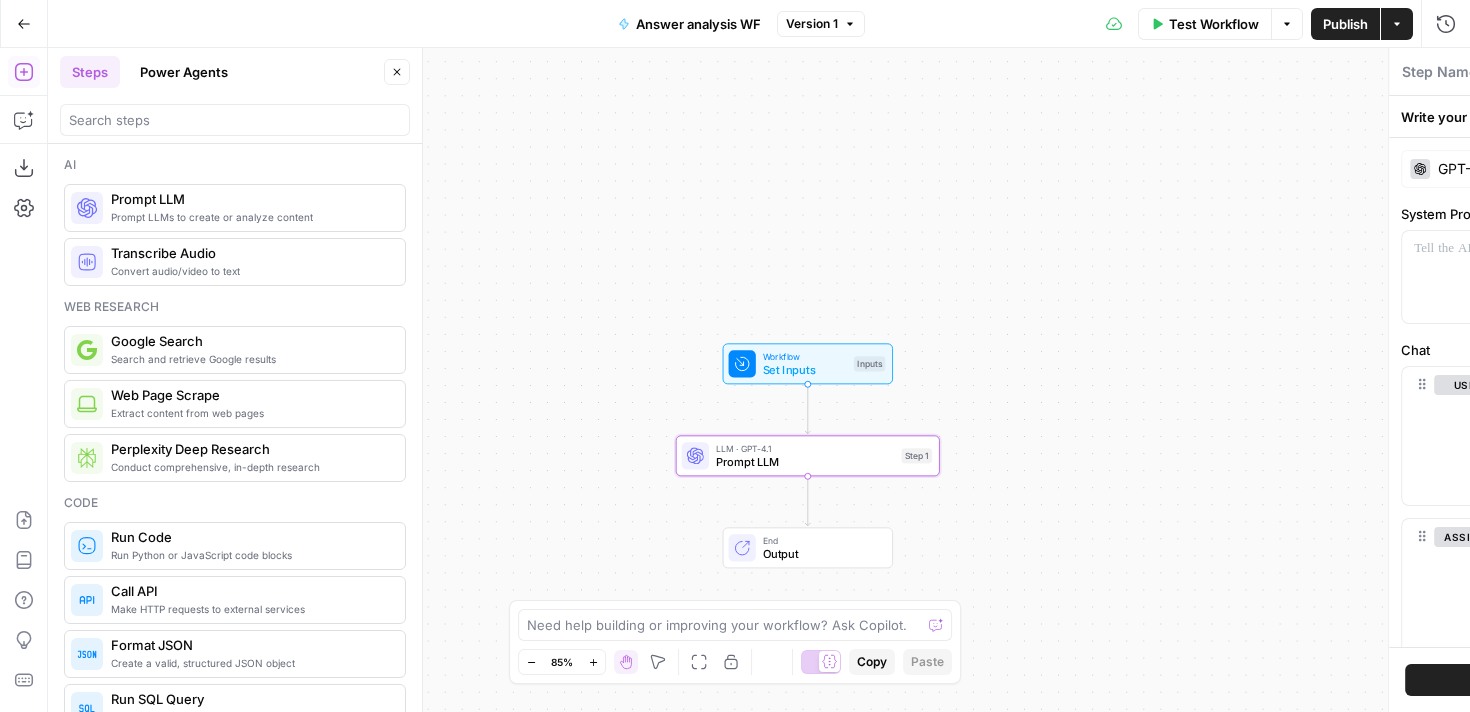 type on "Prompt LLM" 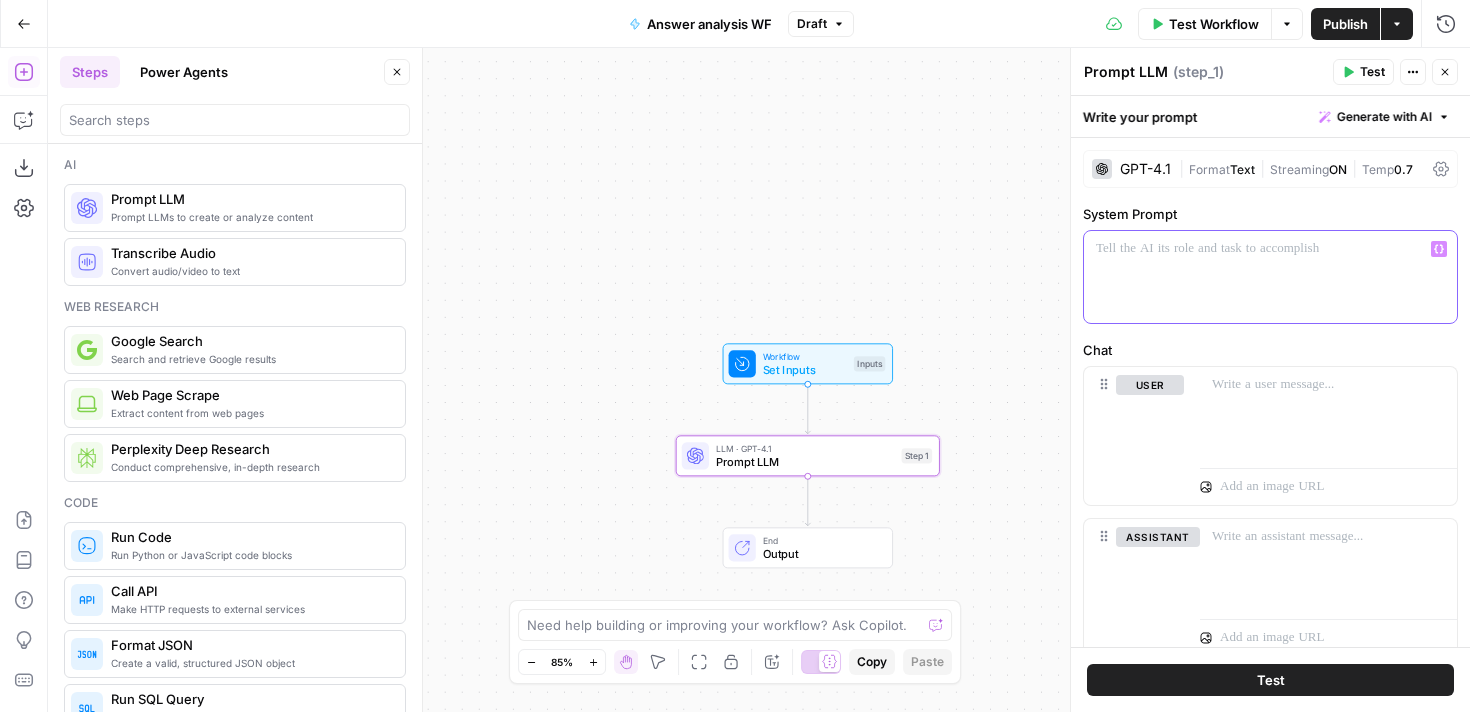 click at bounding box center [1270, 277] 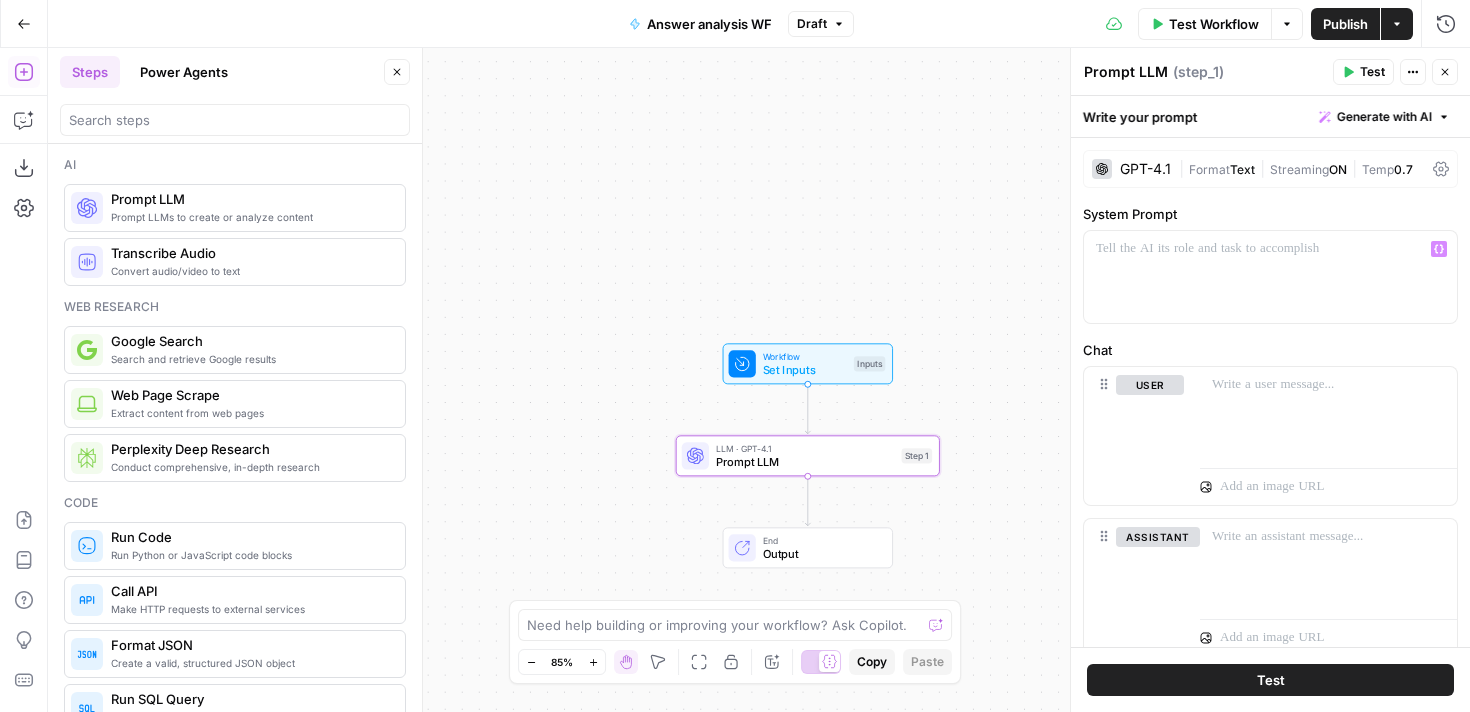 click on "Publish" at bounding box center (1345, 24) 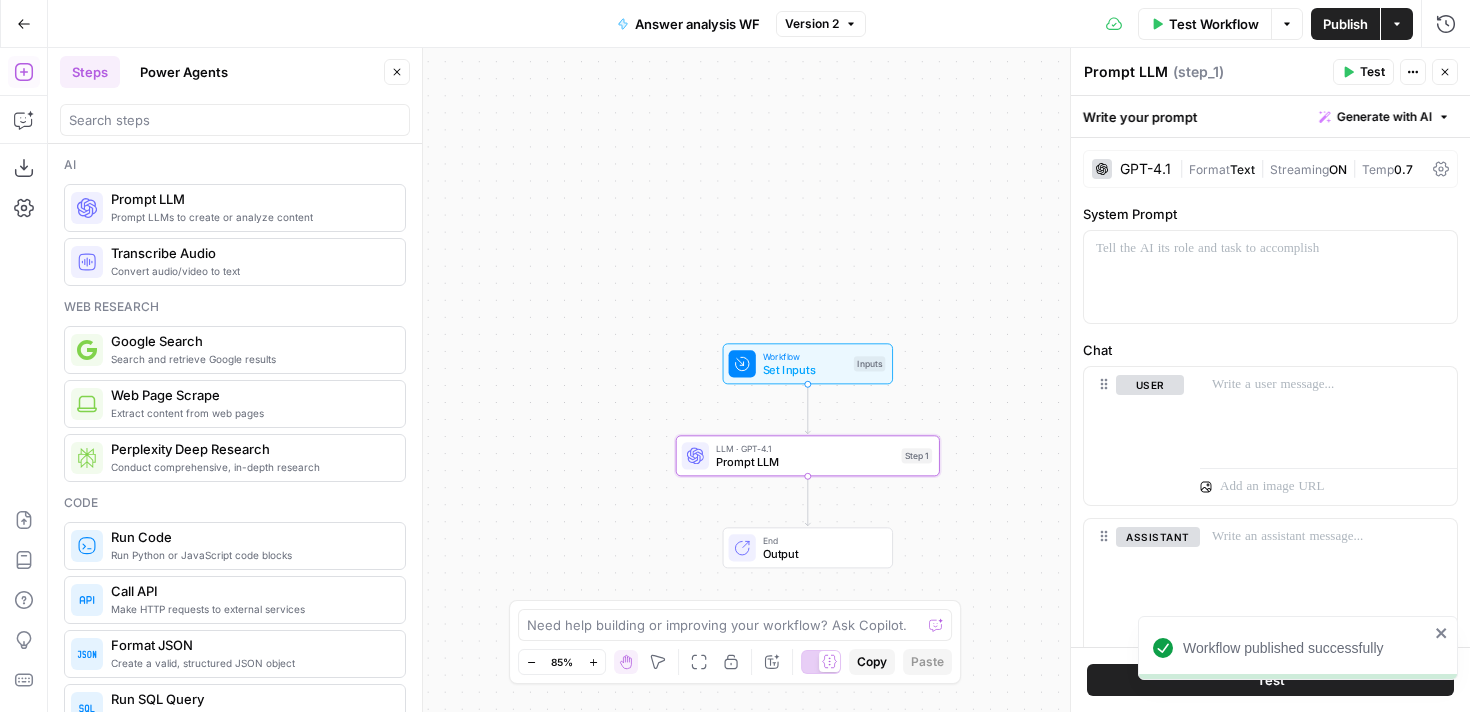 click on "Set Inputs" at bounding box center (805, 369) 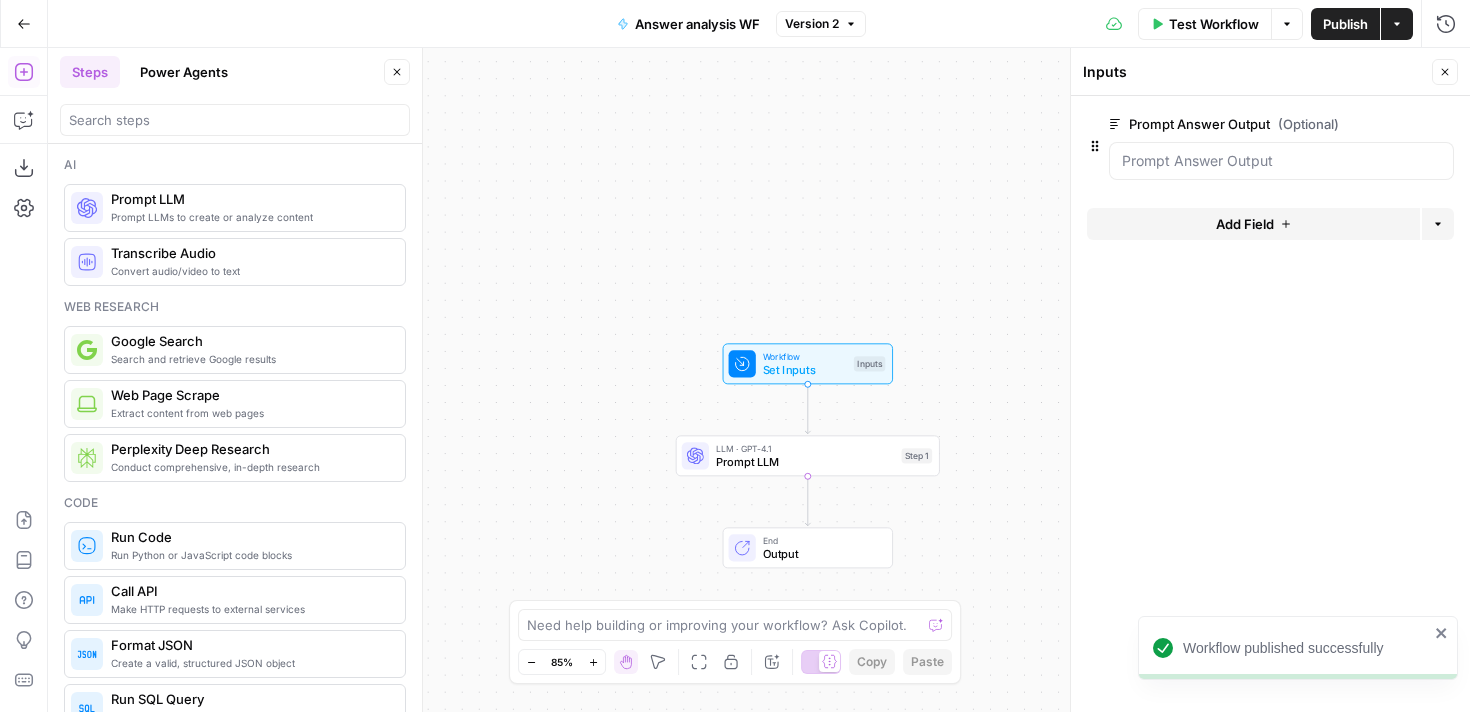 click on "Add Field" at bounding box center (1245, 224) 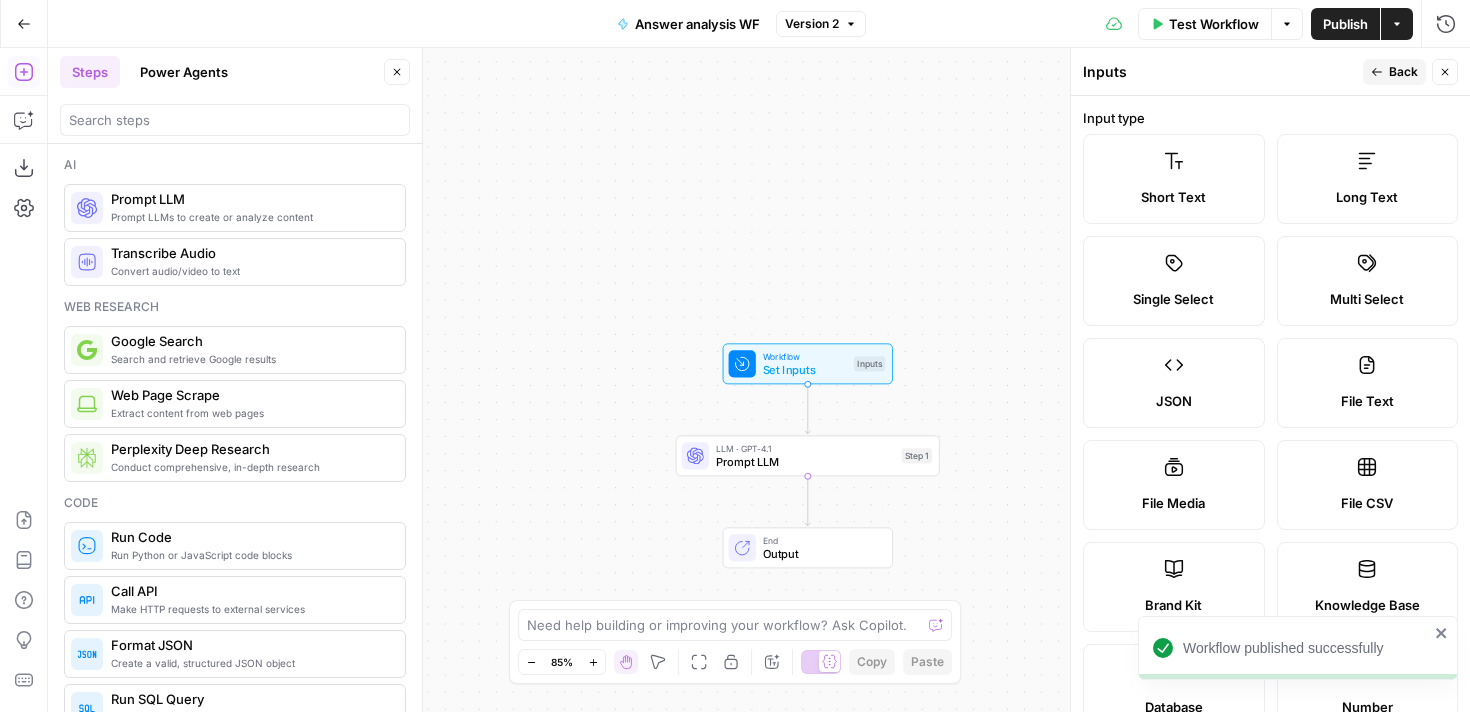 click on "Long Text" at bounding box center (1368, 179) 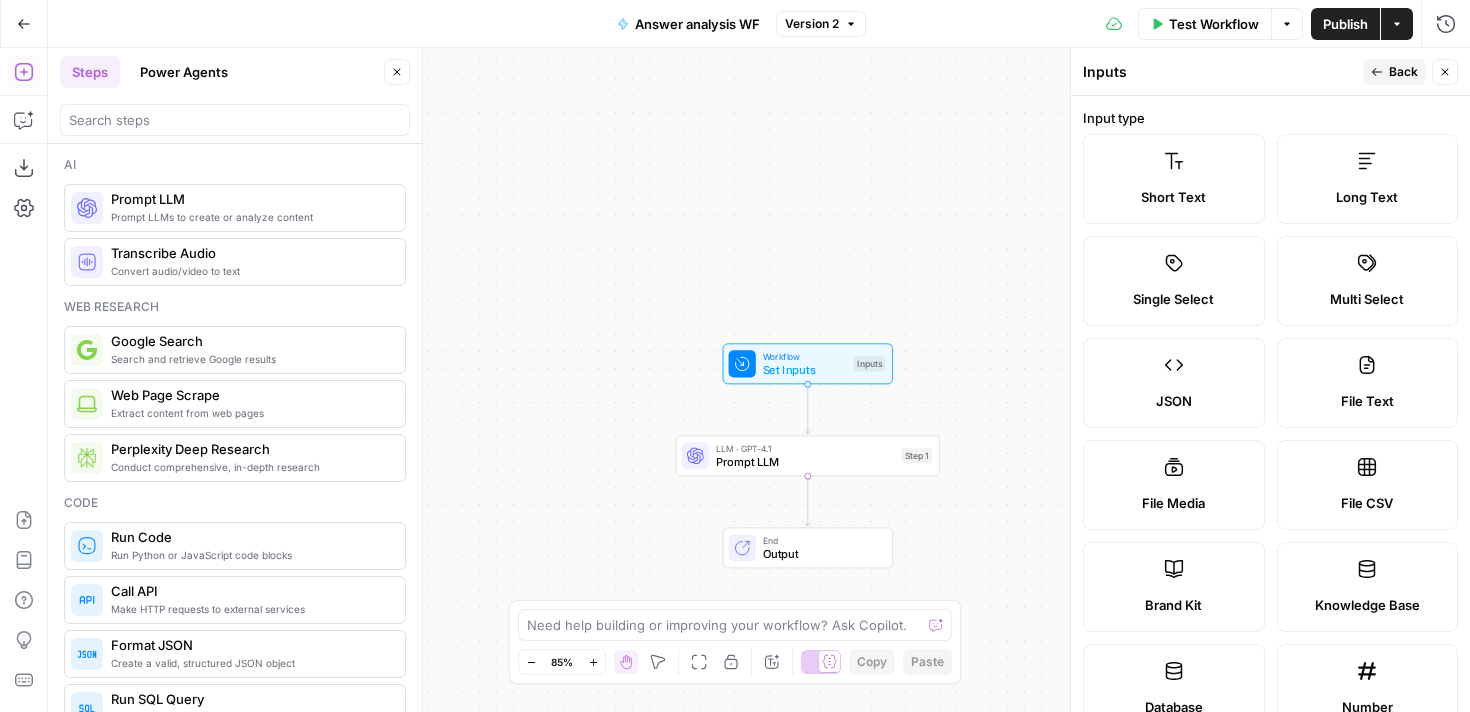 scroll, scrollTop: 639, scrollLeft: 0, axis: vertical 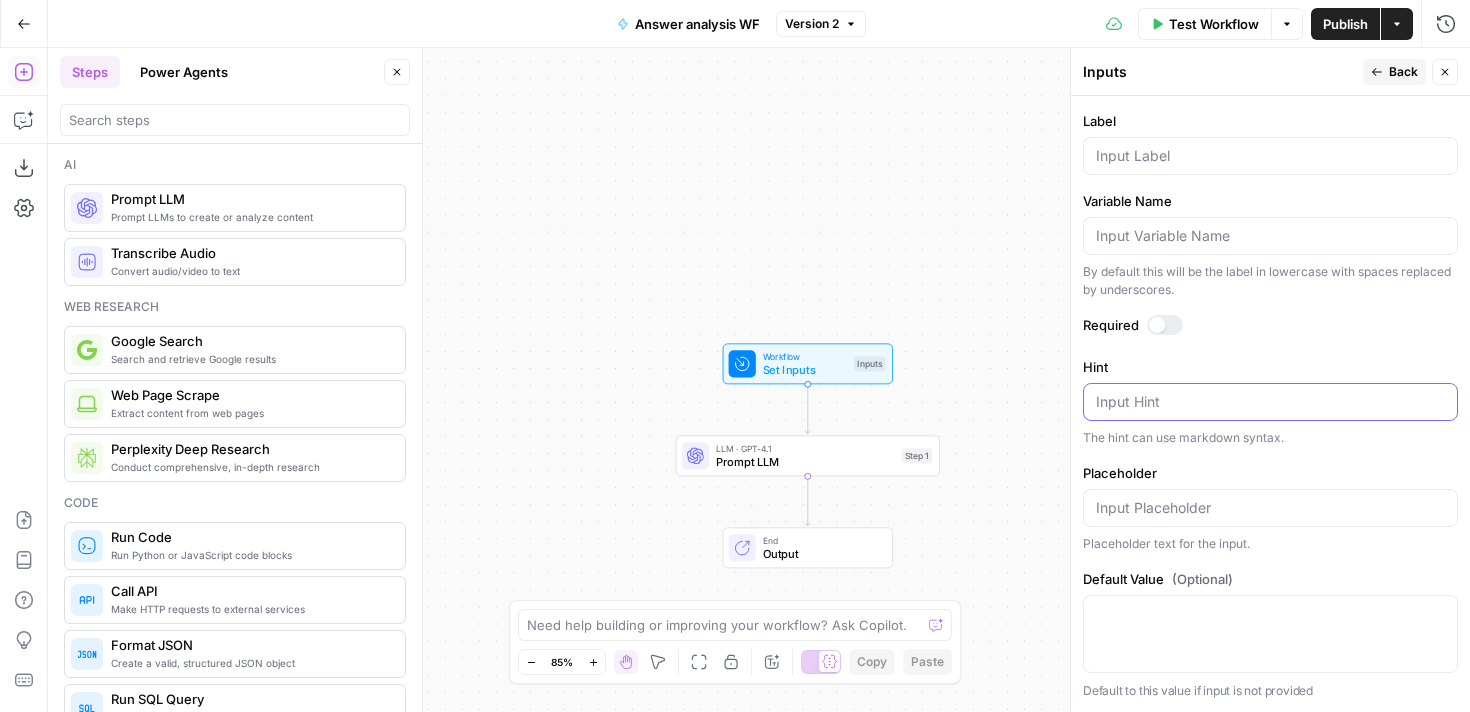 click on "Hint" at bounding box center [1270, 402] 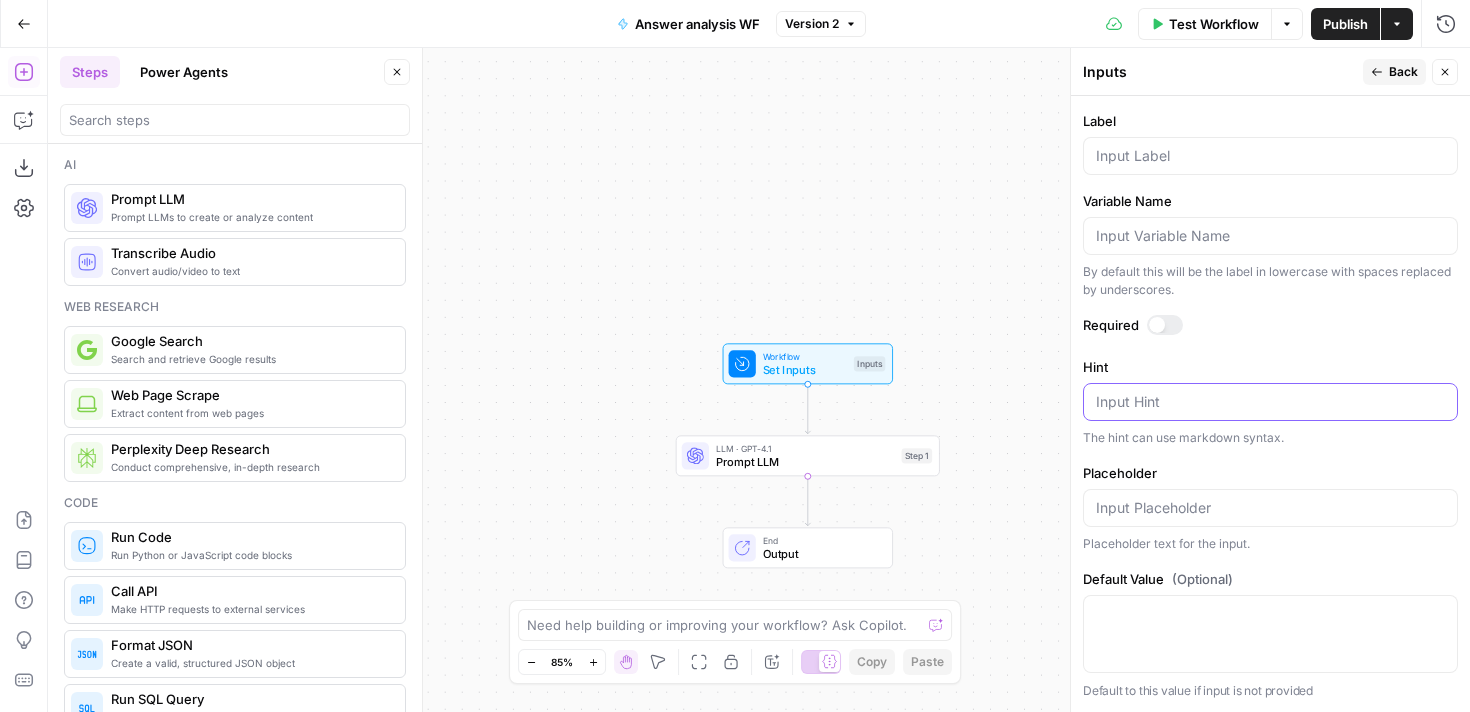 scroll, scrollTop: 0, scrollLeft: 0, axis: both 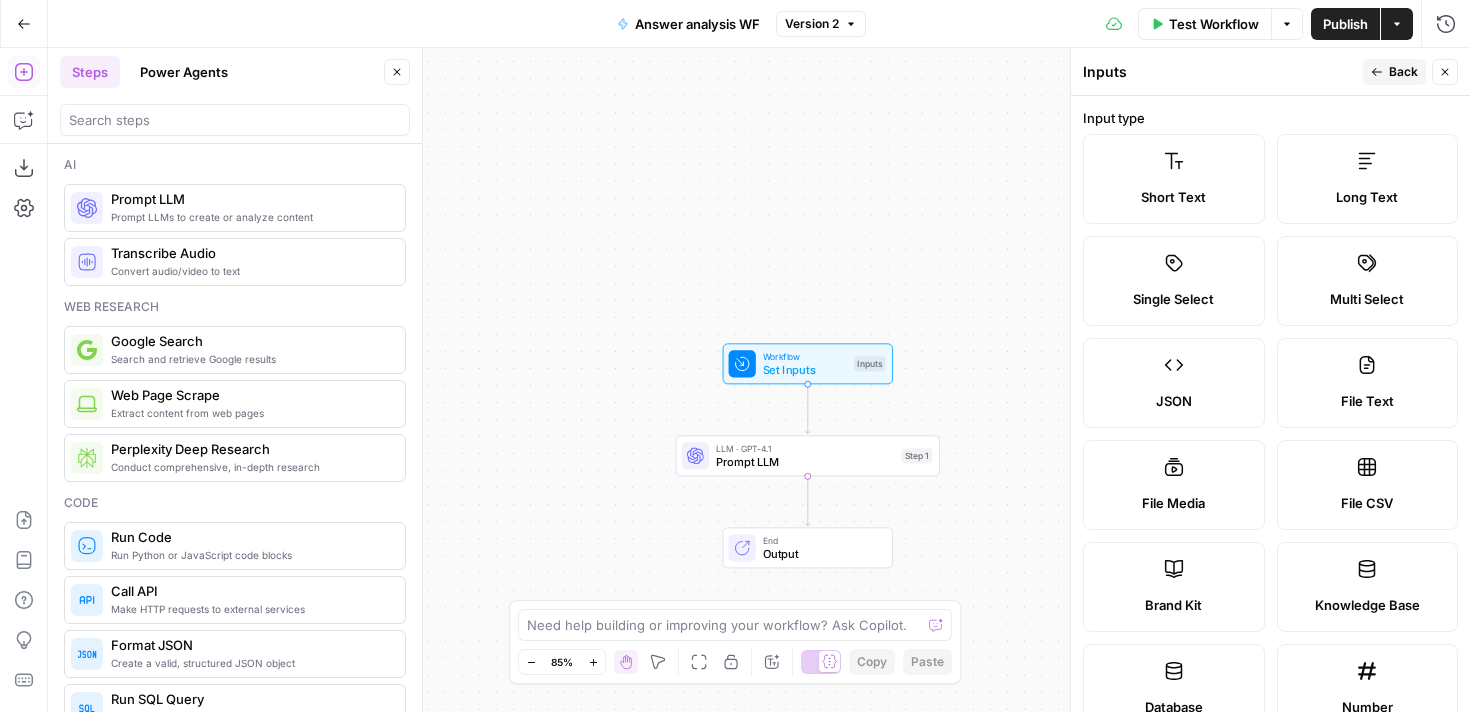 click on "Long Text" at bounding box center (1368, 179) 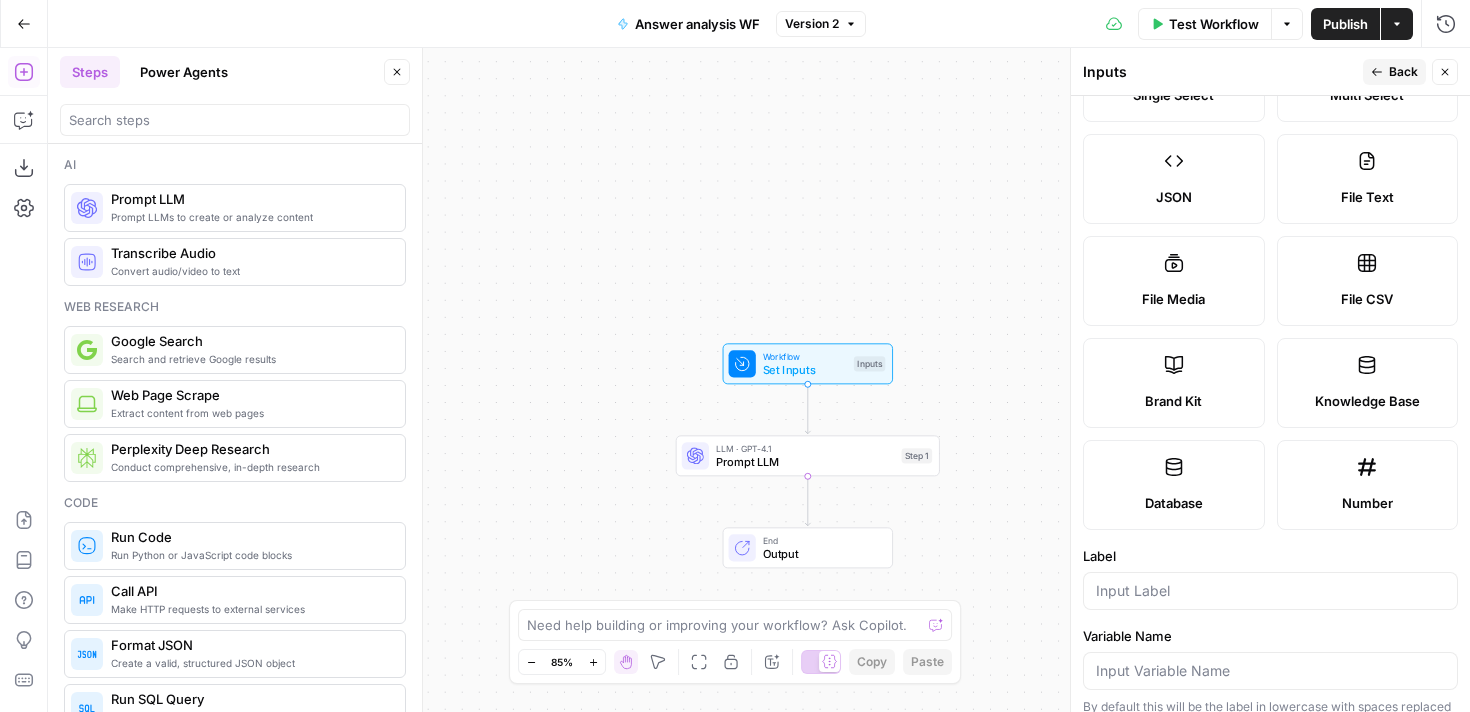 scroll, scrollTop: 569, scrollLeft: 0, axis: vertical 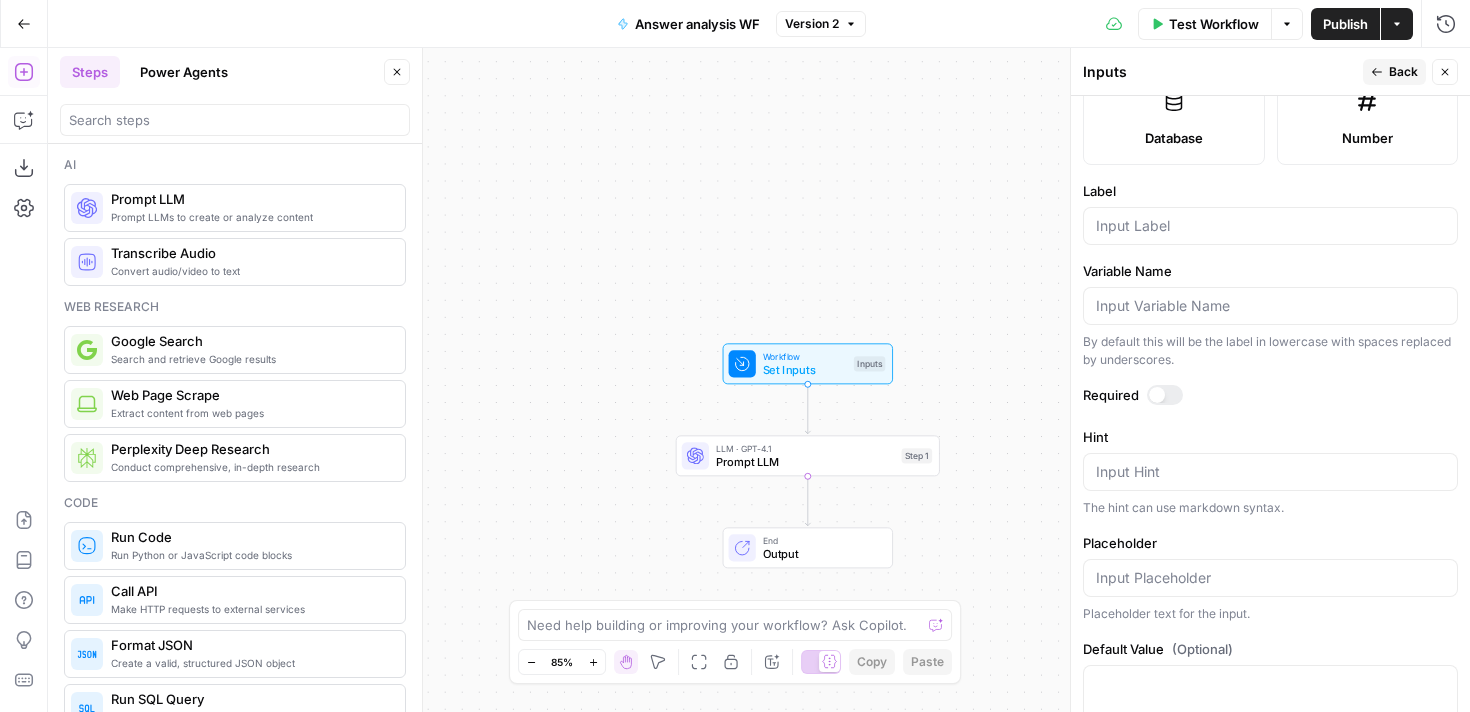 click on "Input Hint" at bounding box center (1270, 472) 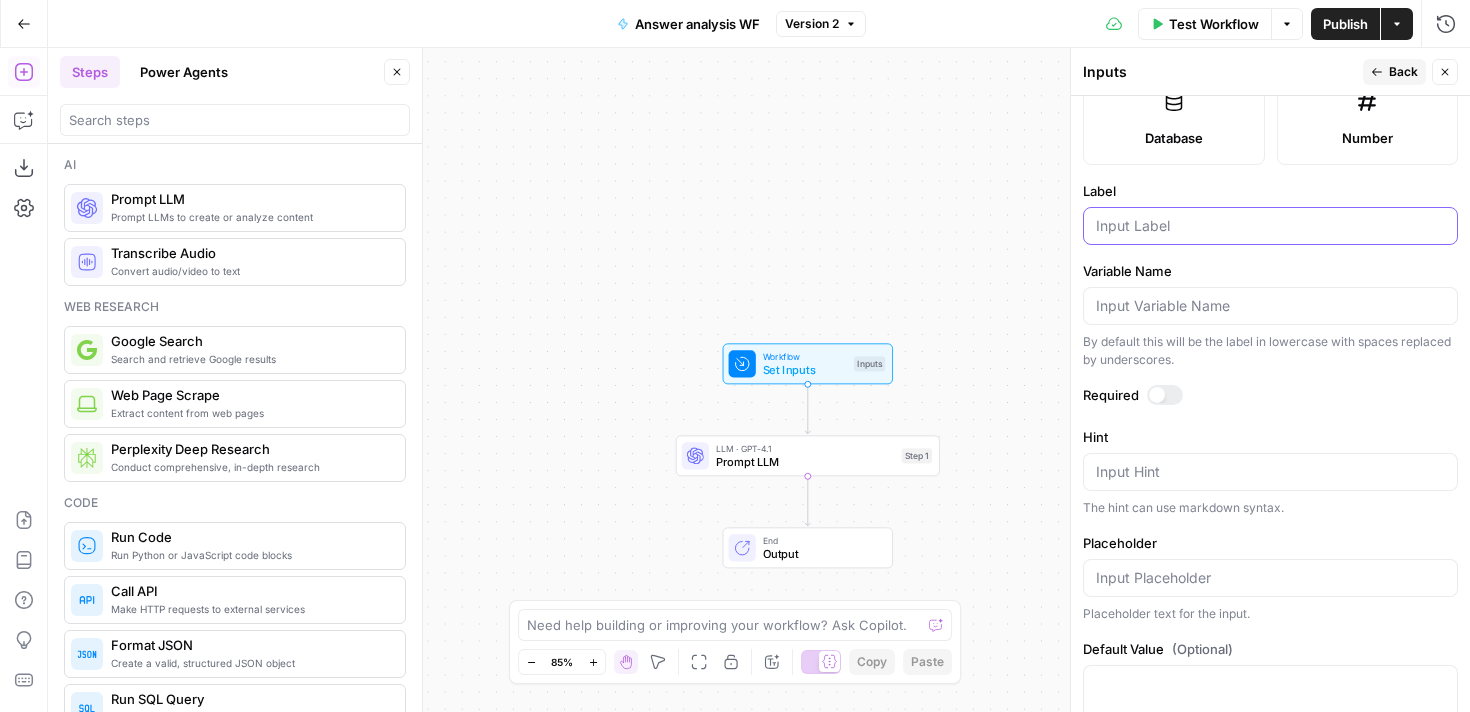click on "Label" at bounding box center (1270, 226) 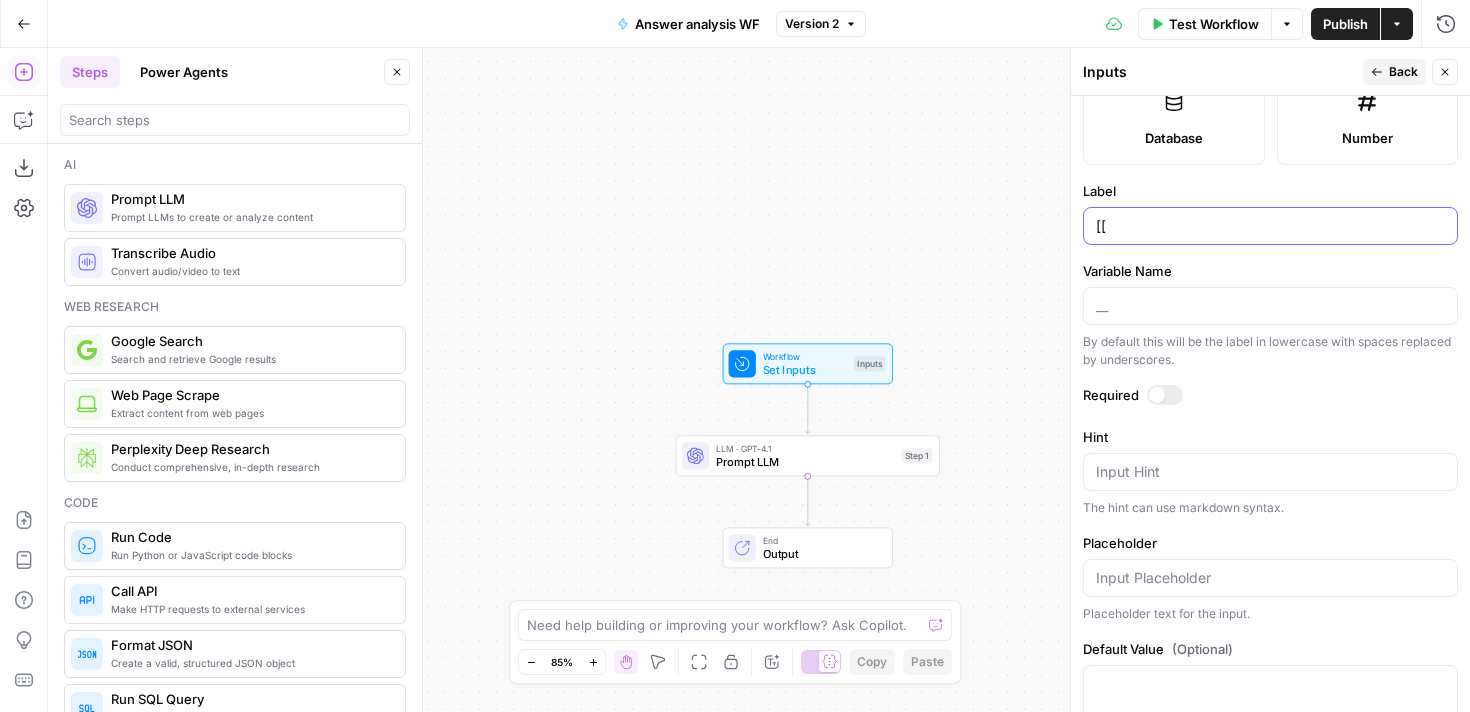 type on "[" 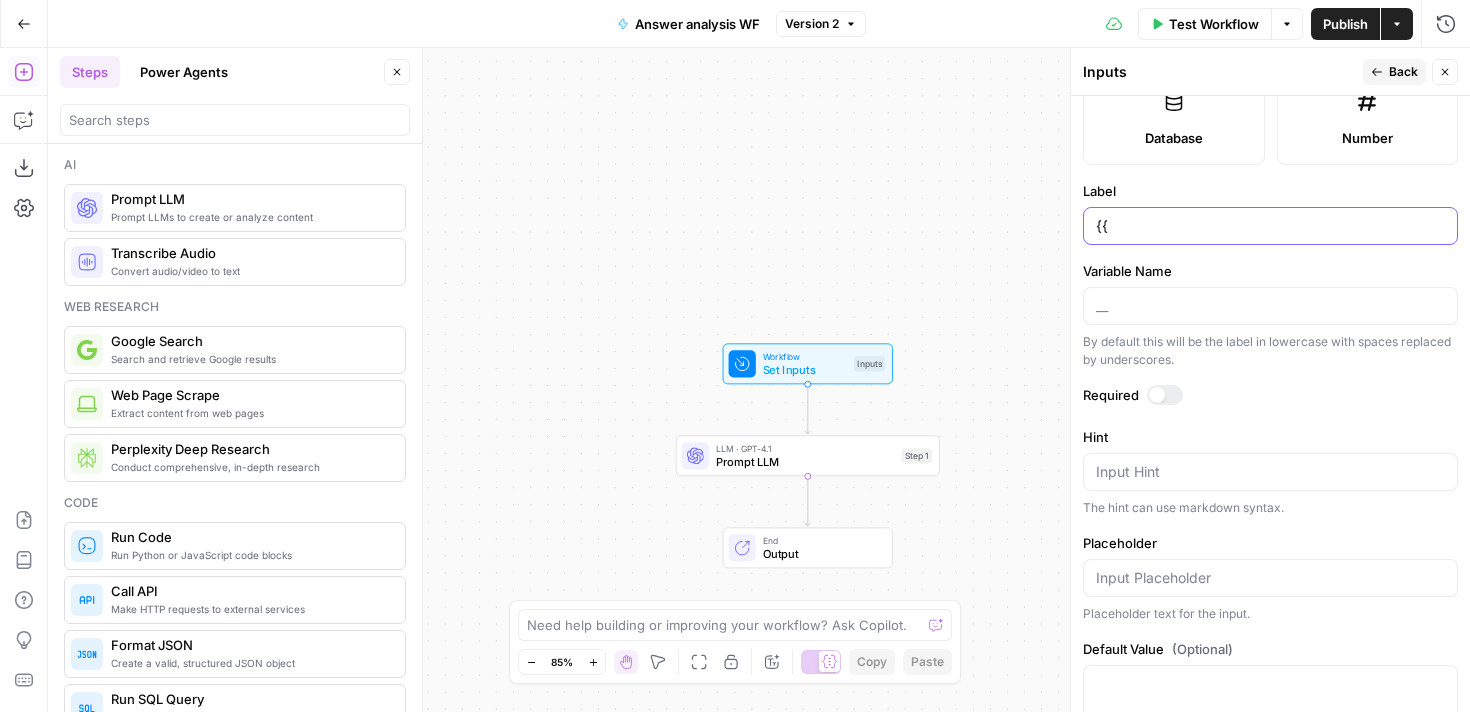 type on "{" 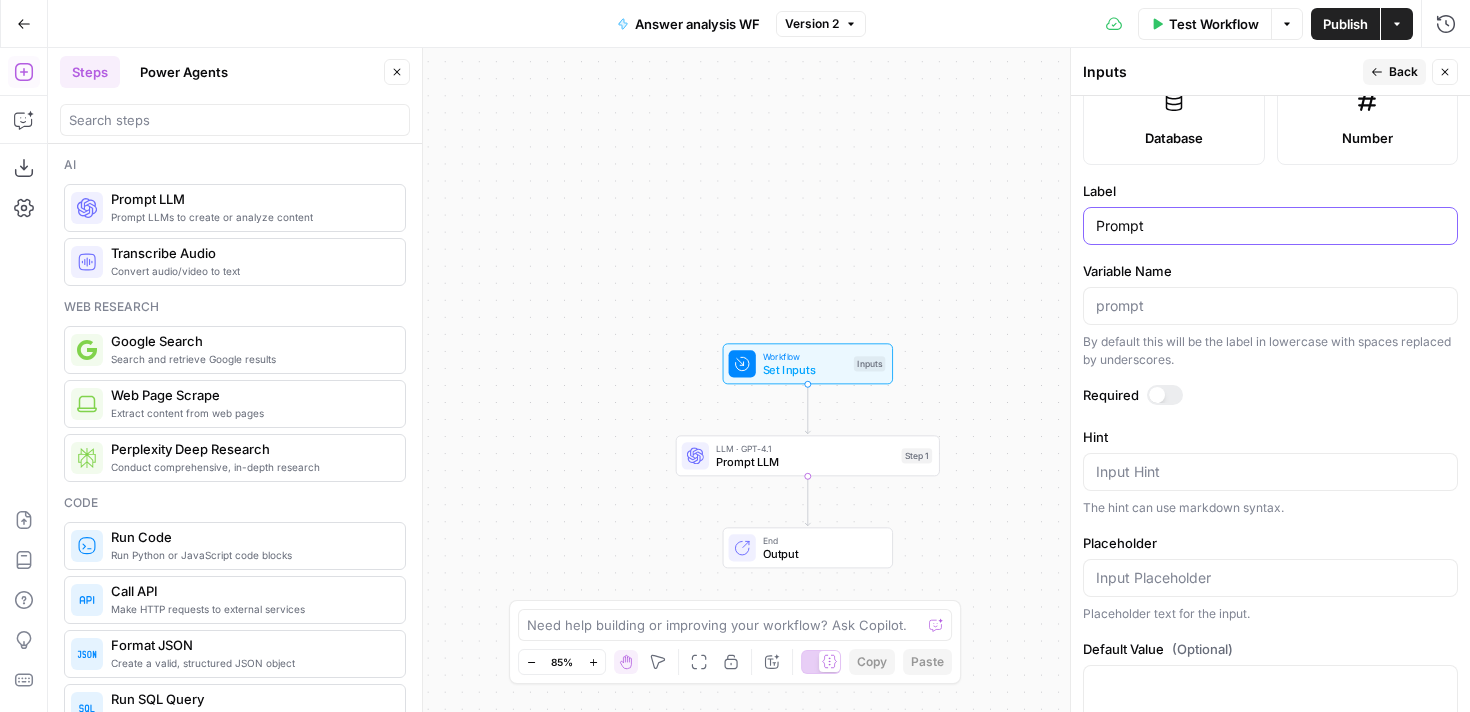 type on "Prompt" 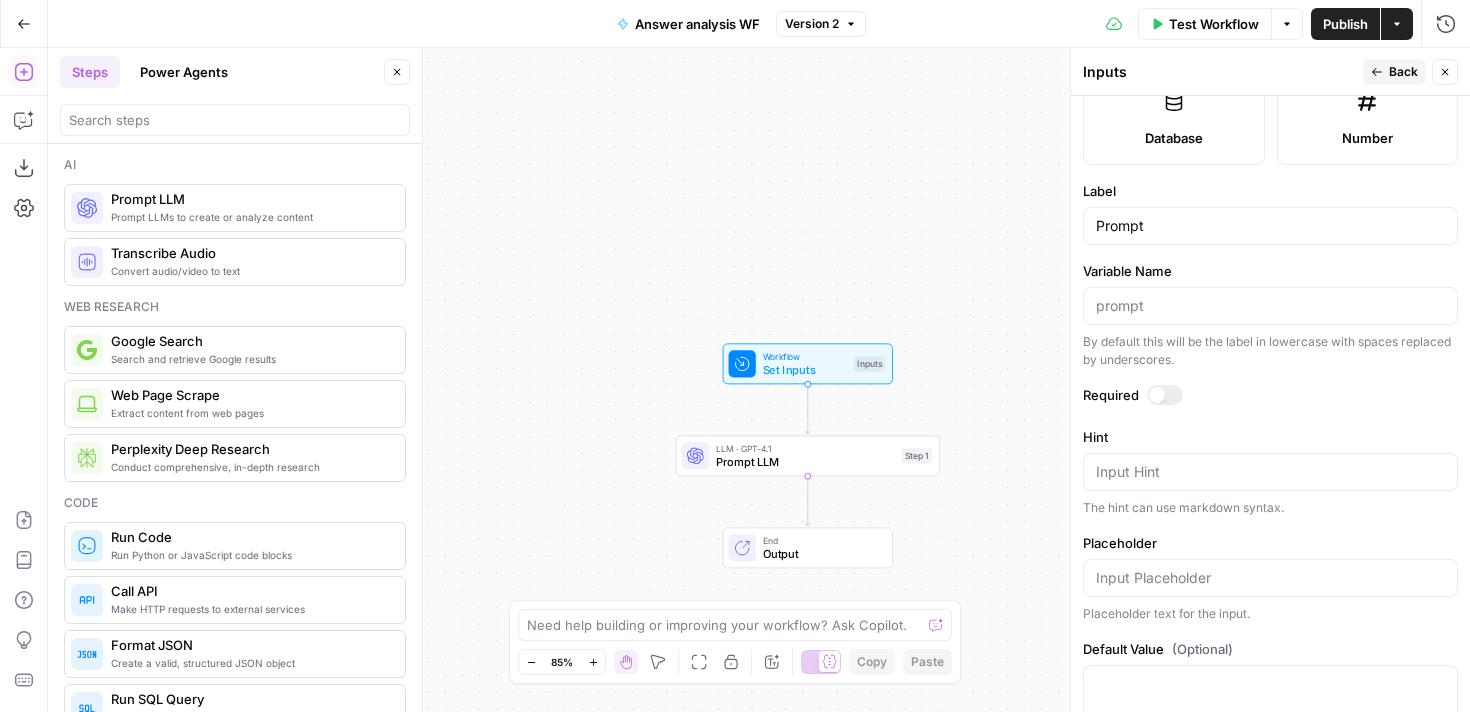click on "Publish" at bounding box center [1345, 24] 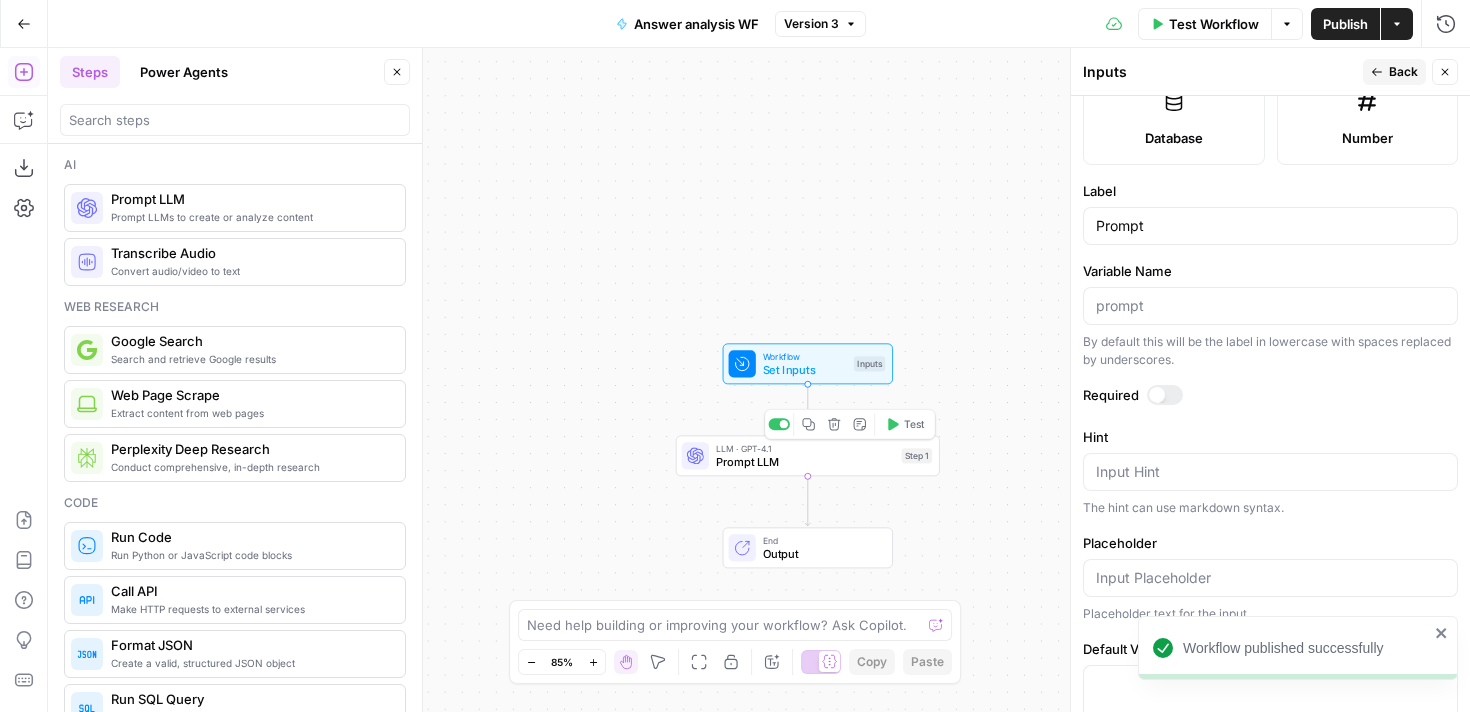 click on "Workflow Set Inputs Inputs LLM · GPT-4.1 Prompt LLM Step 1 Copy step Delete step Add Note Test End Output" at bounding box center (759, 380) 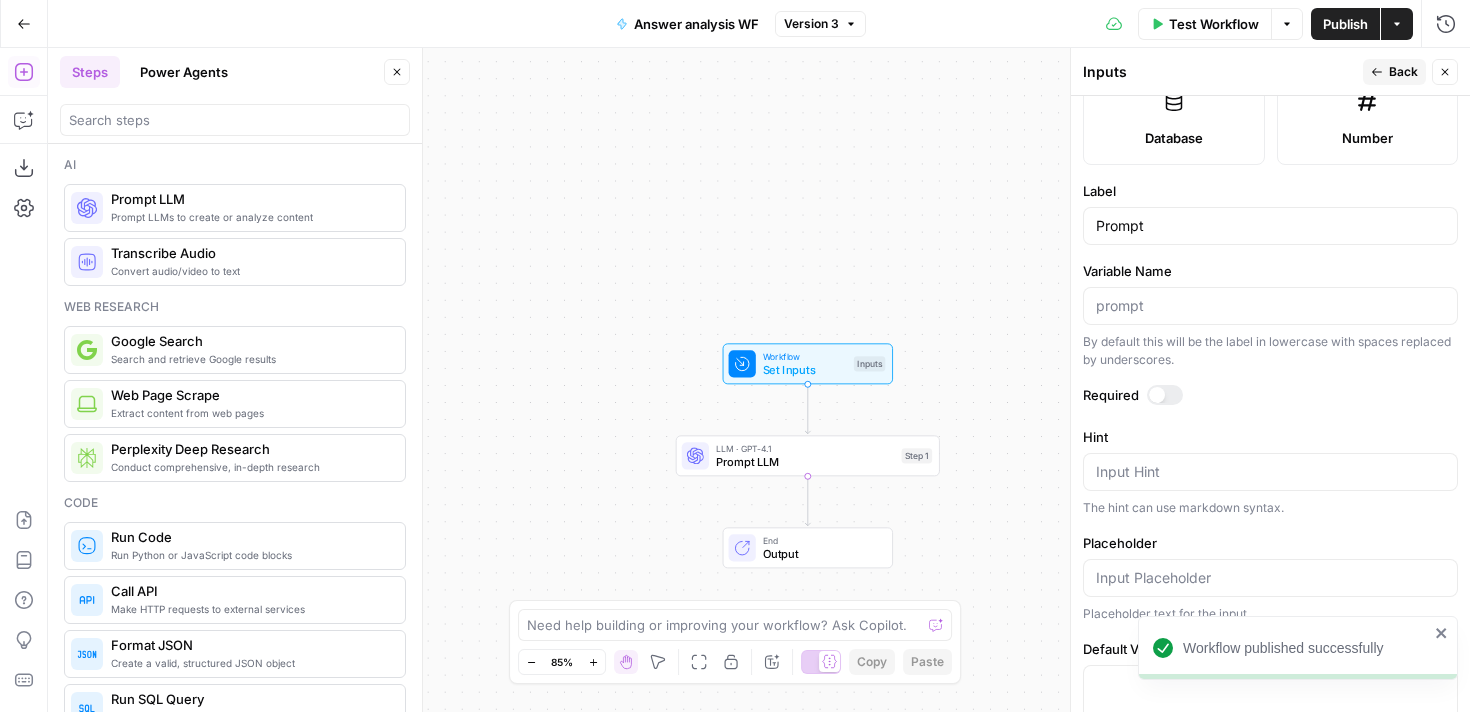 click on "Prompt LLM" at bounding box center [805, 461] 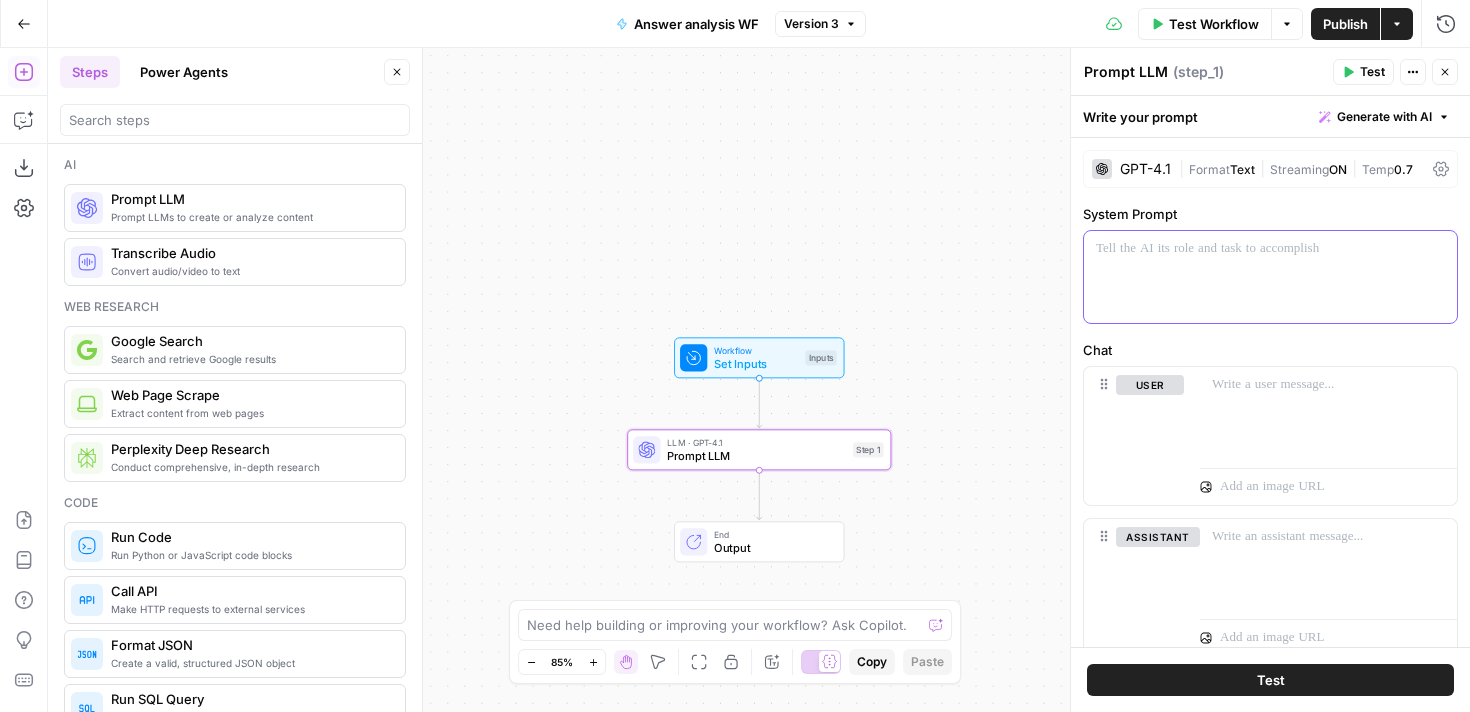 click at bounding box center [1270, 277] 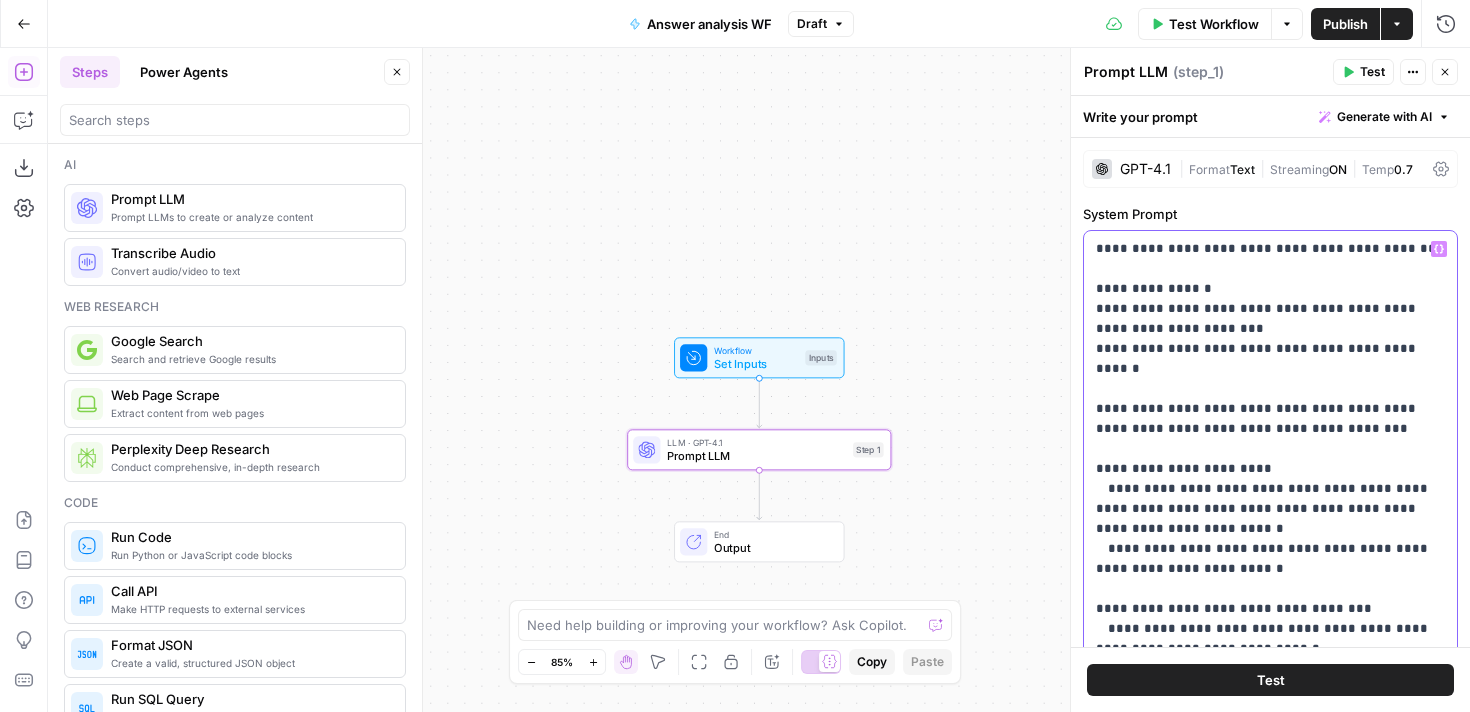 click on "**********" at bounding box center (1270, 1119) 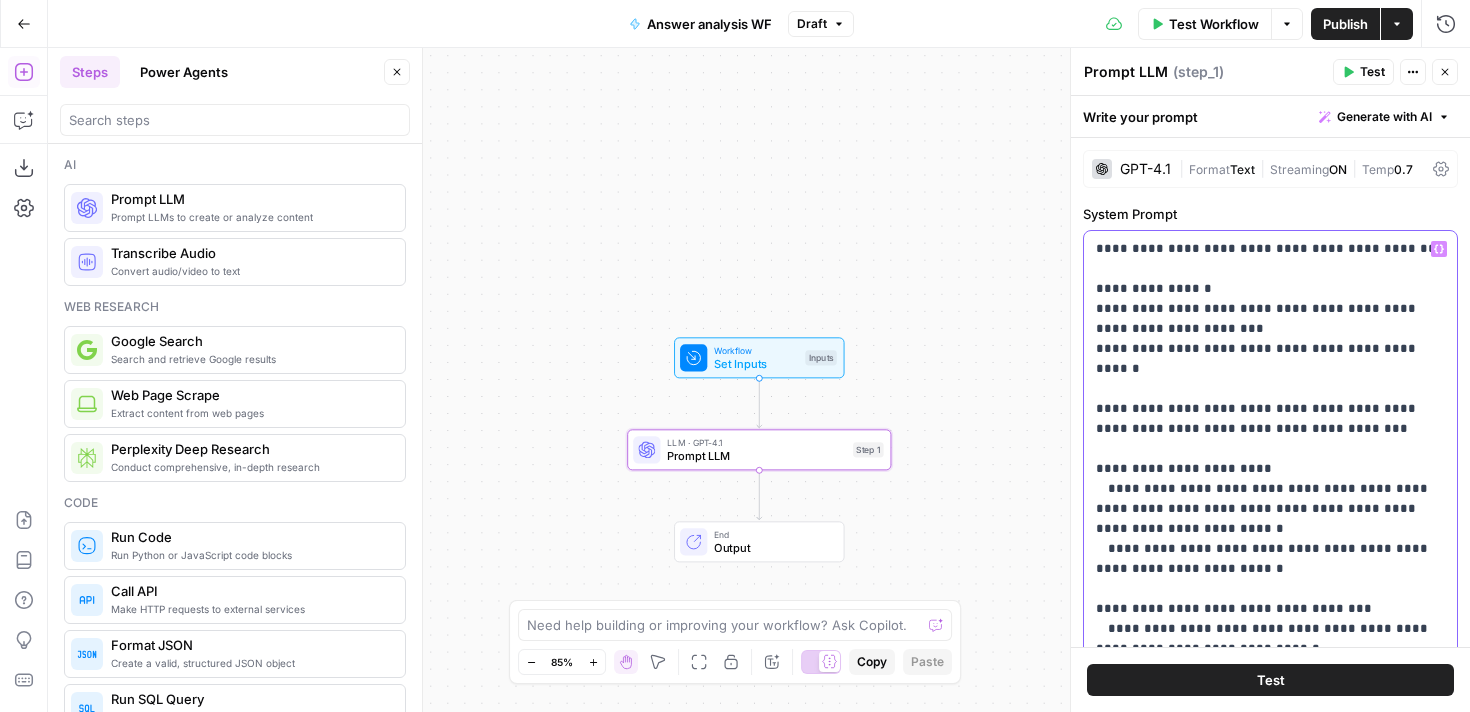 drag, startPoint x: 1189, startPoint y: 326, endPoint x: 1237, endPoint y: 310, distance: 50.596443 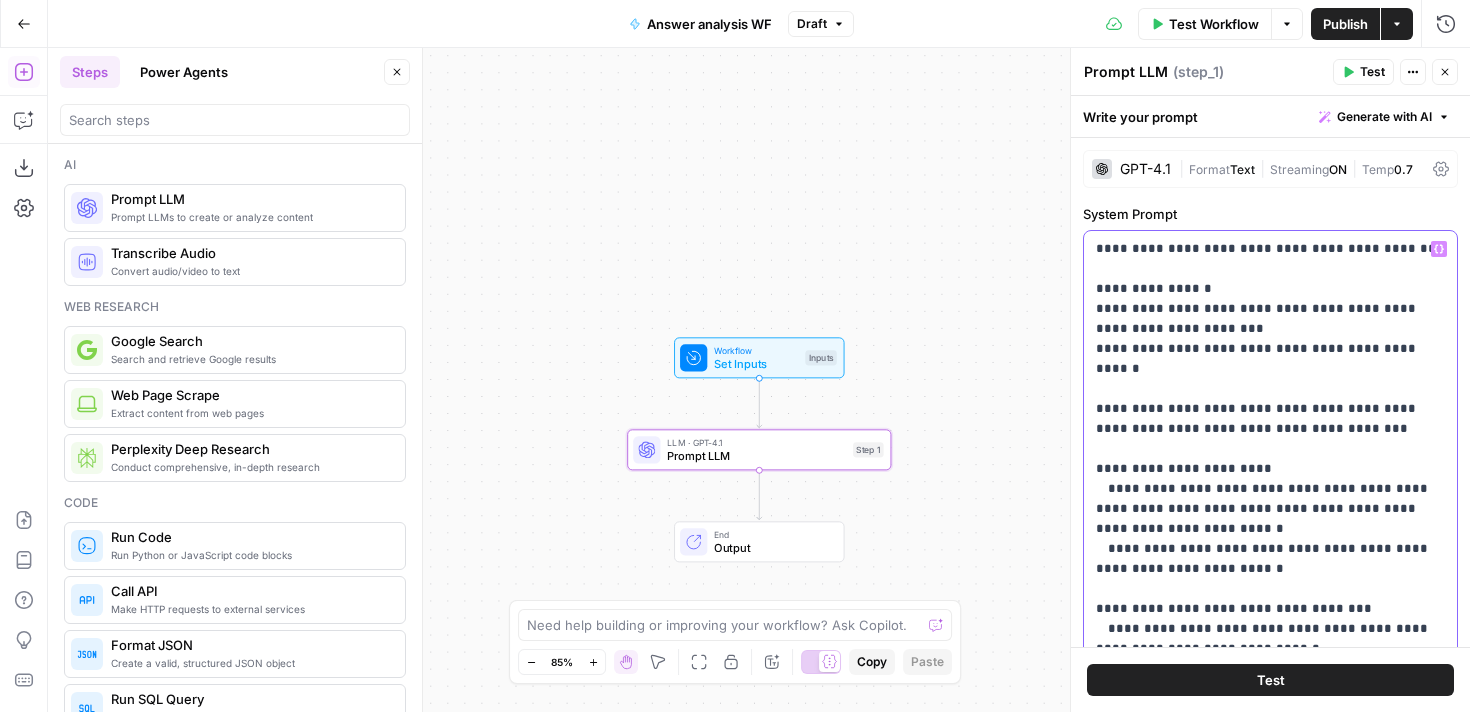 click on "**********" at bounding box center (1270, 1119) 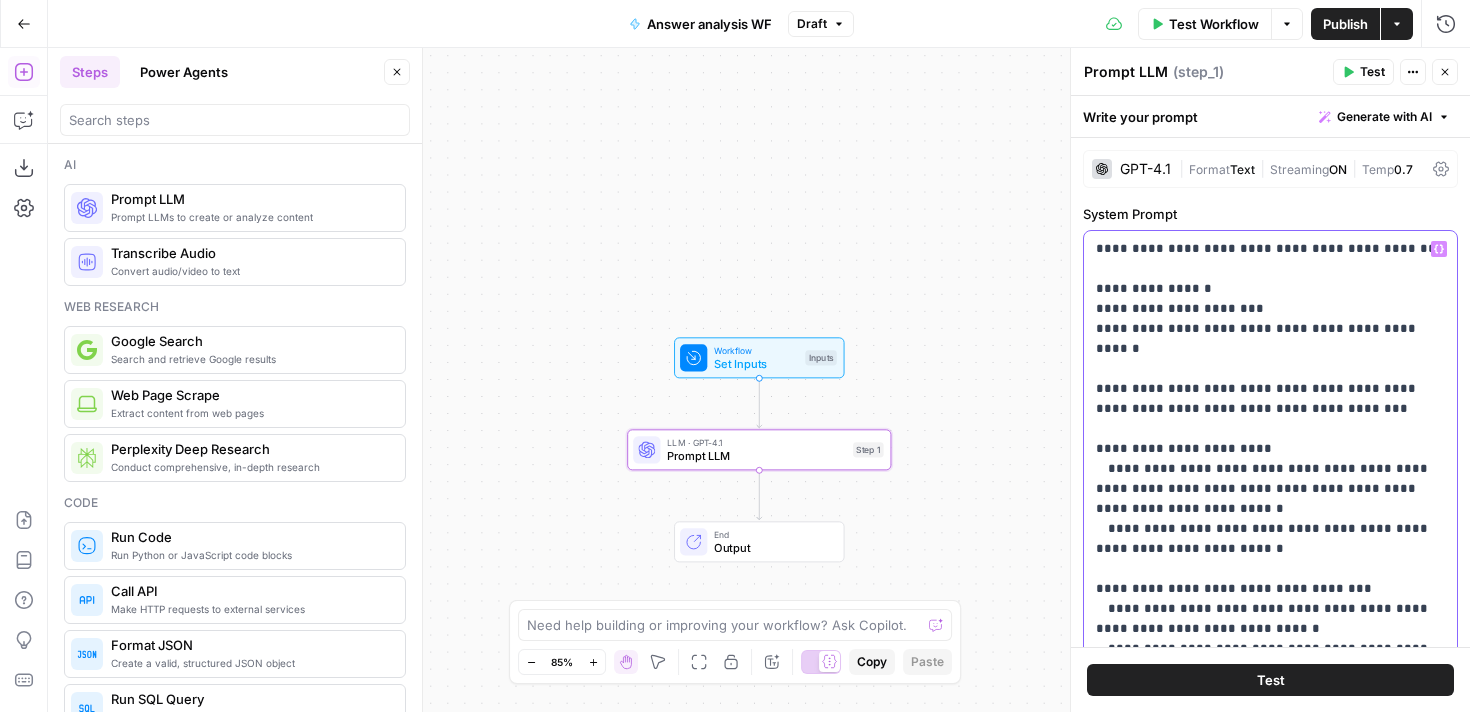 drag, startPoint x: 1241, startPoint y: 310, endPoint x: 1110, endPoint y: 309, distance: 131.00381 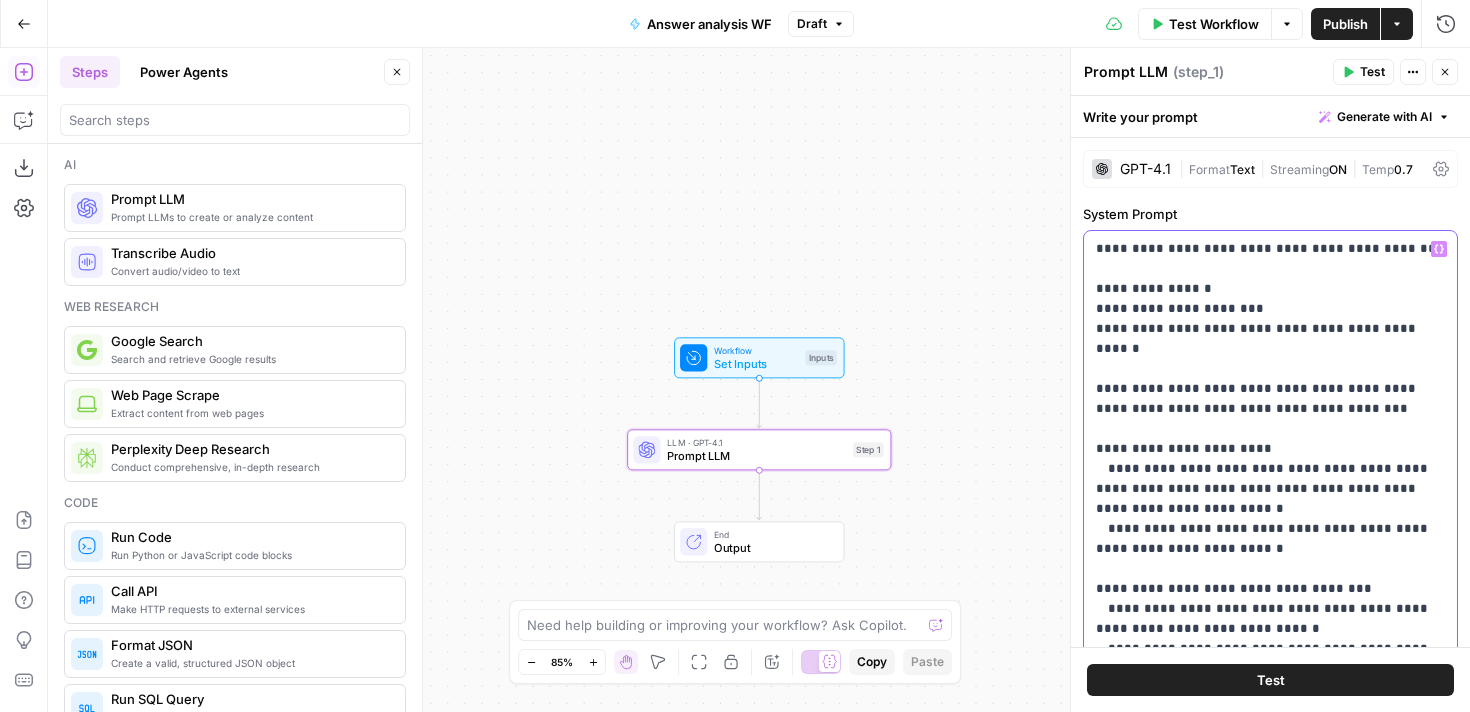 click on "**********" at bounding box center [1270, 1109] 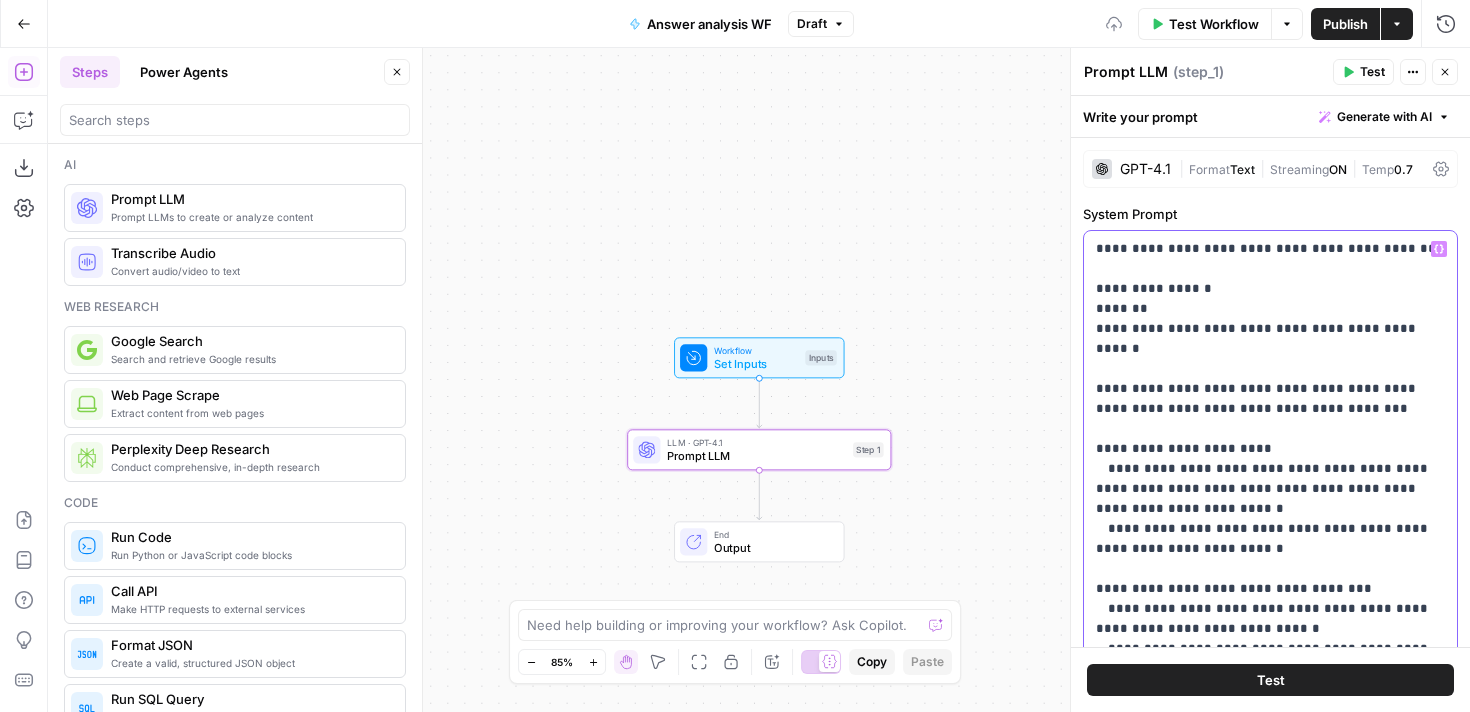 type 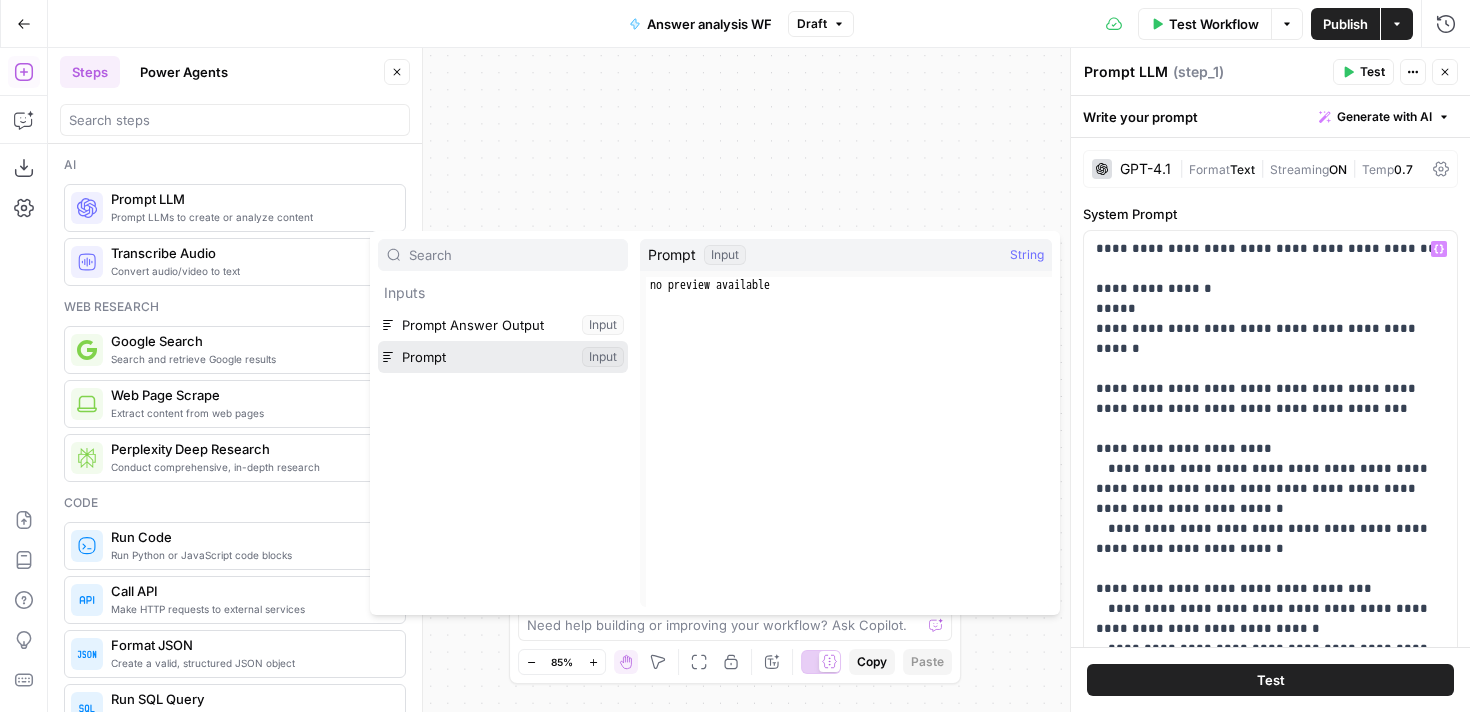 click at bounding box center [503, 357] 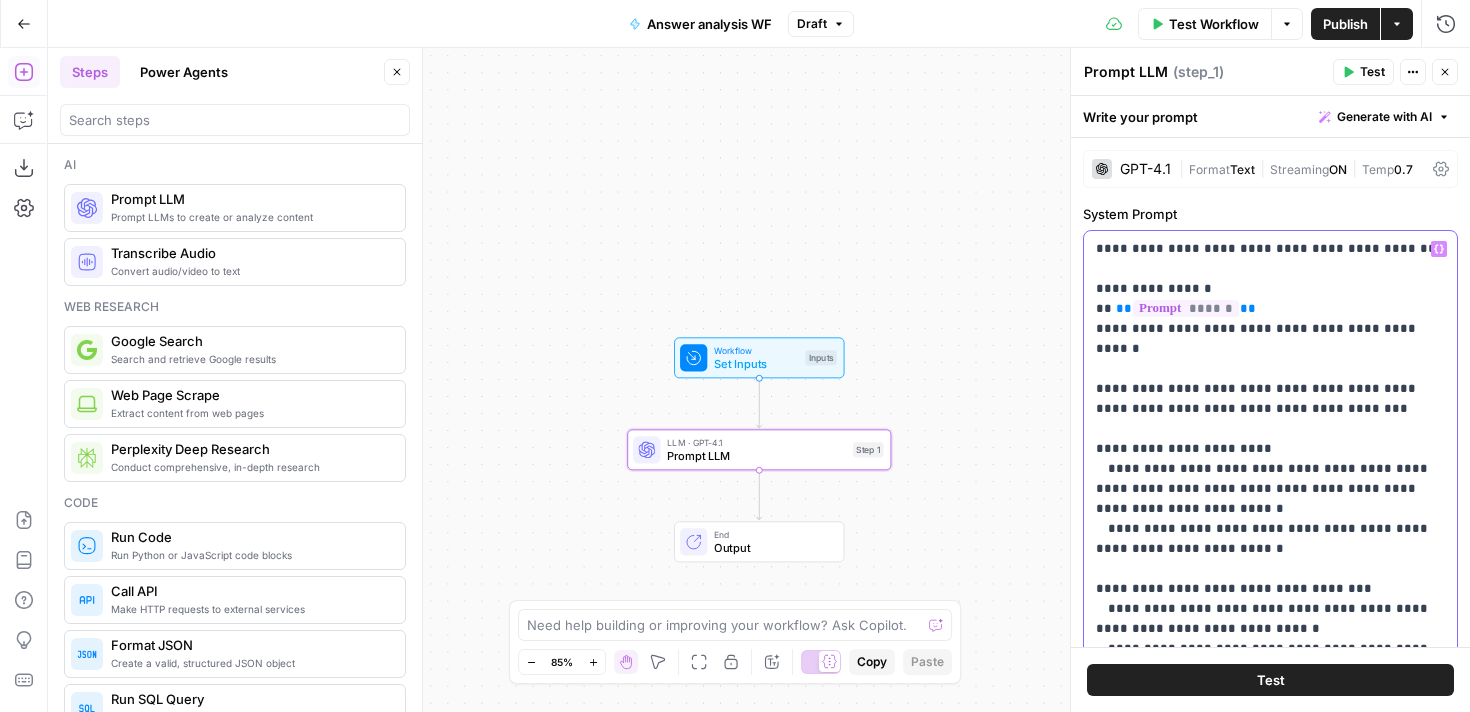 drag, startPoint x: 1433, startPoint y: 335, endPoint x: 1115, endPoint y: 336, distance: 318.0016 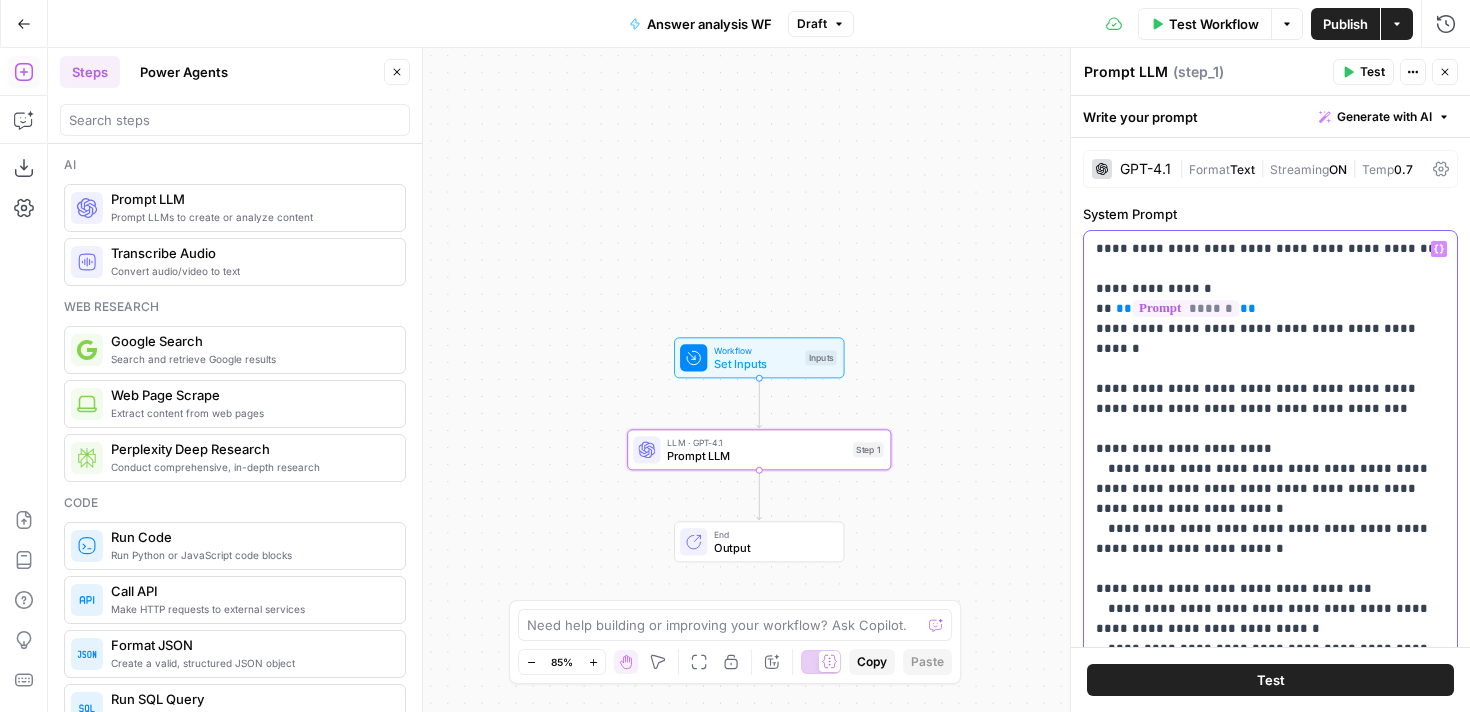 click on "**********" at bounding box center [1270, 1109] 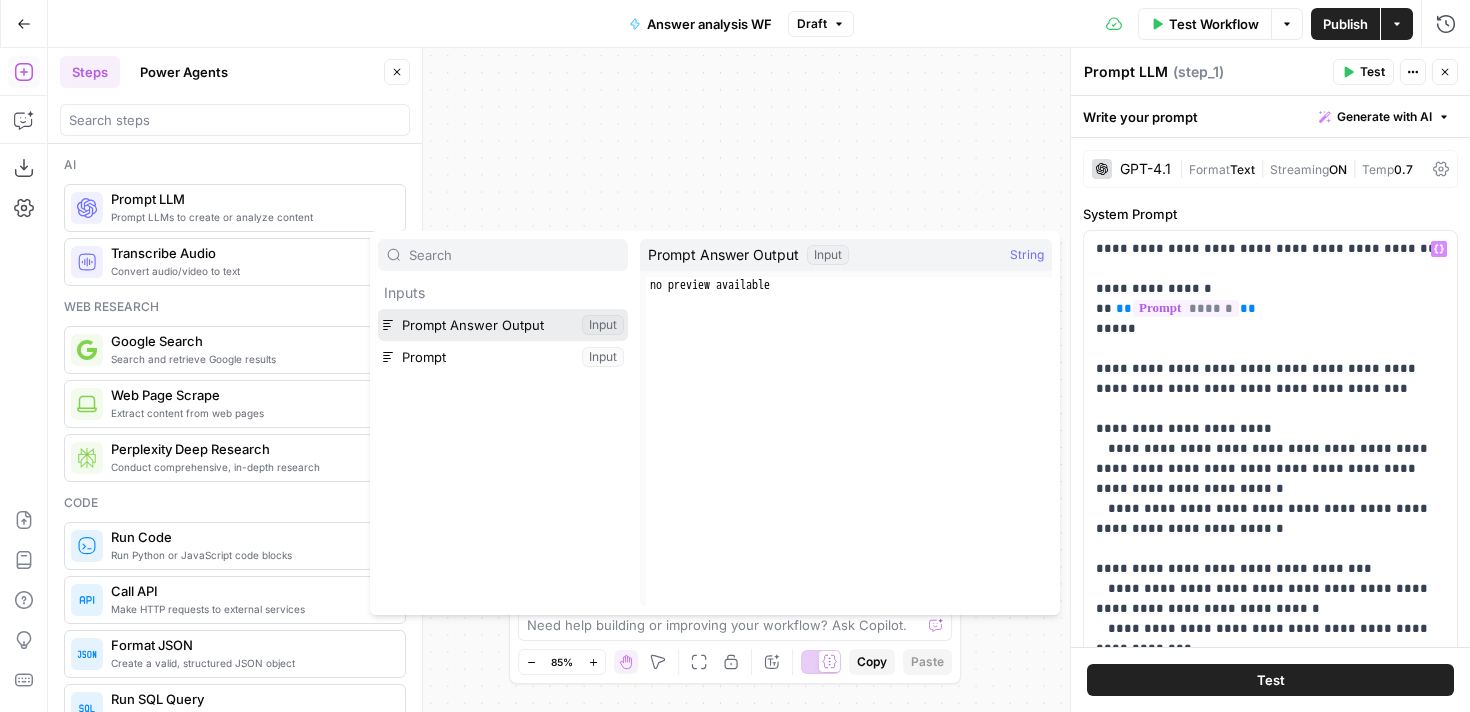 click at bounding box center [503, 325] 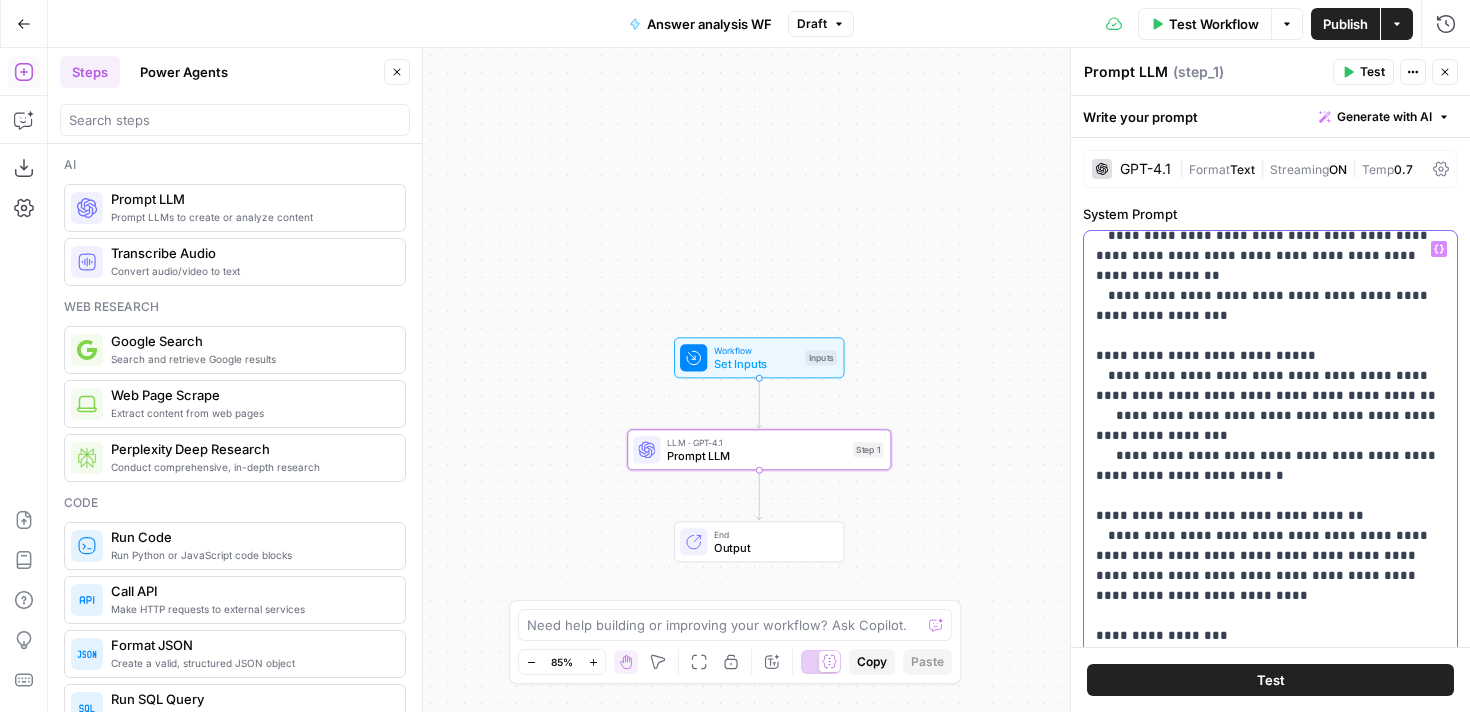 scroll, scrollTop: 941, scrollLeft: 0, axis: vertical 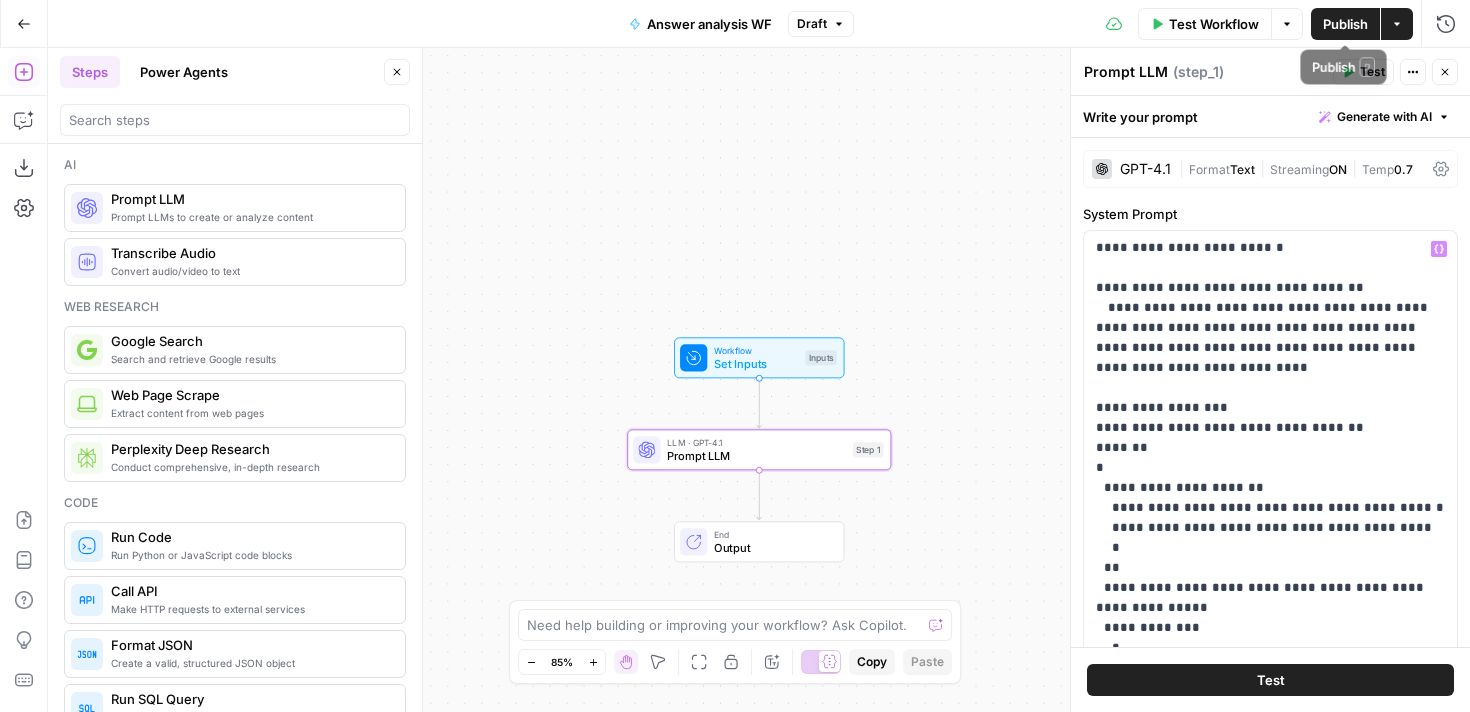 click on "Publish" at bounding box center (1345, 24) 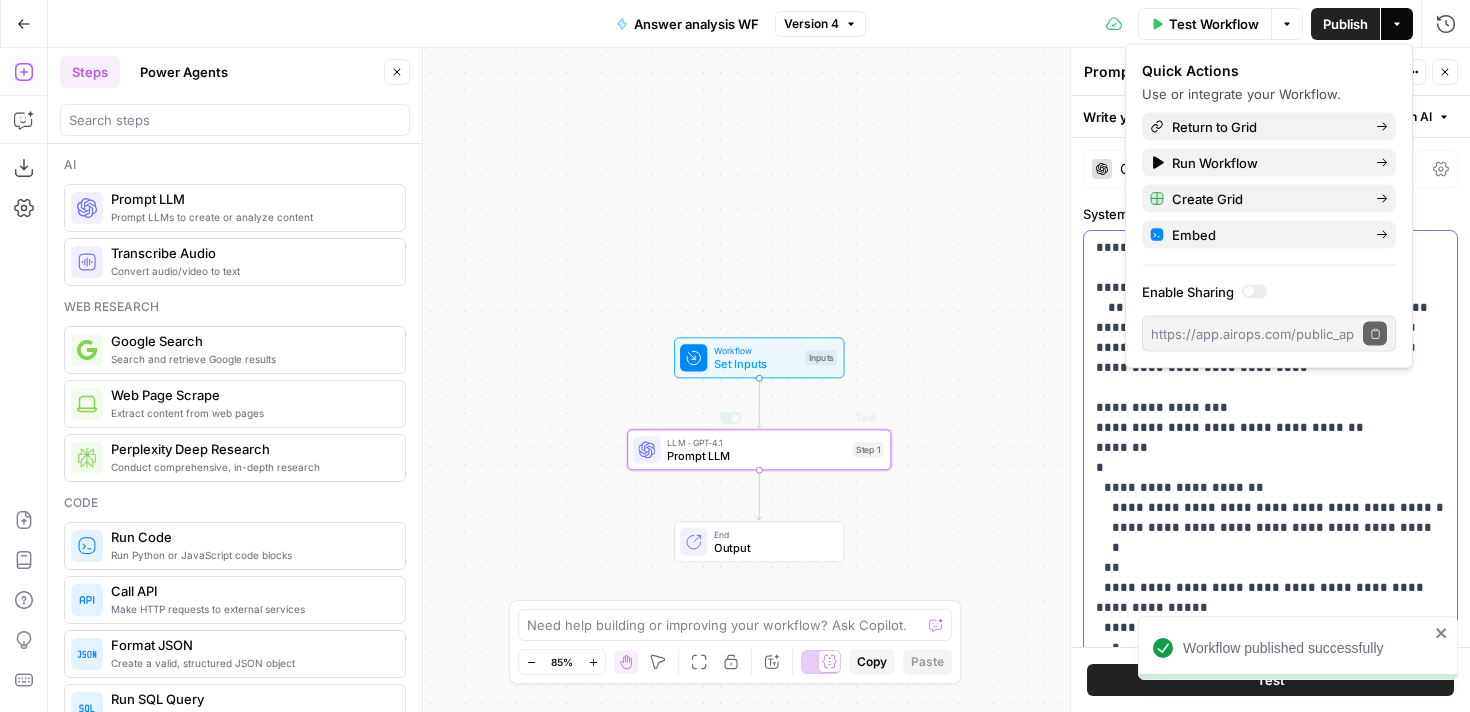 click on "**********" at bounding box center [1270, 168] 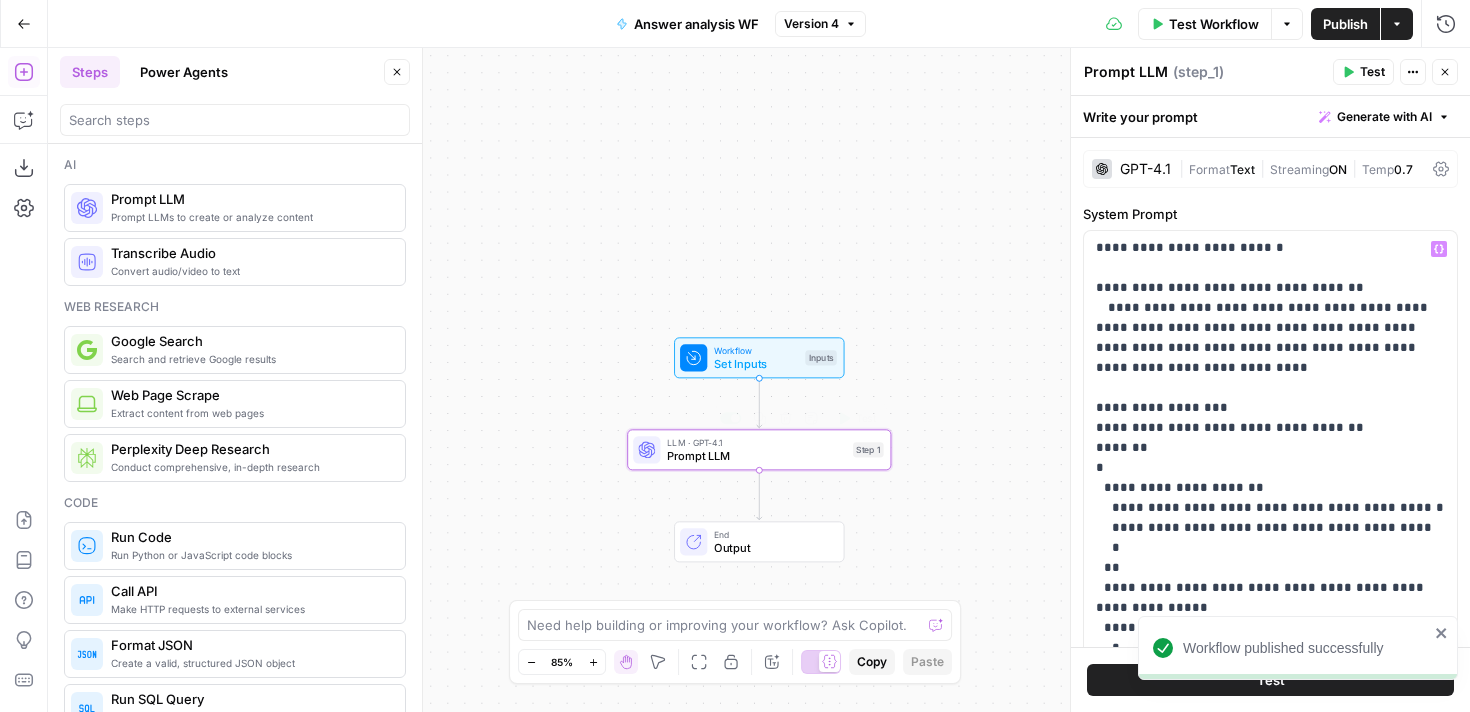 click on "Prompt LLM" at bounding box center [756, 455] 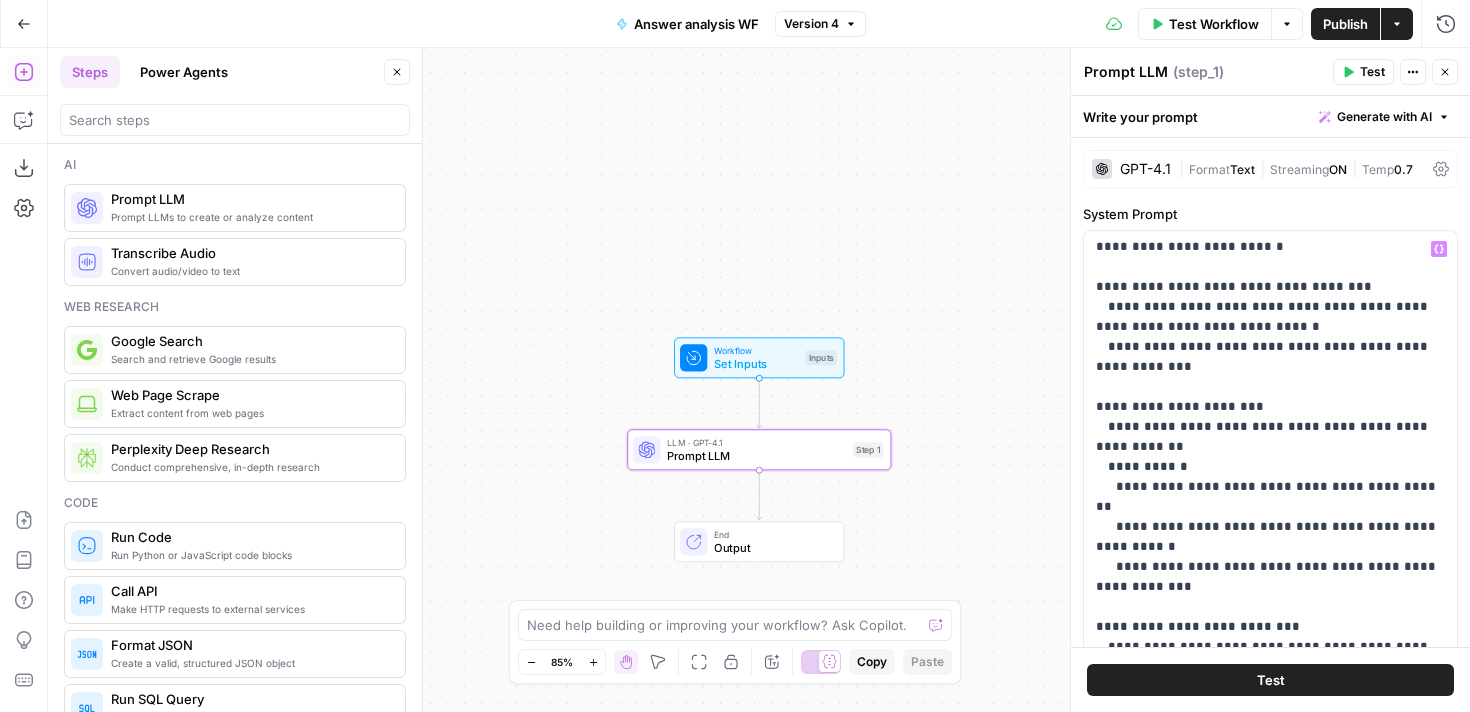 scroll, scrollTop: 0, scrollLeft: 0, axis: both 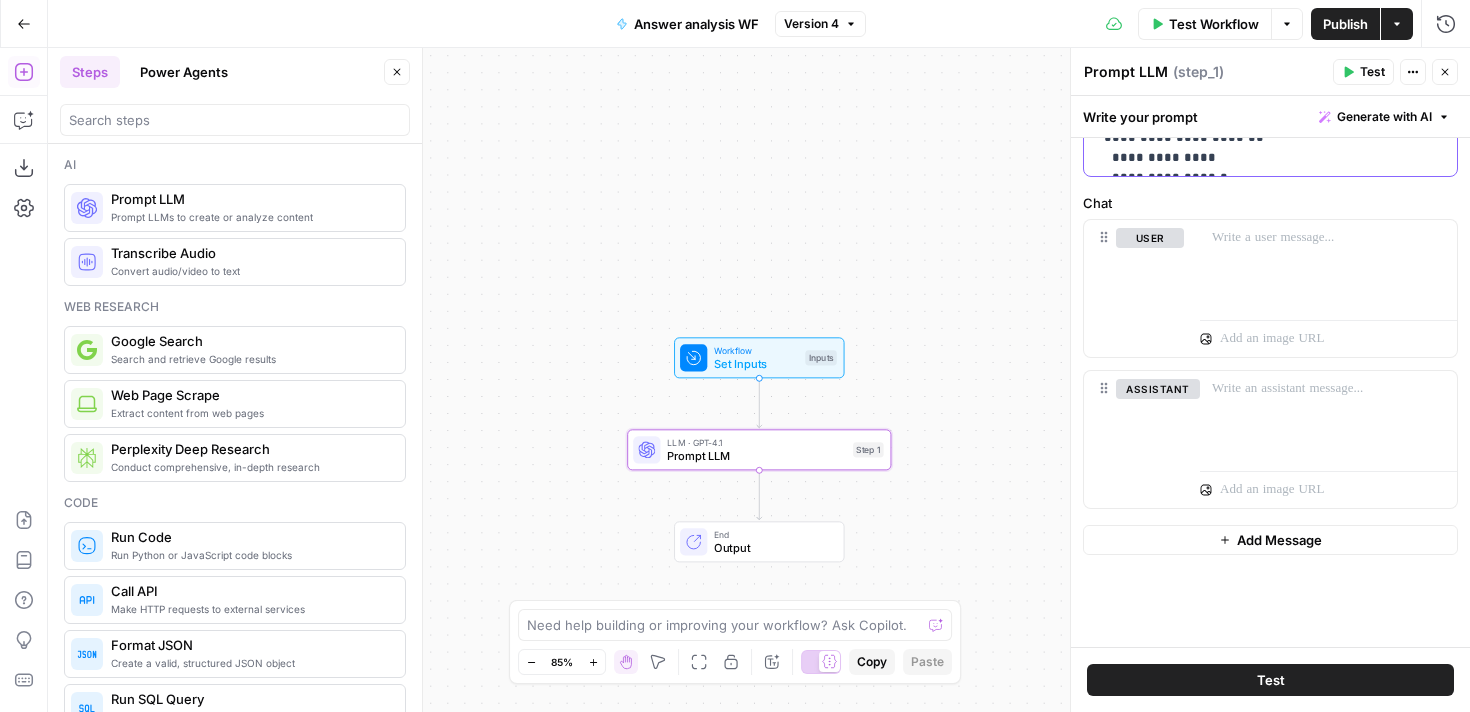 drag, startPoint x: 1096, startPoint y: 252, endPoint x: 1273, endPoint y: 796, distance: 572.0708 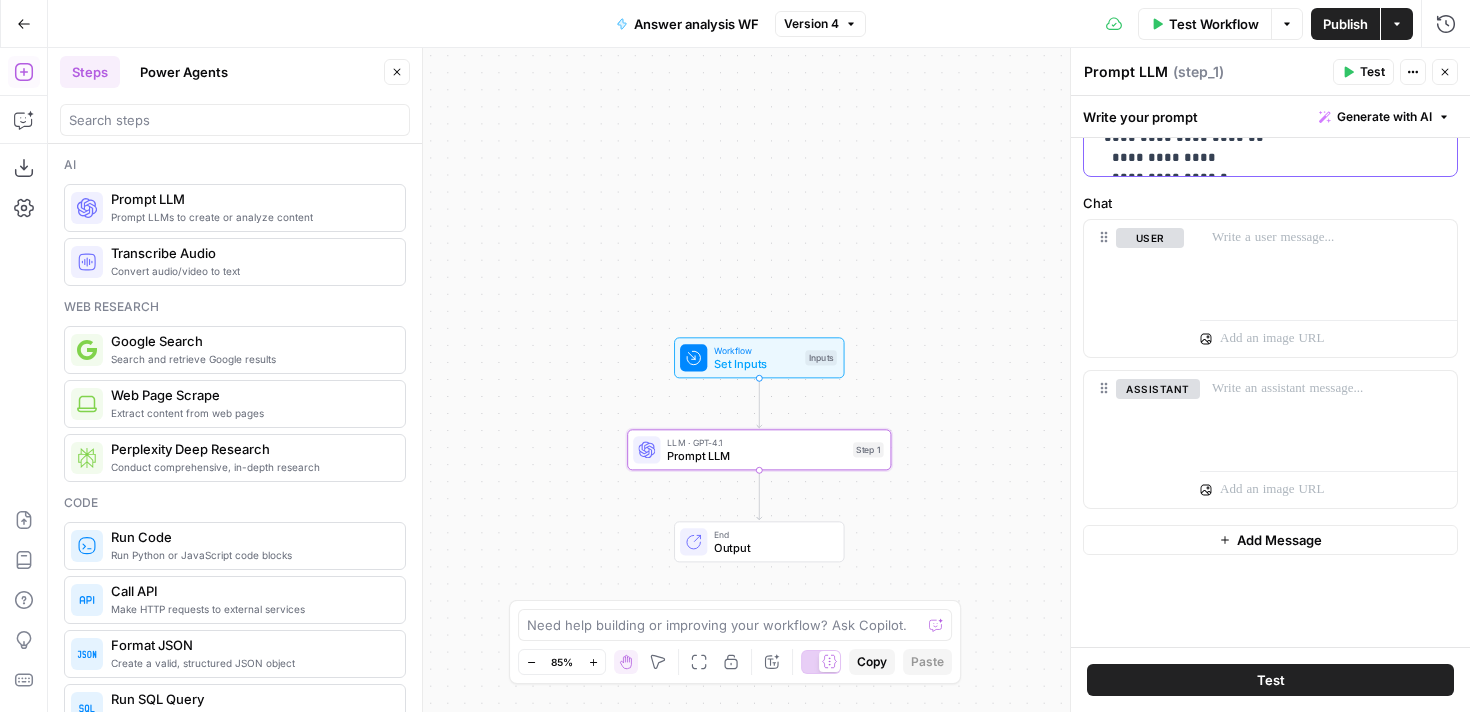 click on "Cohort 4 New Home Browse Your Data Monitoring Settings Recent Grids New grid Molly's Content Writer Grid Nikki J - Prompt reverse engineer SERP Domination 🕶️ Recent Workflows New Workflow SERP Brand Score Localized Hiring Guides Prompt Answer AirOps Academy What's new? Help + Support Go Back Answer analysis WF Version 4 Test Workflow Options Publish Actions Run History Add Steps Copilot Download as JSON Settings Import JSON AirOps Academy Help Give Feedback Shortcuts Workflow Set Inputs Inputs LLM · GPT-4.1 Prompt LLM Step 1 End Output Press enter or space to select a node. You can then use the arrow keys to move the node around.  Press delete to remove it and escape to cancel.   Press enter or space to select an edge. You can then press delete to remove it or escape to cancel. Oops! Your window is too small AirOps is currently only supported on desktop devices. Please switch to access. Go Back
Steps Power Agents Close Ai Prompt LLM  Code Flow" at bounding box center (735, 356) 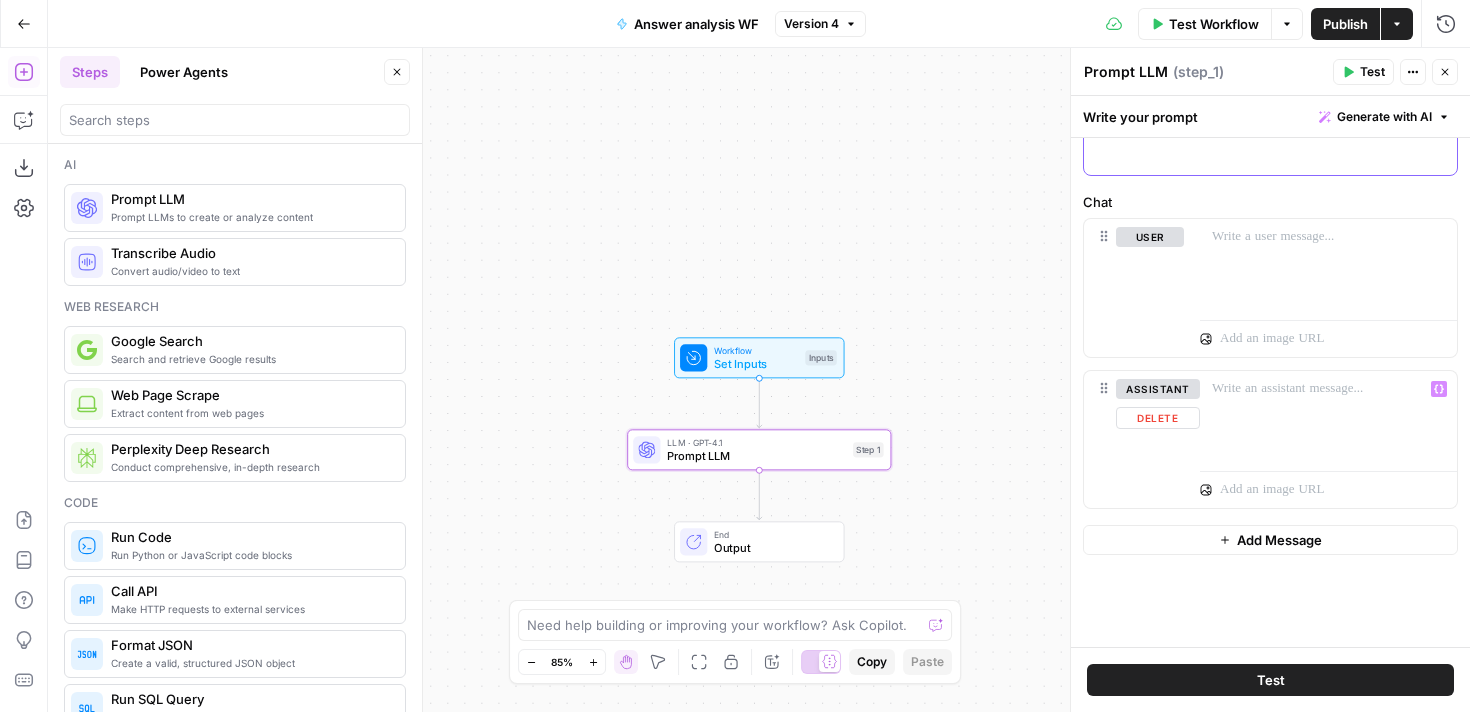 scroll, scrollTop: 98, scrollLeft: 0, axis: vertical 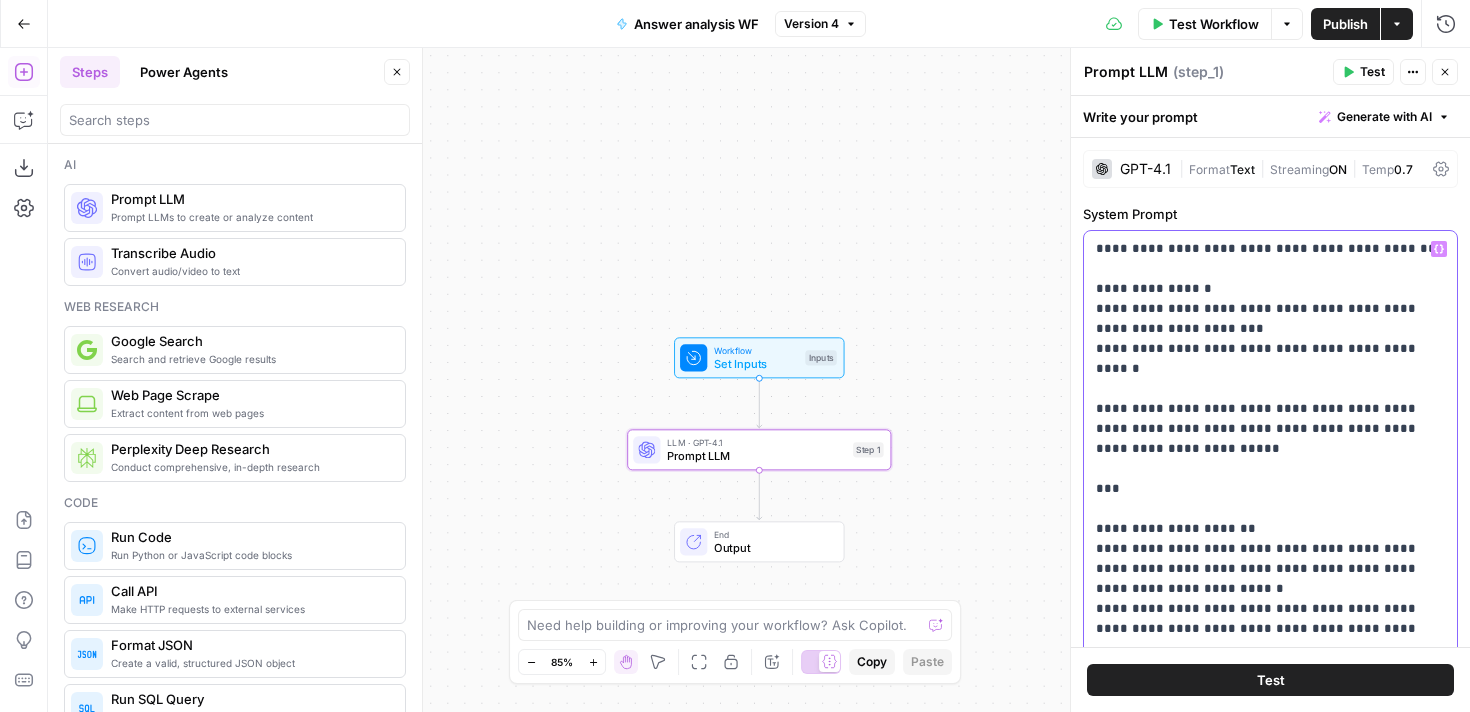 click on "**********" at bounding box center [1270, 799] 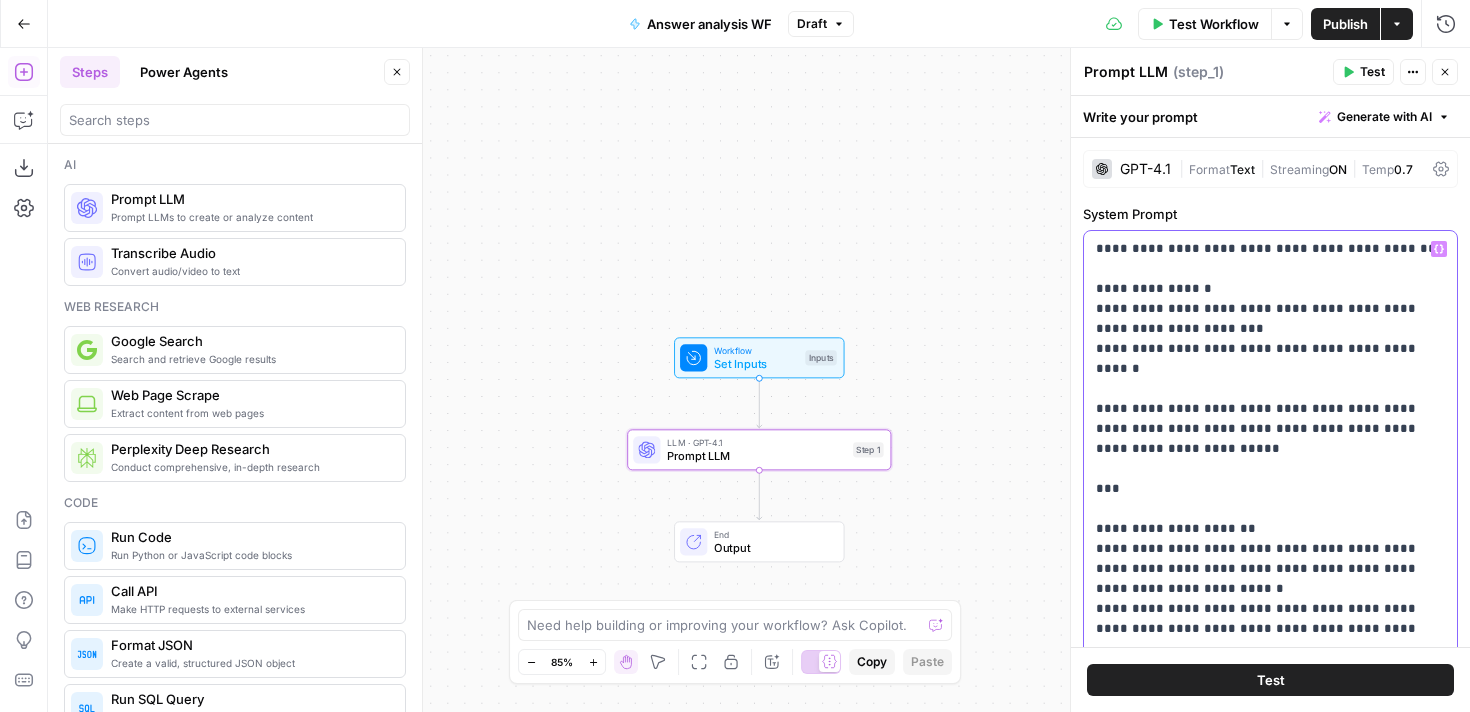 click on "**********" at bounding box center (1270, 799) 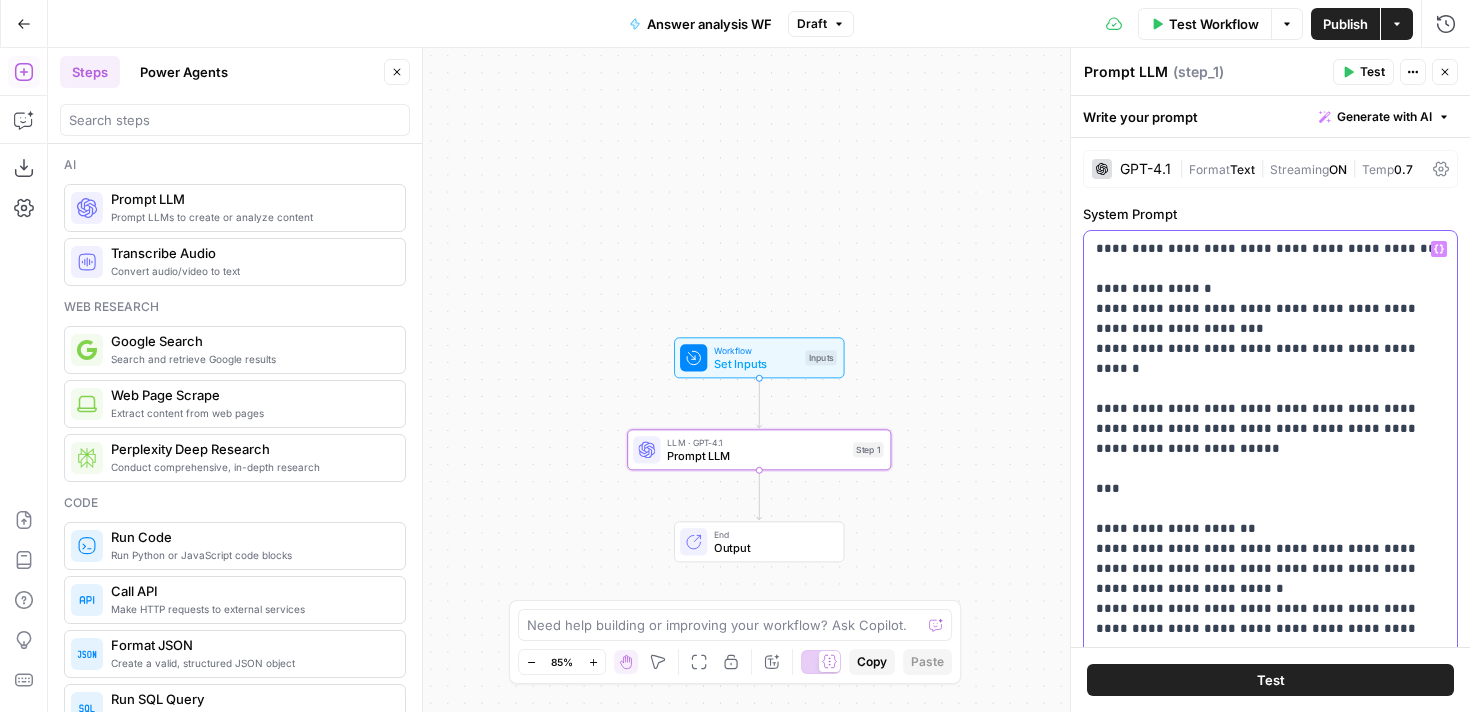 drag, startPoint x: 1176, startPoint y: 329, endPoint x: 1110, endPoint y: 314, distance: 67.68308 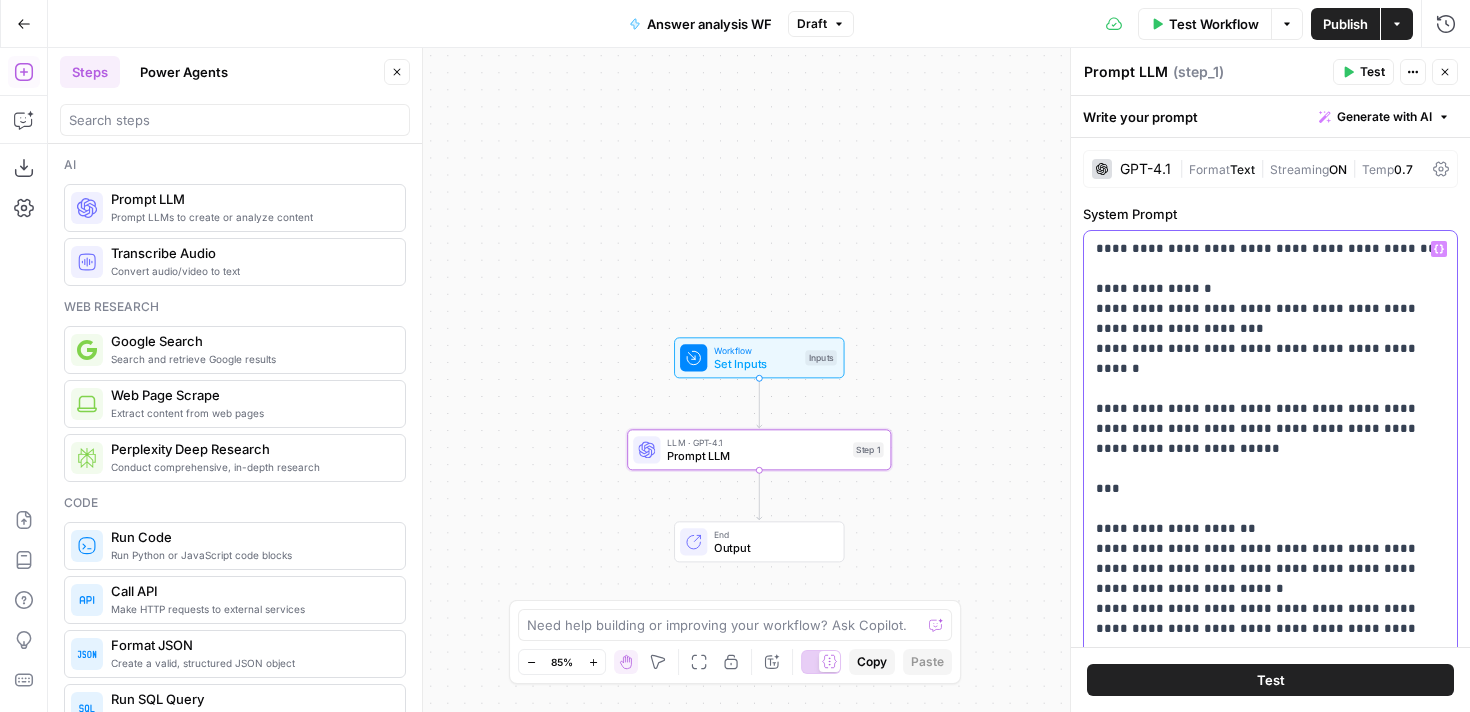 click on "**********" at bounding box center [1270, 799] 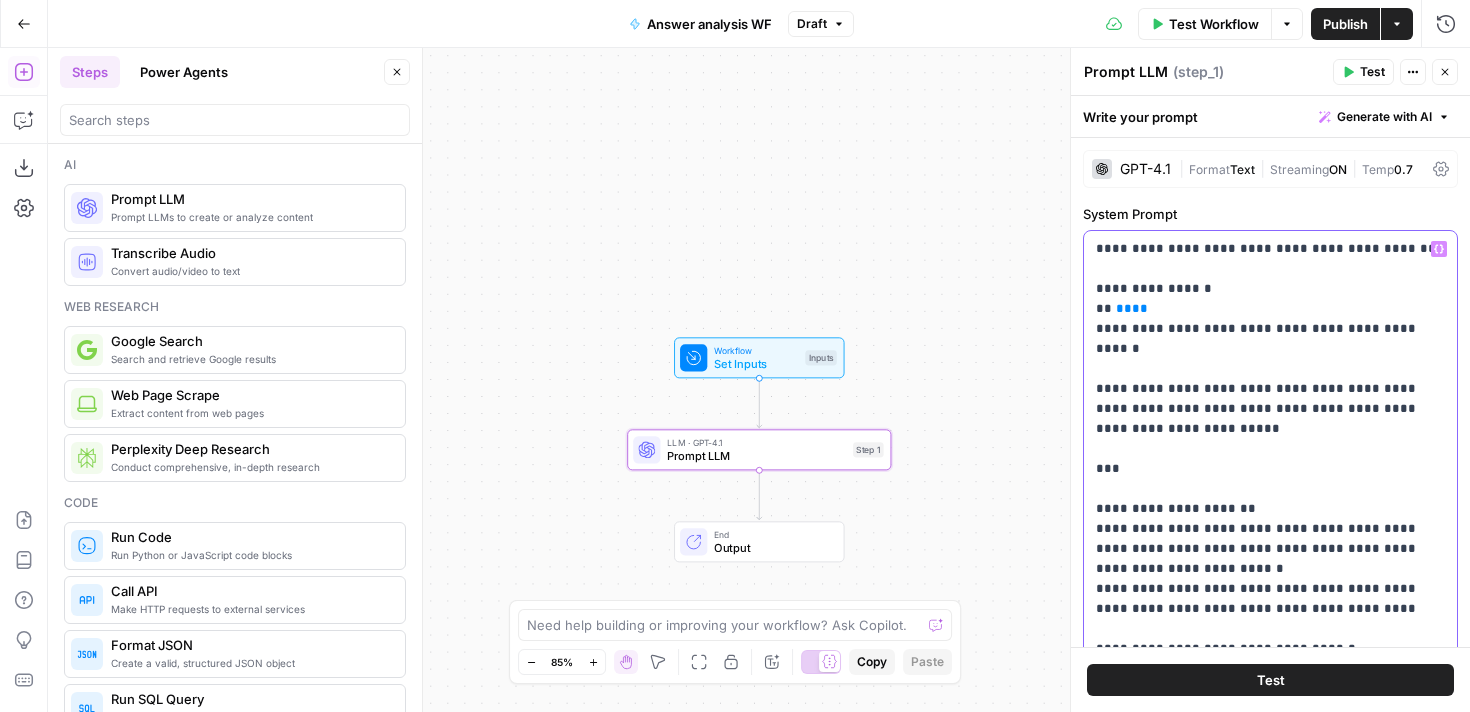 click on "**********" at bounding box center [1270, 789] 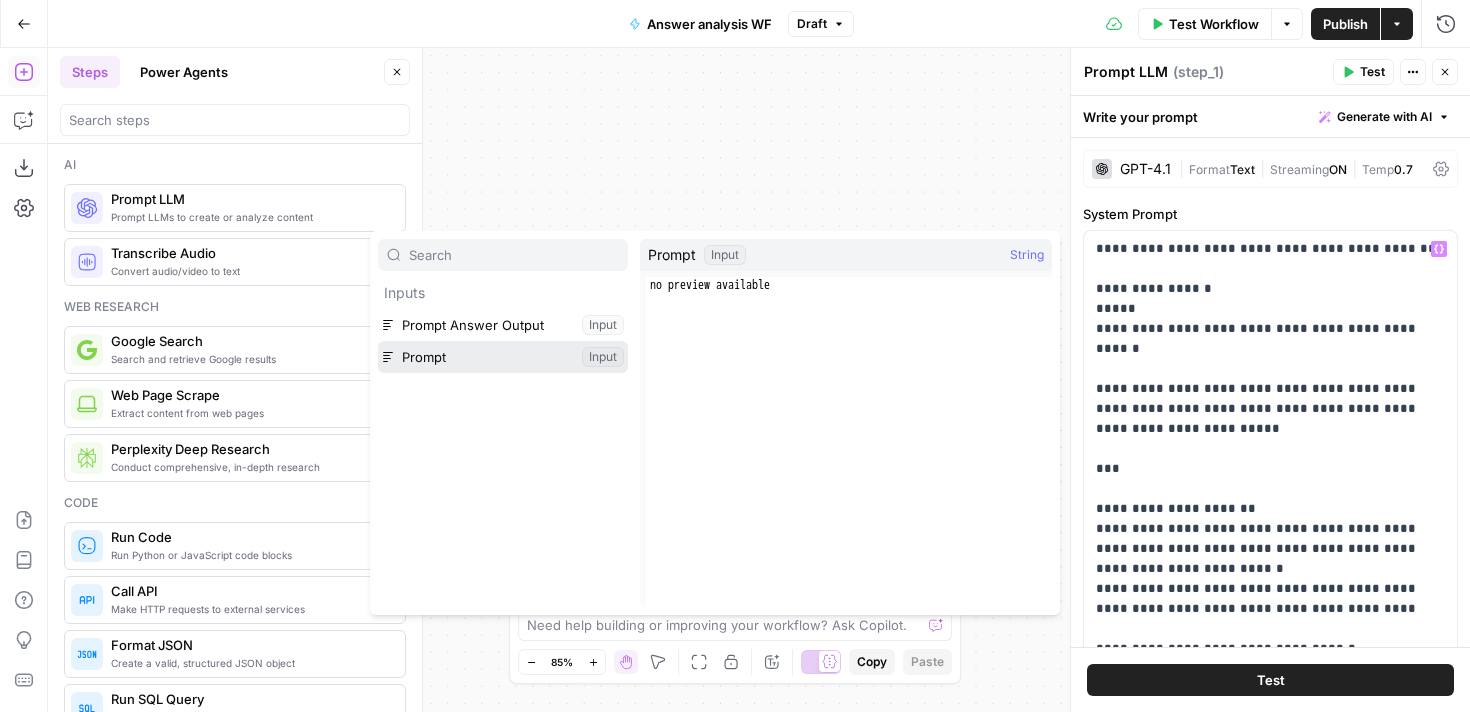 click at bounding box center [503, 357] 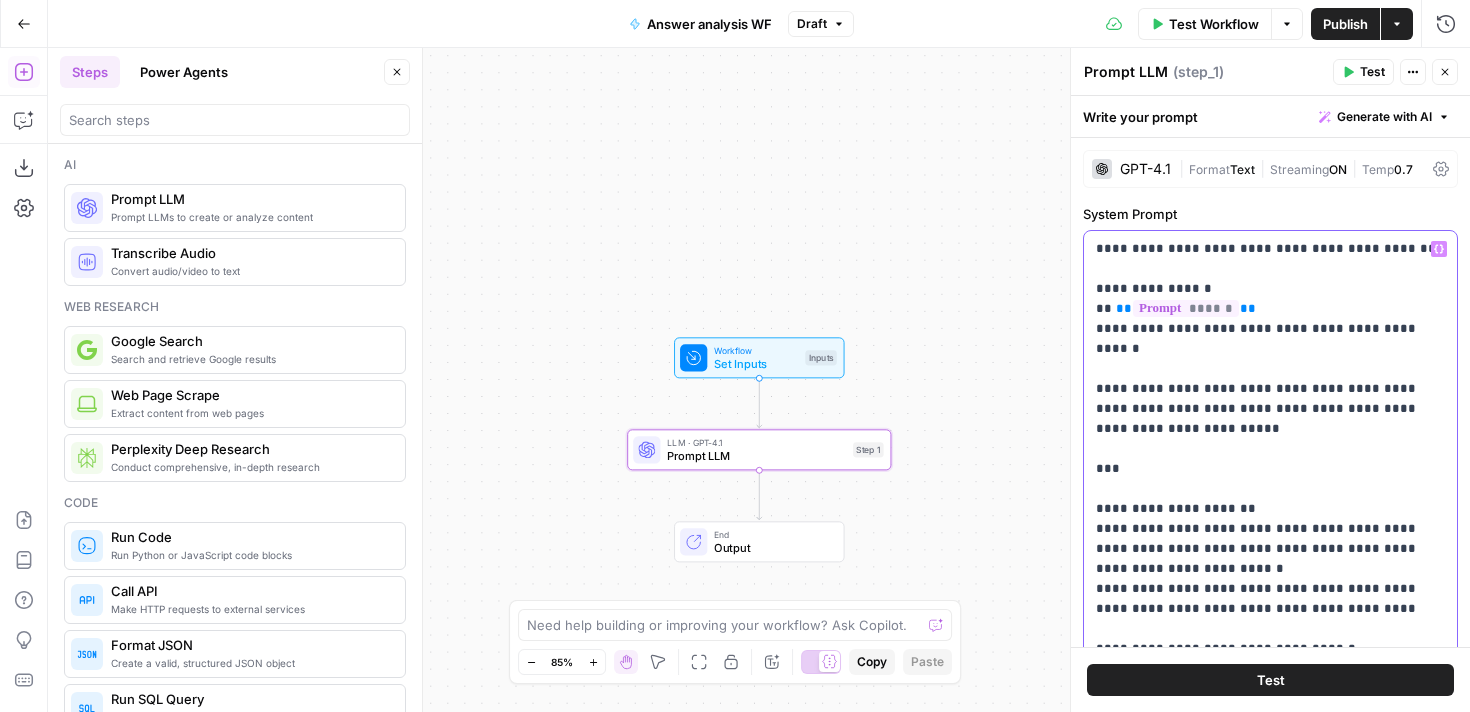 drag, startPoint x: 1408, startPoint y: 335, endPoint x: 1113, endPoint y: 332, distance: 295.01526 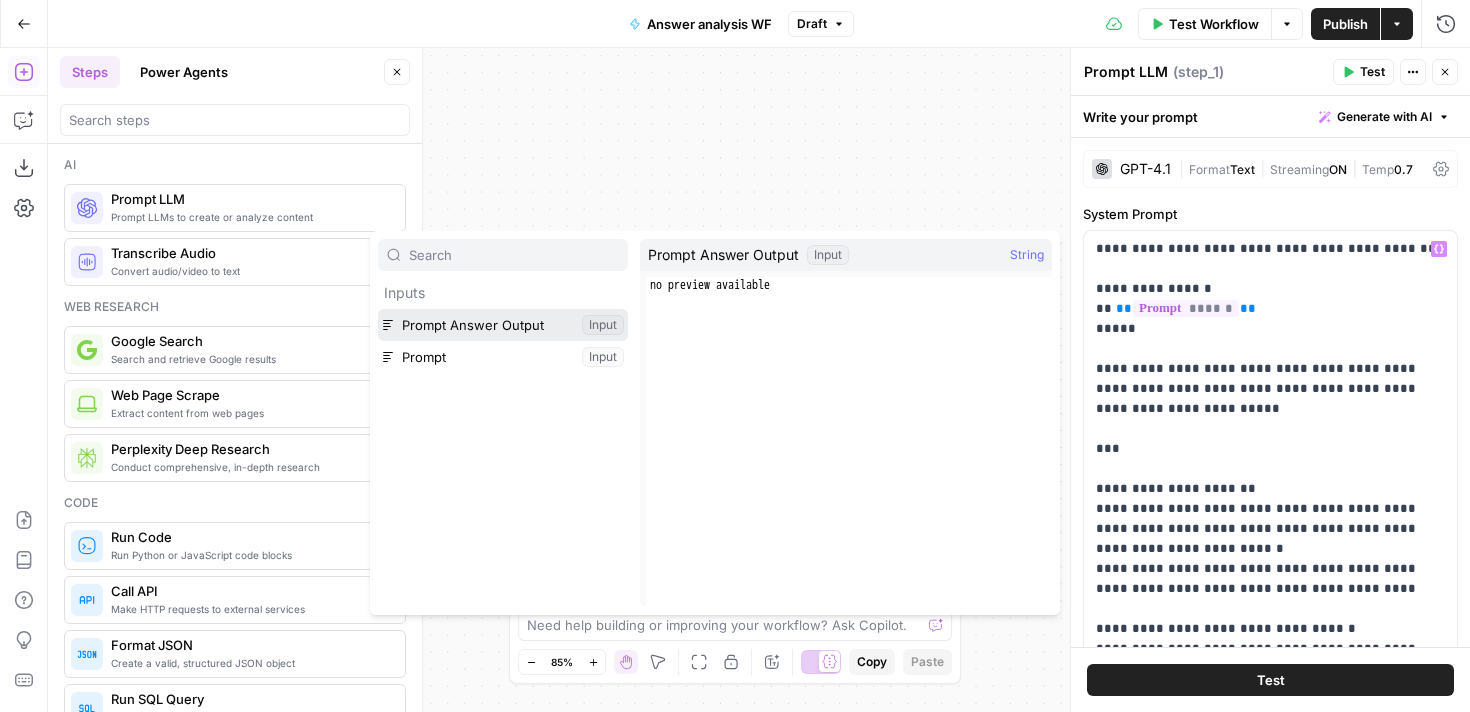 click at bounding box center (503, 325) 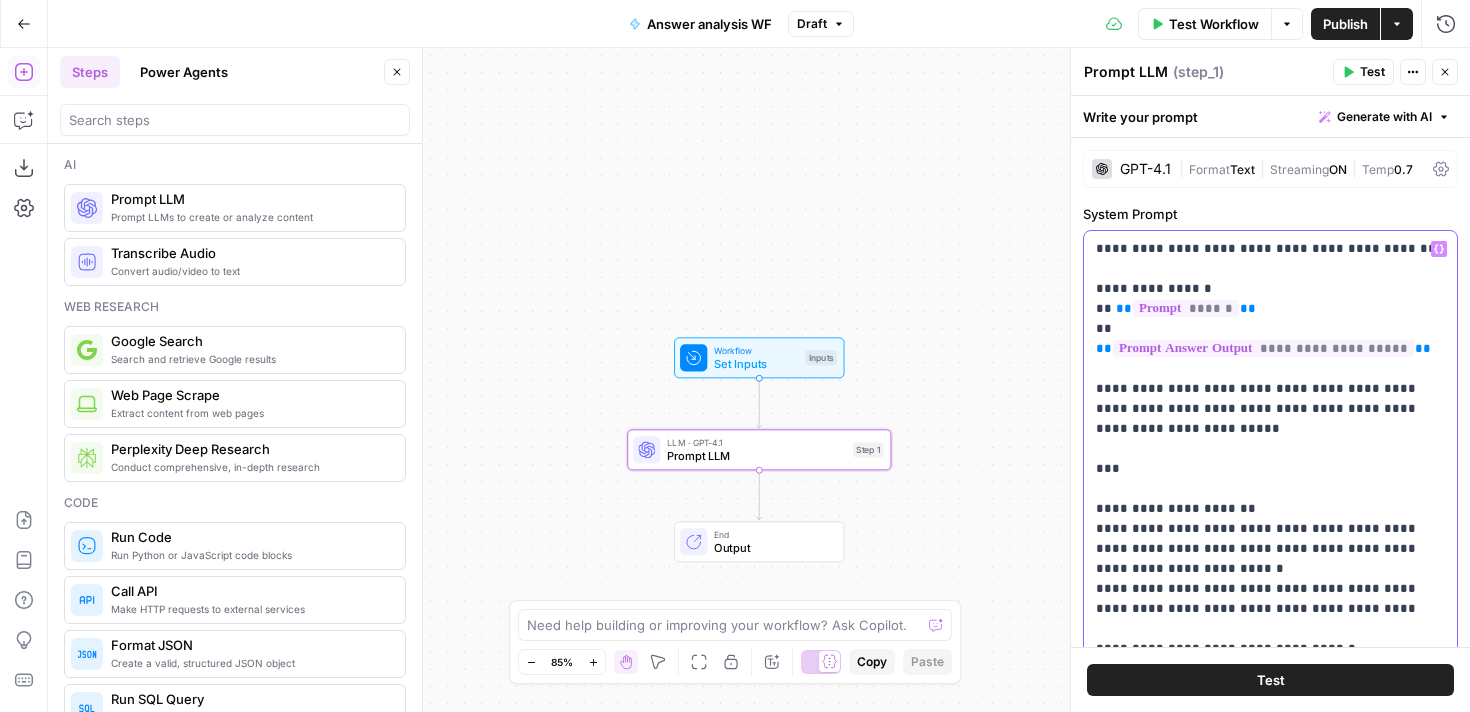 click on "**********" at bounding box center [1270, 789] 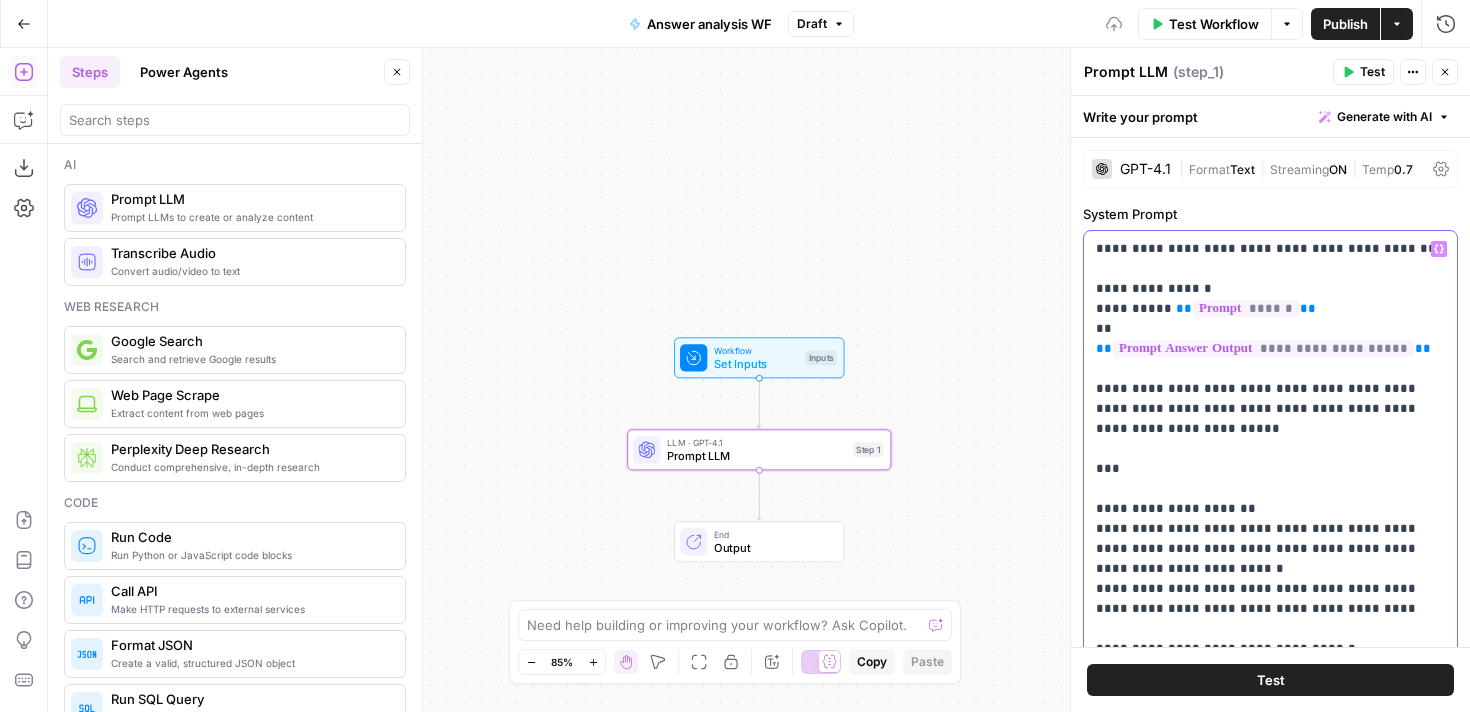 click on "**" at bounding box center (1104, 348) 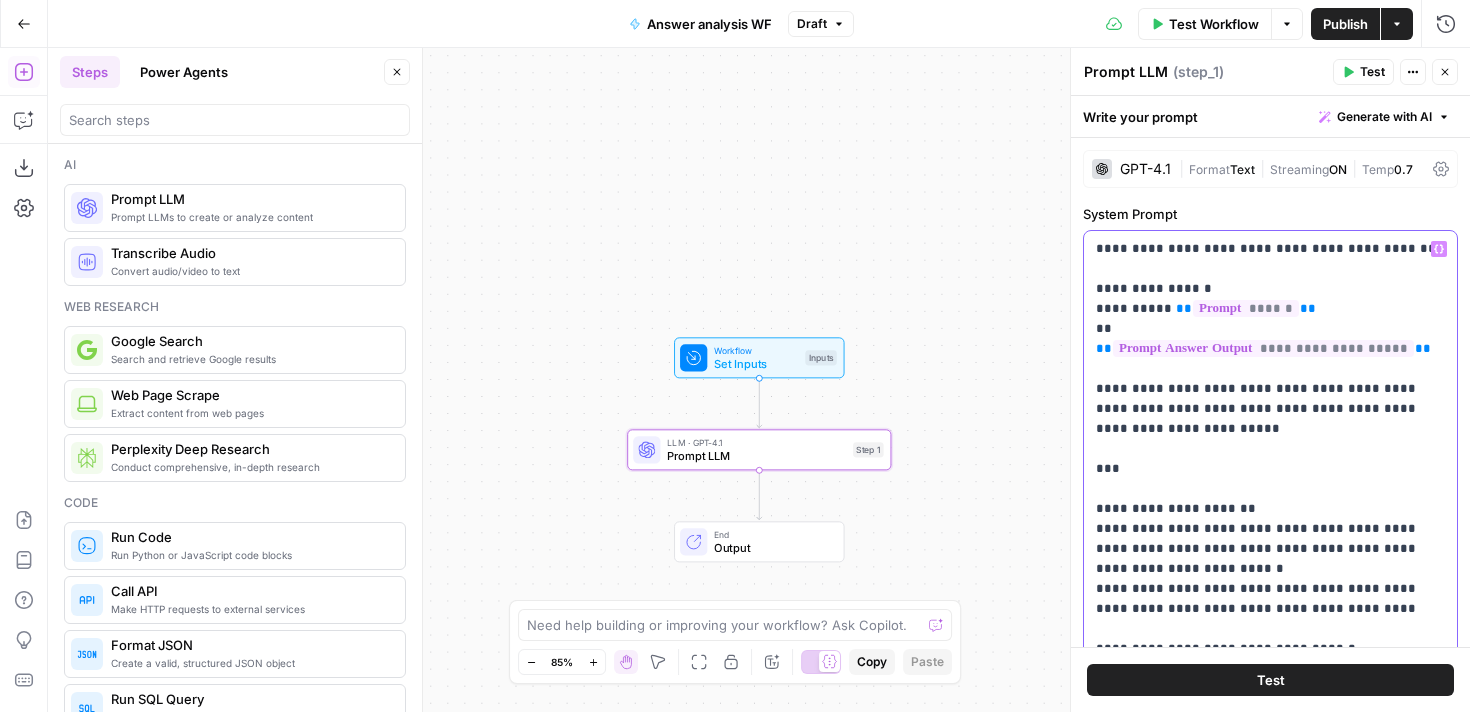 click on "**" at bounding box center (1104, 348) 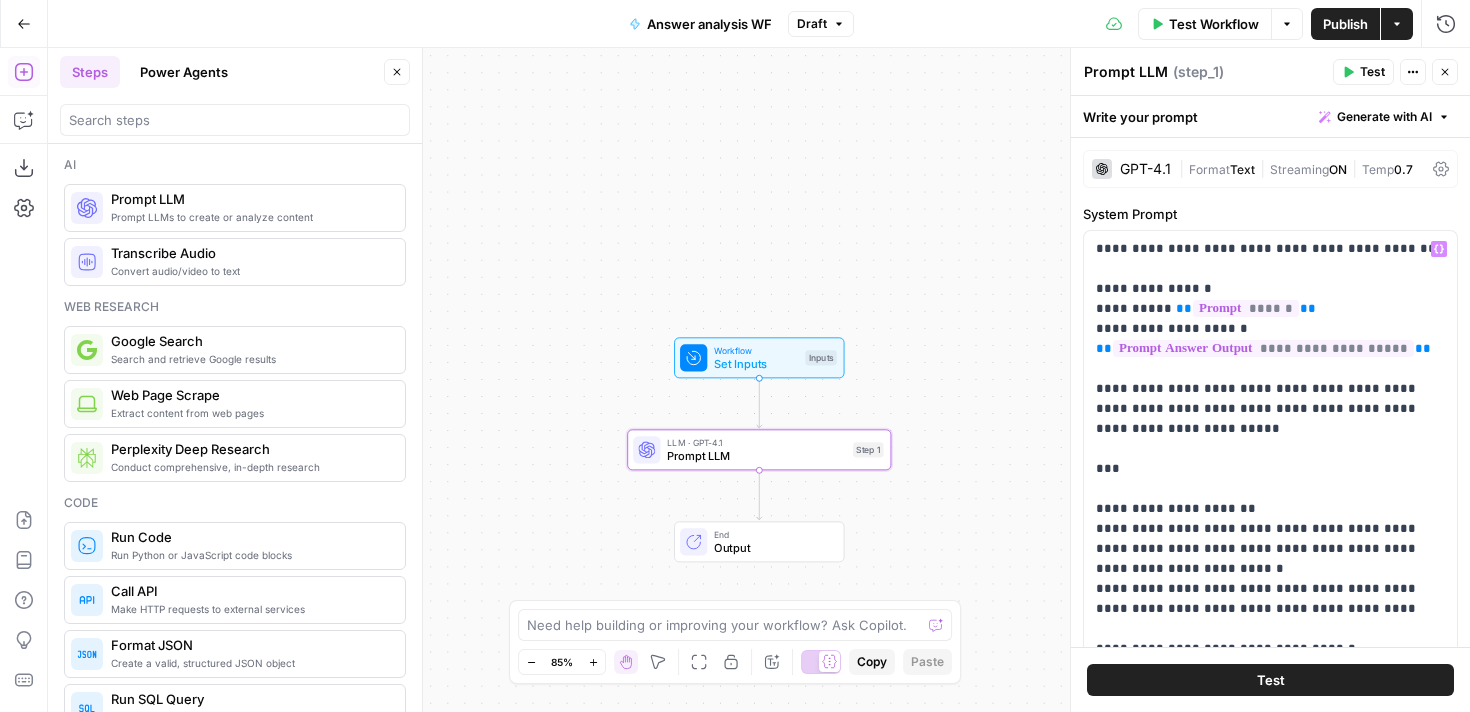 click on "Test" at bounding box center [1270, 680] 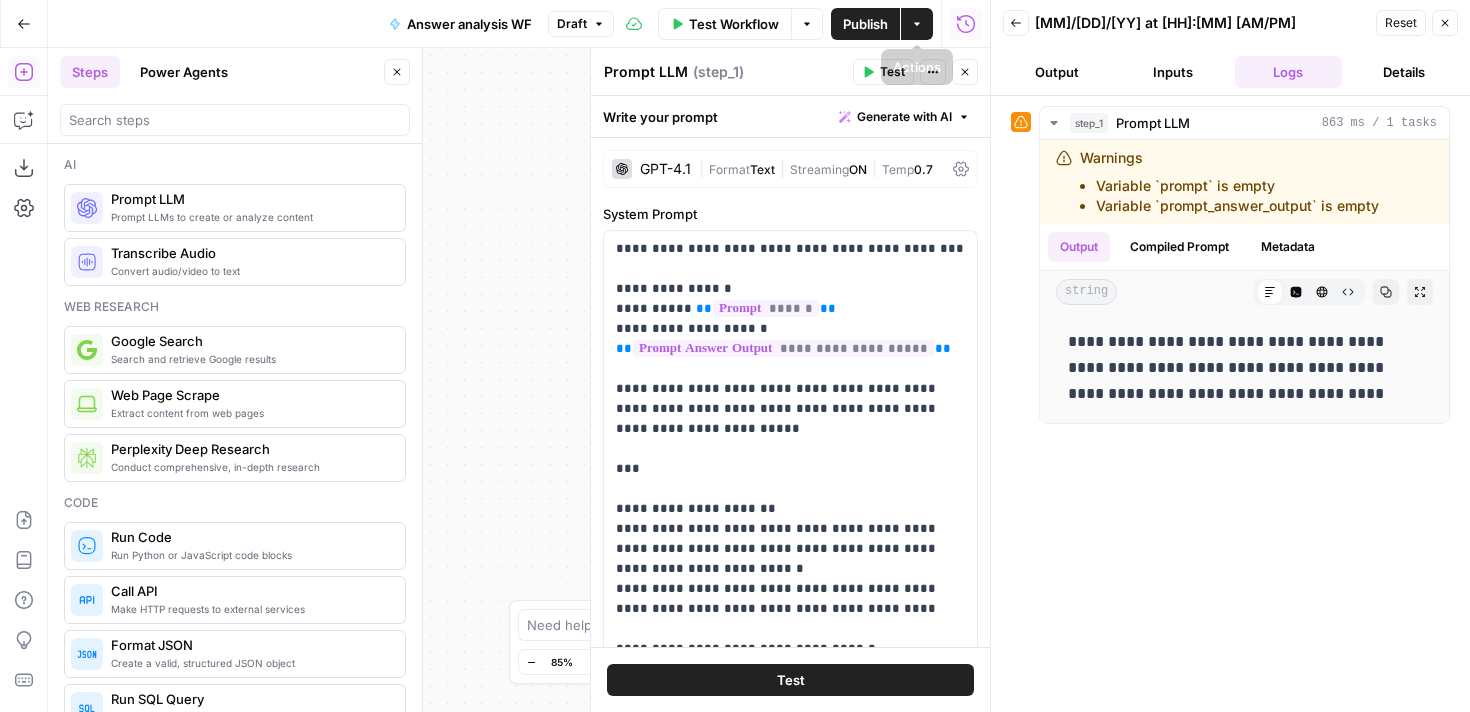 click on "Publish" at bounding box center [865, 24] 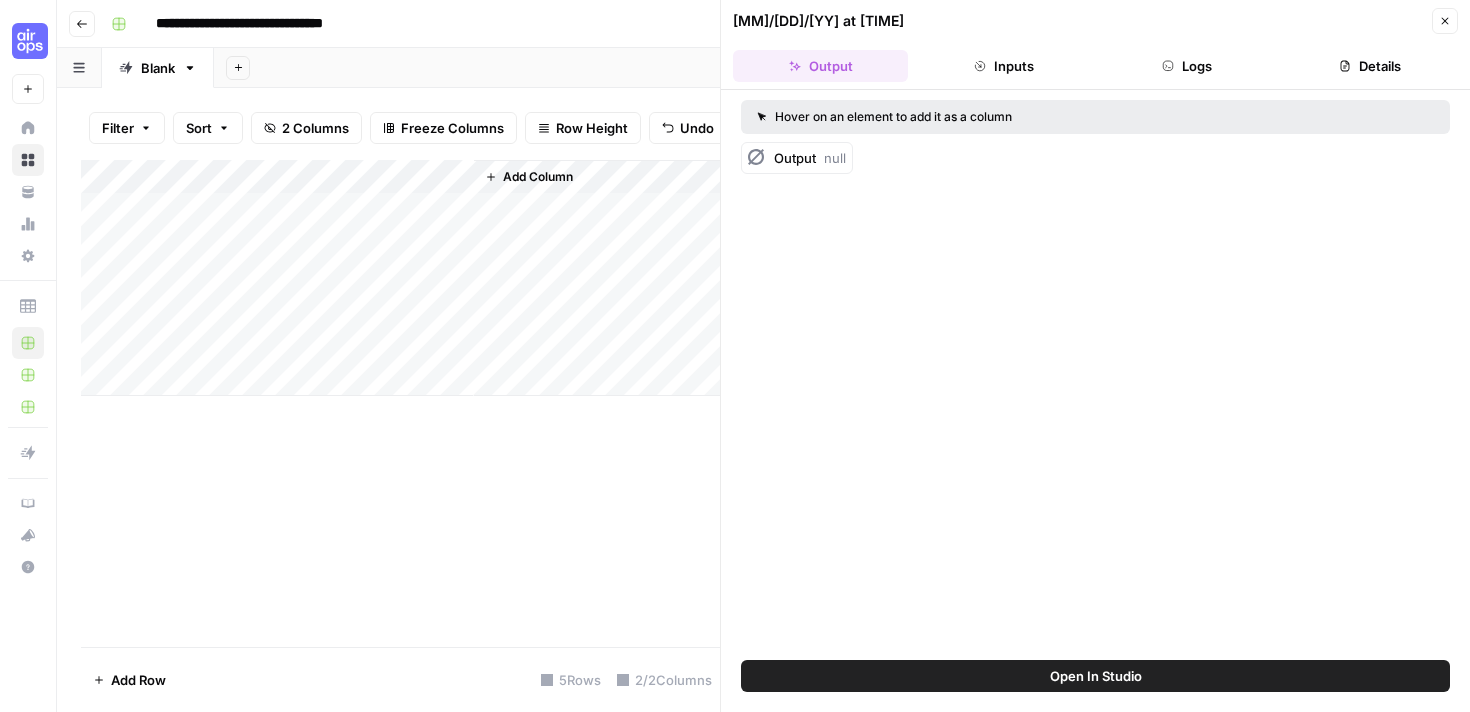 scroll, scrollTop: 0, scrollLeft: 0, axis: both 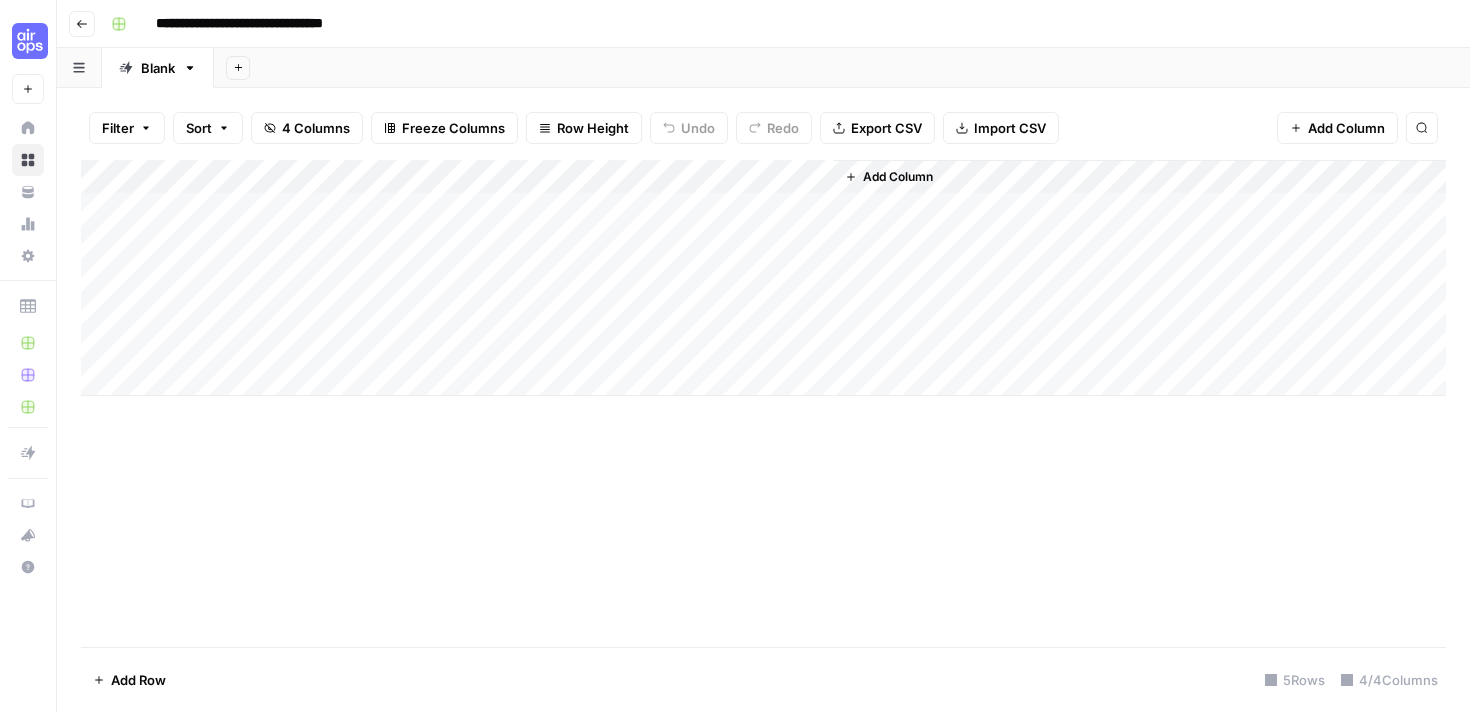 click on "Add Column" at bounding box center [763, 278] 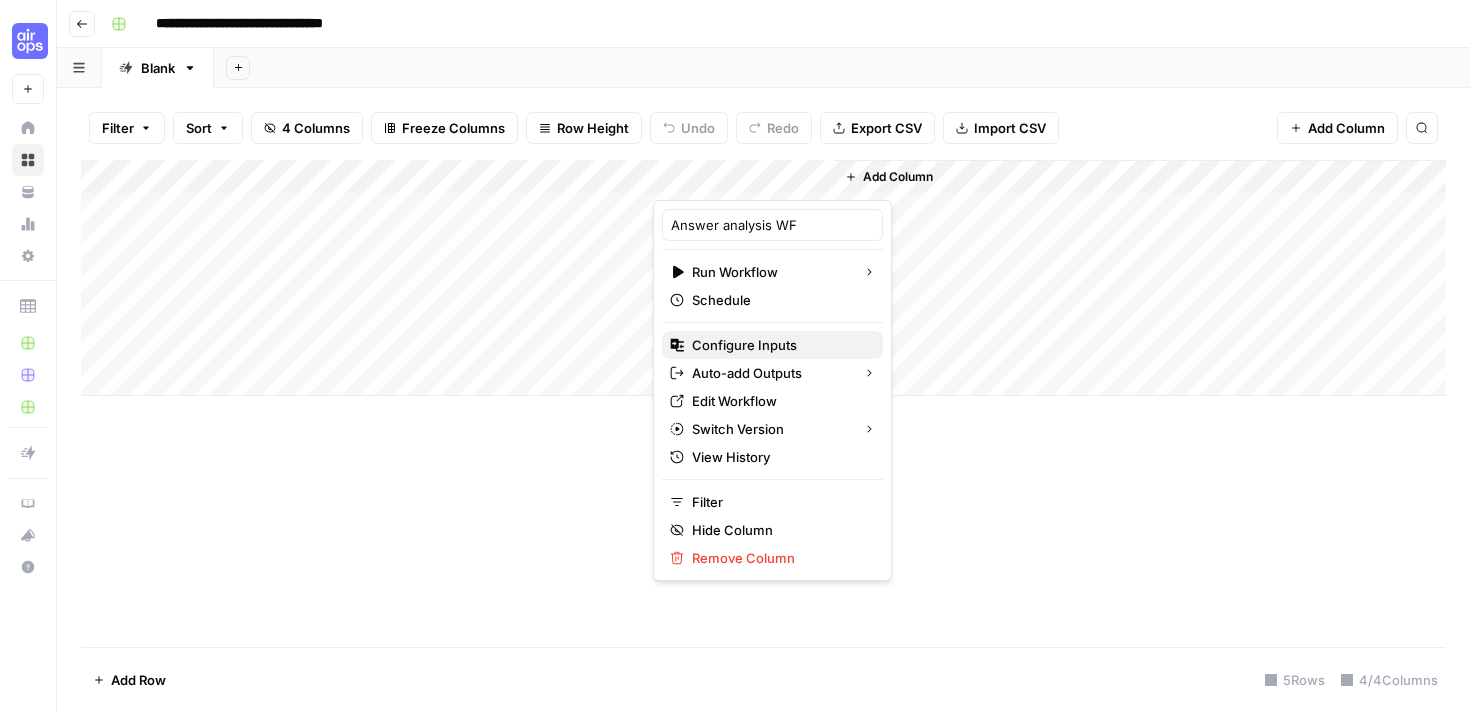 click on "Configure Inputs" at bounding box center (779, 345) 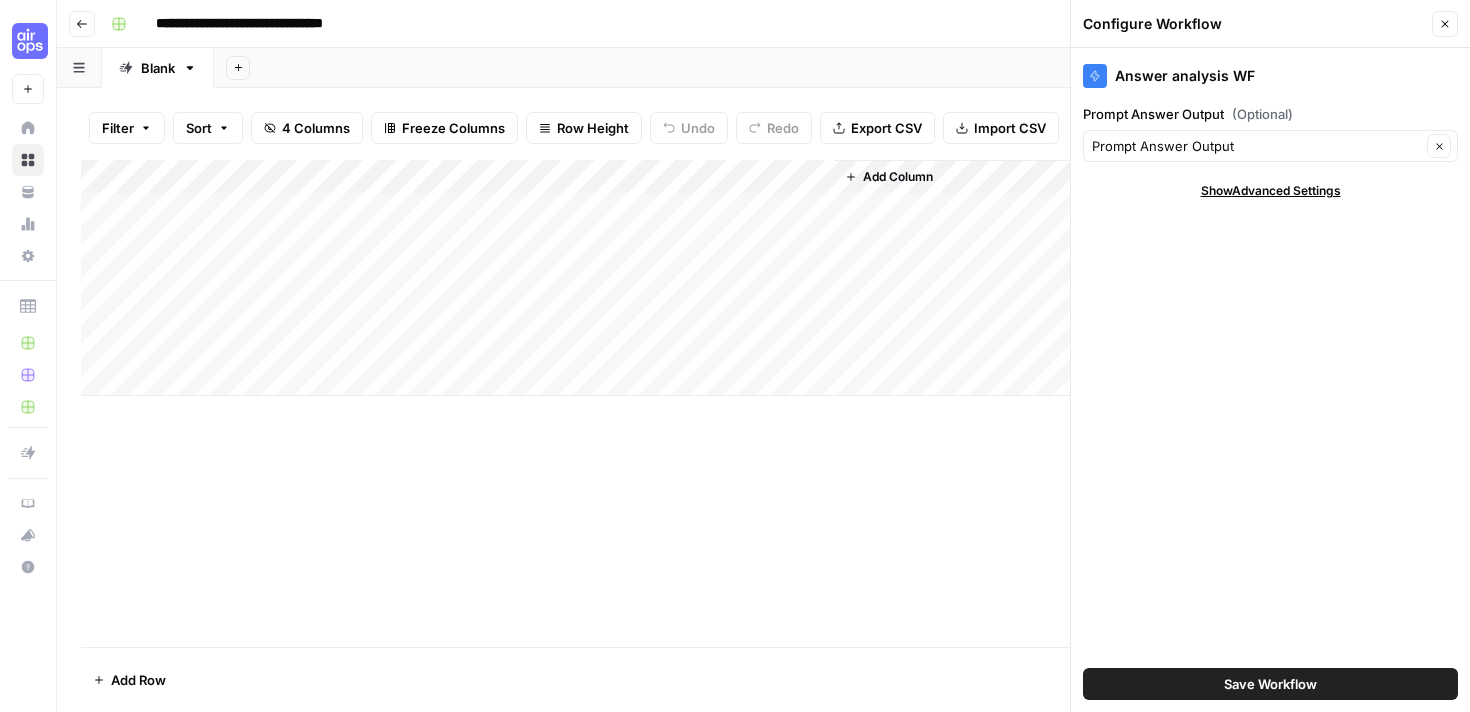 click on "Prompt Answer Output Clear" at bounding box center [1270, 146] 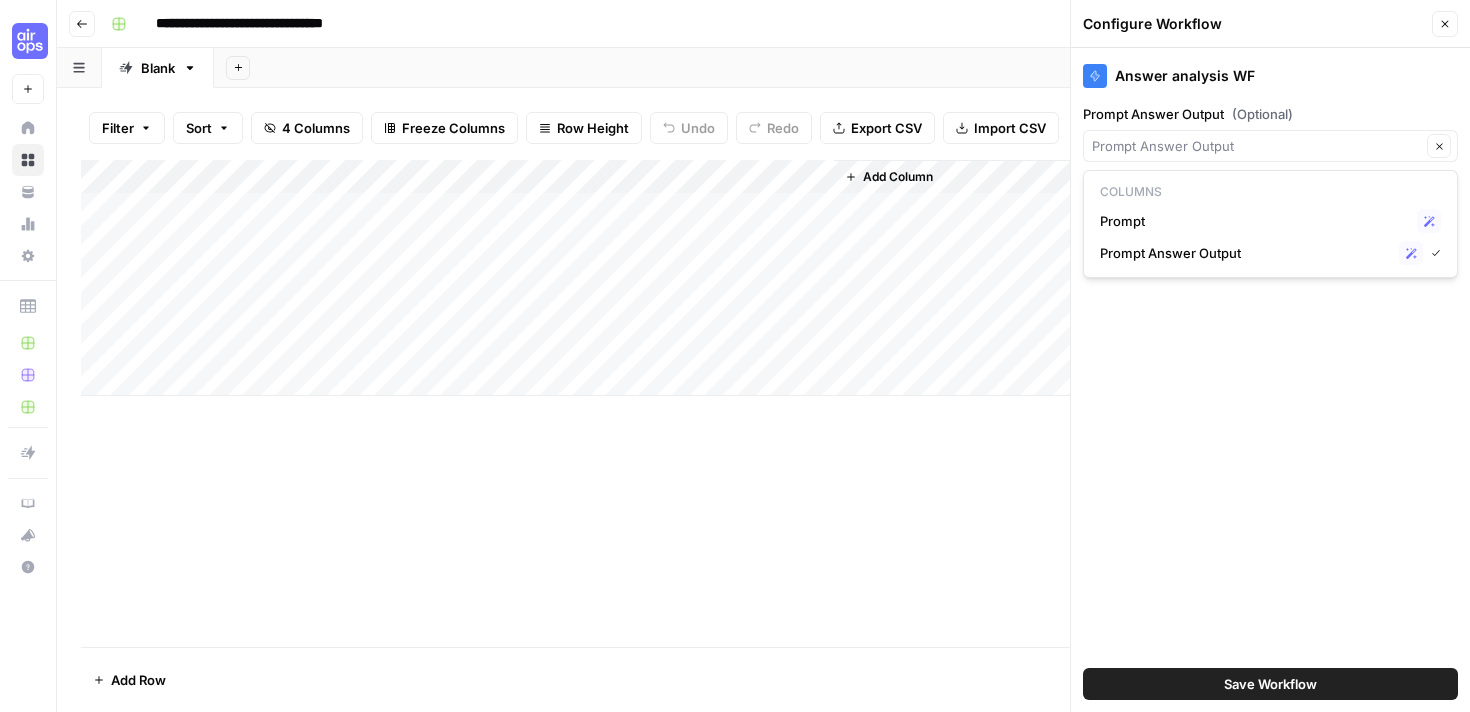 type on "Prompt Answer Output" 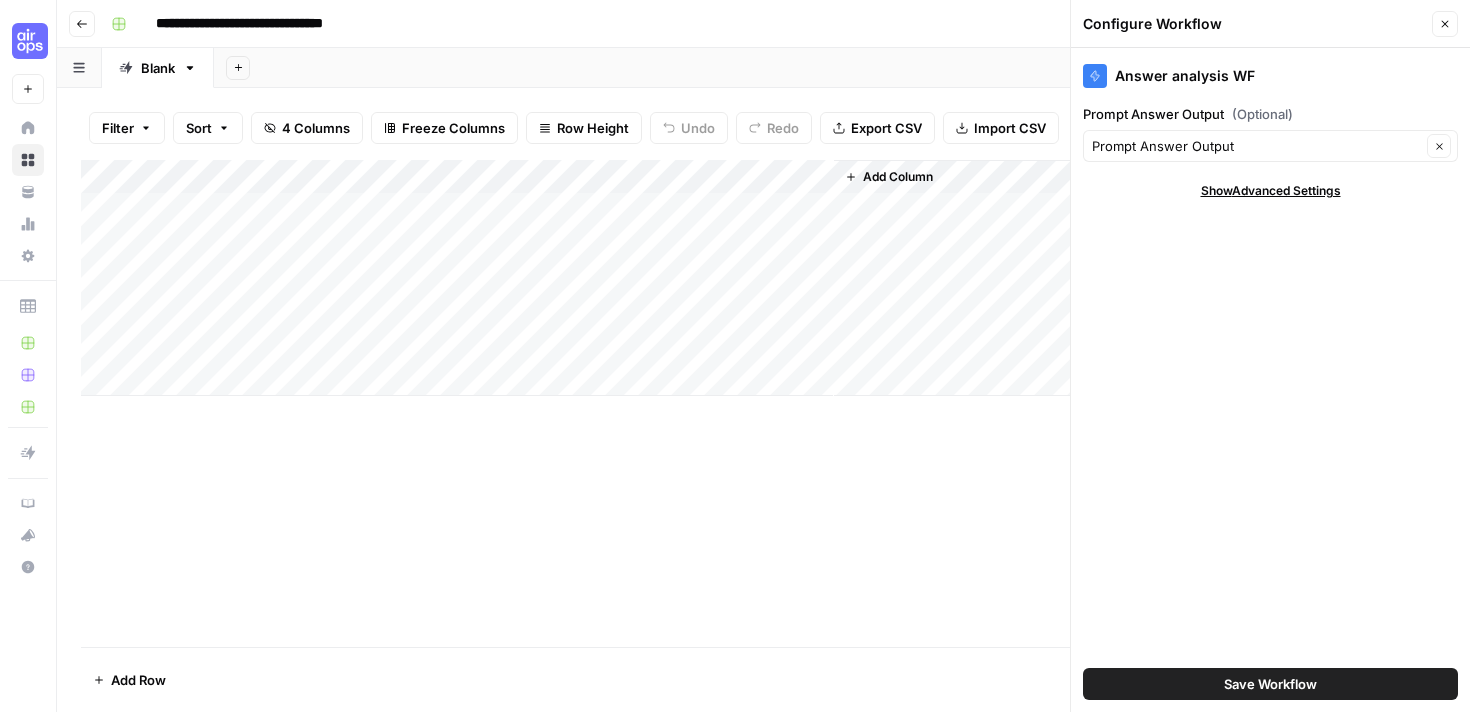 click on "Answer analysis WF" at bounding box center (1270, 76) 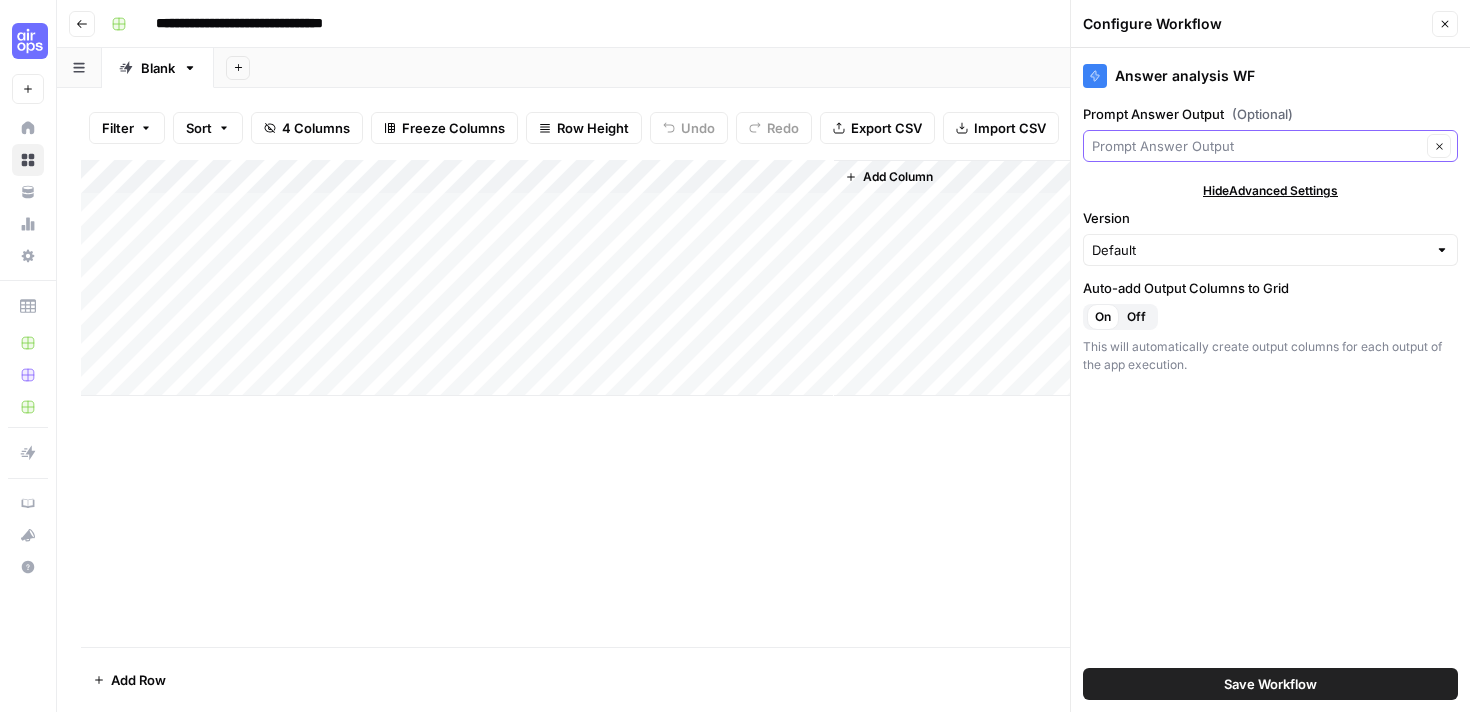 click on "Prompt Answer Output   (Optional)" at bounding box center (1256, 146) 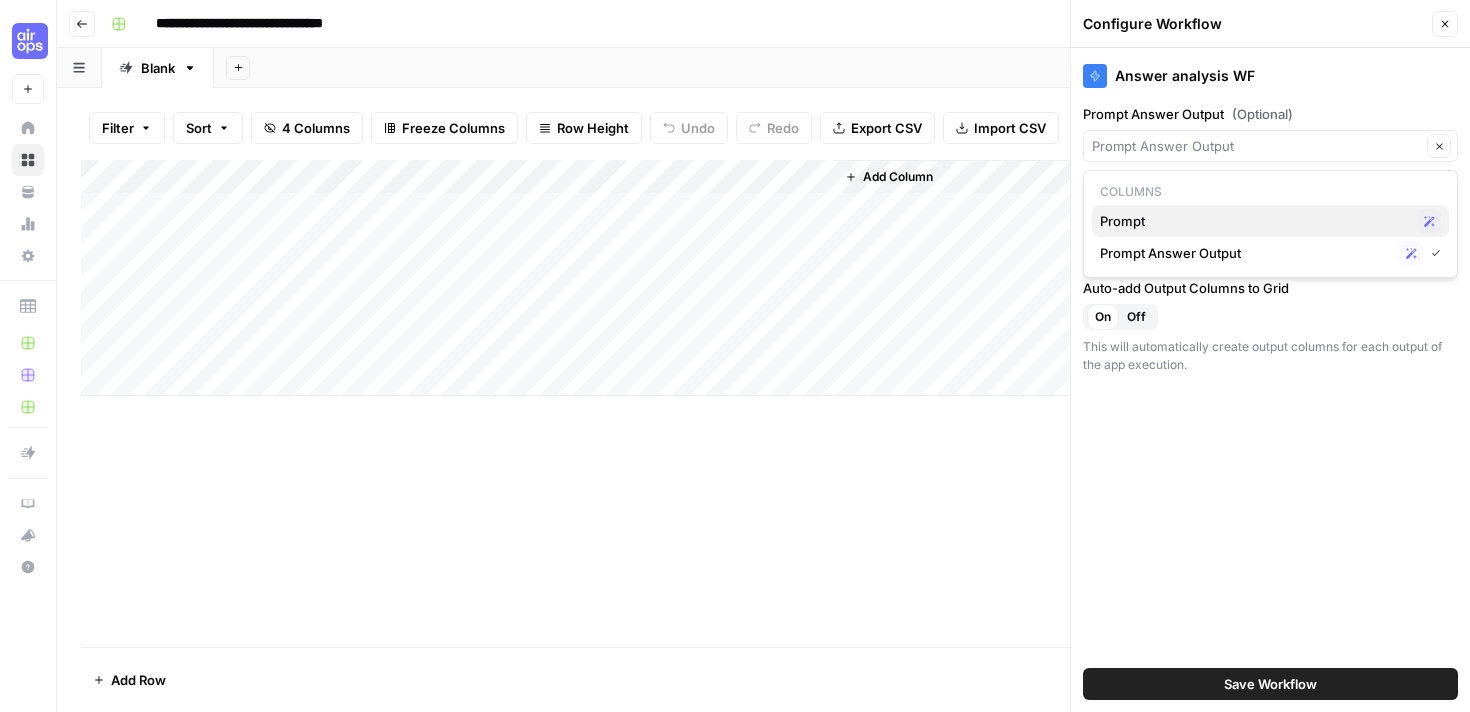click on "Prompt" at bounding box center [1254, 221] 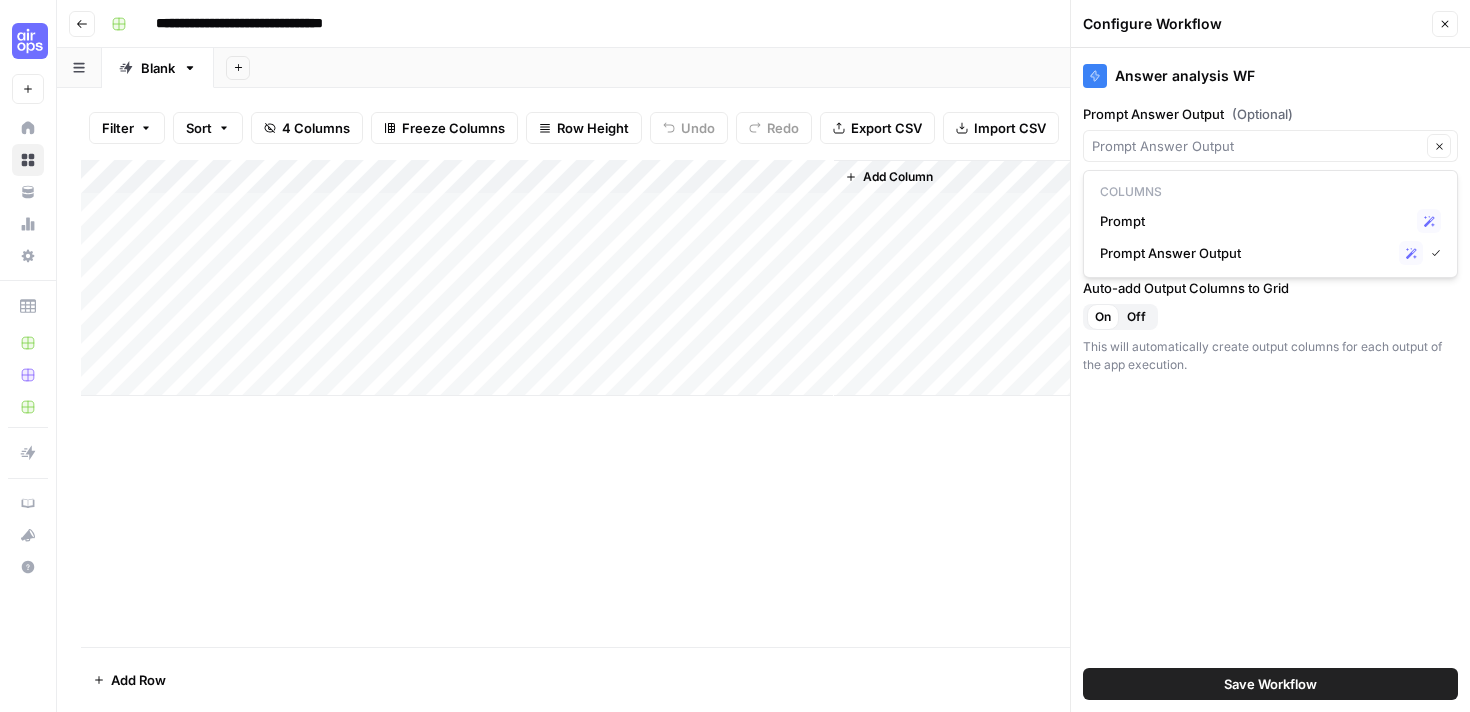 type on "Prompt" 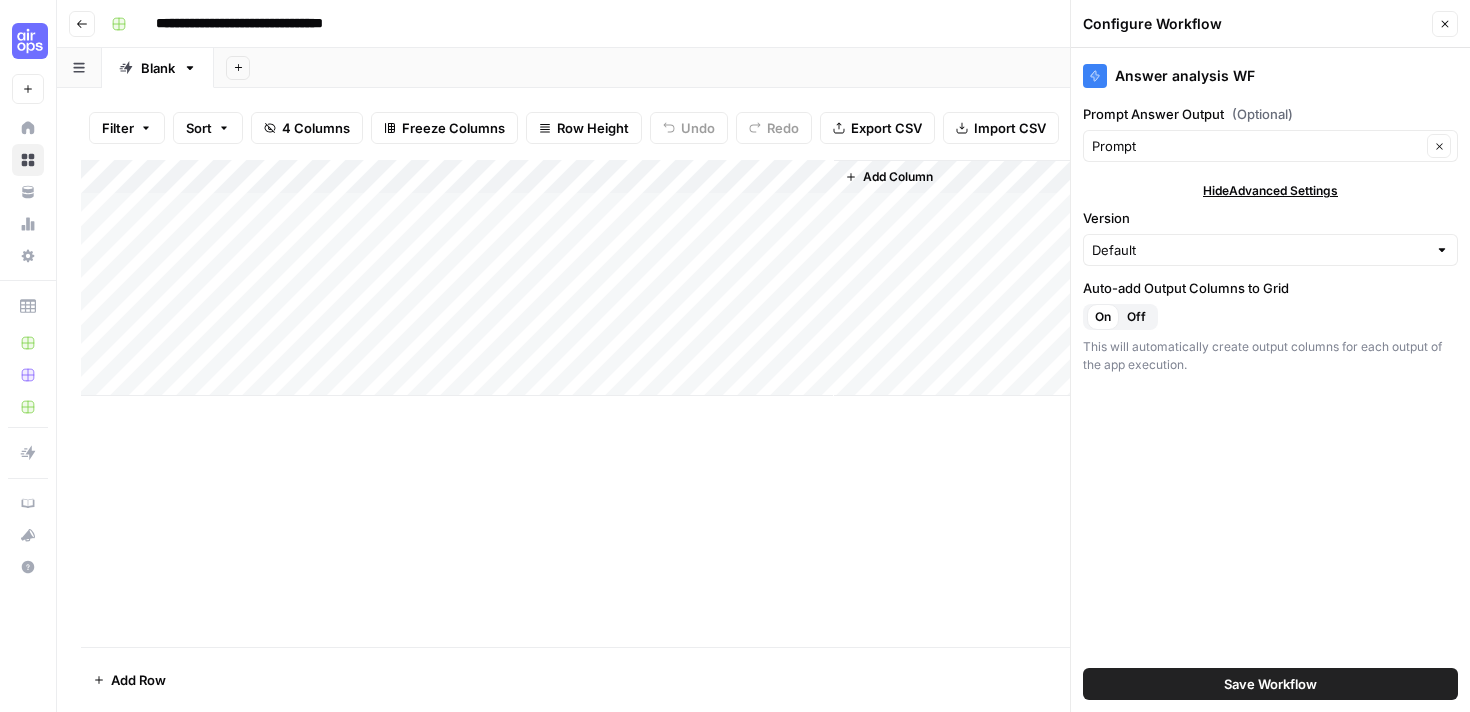 click on "Hide  Advanced Settings" at bounding box center [1270, 191] 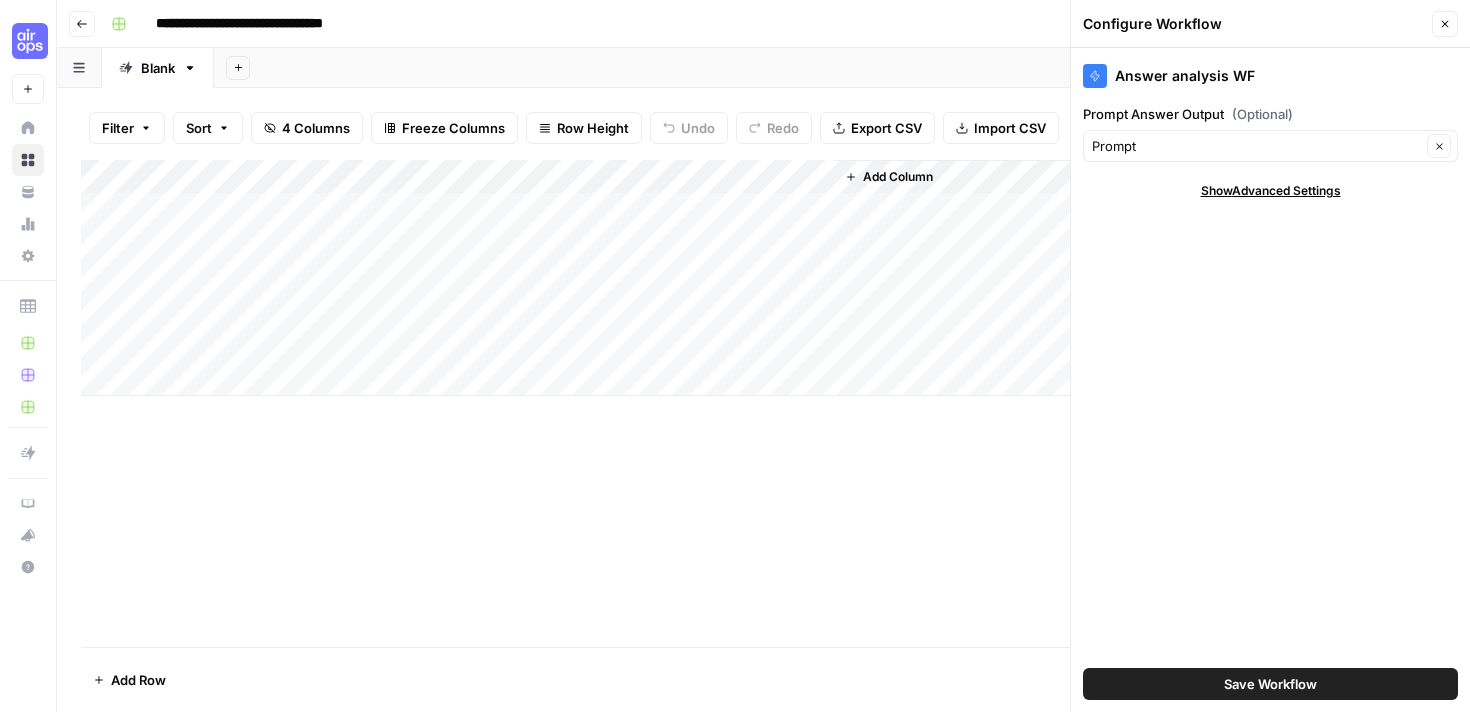 click on "Close" at bounding box center (1445, 24) 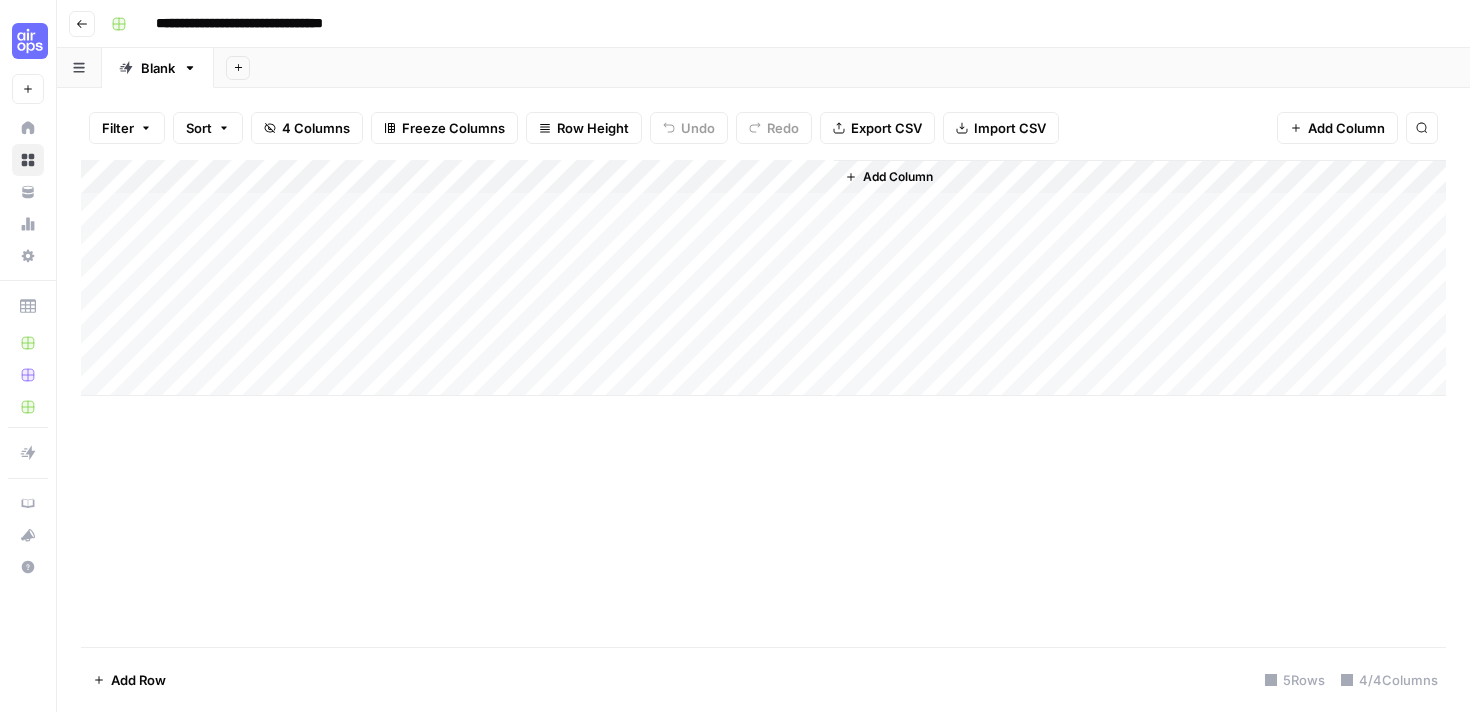click on "Add Column" at bounding box center (763, 278) 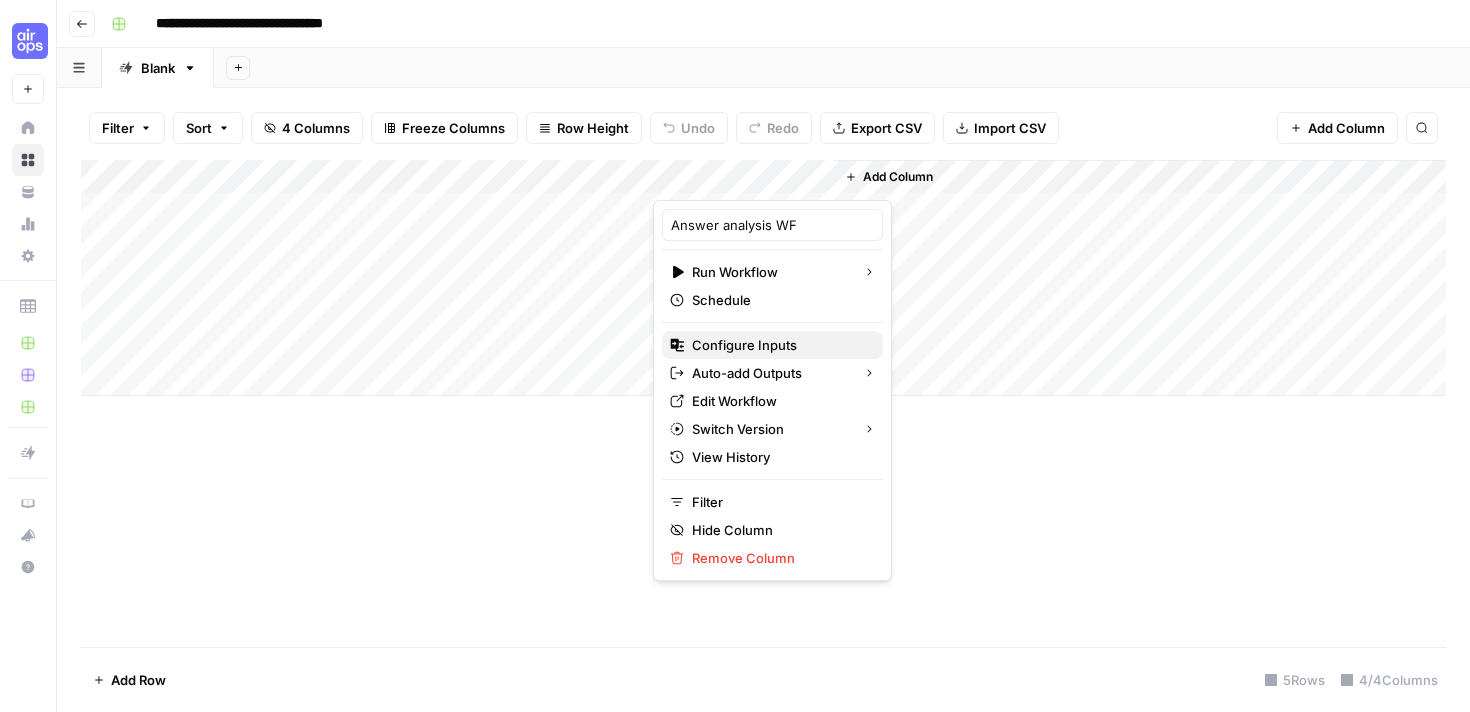 click on "Configure Inputs" at bounding box center (779, 345) 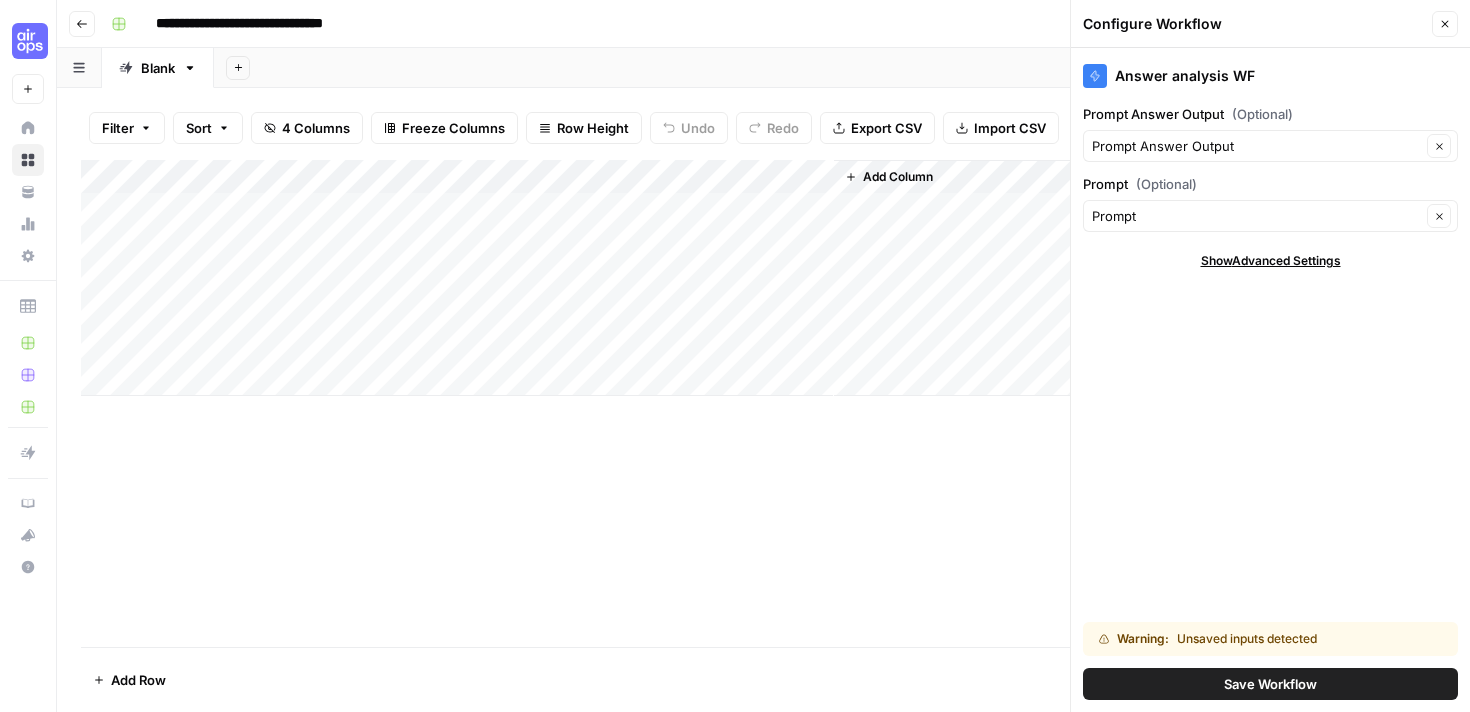 click on "Add Column" at bounding box center (763, 403) 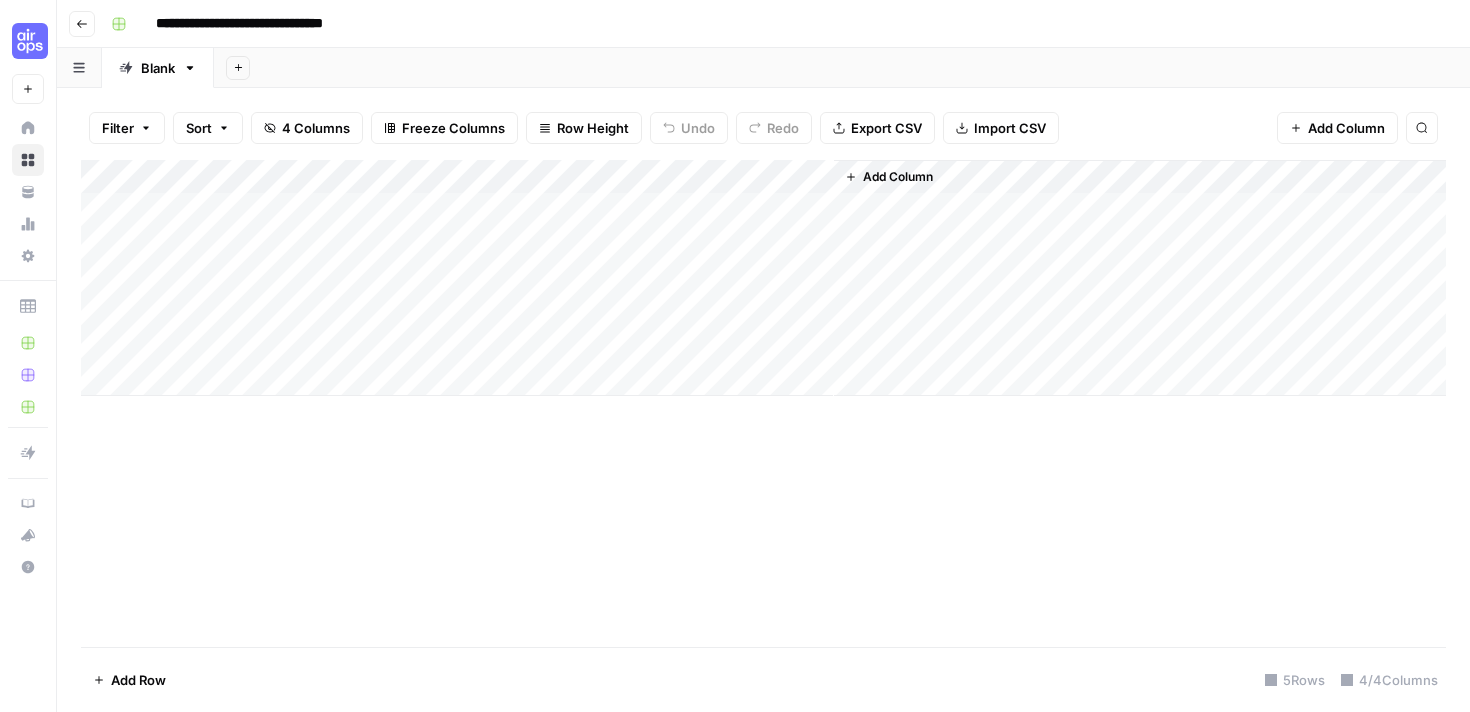 click on "Add Column" at bounding box center [763, 278] 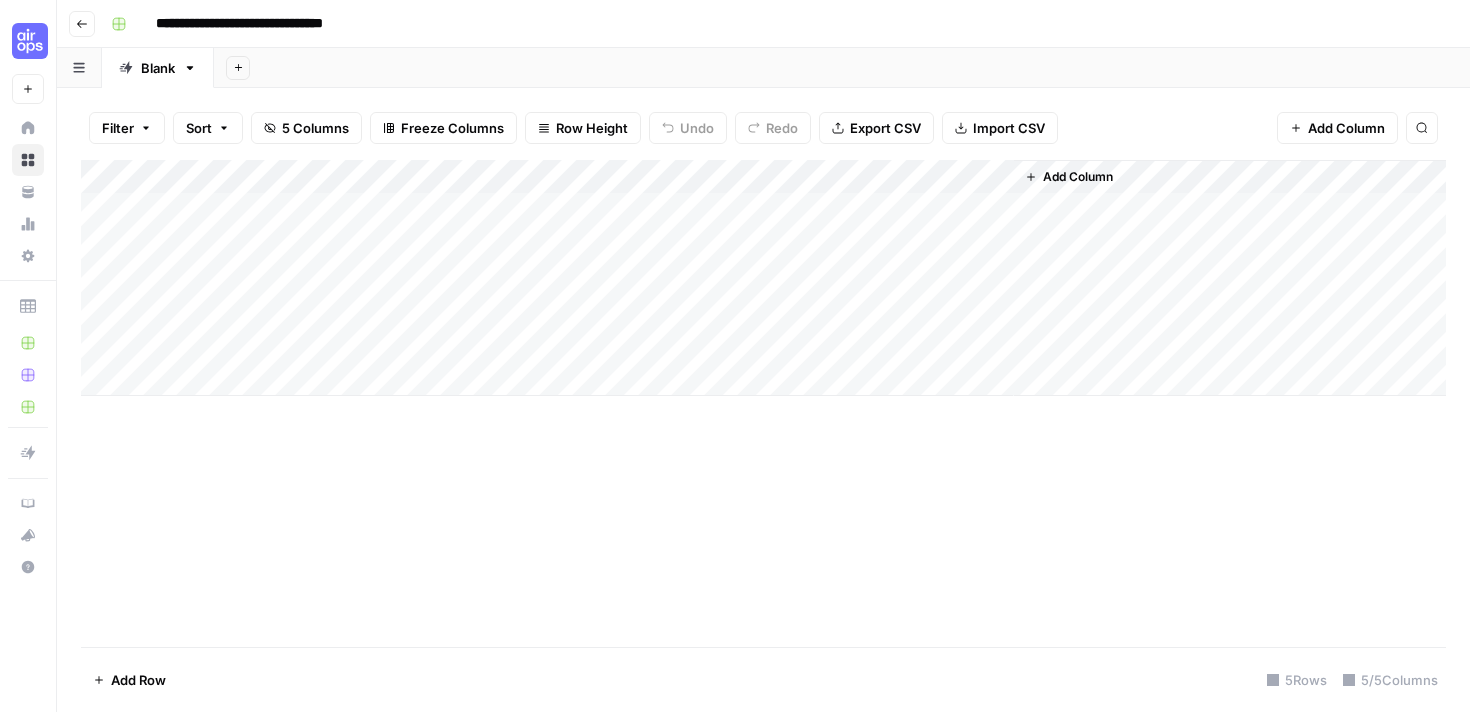 click on "Add Column" at bounding box center [763, 278] 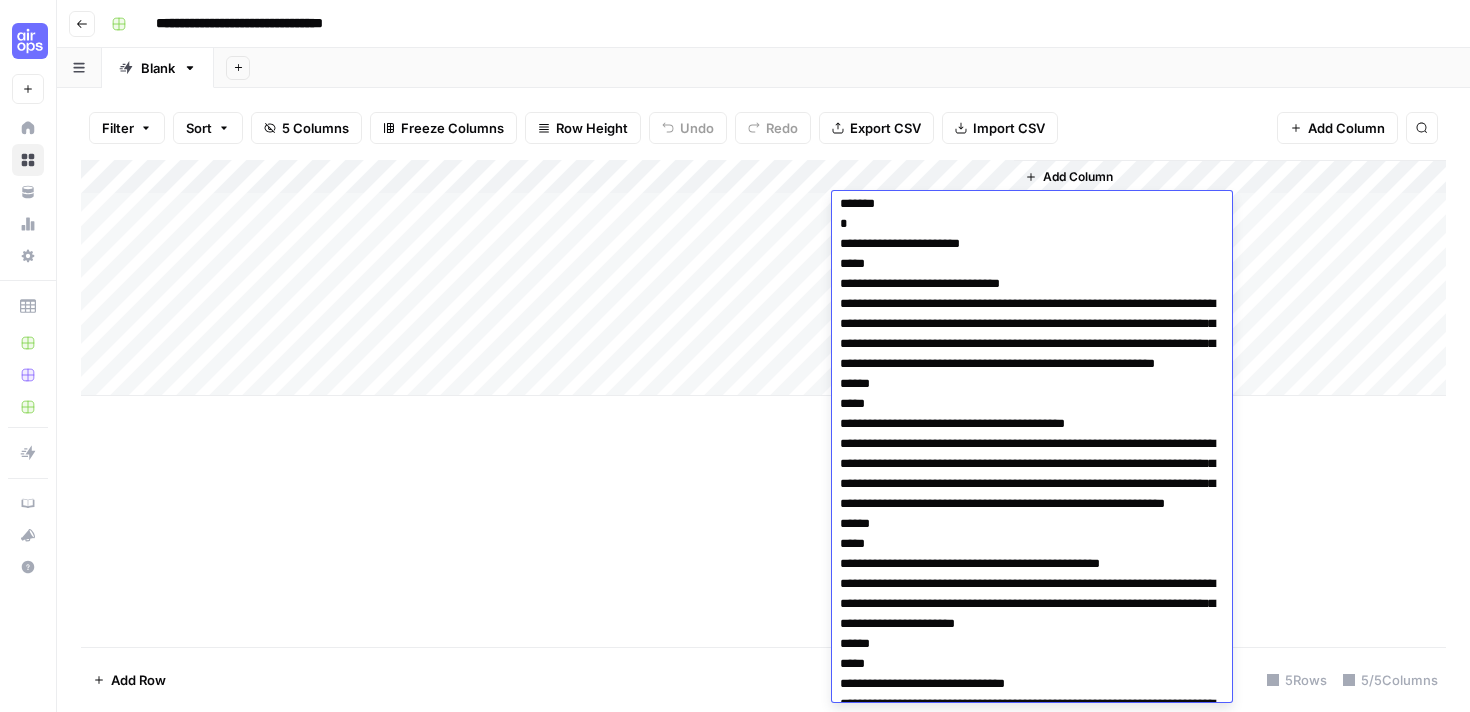 scroll, scrollTop: 0, scrollLeft: 0, axis: both 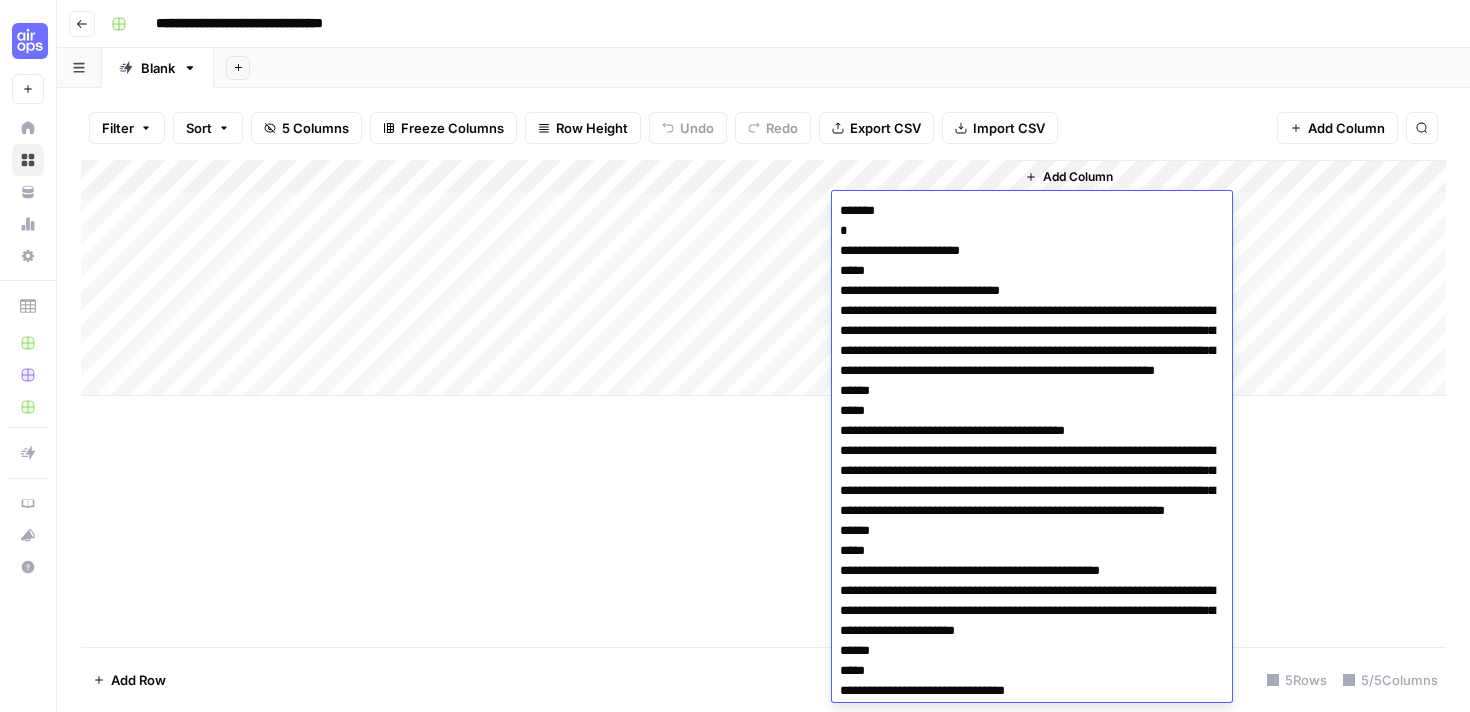 click on "Add Column" at bounding box center [763, 403] 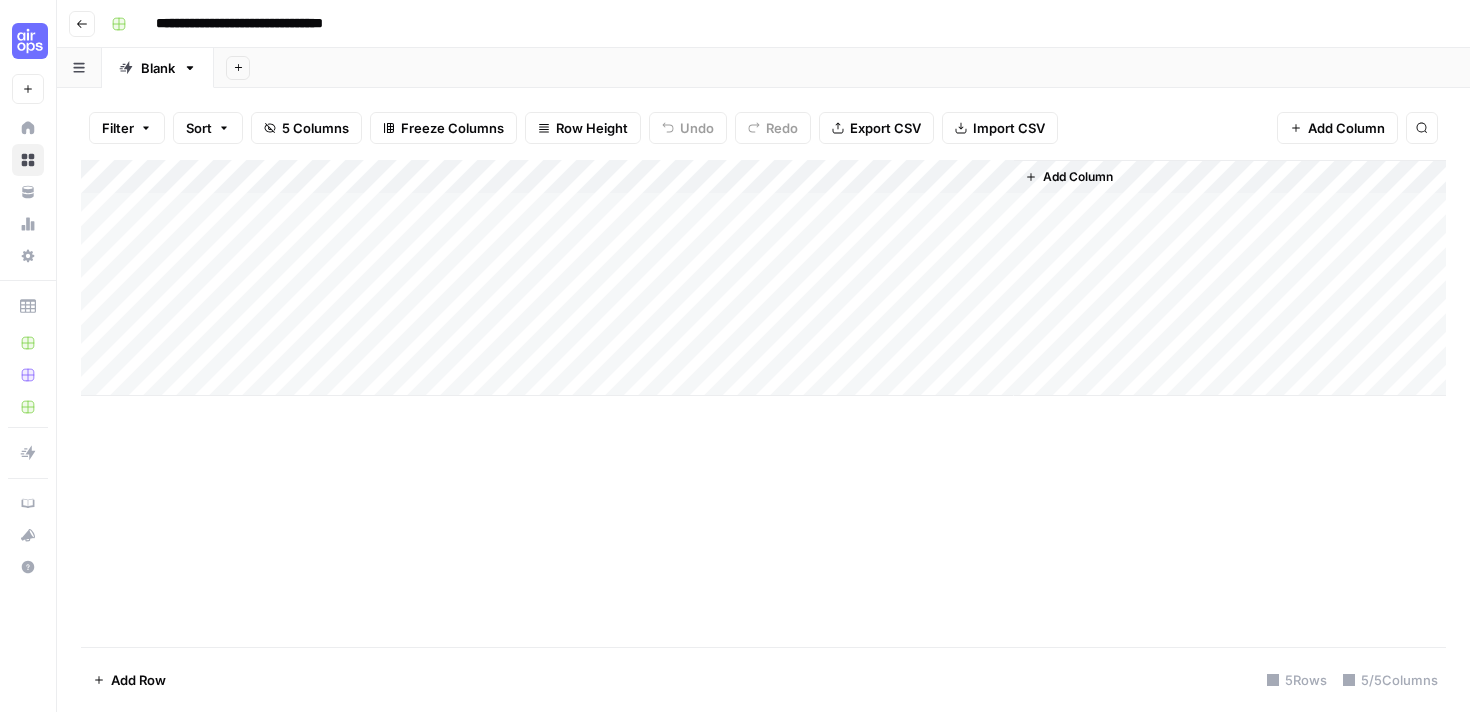click on "Add Column" at bounding box center (763, 278) 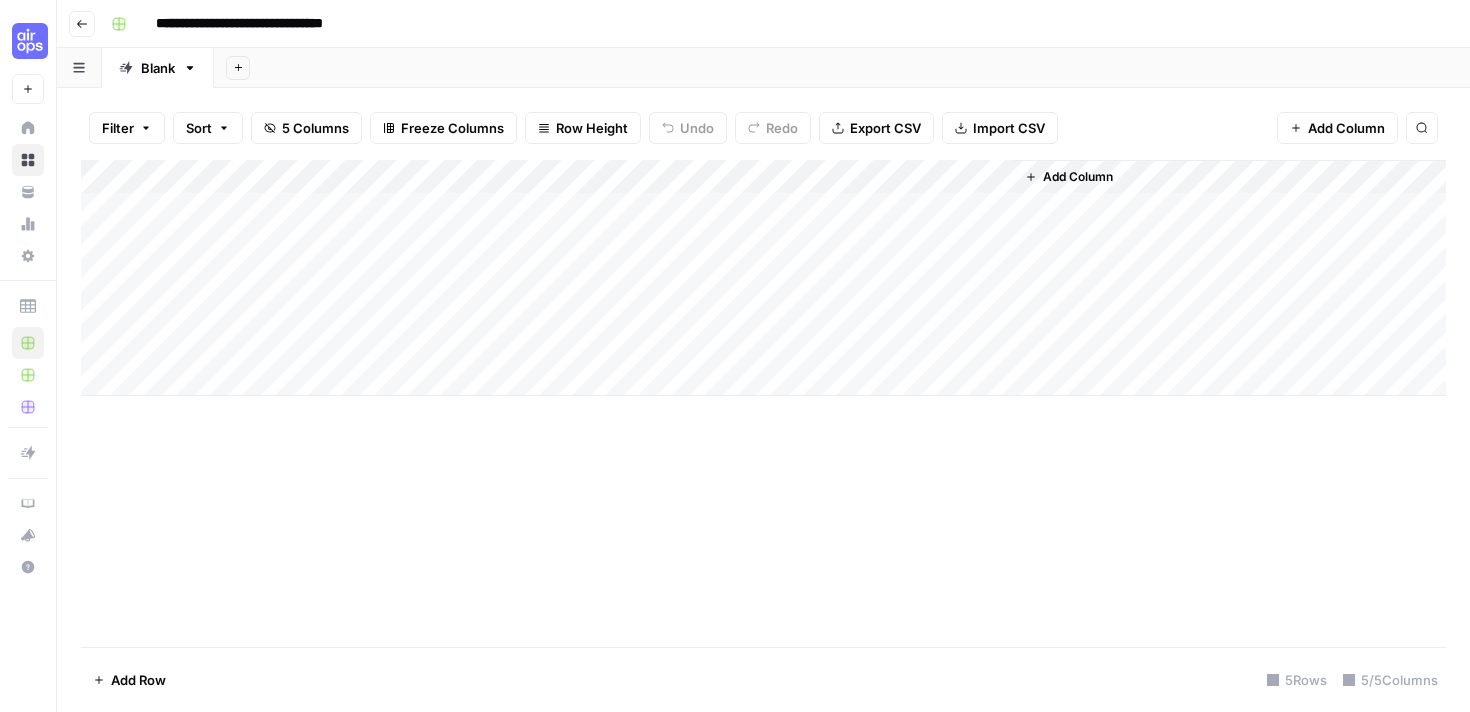 click on "Add Column" at bounding box center (763, 278) 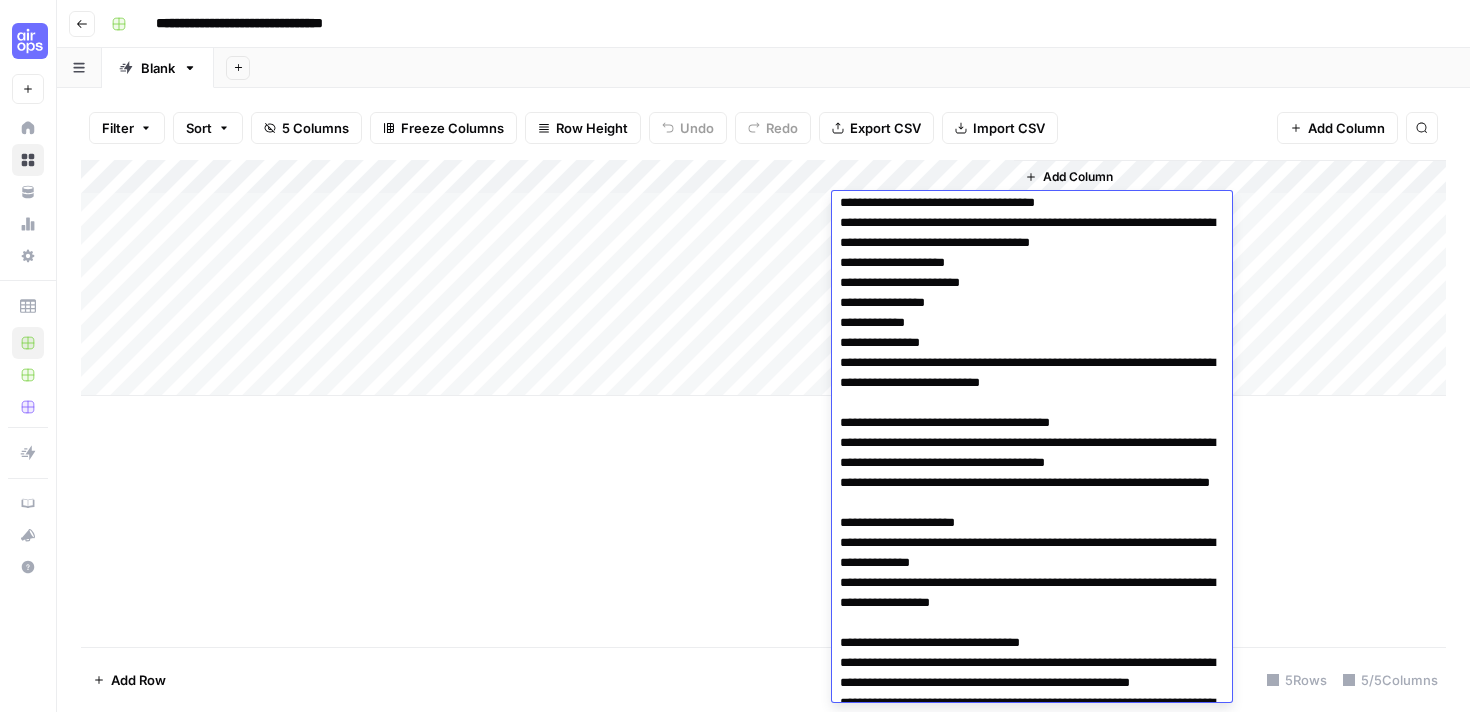 scroll, scrollTop: 290, scrollLeft: 0, axis: vertical 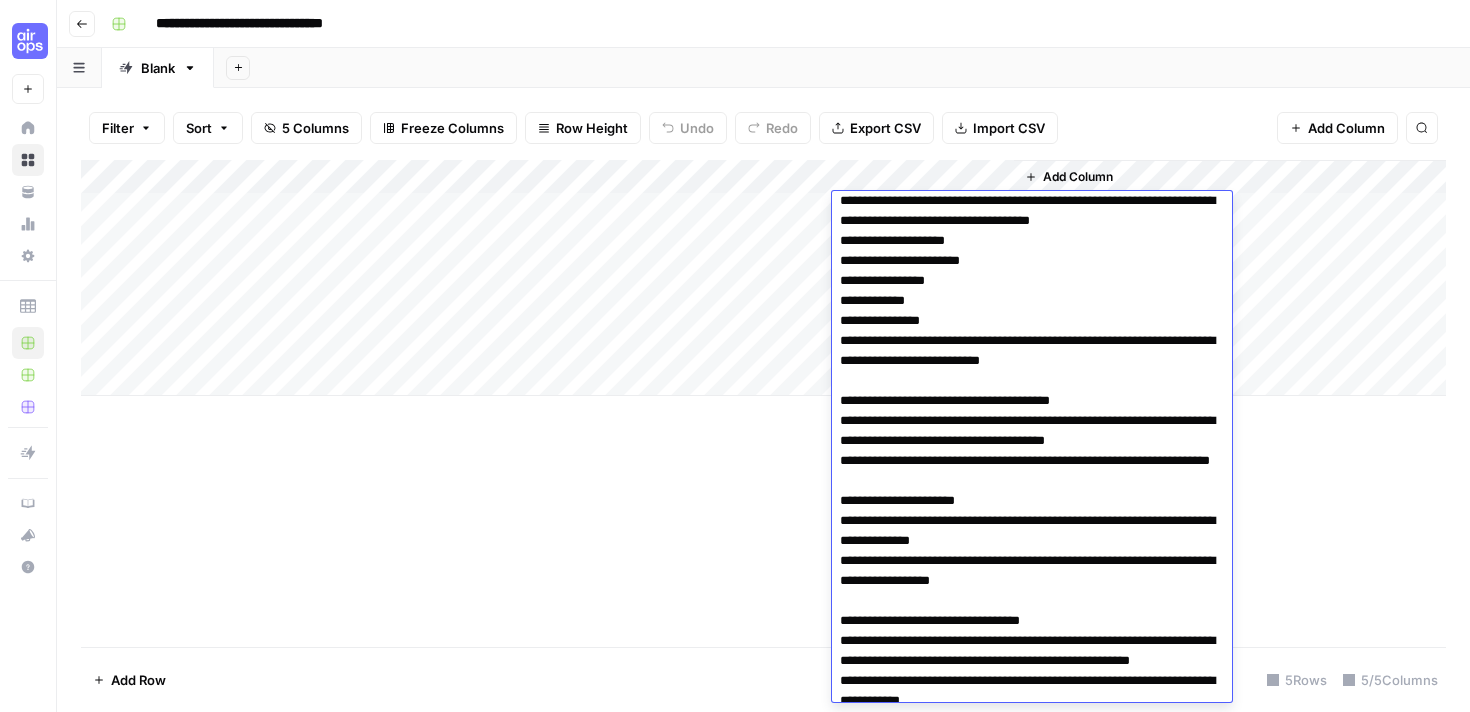click on "Add Column" at bounding box center (763, 403) 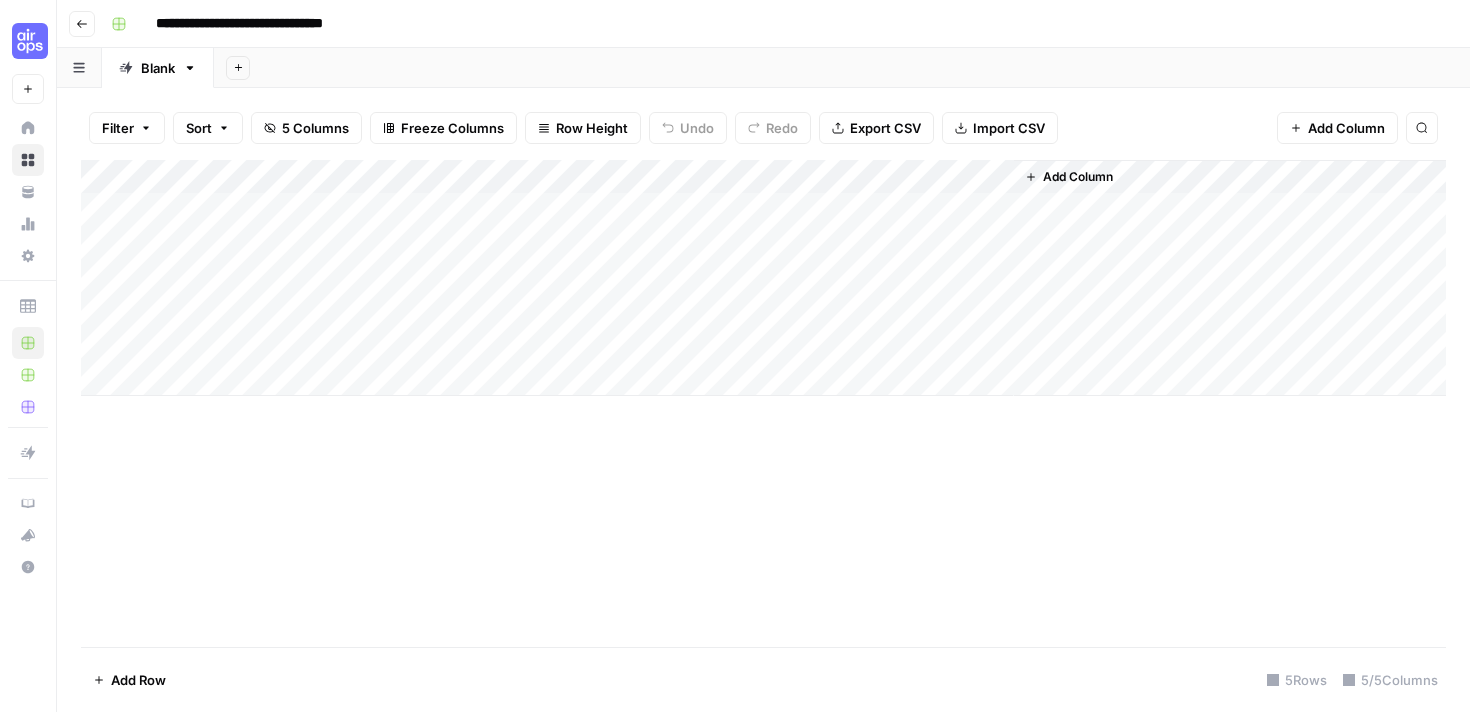 click on "Add Column" at bounding box center (763, 278) 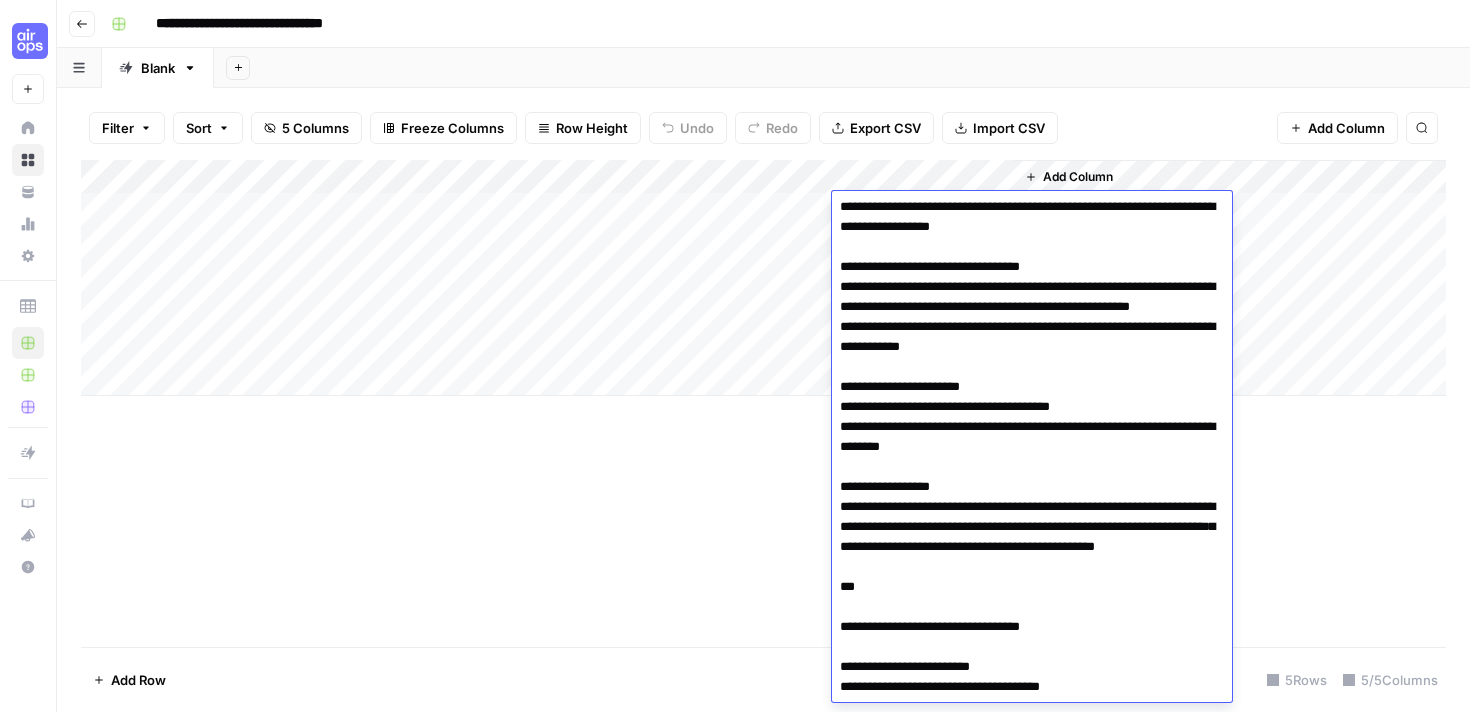 scroll, scrollTop: 648, scrollLeft: 0, axis: vertical 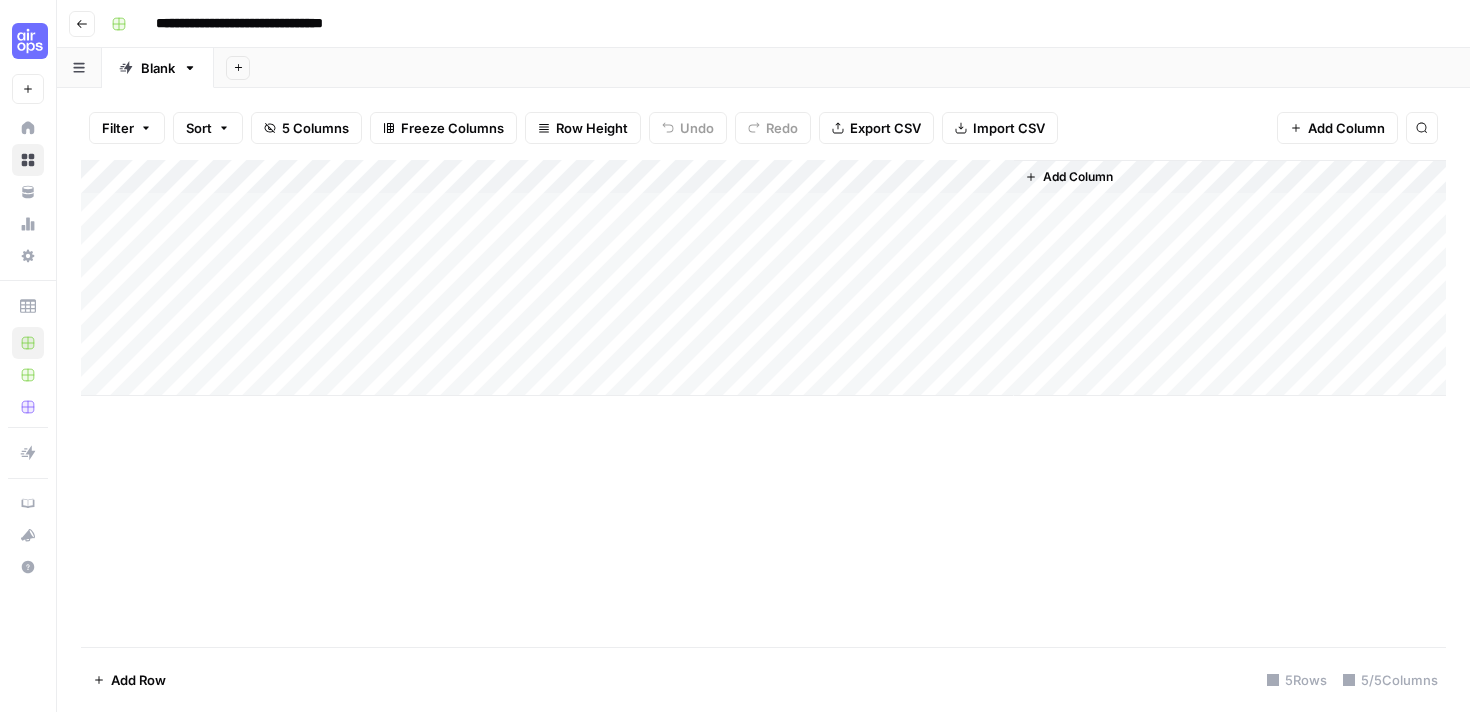 click on "Add Column" at bounding box center (763, 403) 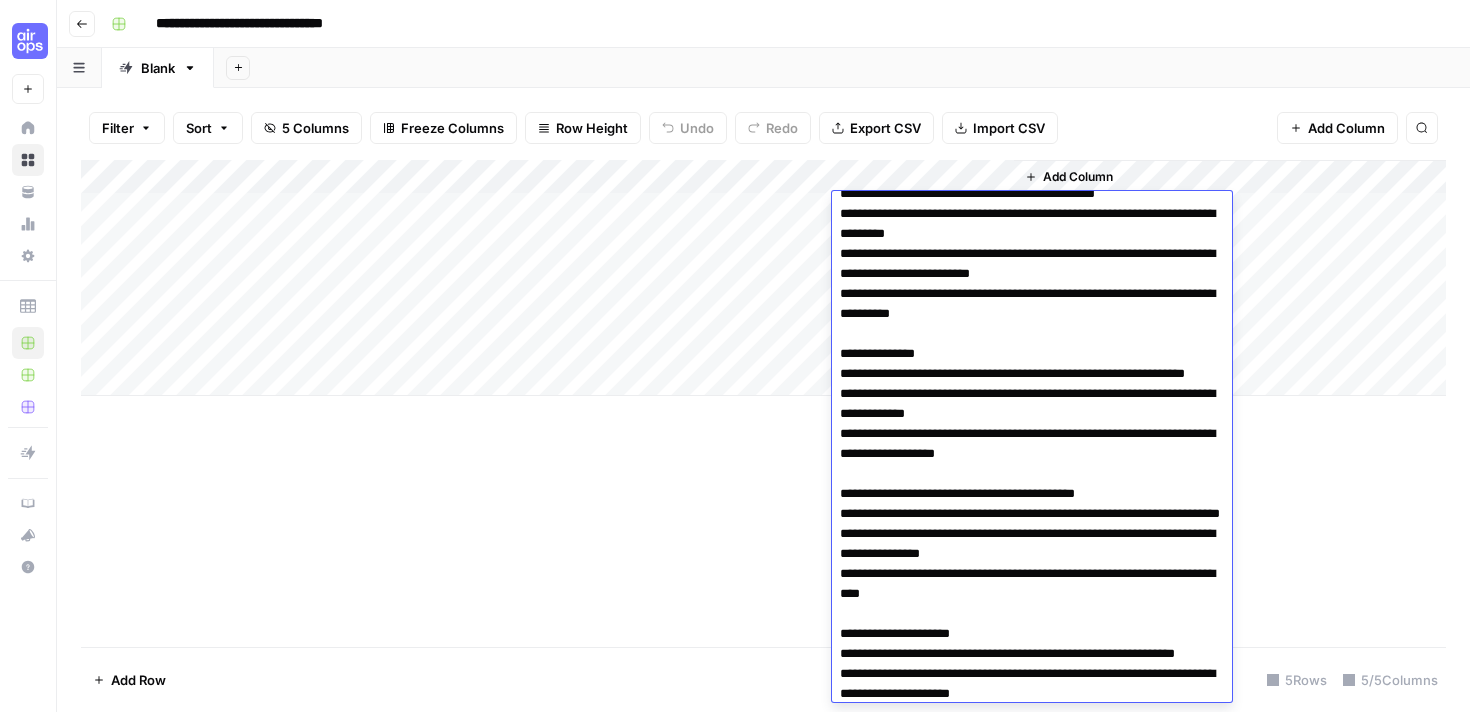 scroll, scrollTop: 1691, scrollLeft: 0, axis: vertical 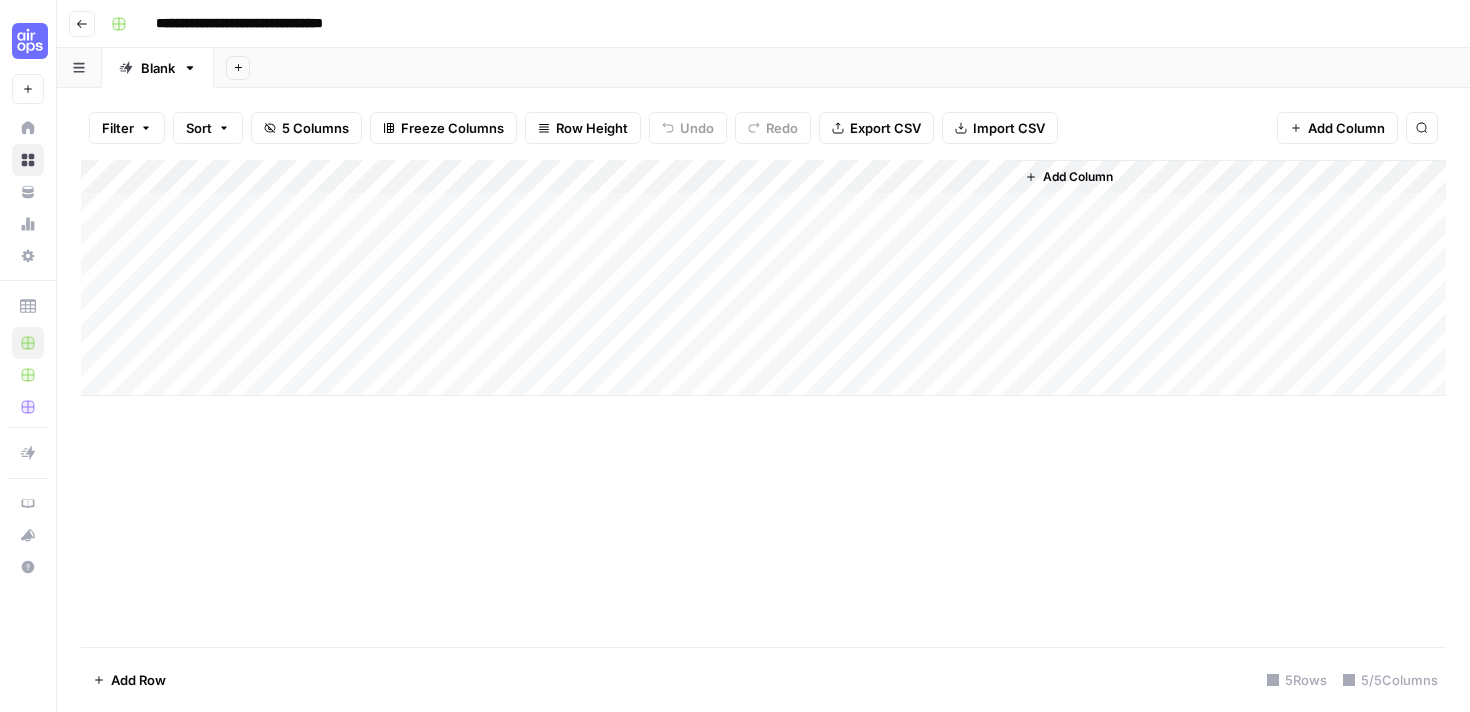 click on "Add Column" at bounding box center (763, 403) 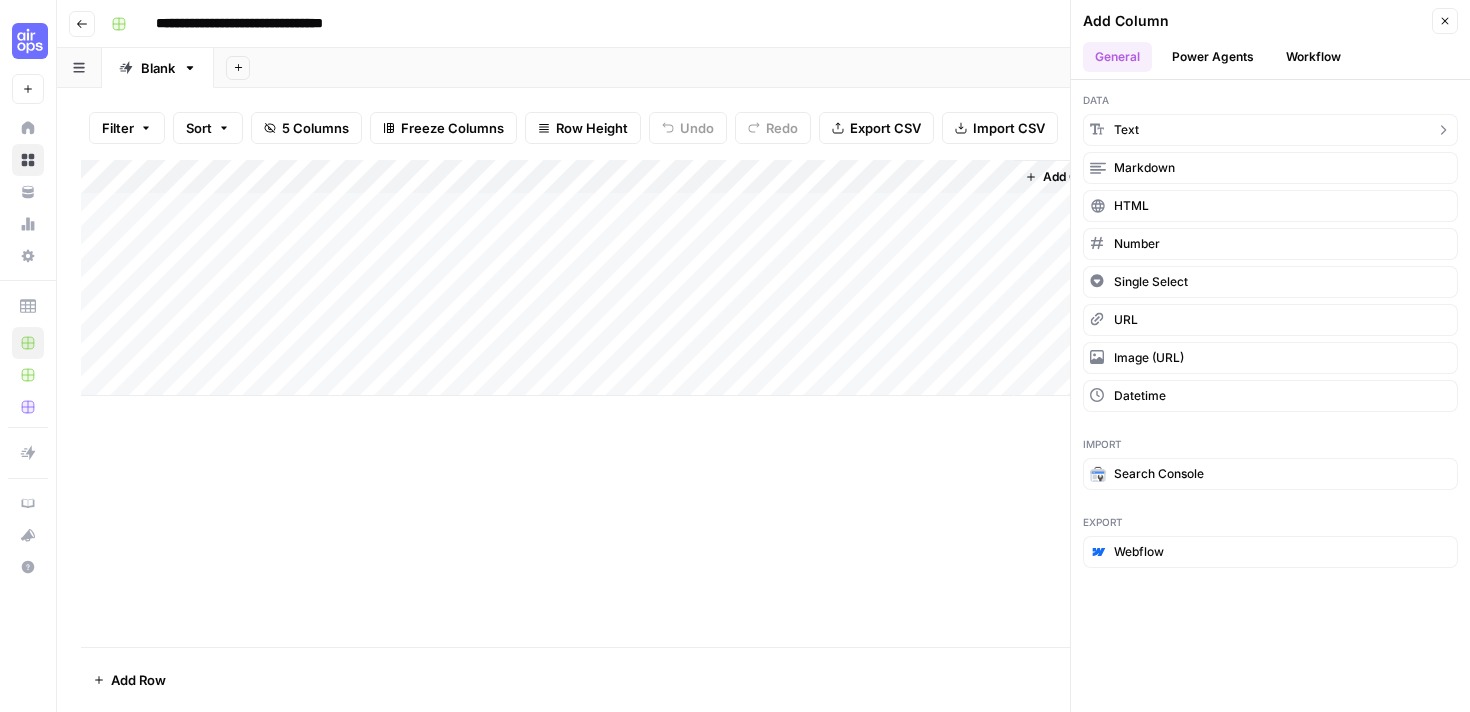 click on "text" at bounding box center [1270, 130] 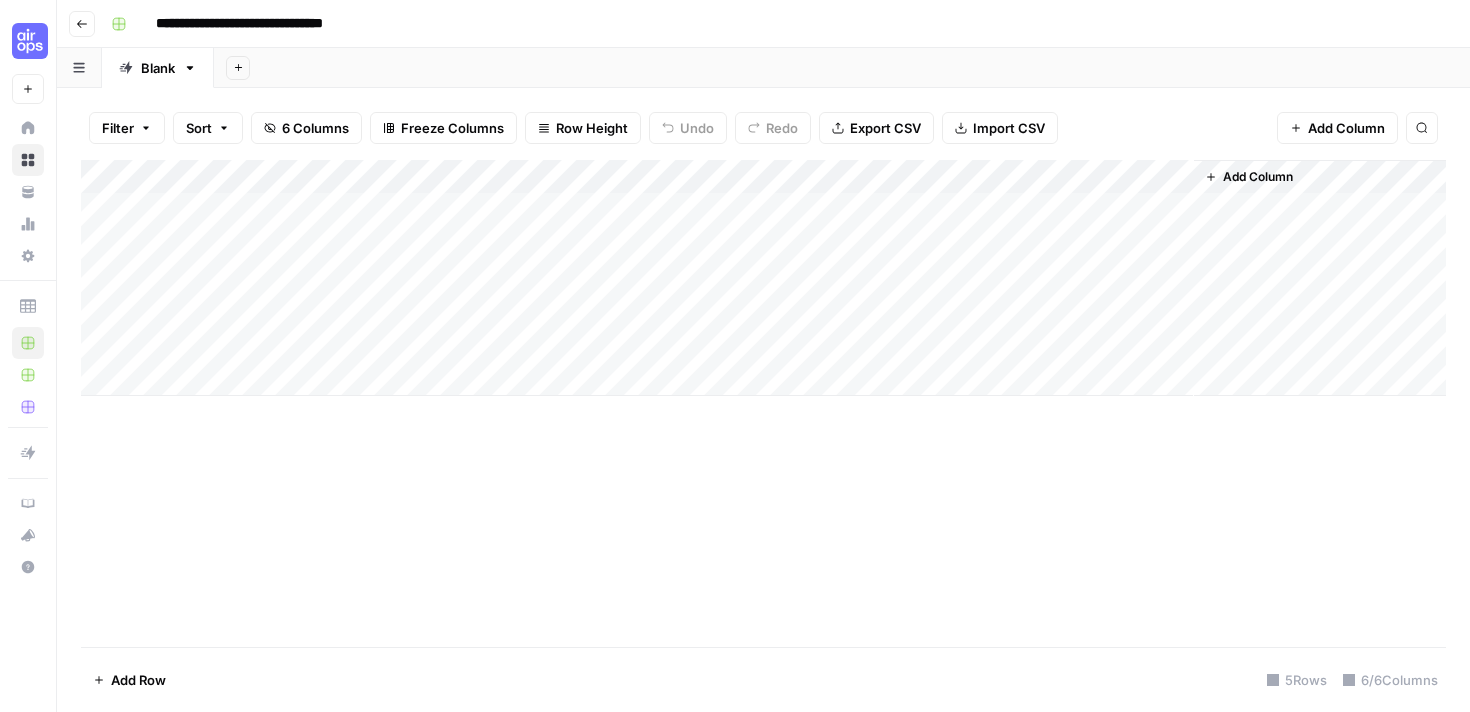 click on "Add Column" at bounding box center (763, 278) 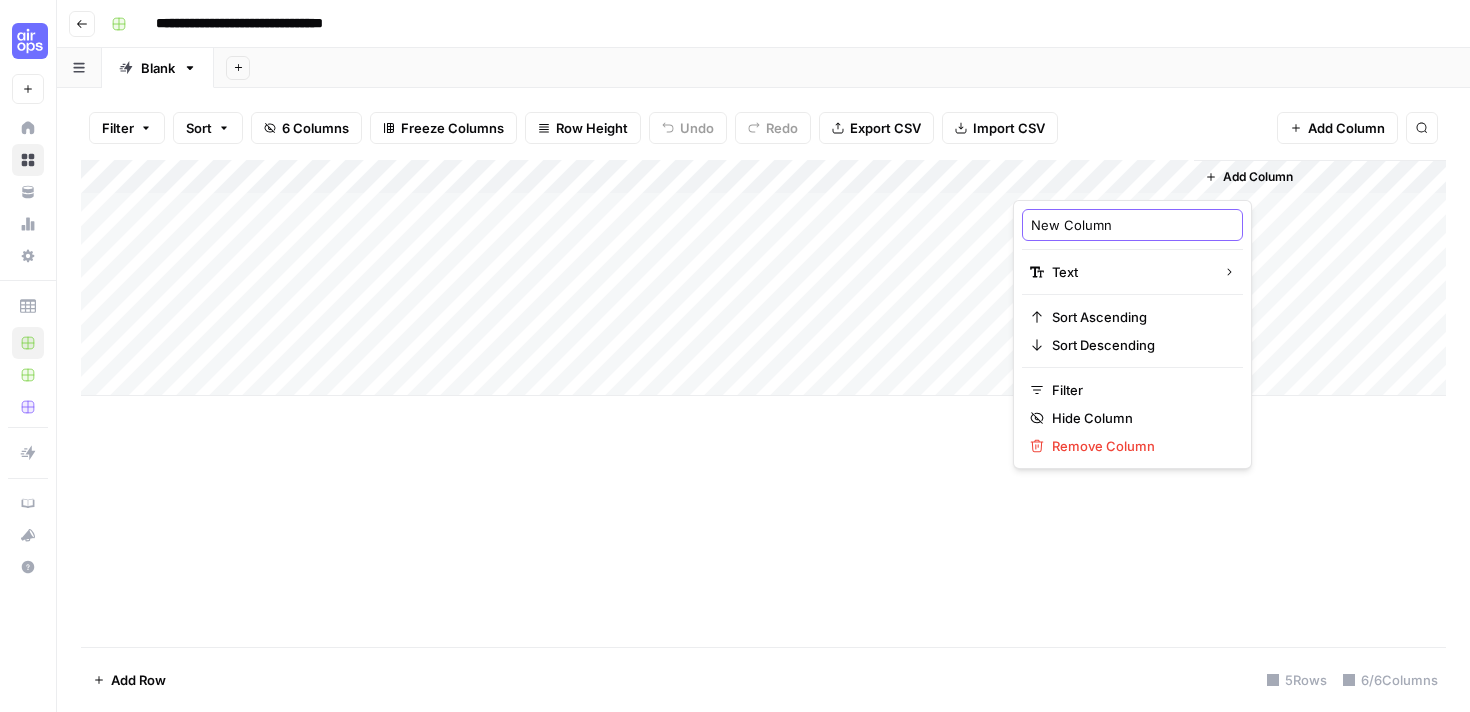 click on "New Column" at bounding box center [1132, 225] 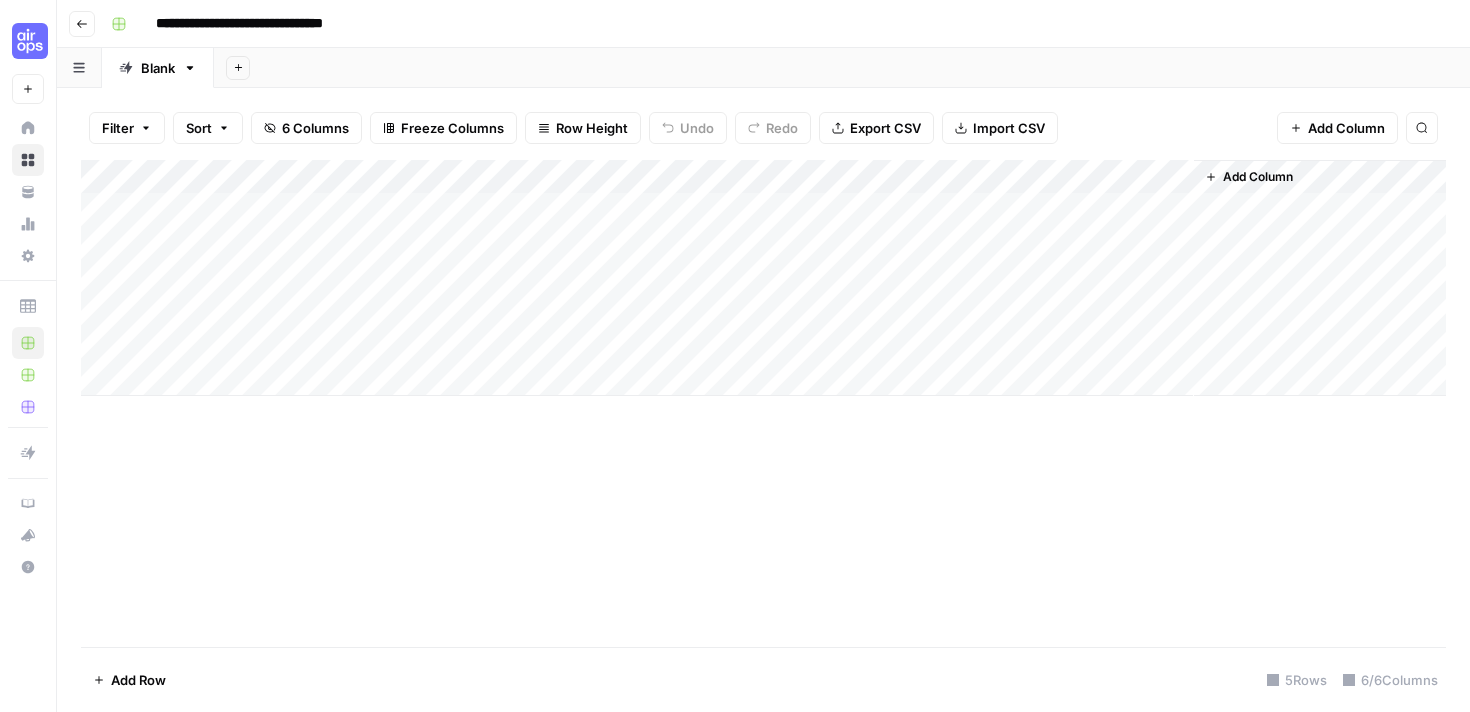 click on "Add Column" at bounding box center (763, 278) 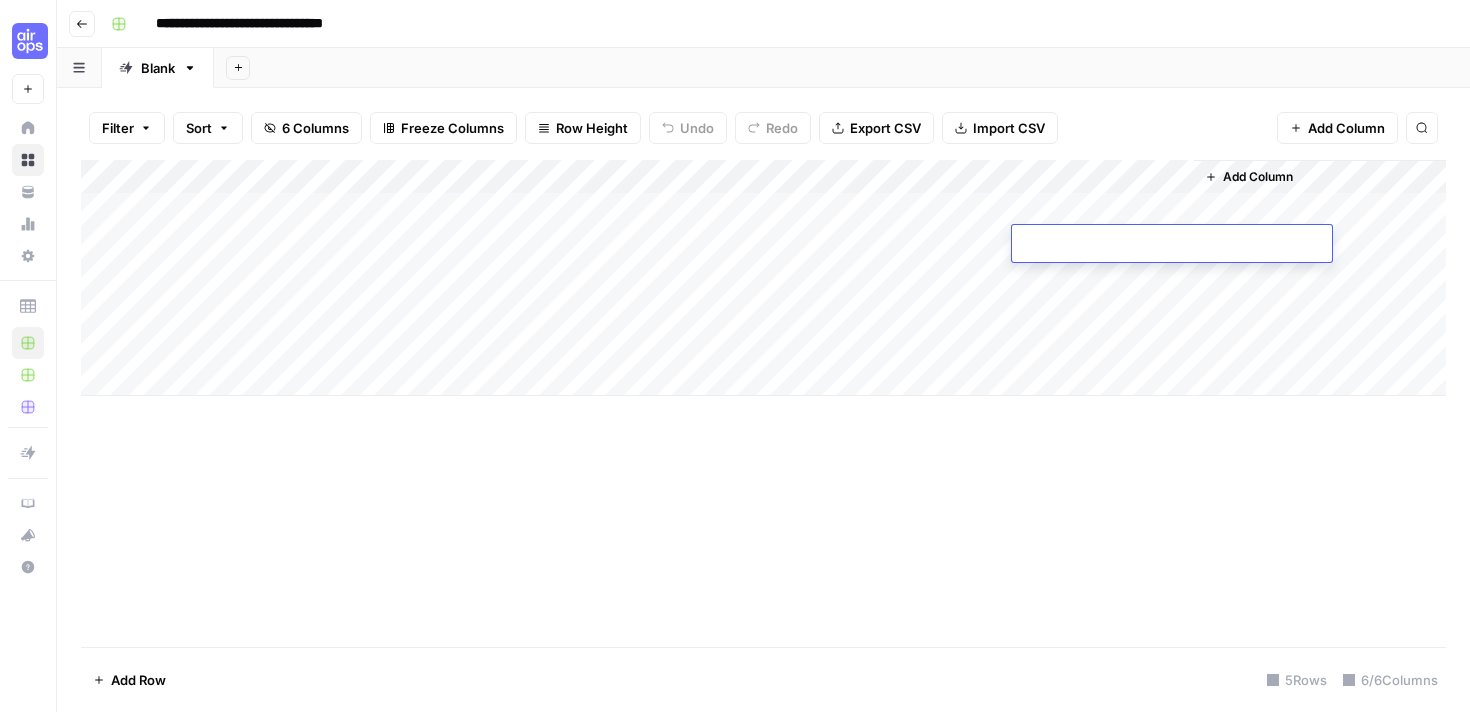 click on "Add Column" at bounding box center [763, 278] 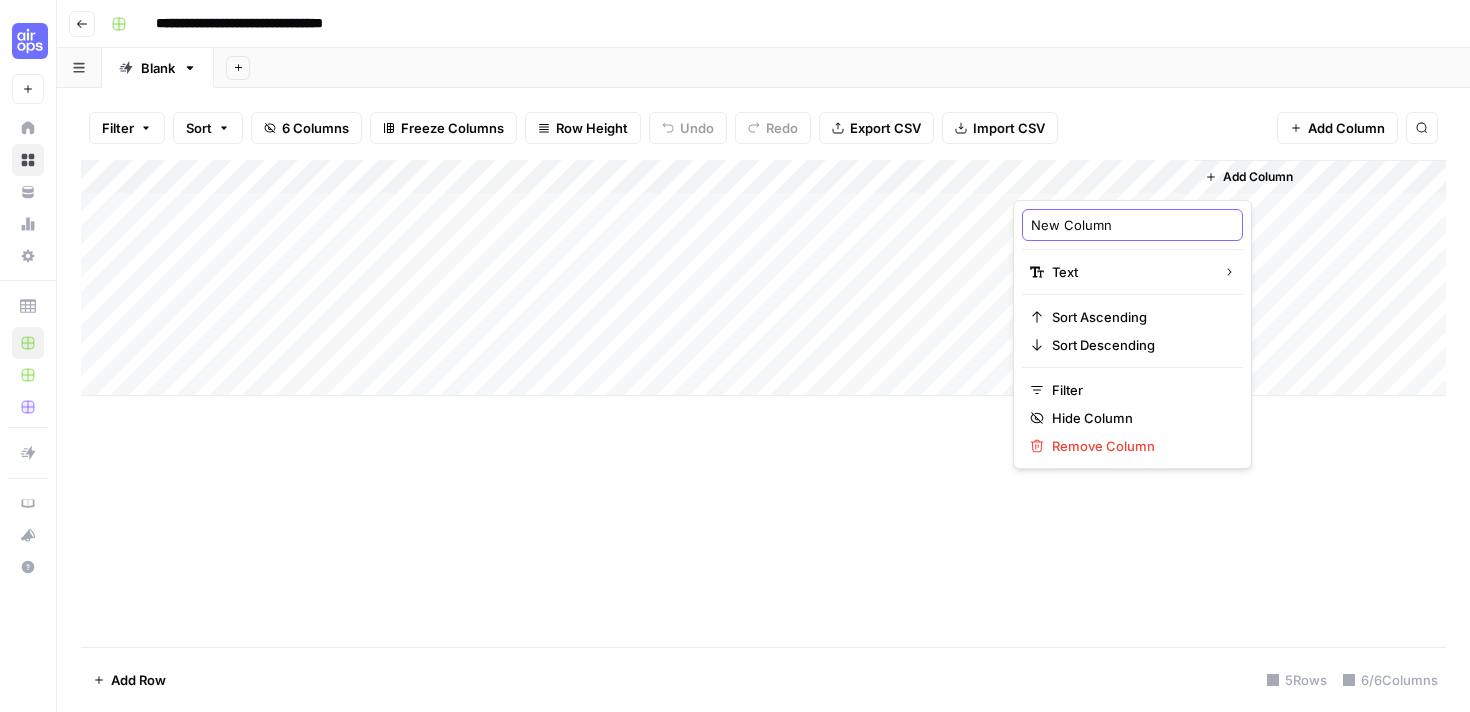 click on "New Column" at bounding box center (1132, 225) 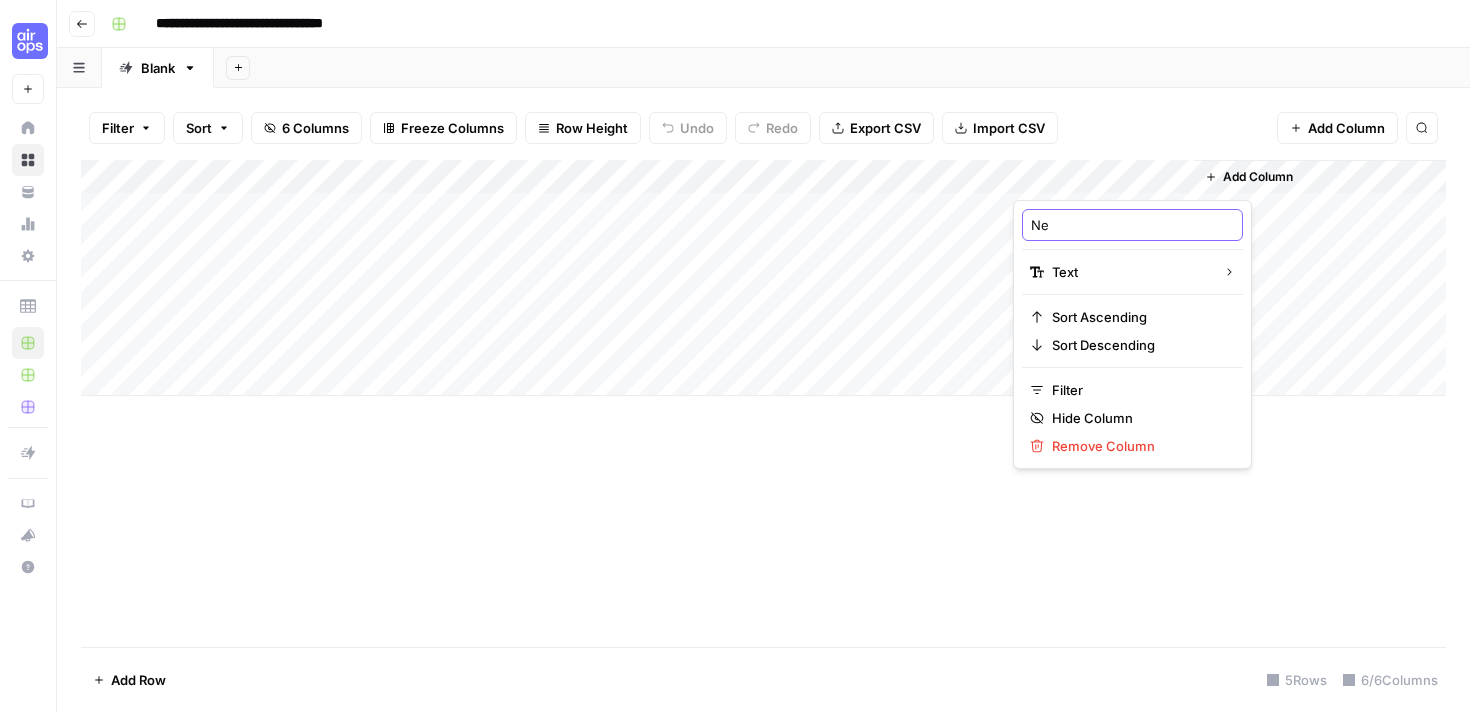 type on "N" 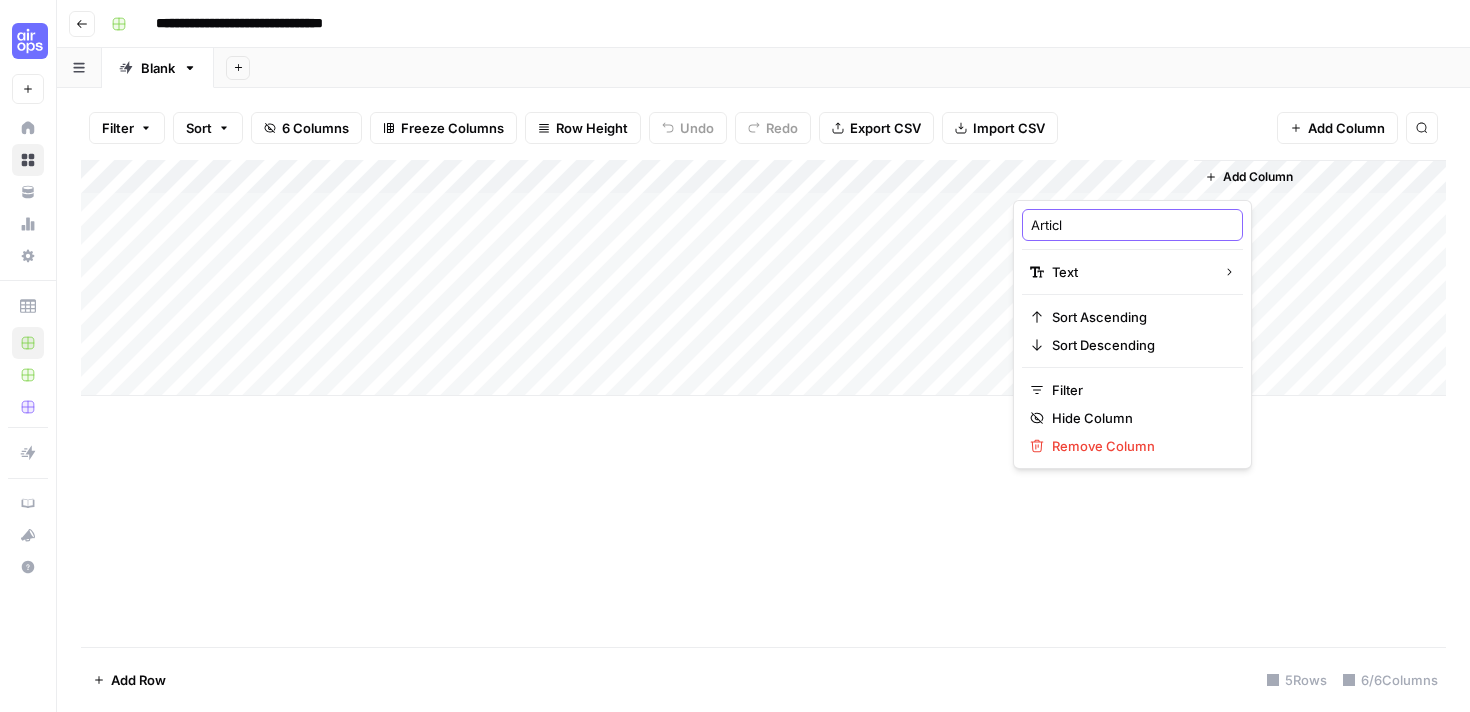 type on "Article" 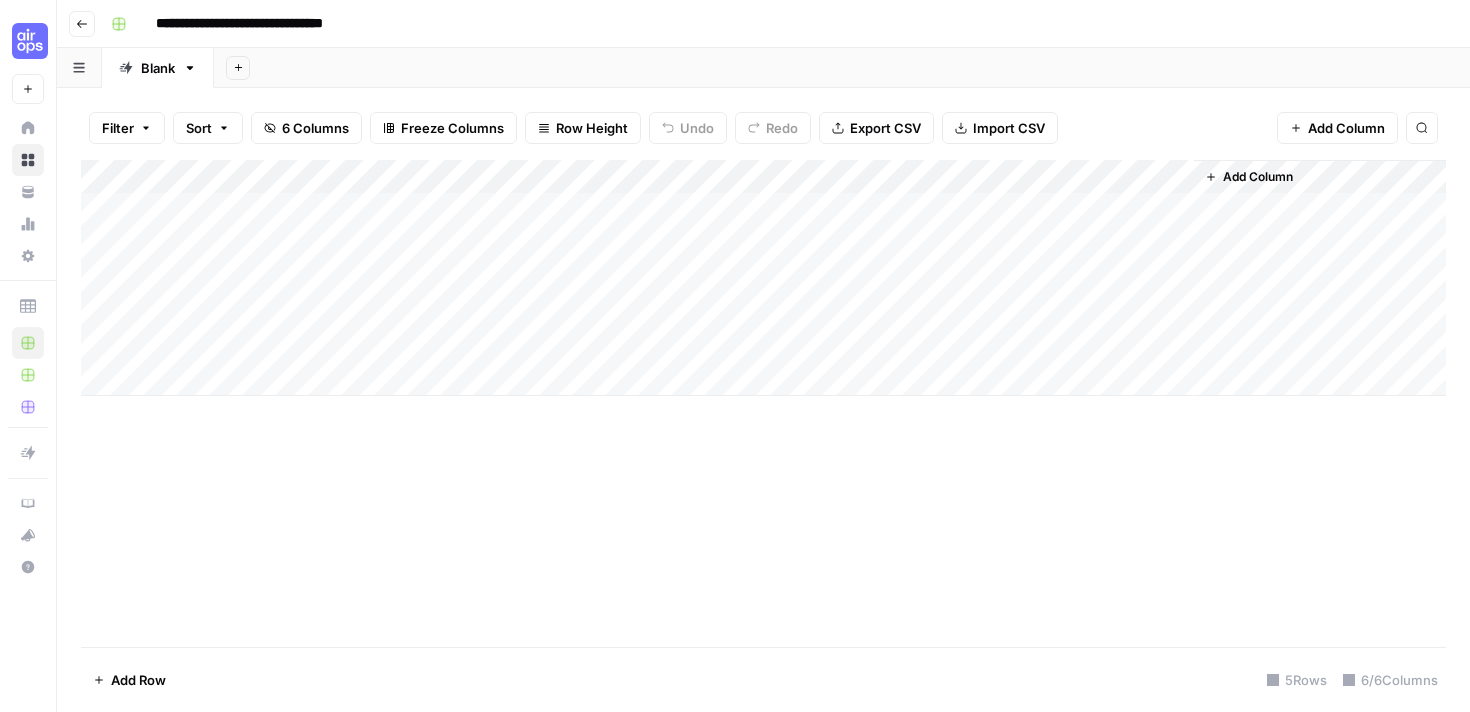 click on "Add Column" at bounding box center [763, 403] 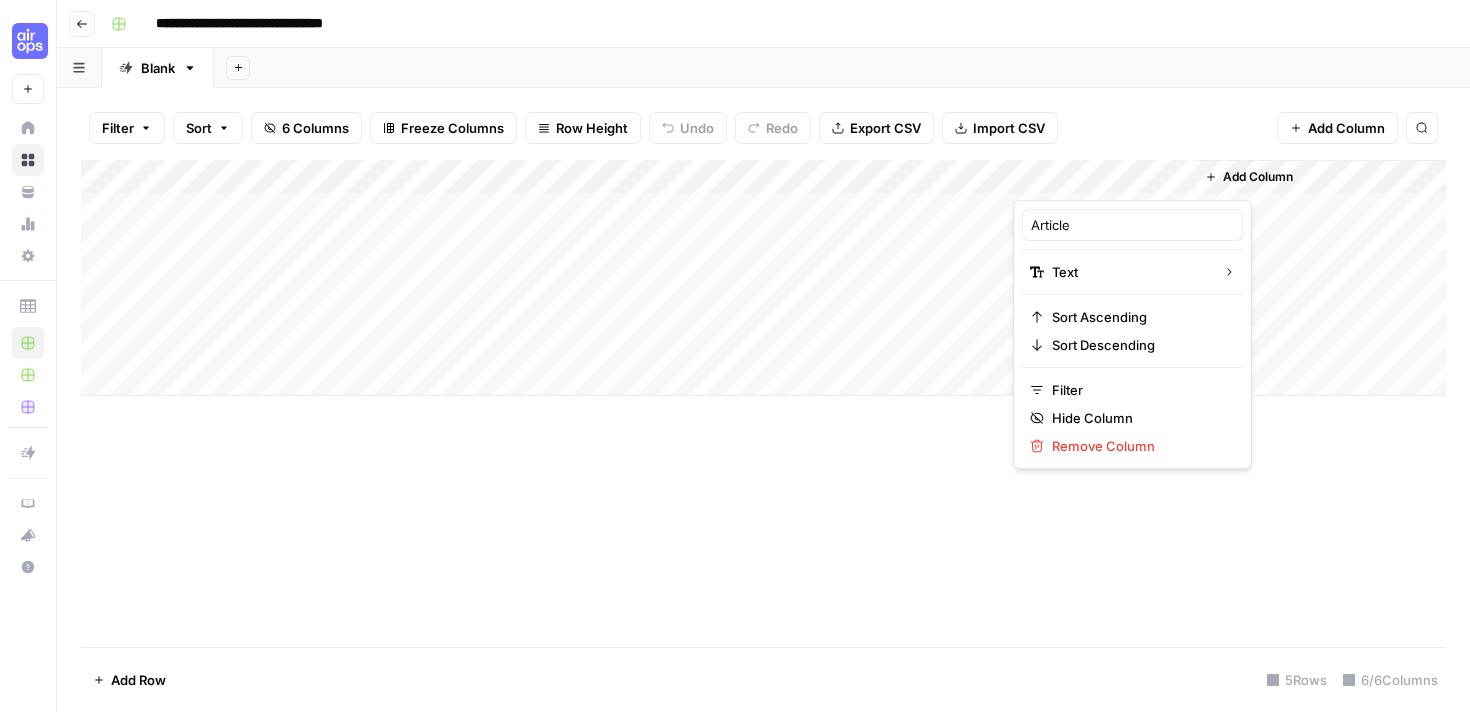 drag, startPoint x: 1116, startPoint y: 176, endPoint x: 983, endPoint y: 173, distance: 133.03383 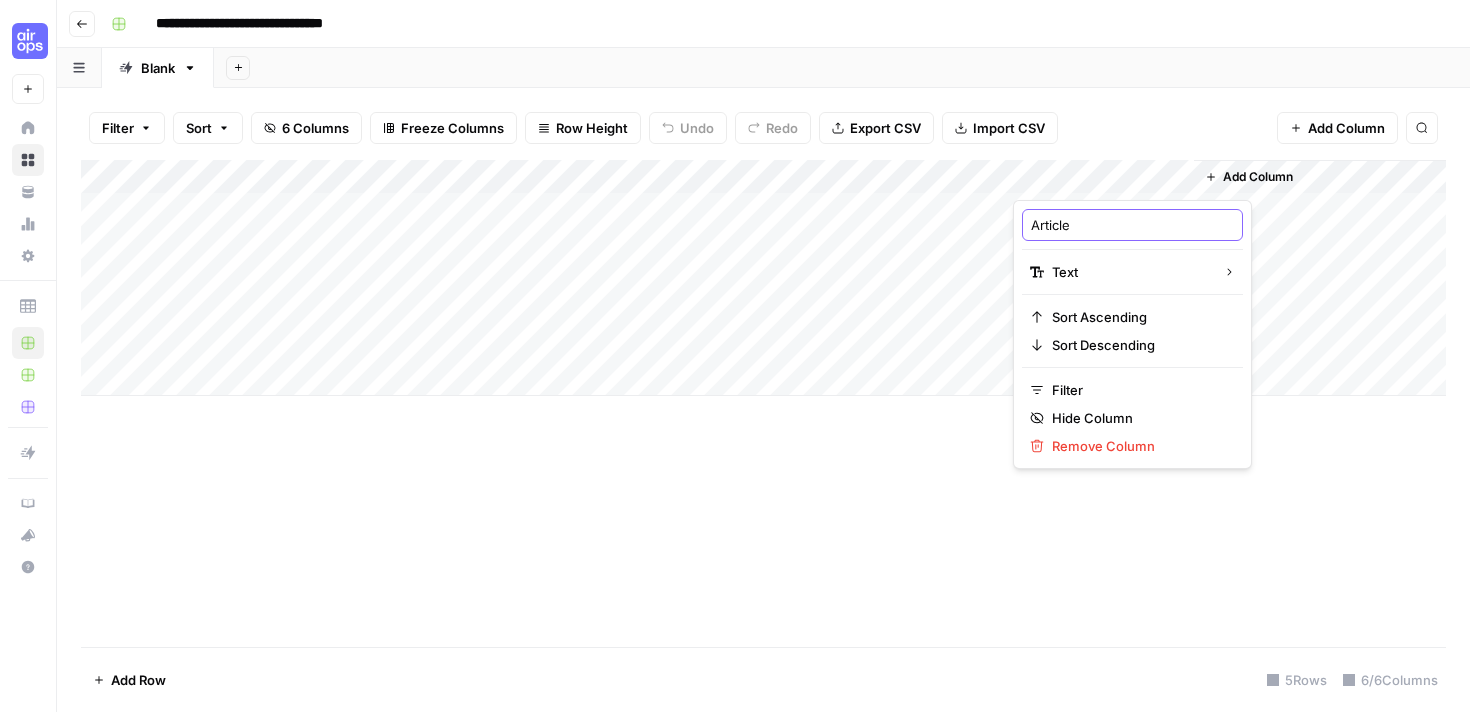 click on "Article" at bounding box center [1132, 225] 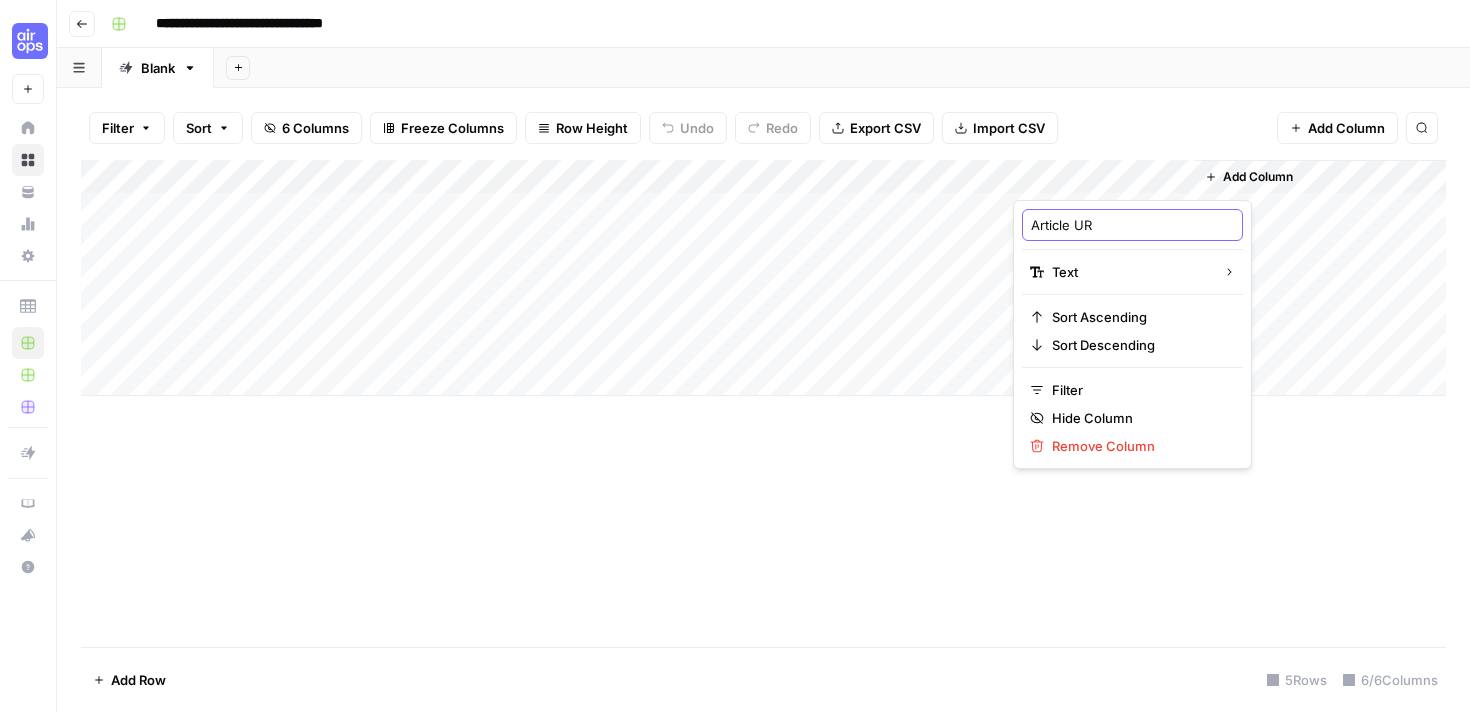type on "Article URL" 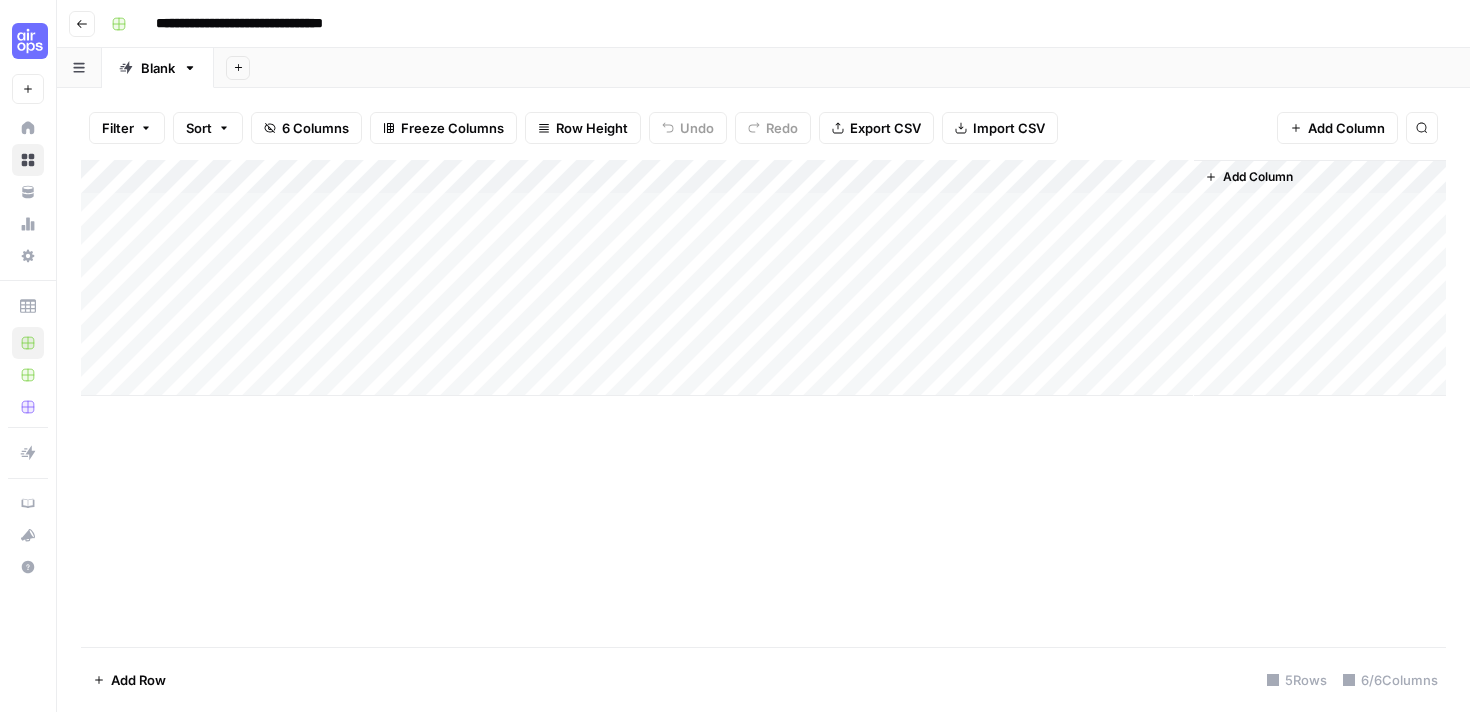 click on "Add Column" at bounding box center [763, 403] 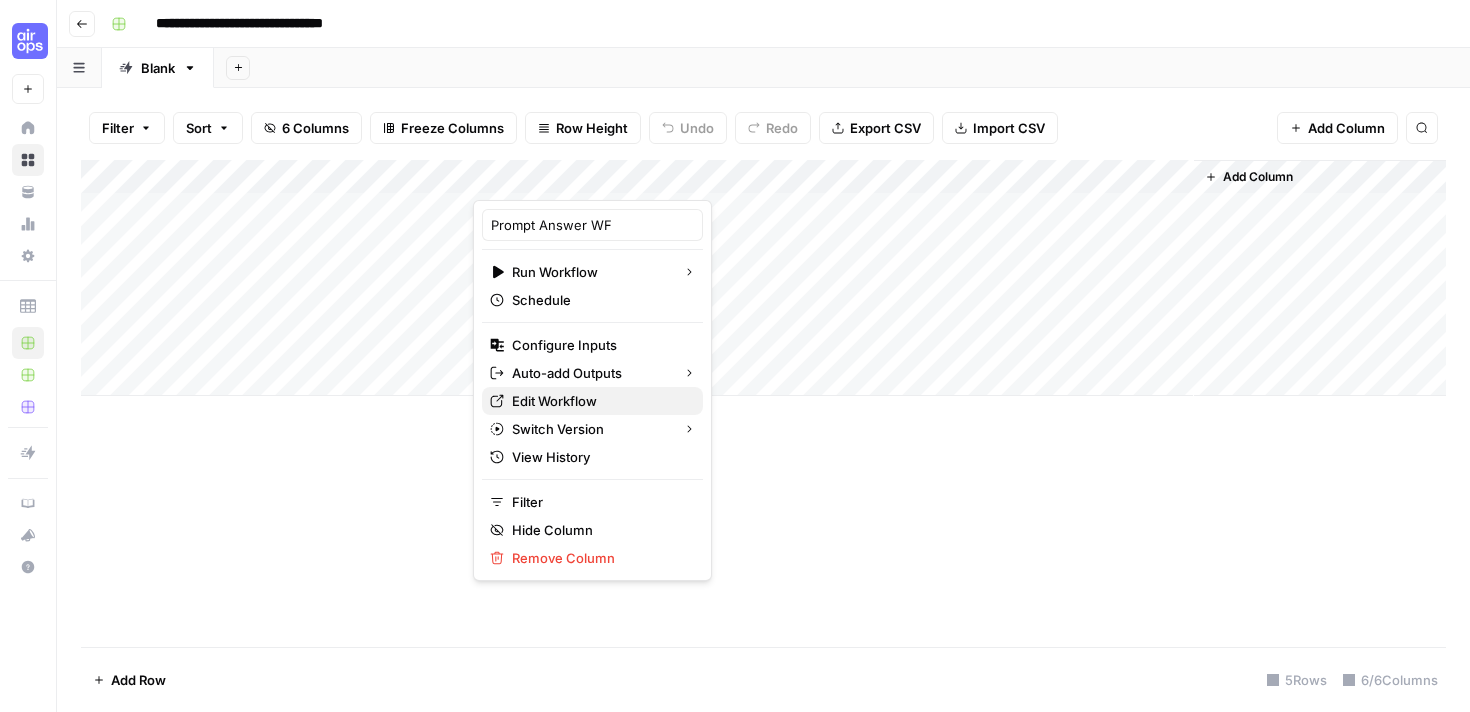 click on "Edit Workflow" at bounding box center (599, 401) 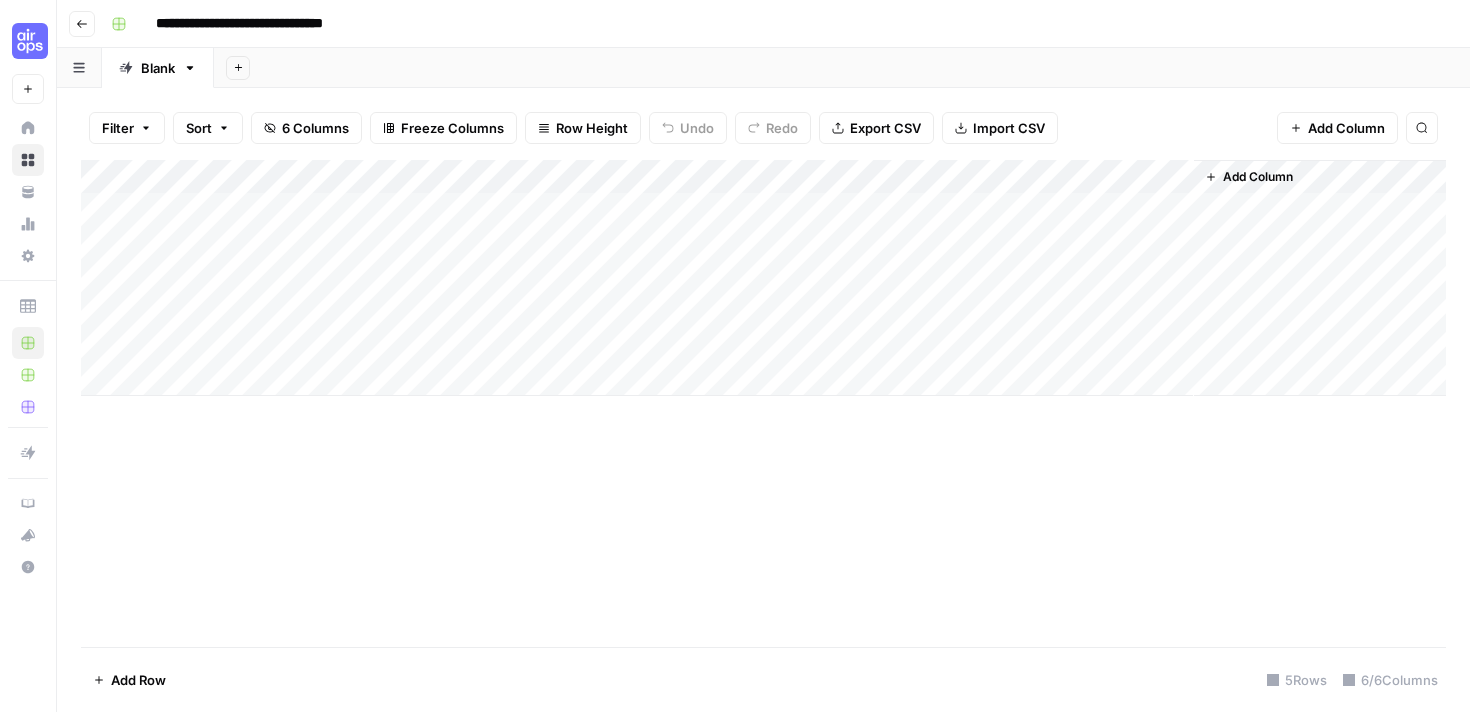 click on "Add Column" at bounding box center (763, 278) 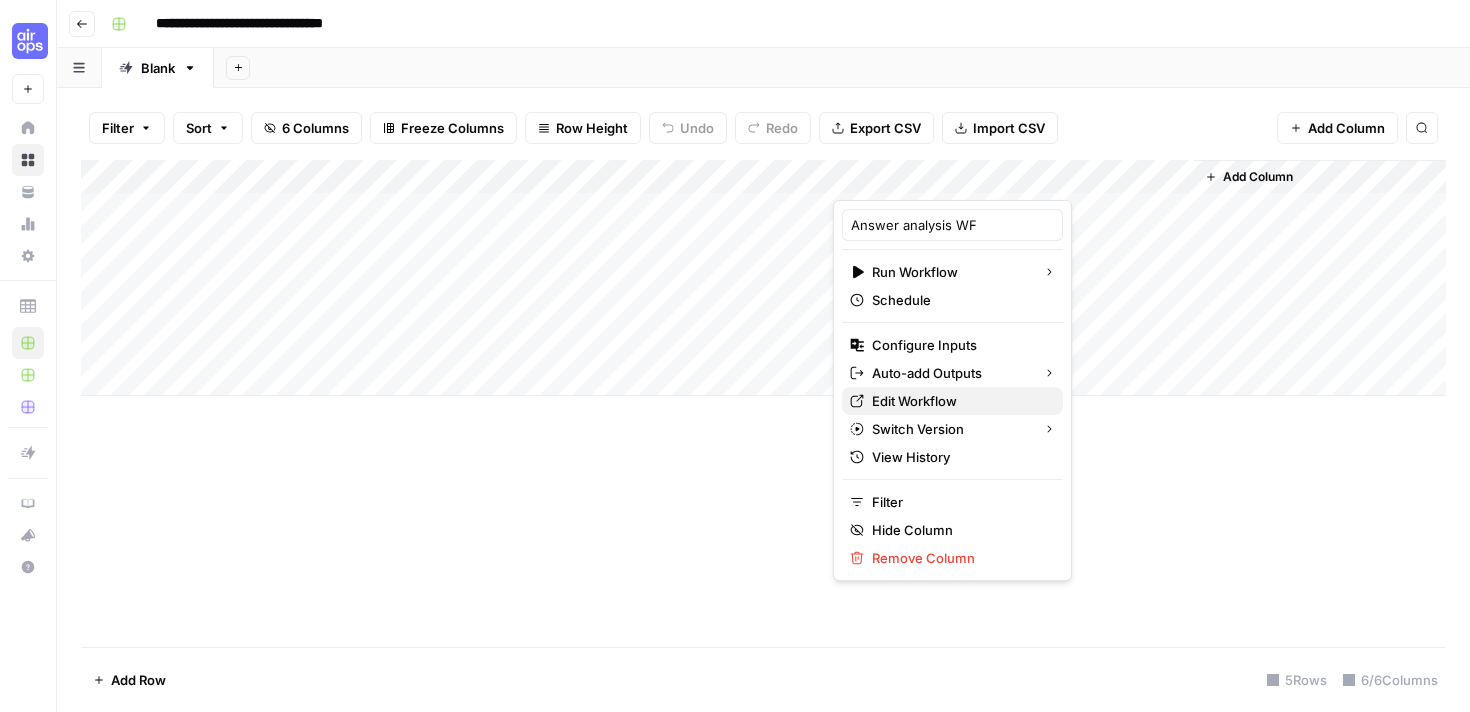 click on "Edit Workflow" at bounding box center [959, 401] 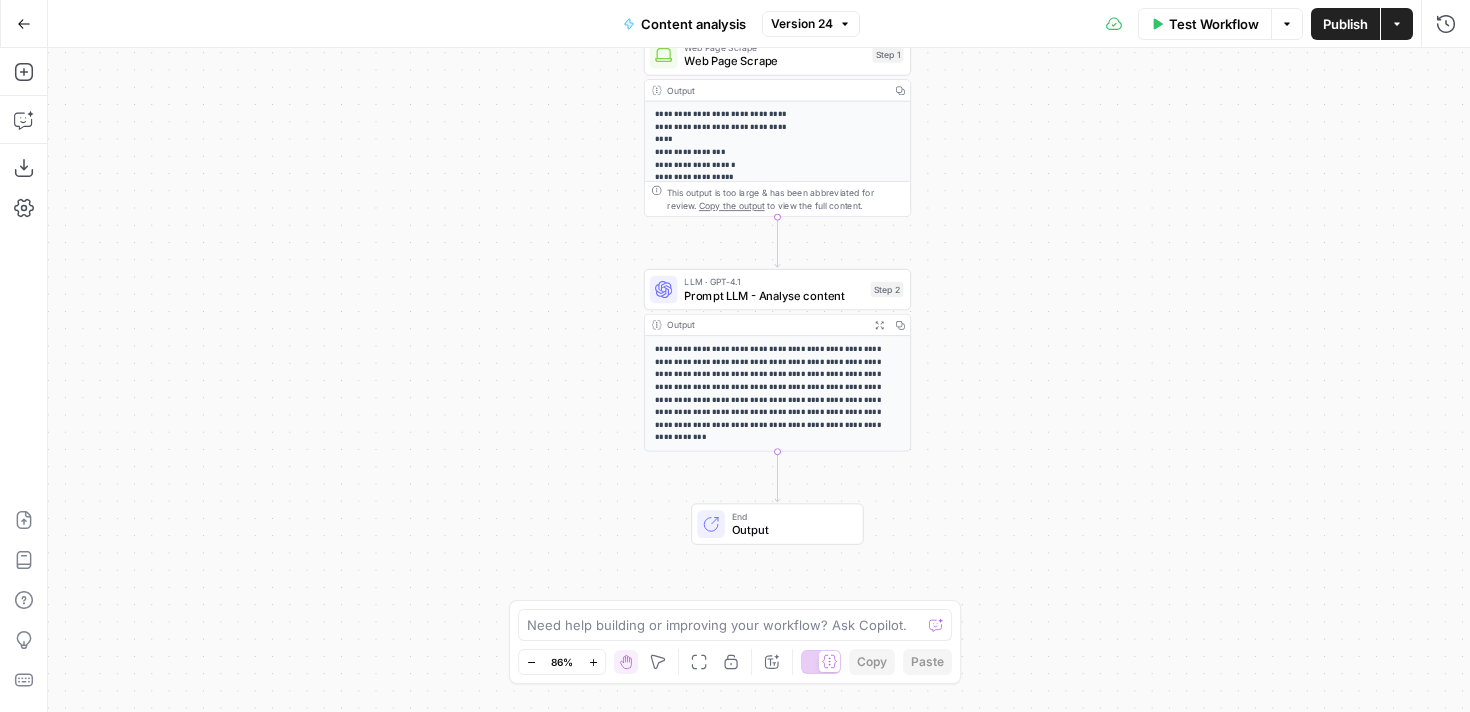 scroll, scrollTop: 0, scrollLeft: 0, axis: both 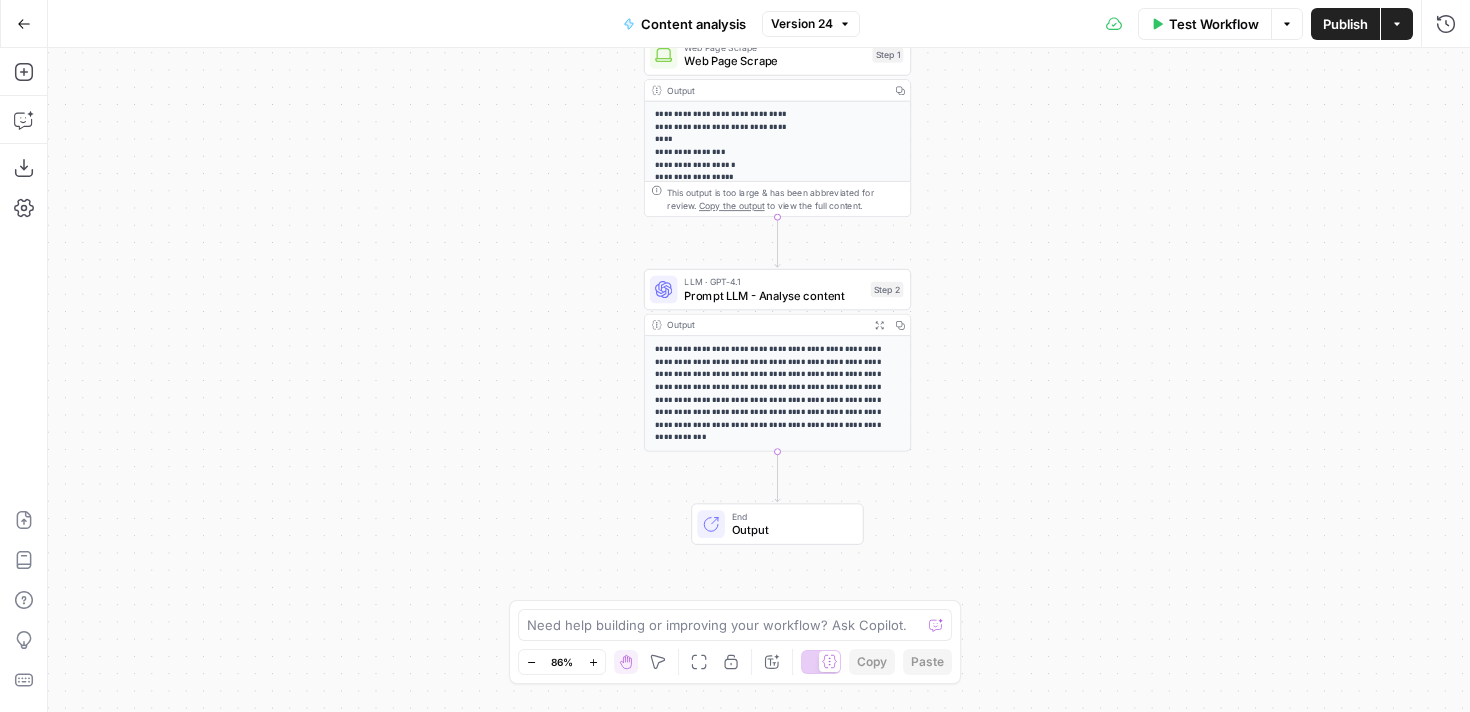 click on "**********" at bounding box center (778, 387) 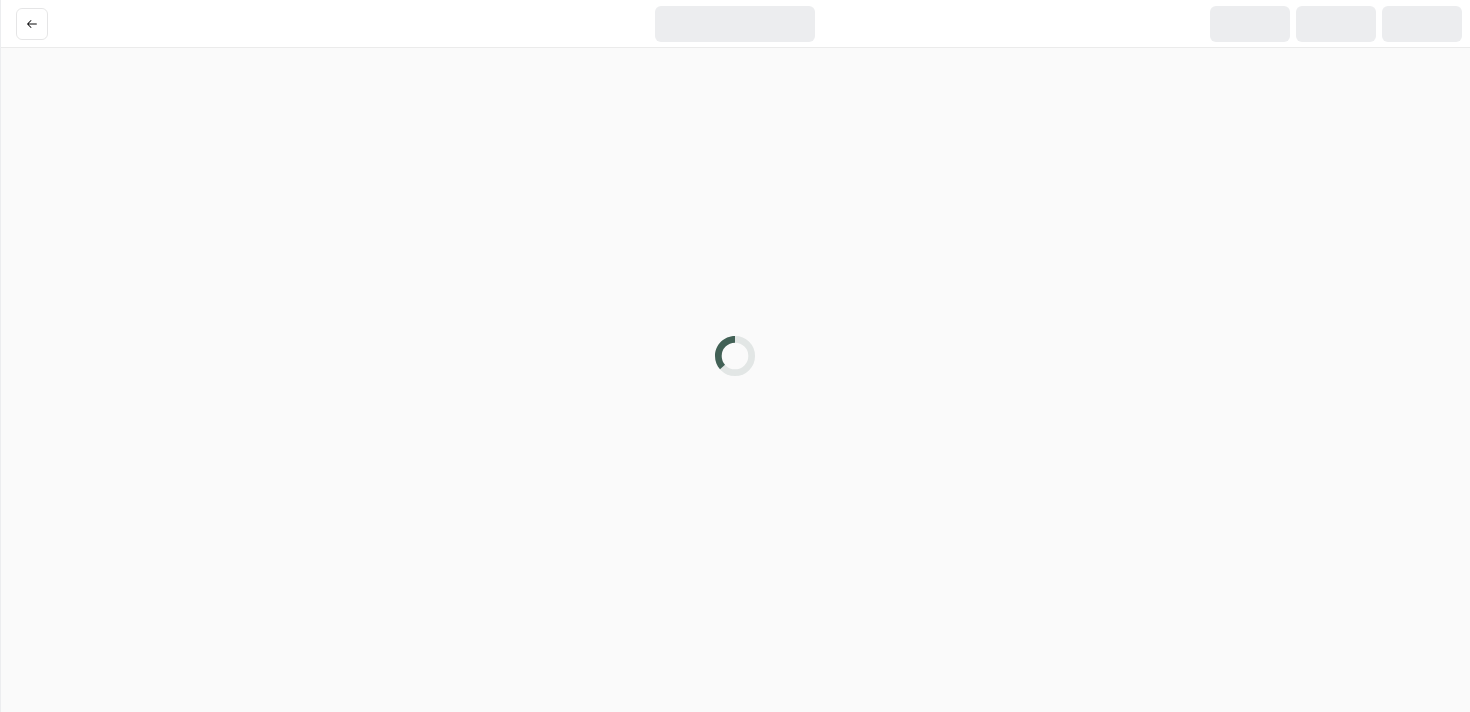 scroll, scrollTop: 0, scrollLeft: 0, axis: both 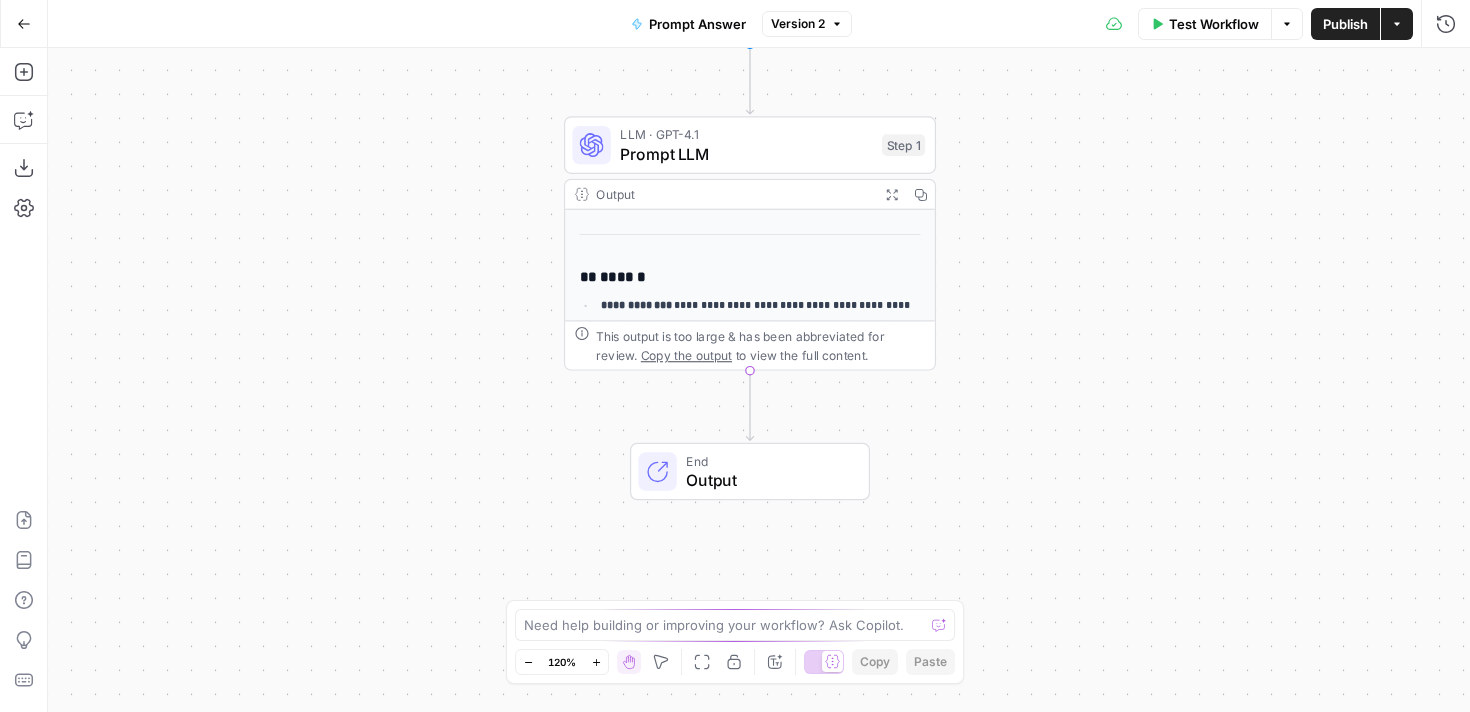 click 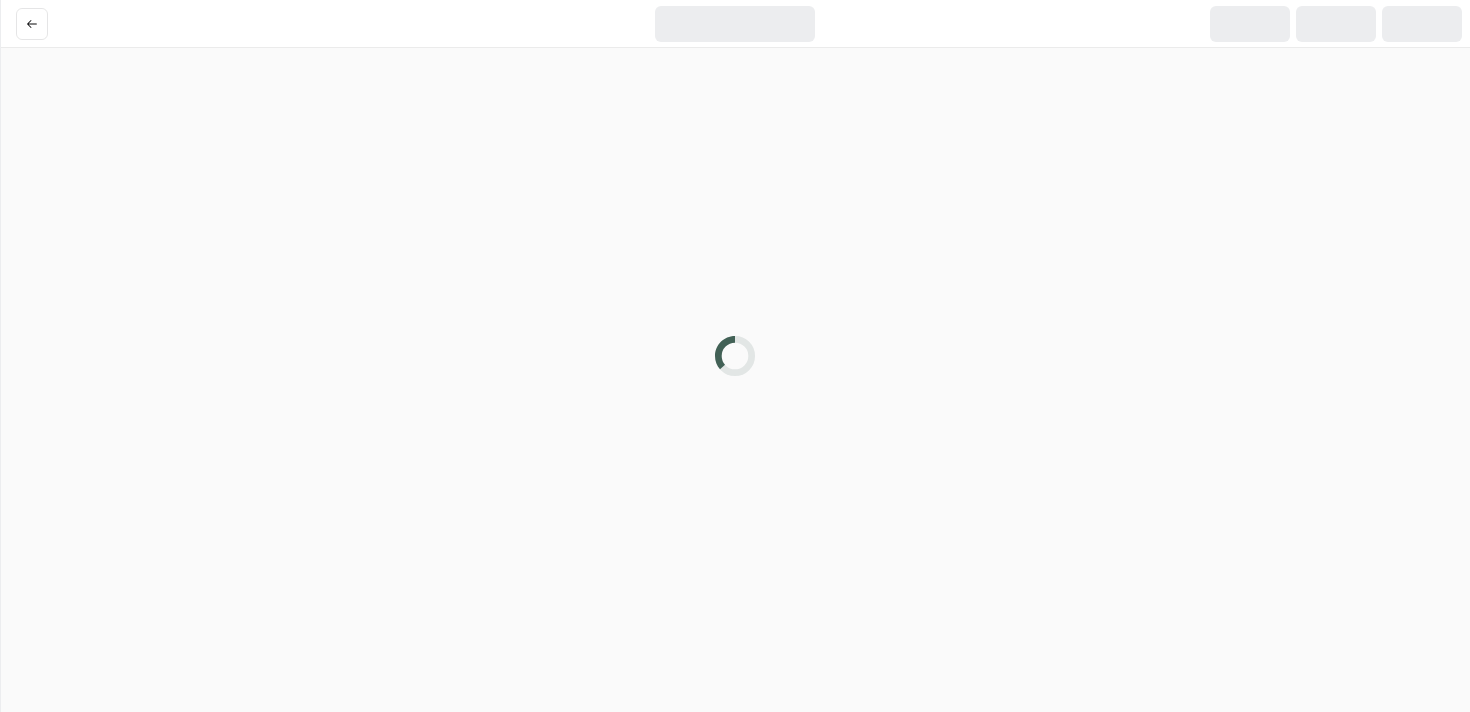 scroll, scrollTop: 0, scrollLeft: 0, axis: both 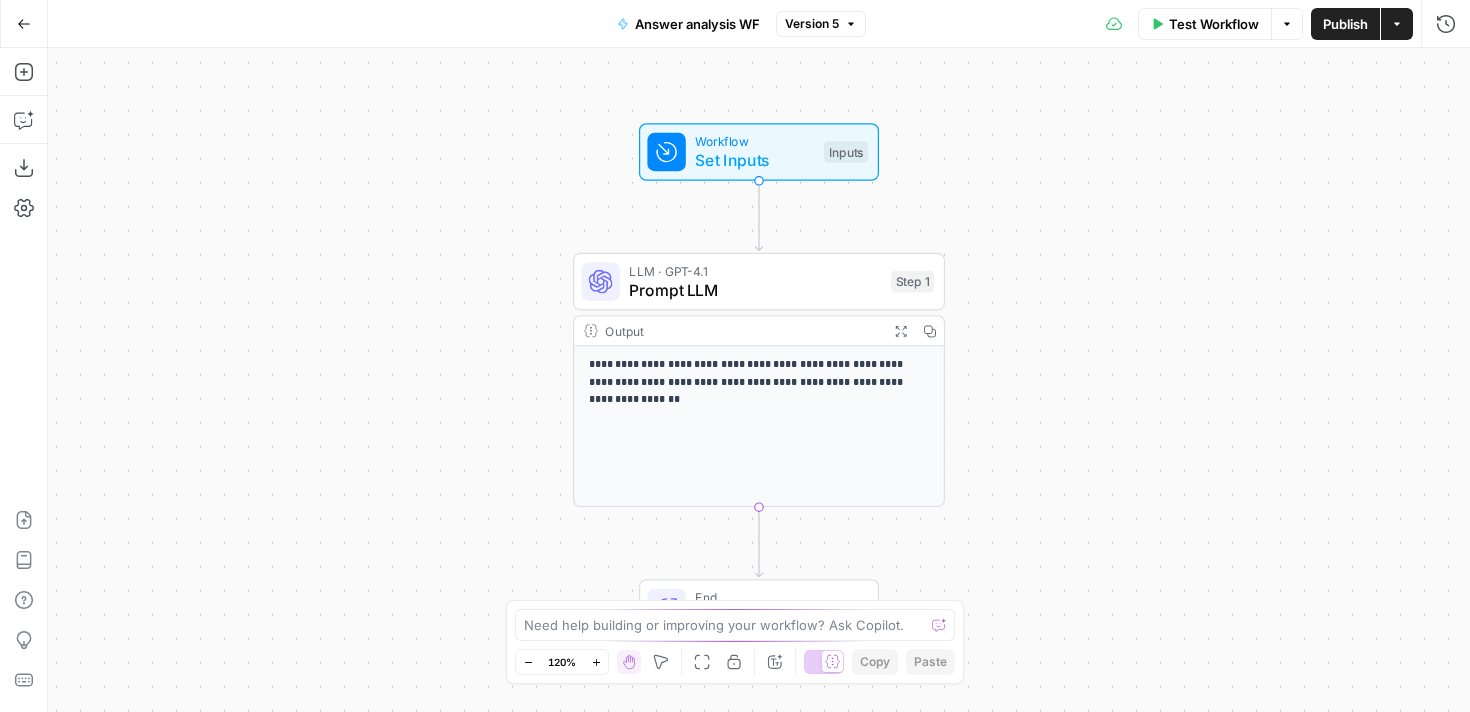 click on "Workflow" at bounding box center (754, 141) 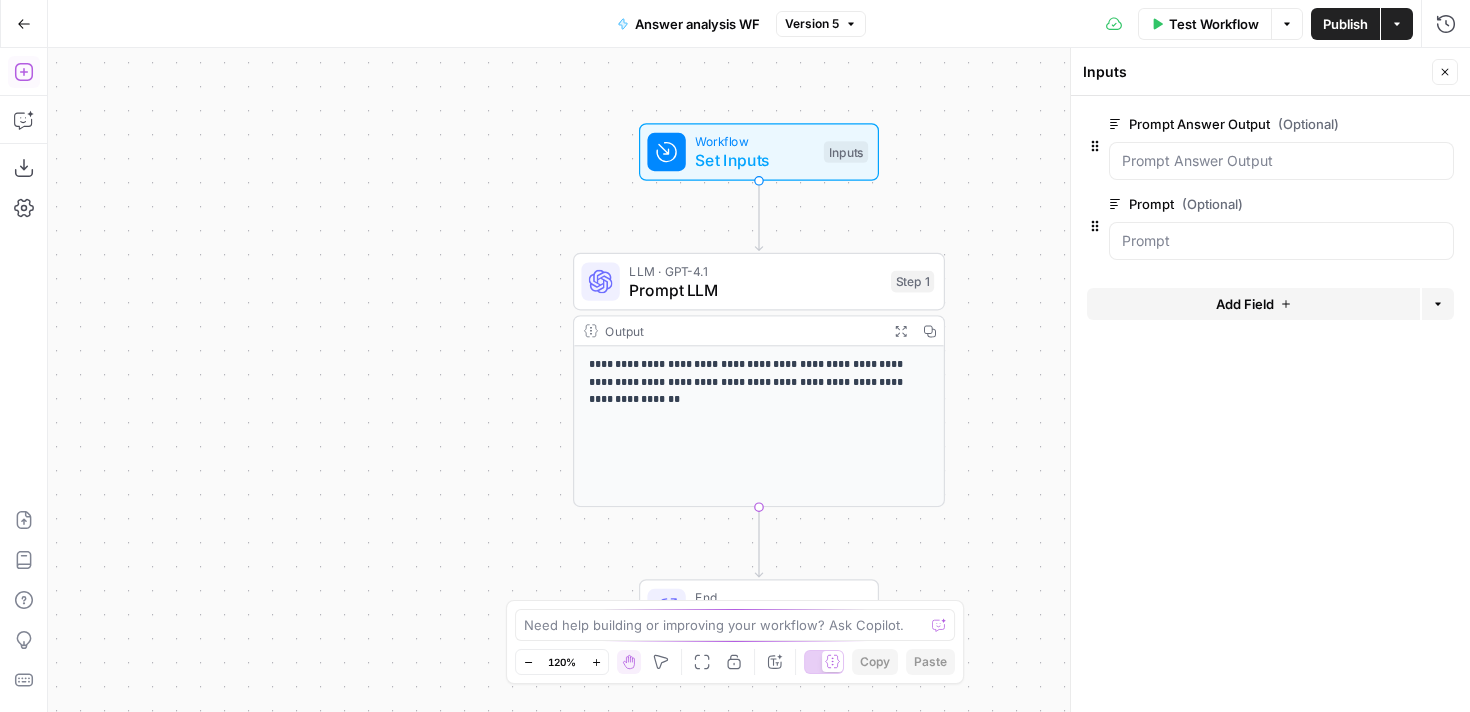 click 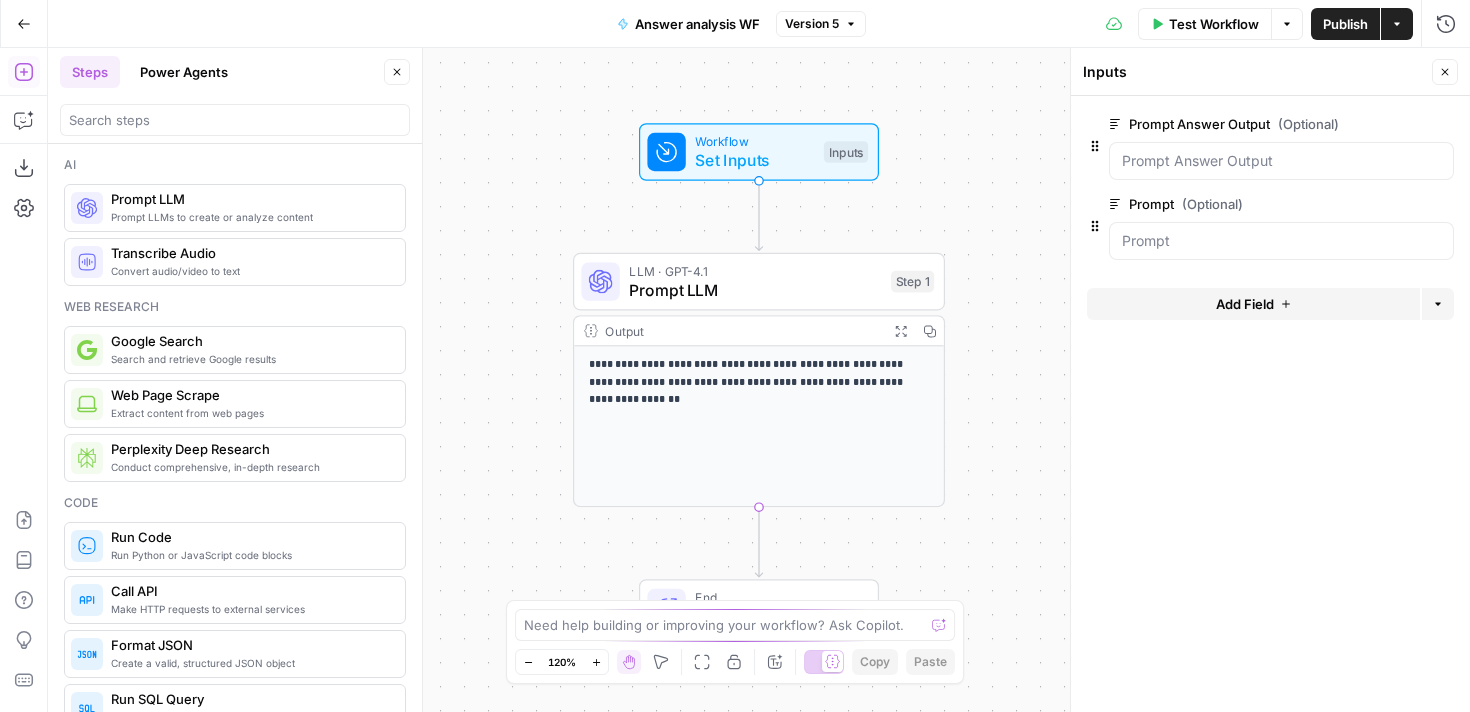 click on "Prompt LLMs to create or analyze content" at bounding box center (250, 217) 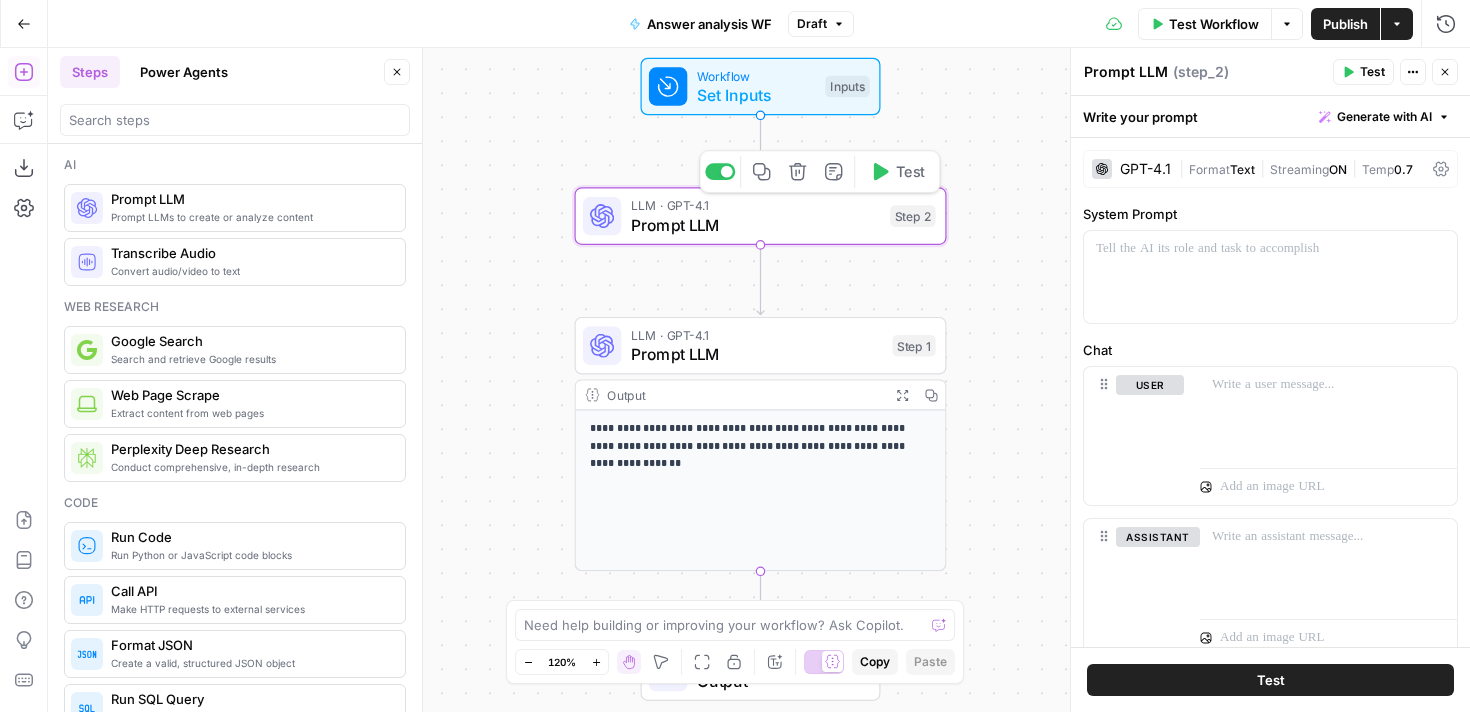 click on "Prompt LLM" at bounding box center (756, 225) 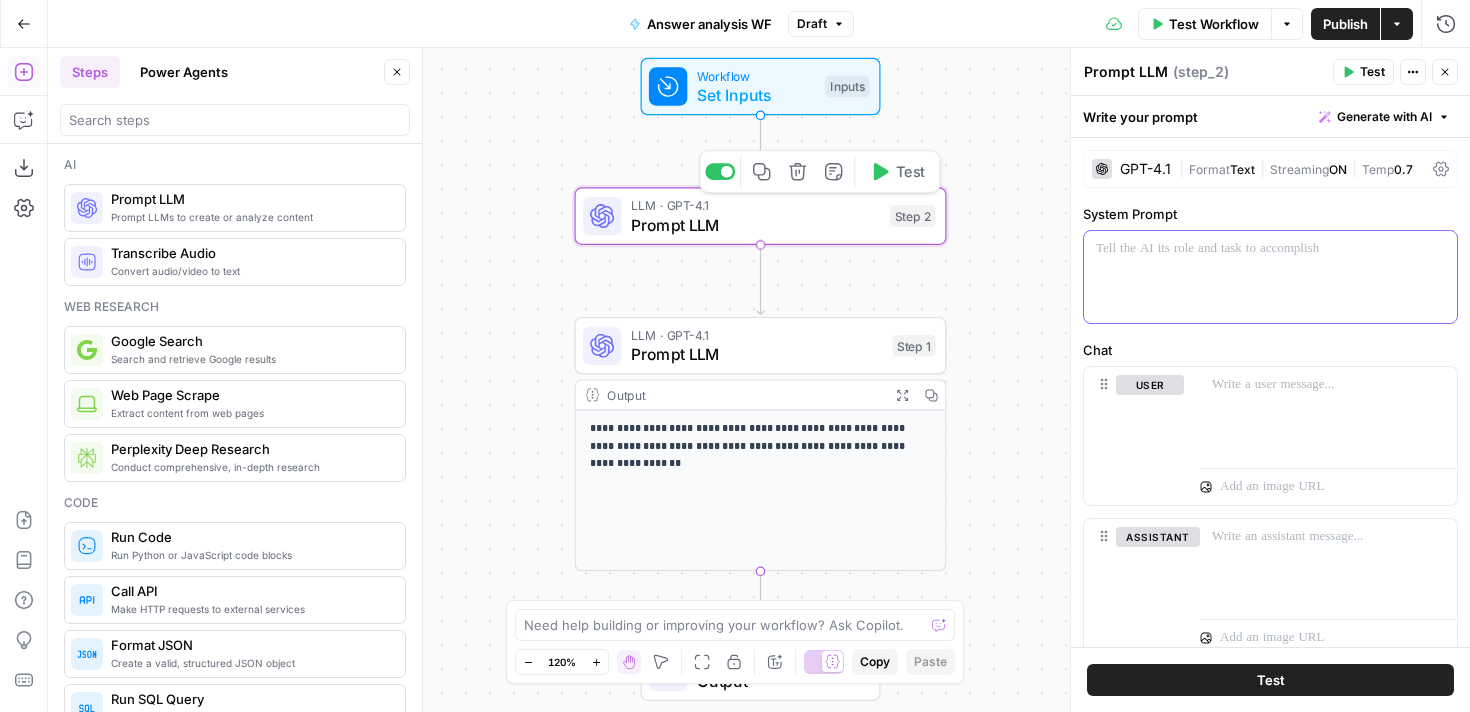 click at bounding box center [1270, 277] 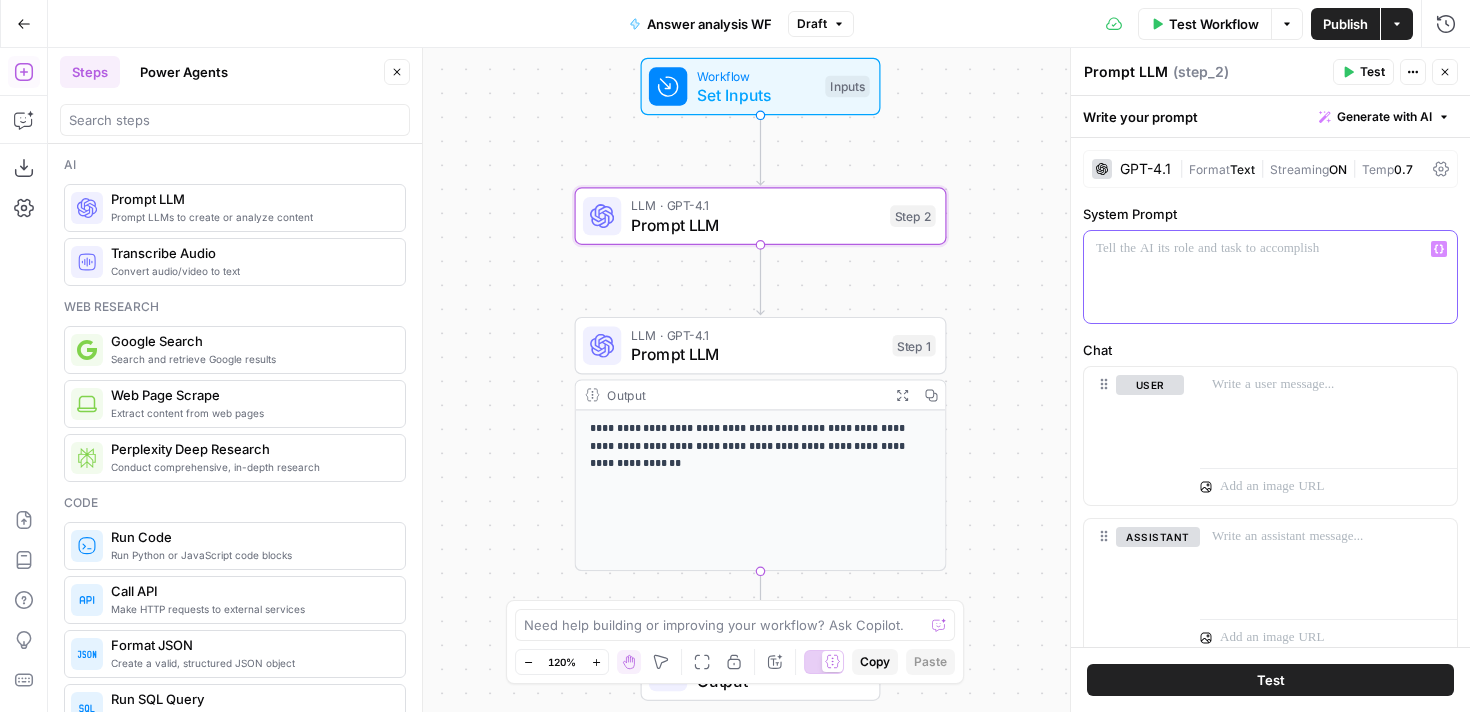 type 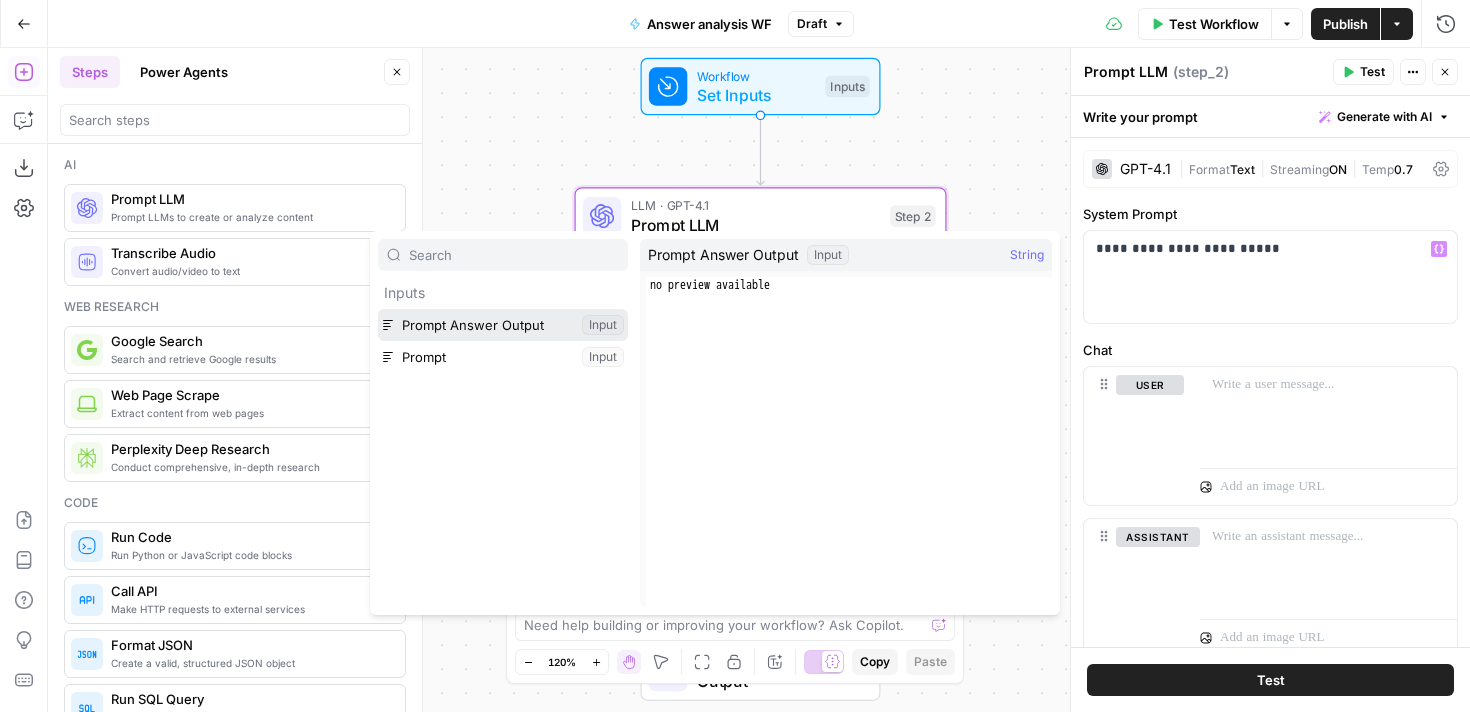 click at bounding box center [503, 325] 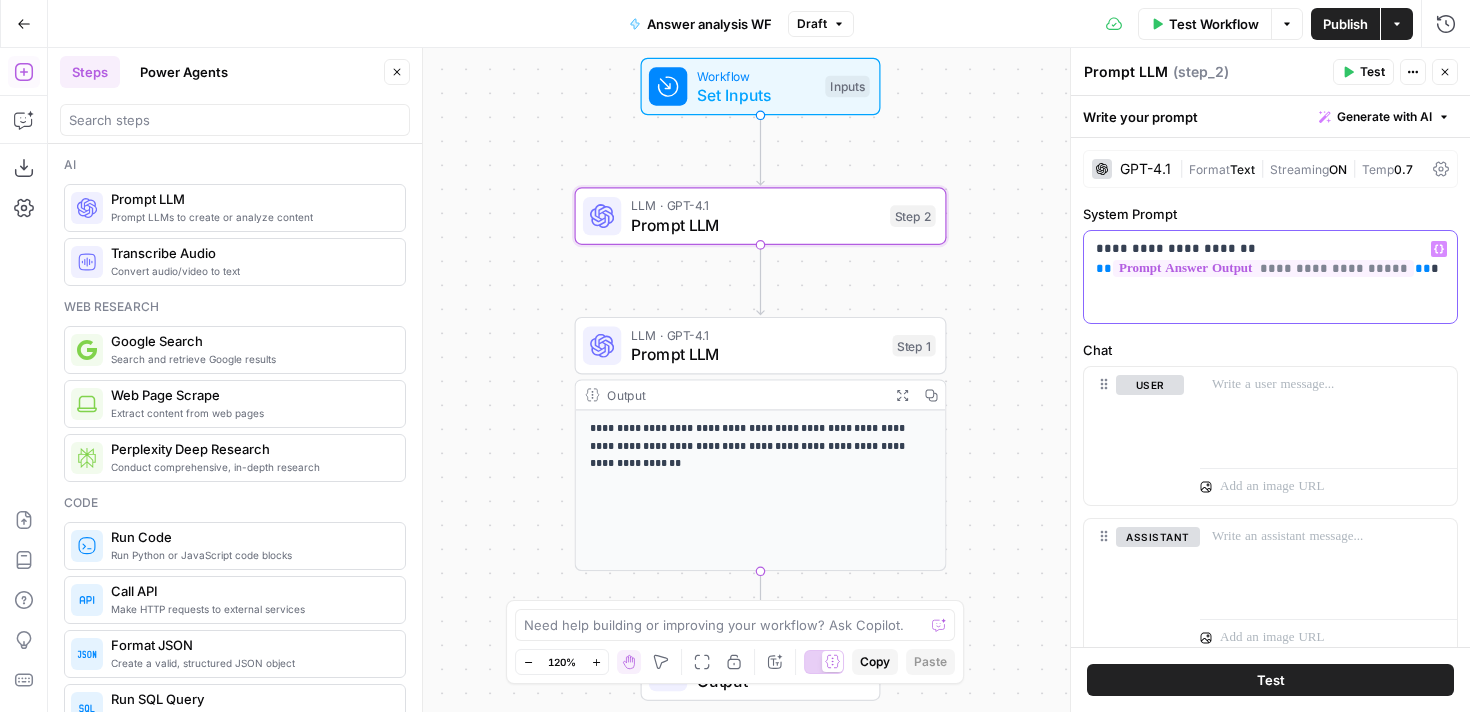 click on "**********" at bounding box center [1270, 277] 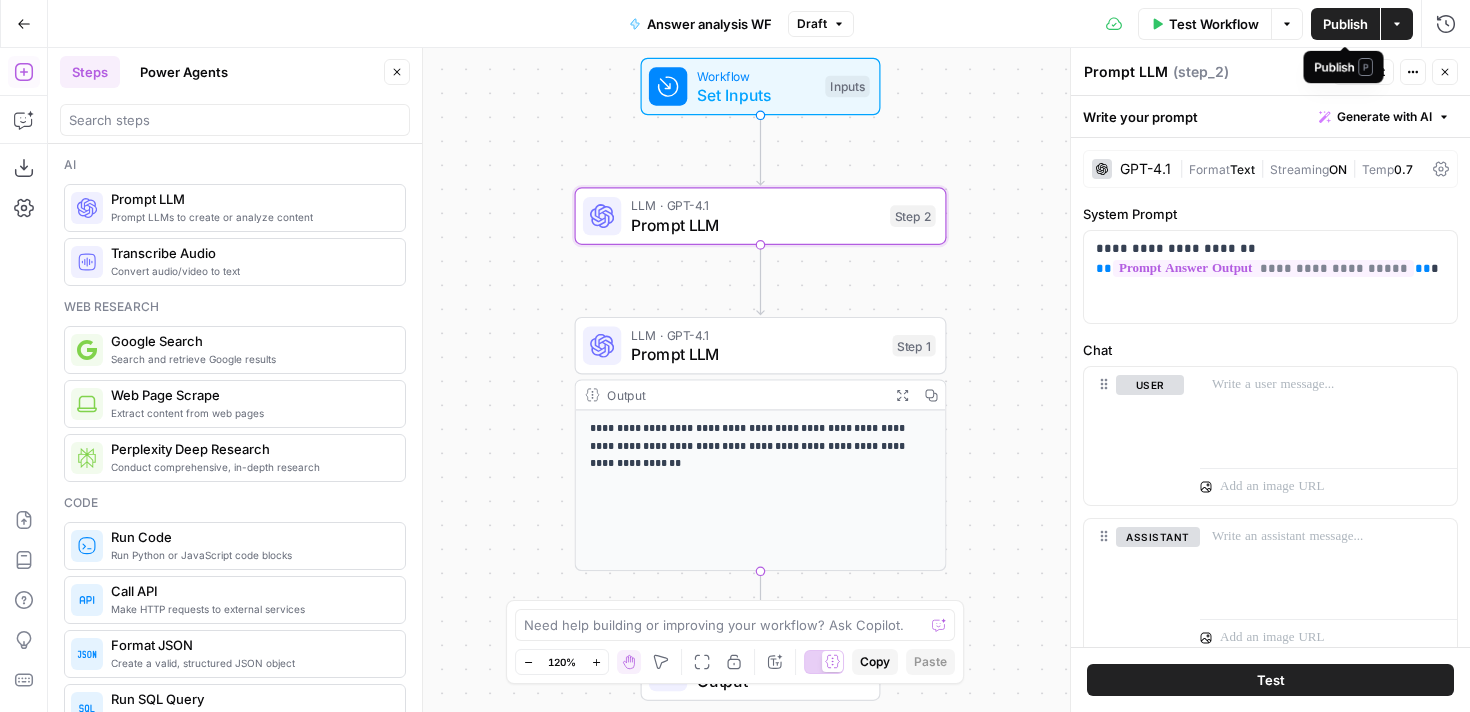 click on "Publish" at bounding box center (1345, 24) 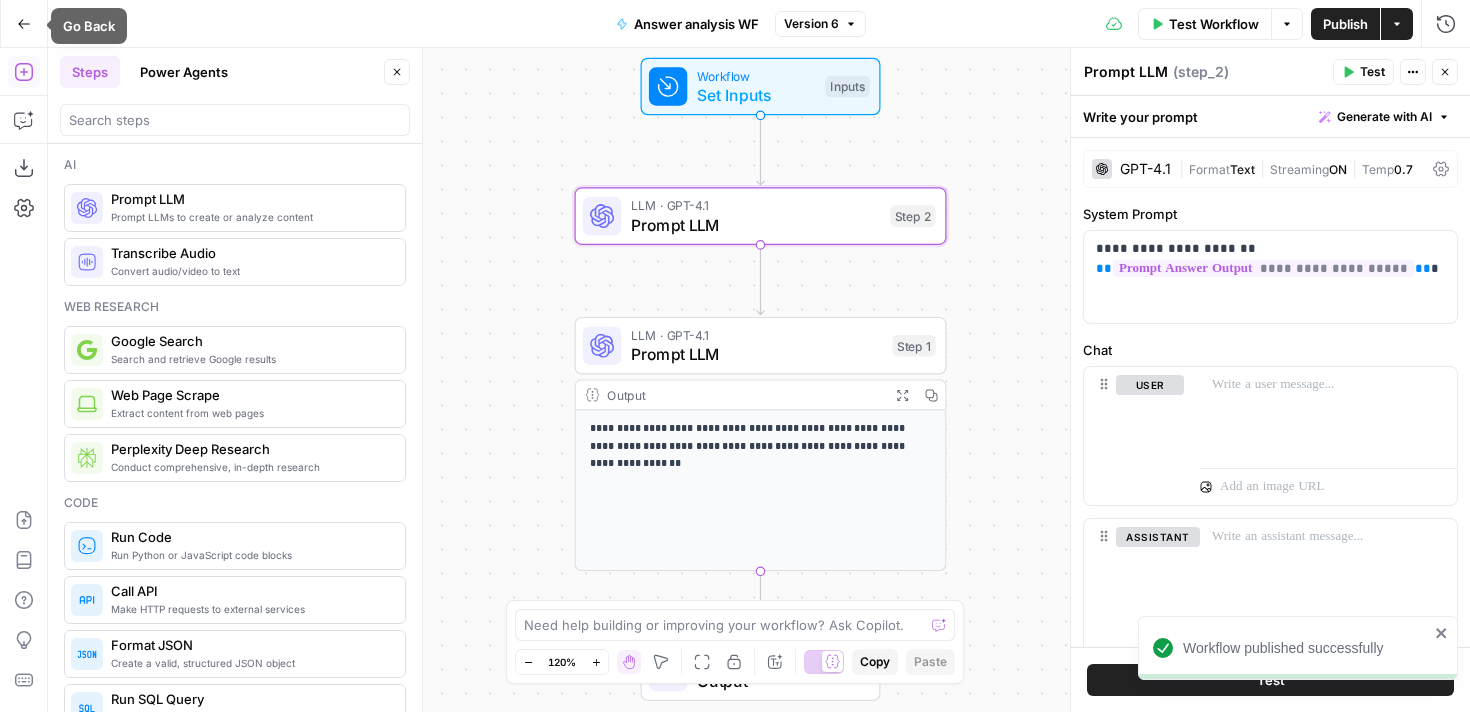 click on "Go Back" at bounding box center (24, 24) 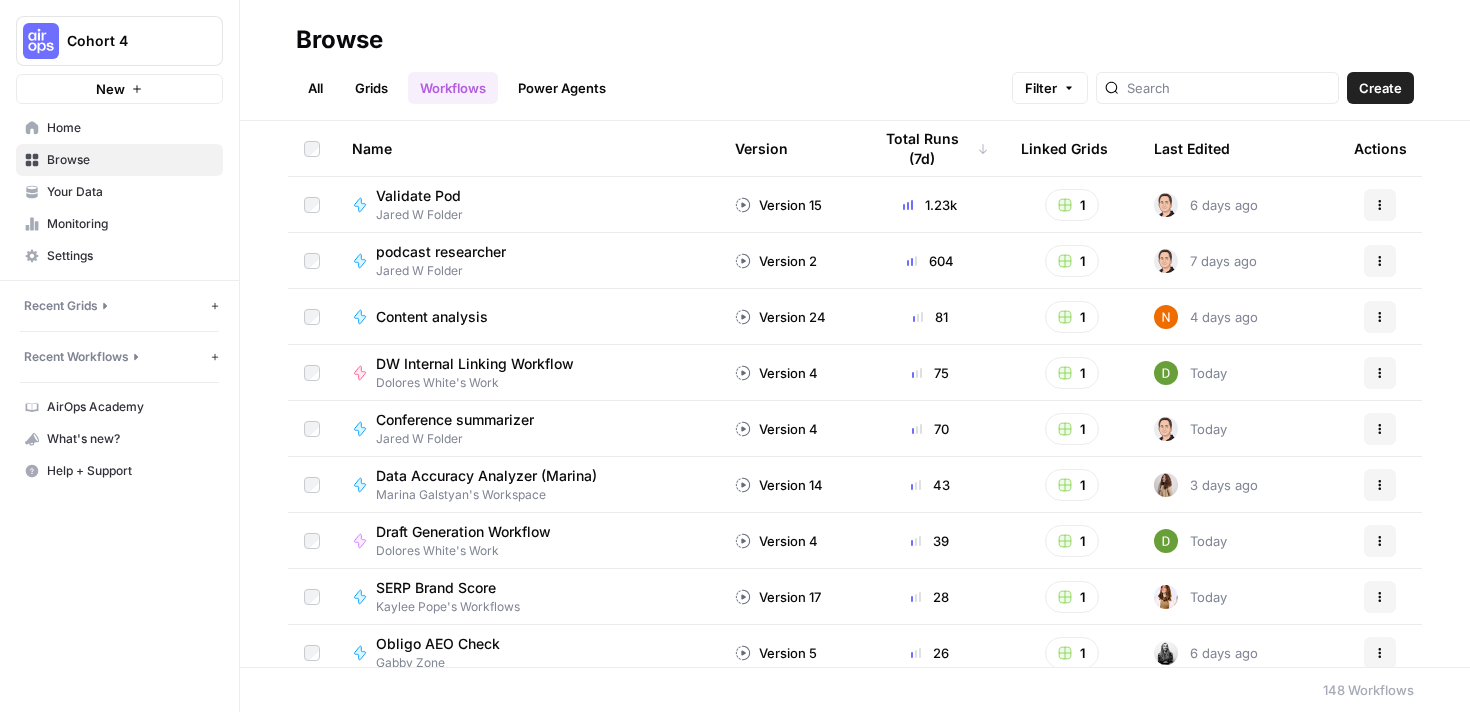 click on "All" at bounding box center [315, 88] 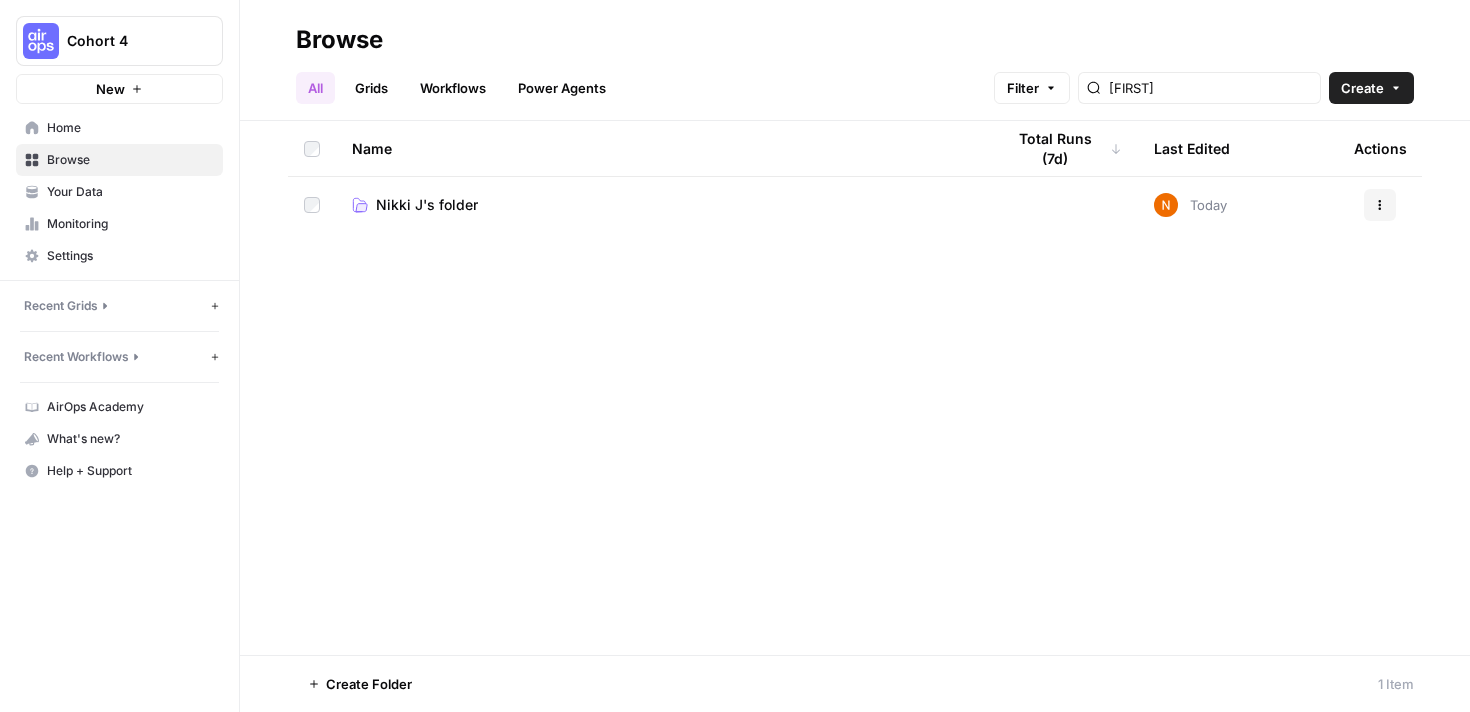 click on "Nikki J's folder" at bounding box center (427, 205) 